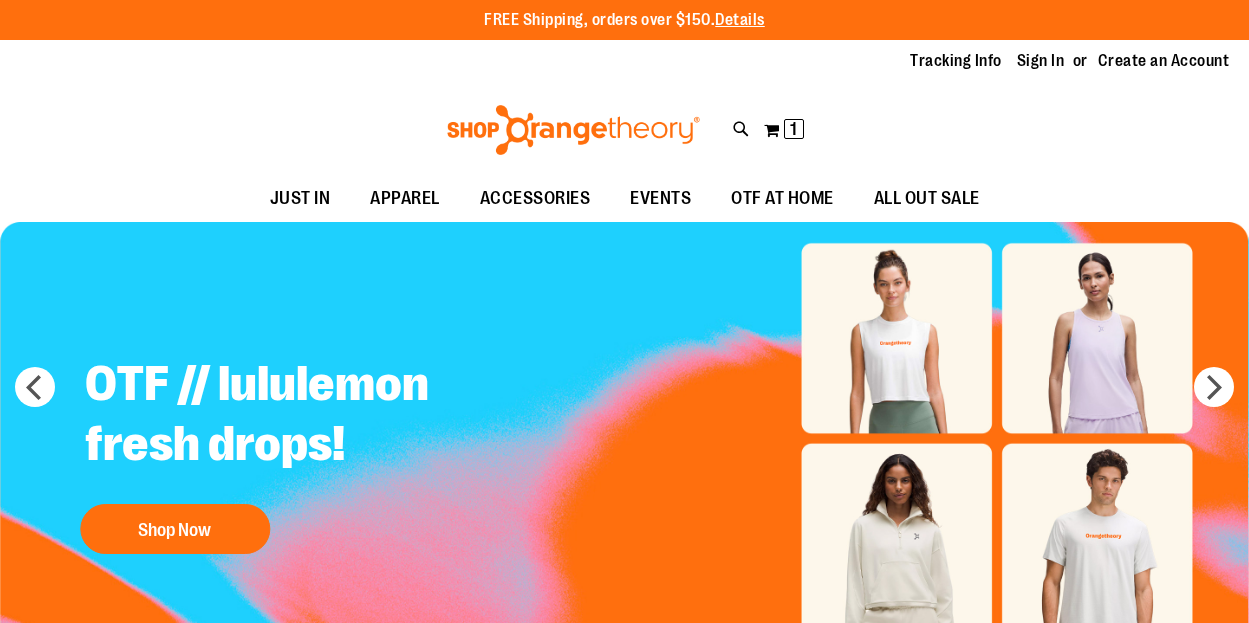 scroll, scrollTop: 0, scrollLeft: 0, axis: both 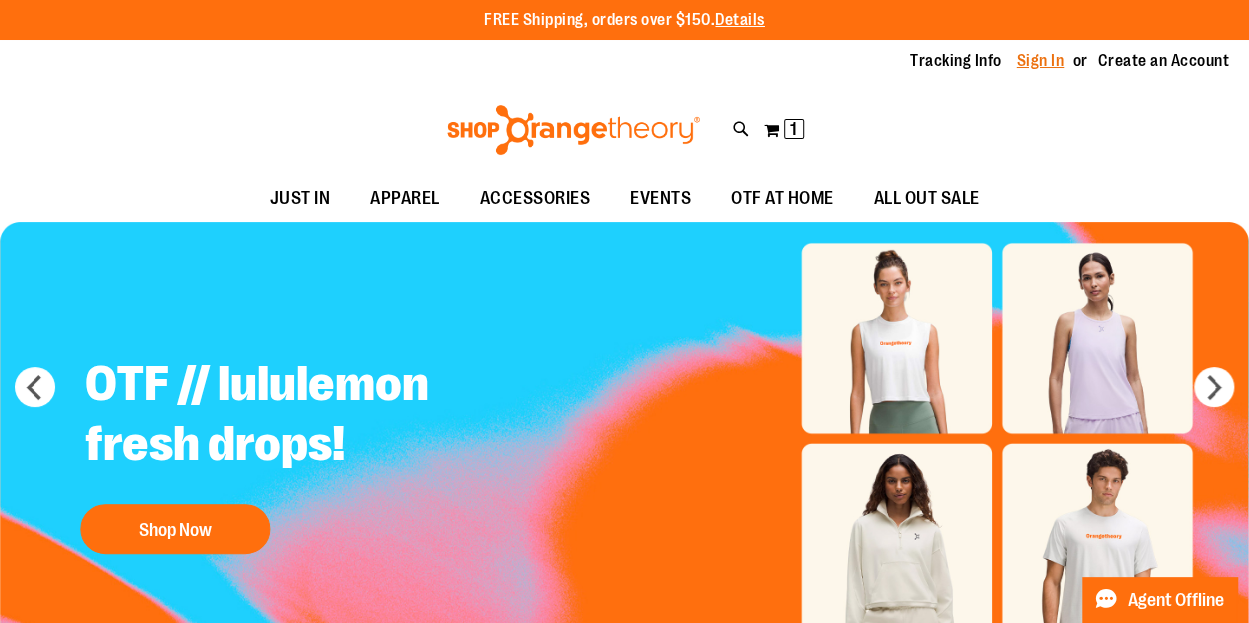 click on "Sign In" at bounding box center [1041, 61] 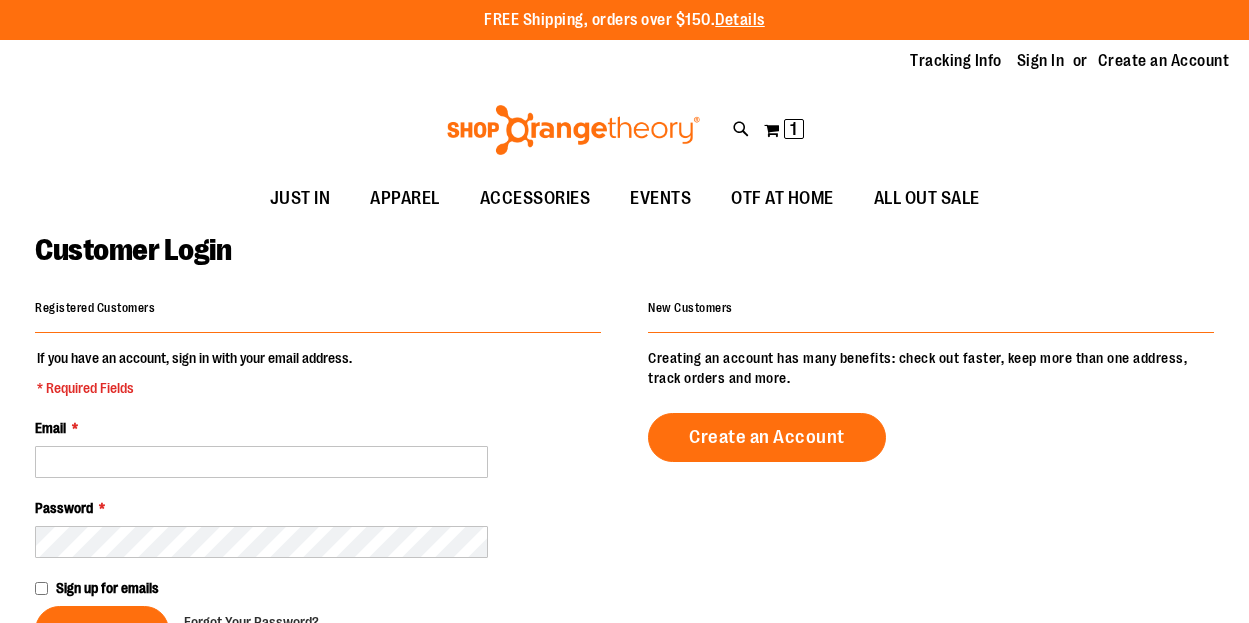 scroll, scrollTop: 0, scrollLeft: 0, axis: both 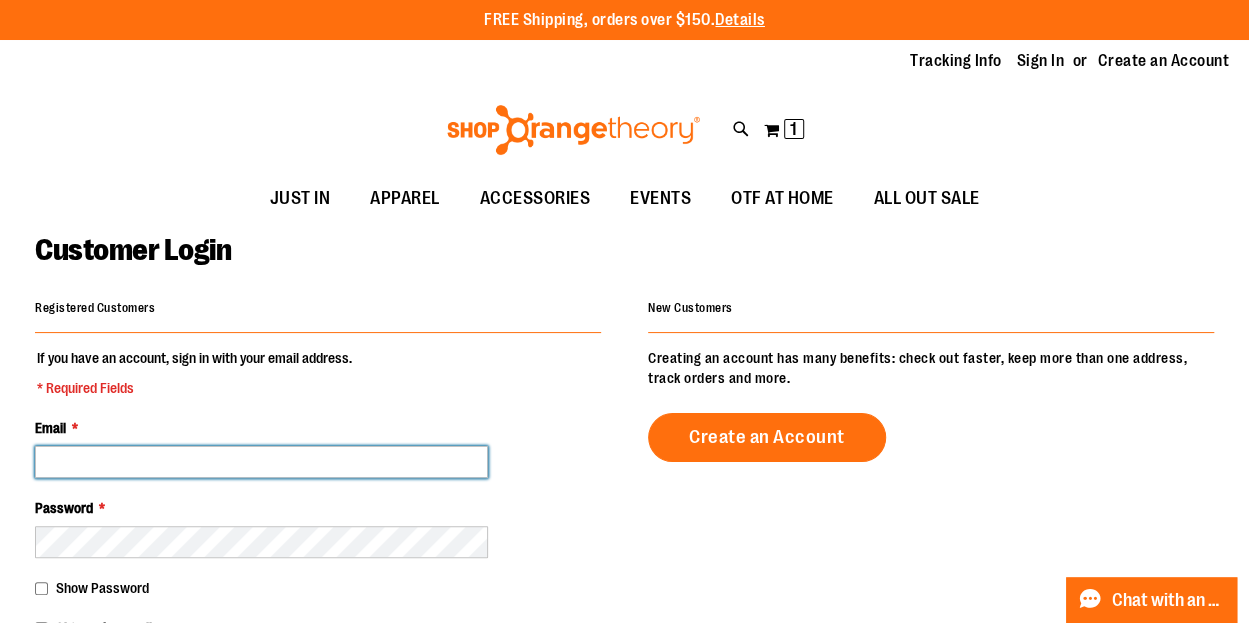 click on "Email *" at bounding box center (261, 462) 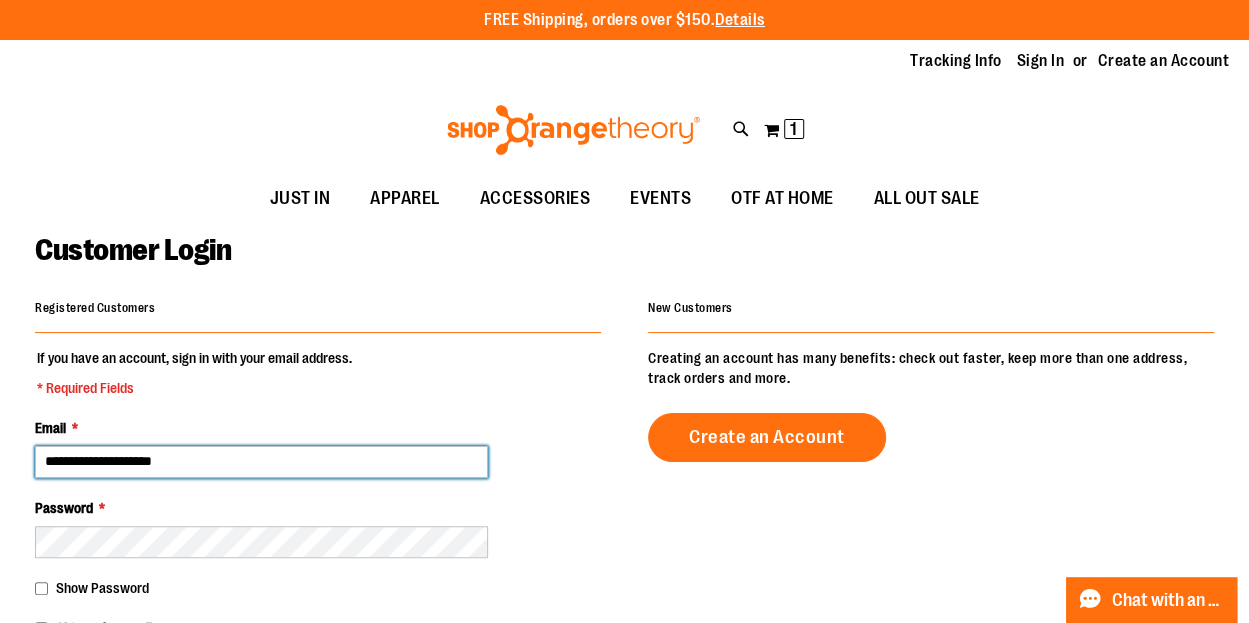 type on "**********" 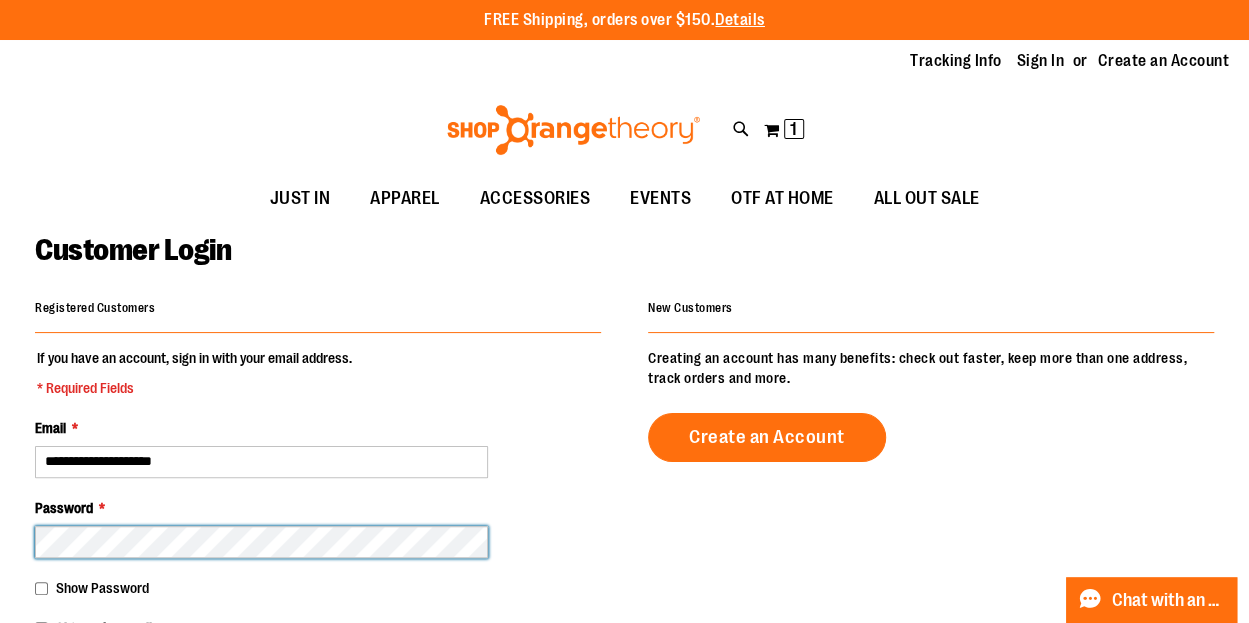 click on "Sign In" at bounding box center [102, 680] 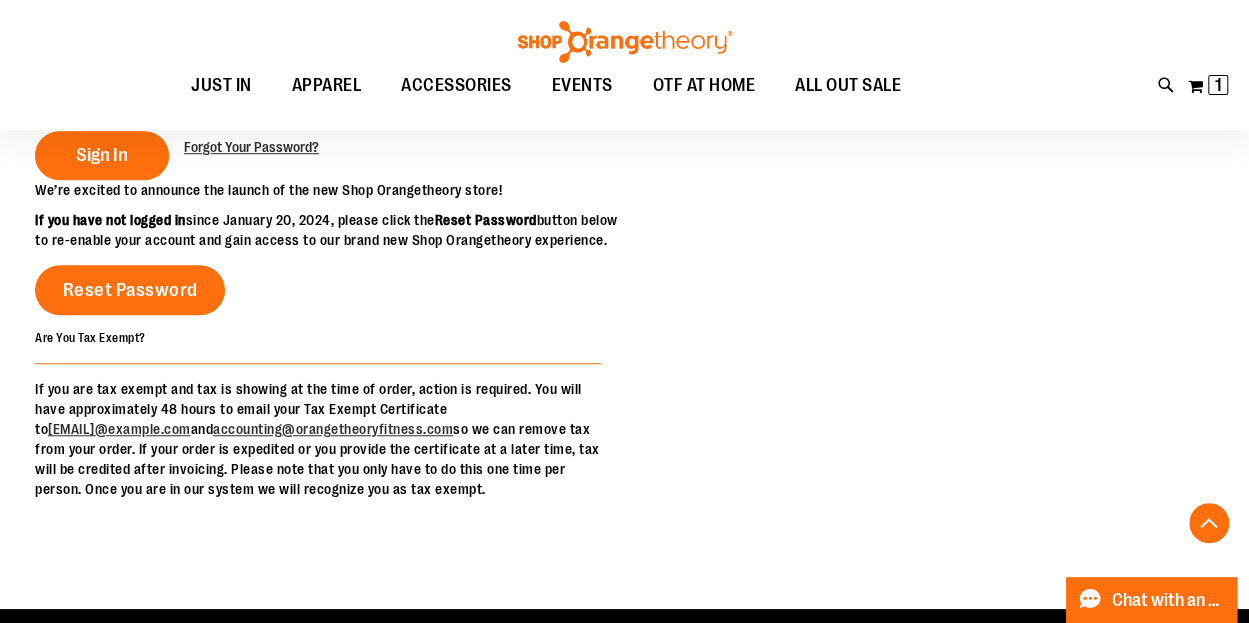scroll, scrollTop: 578, scrollLeft: 0, axis: vertical 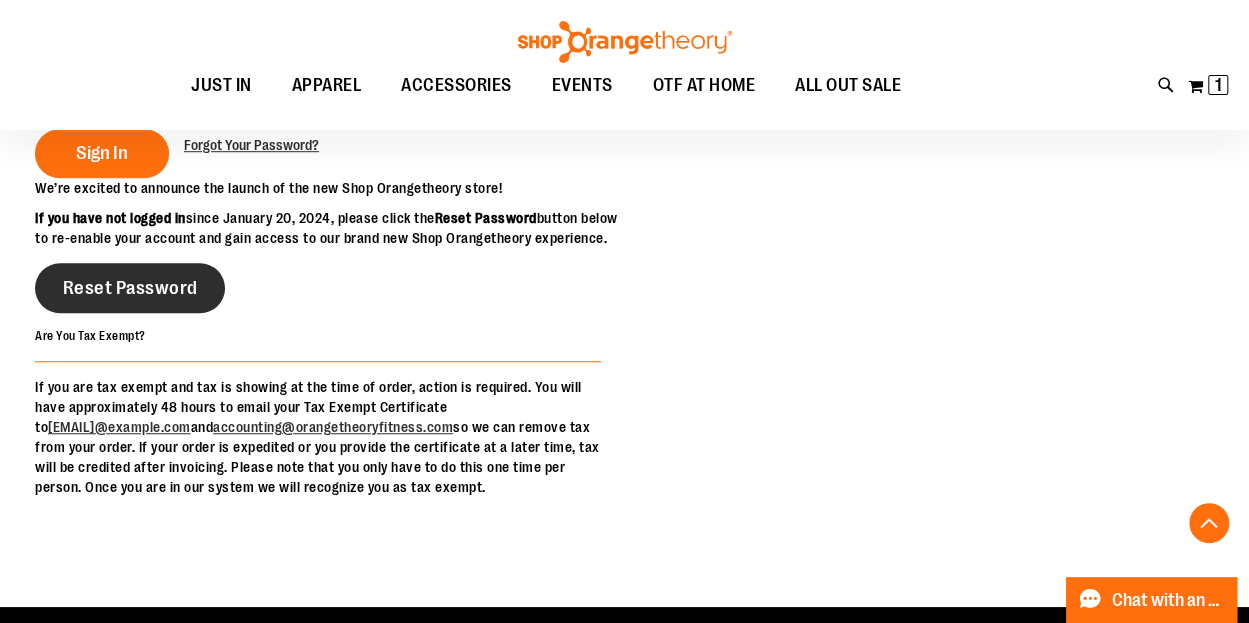 click on "Reset Password" at bounding box center (130, 288) 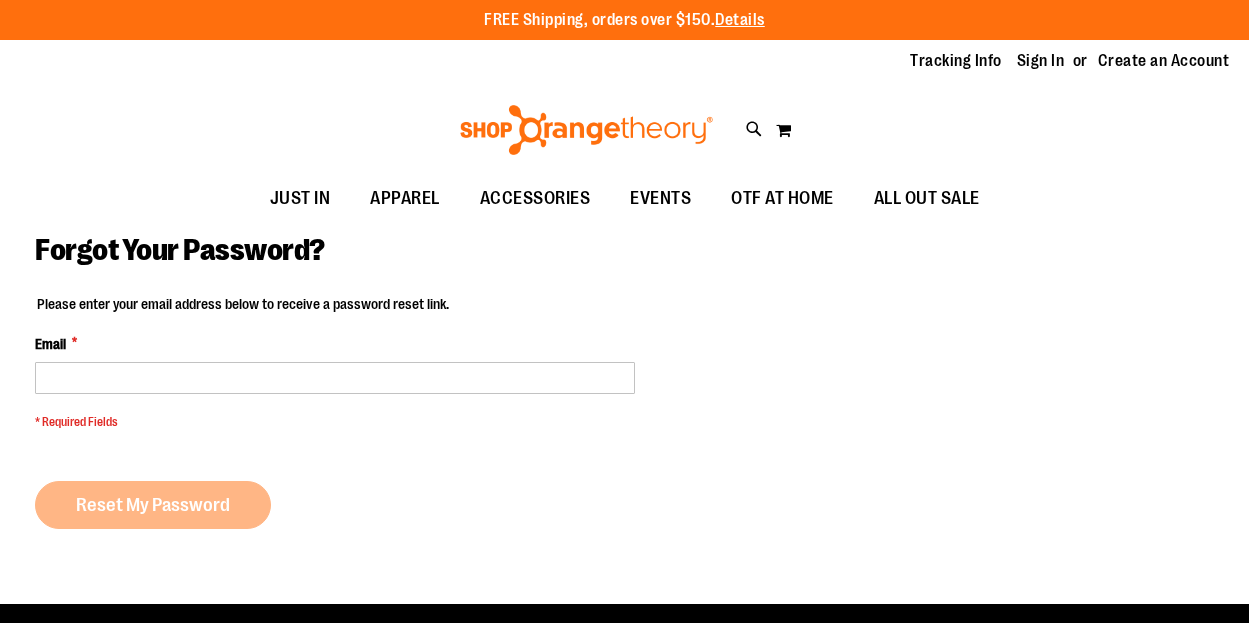 scroll, scrollTop: 0, scrollLeft: 0, axis: both 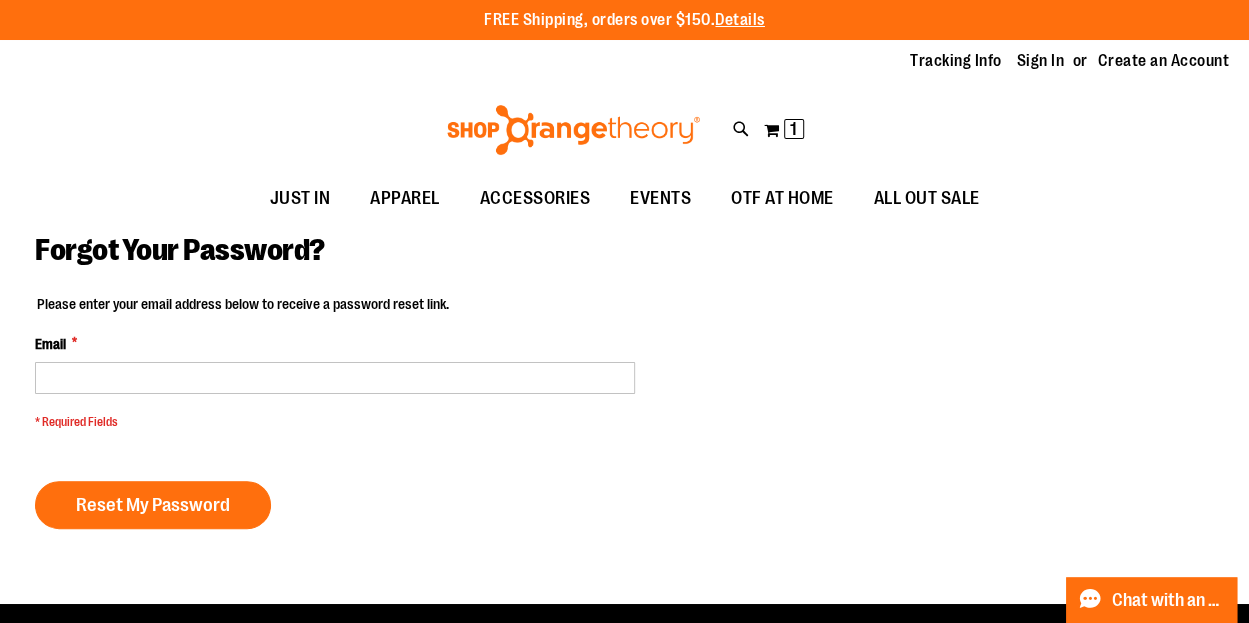 click on "Email *" at bounding box center (335, 364) 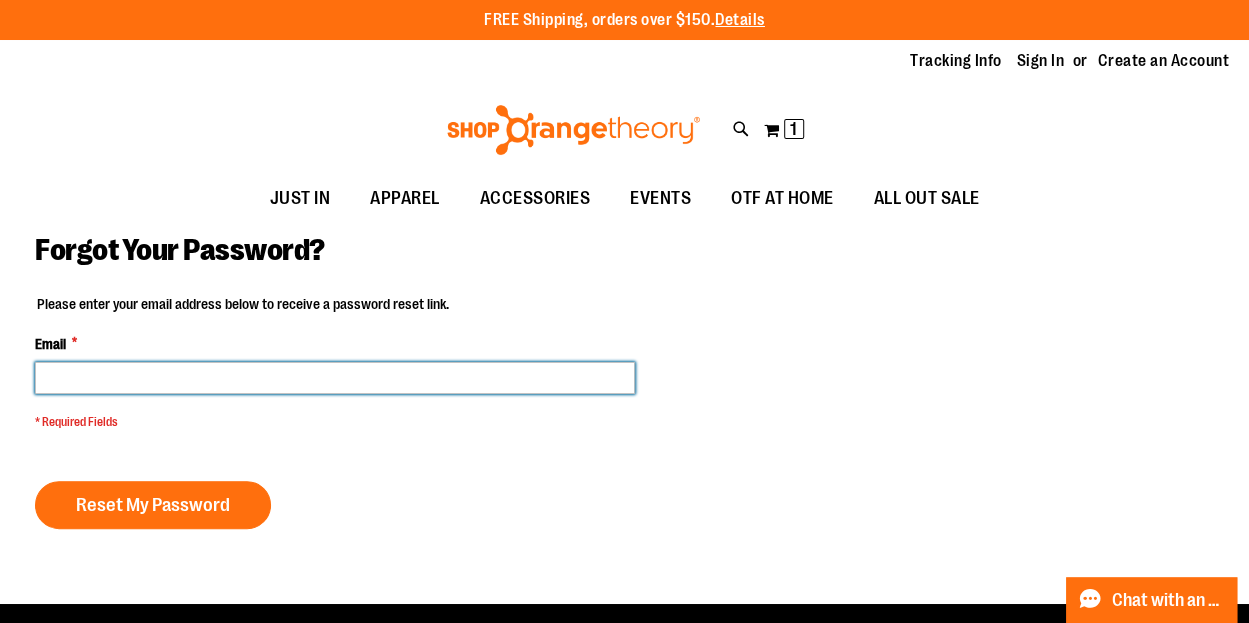 click on "Email *" at bounding box center (335, 378) 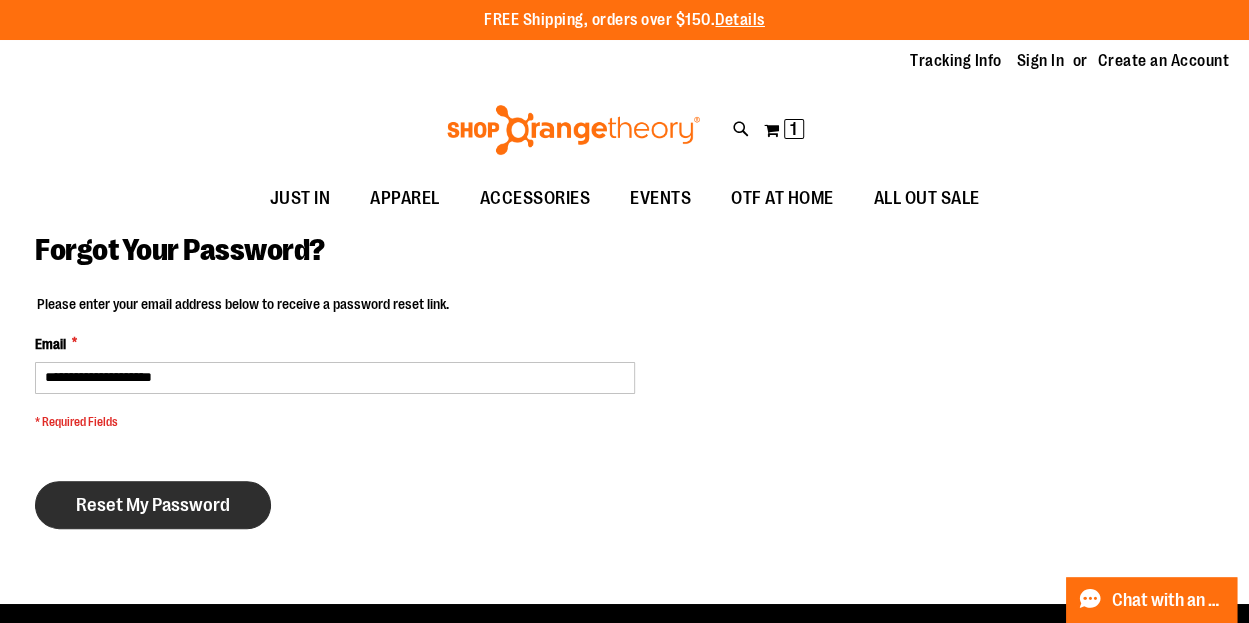 click on "Reset My Password" at bounding box center (153, 505) 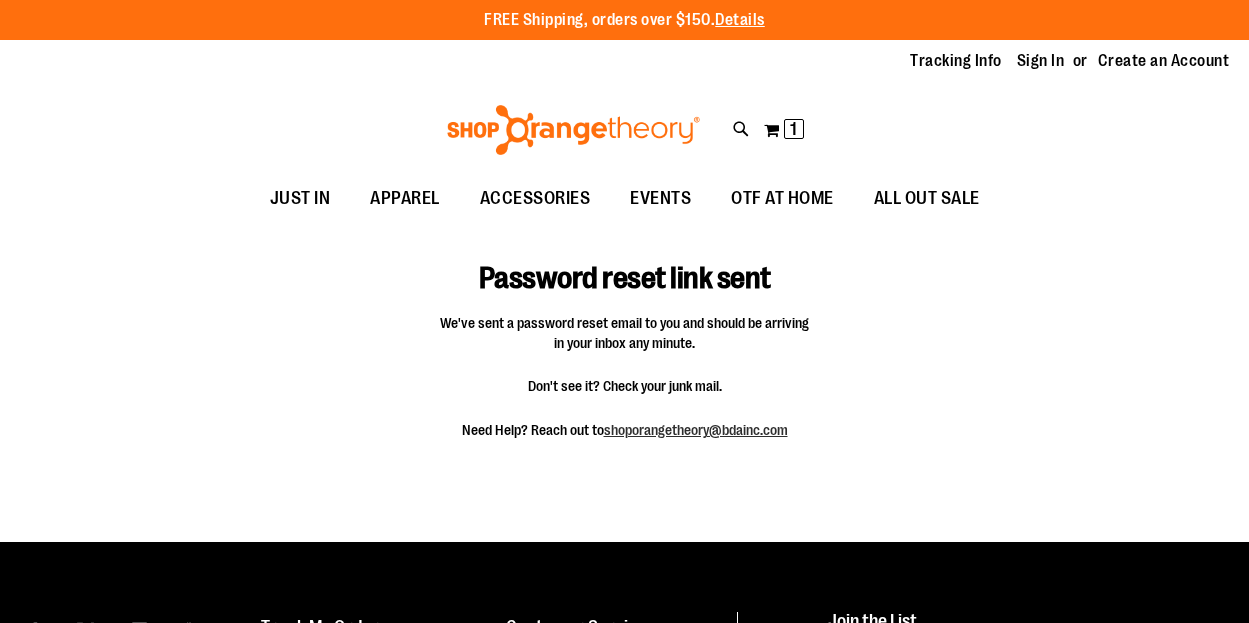 scroll, scrollTop: 0, scrollLeft: 0, axis: both 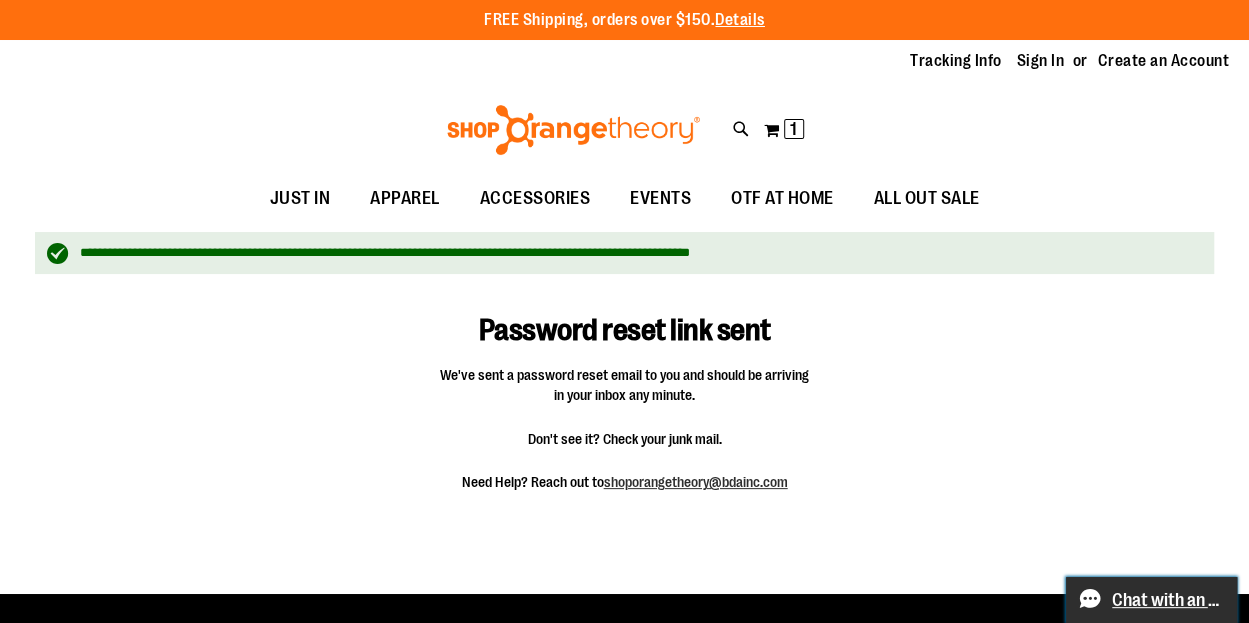 click at bounding box center [1090, 600] 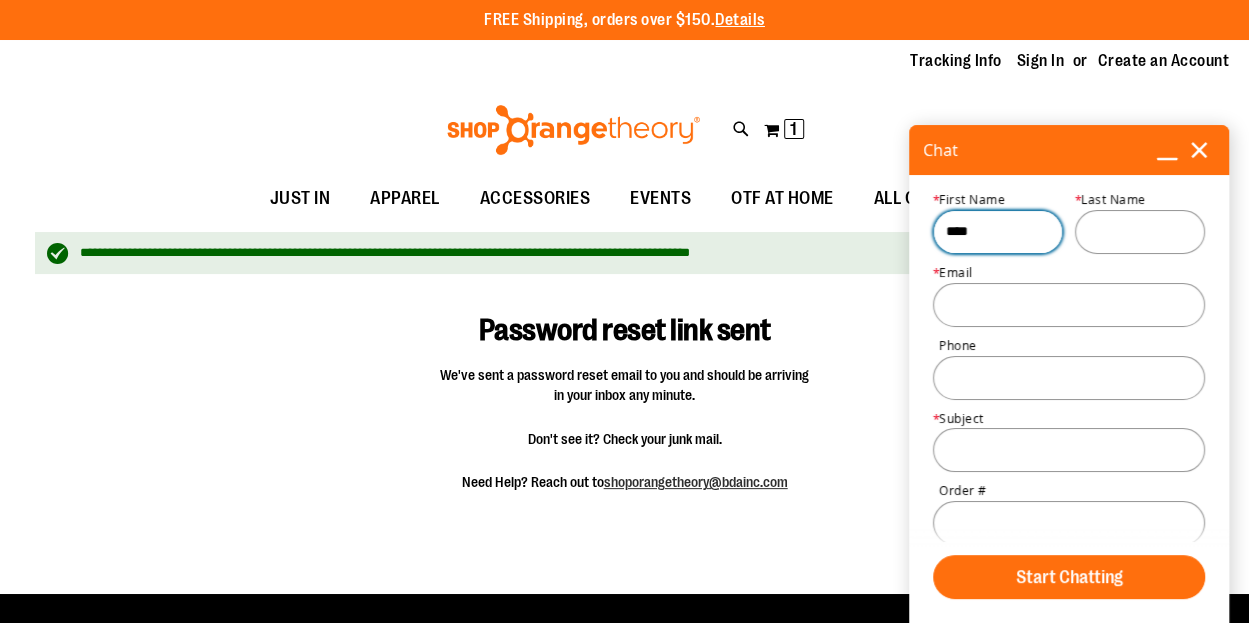 type on "****" 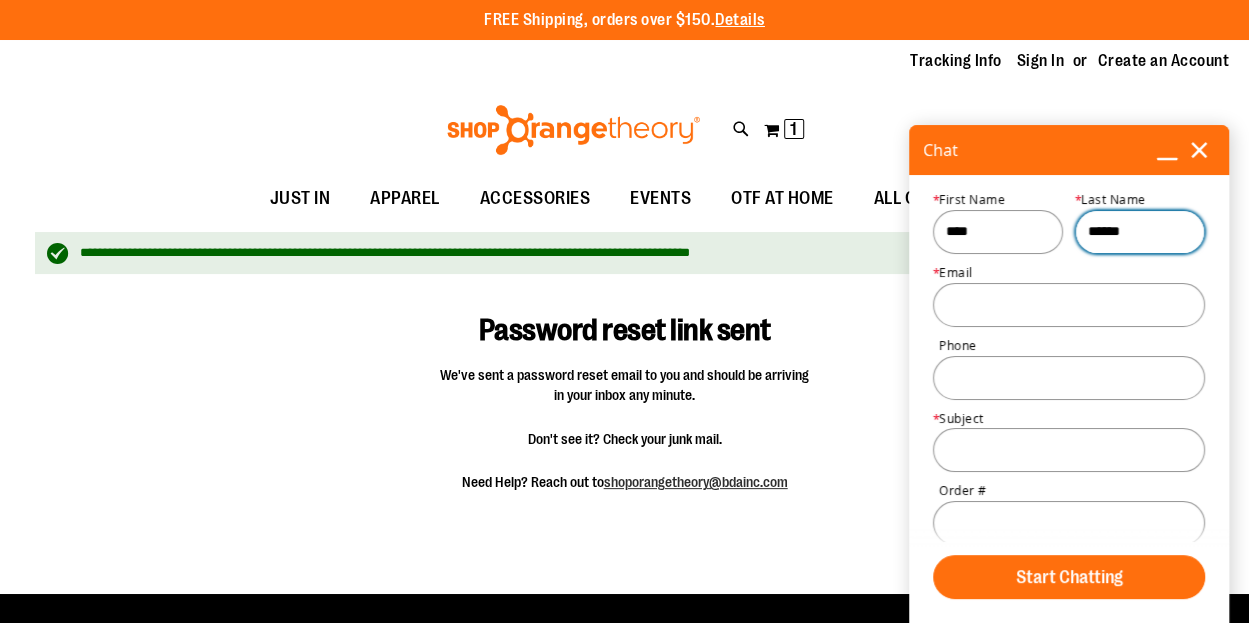 type on "******" 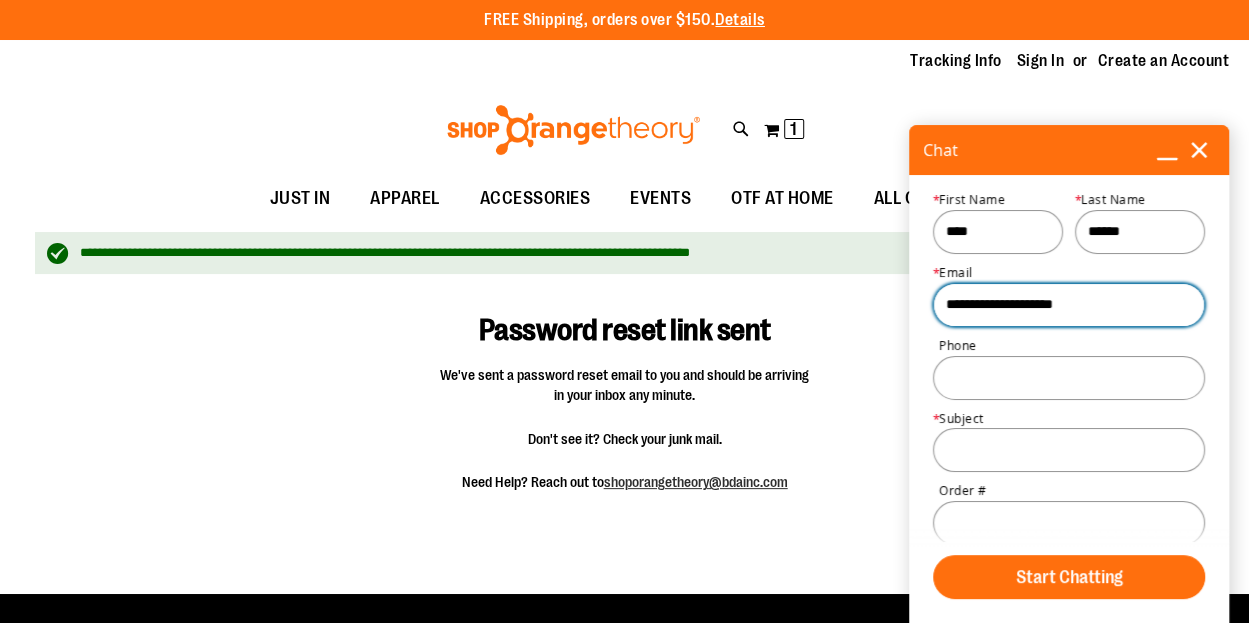 type on "**********" 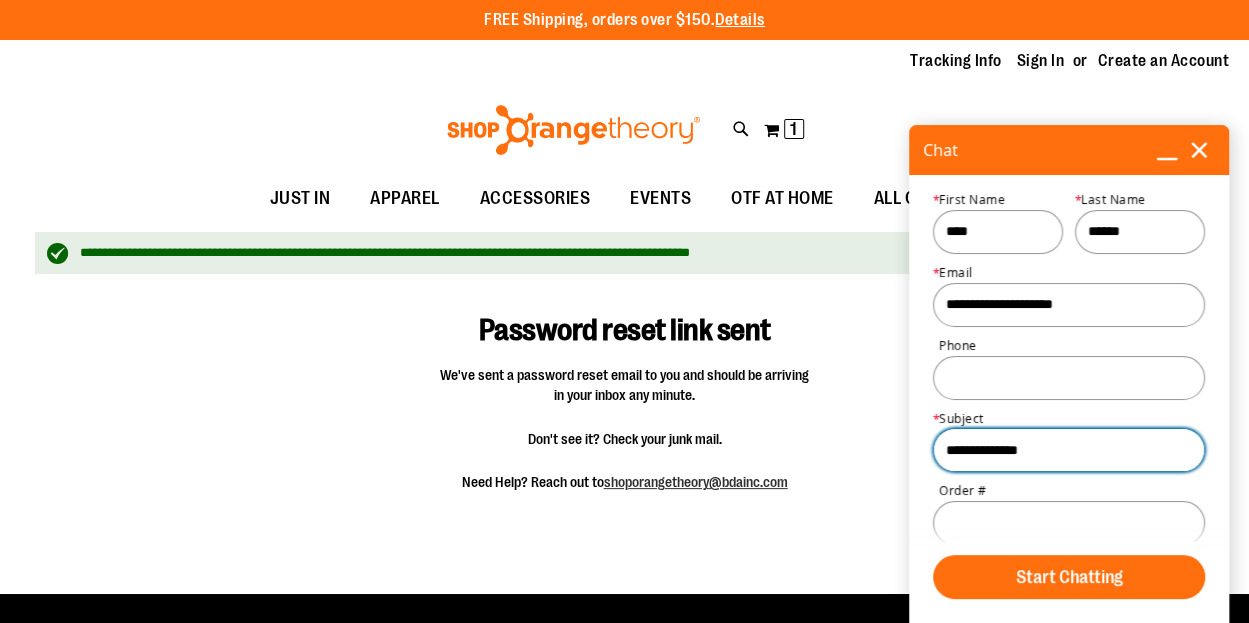 type on "**********" 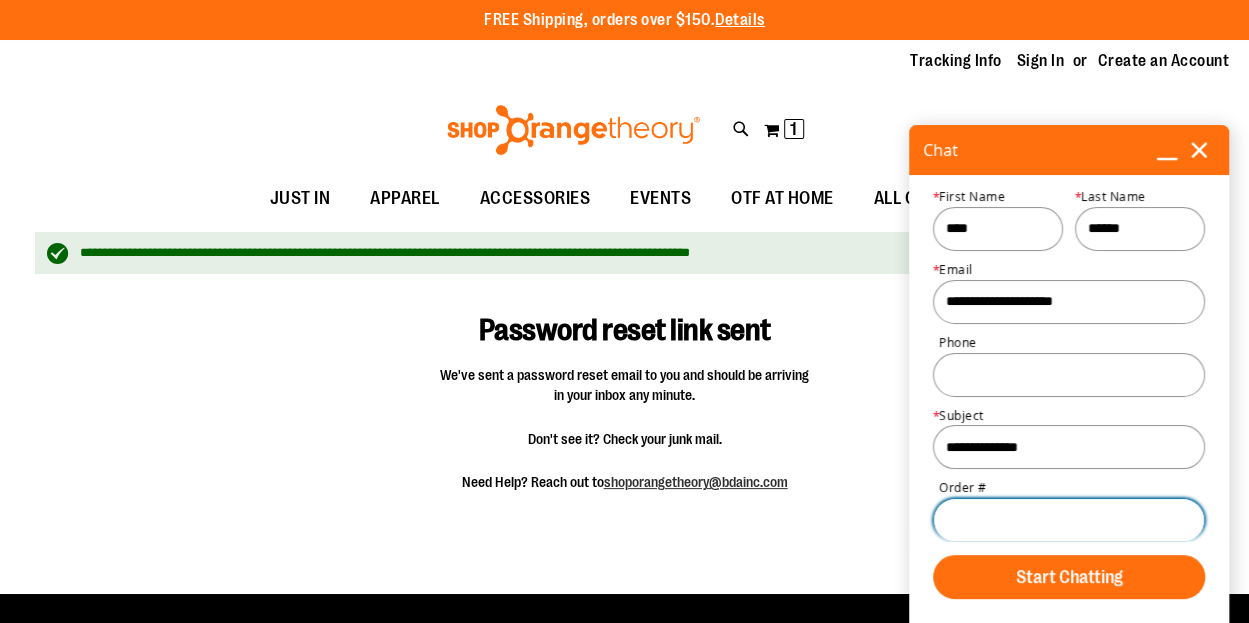 scroll, scrollTop: 24, scrollLeft: 0, axis: vertical 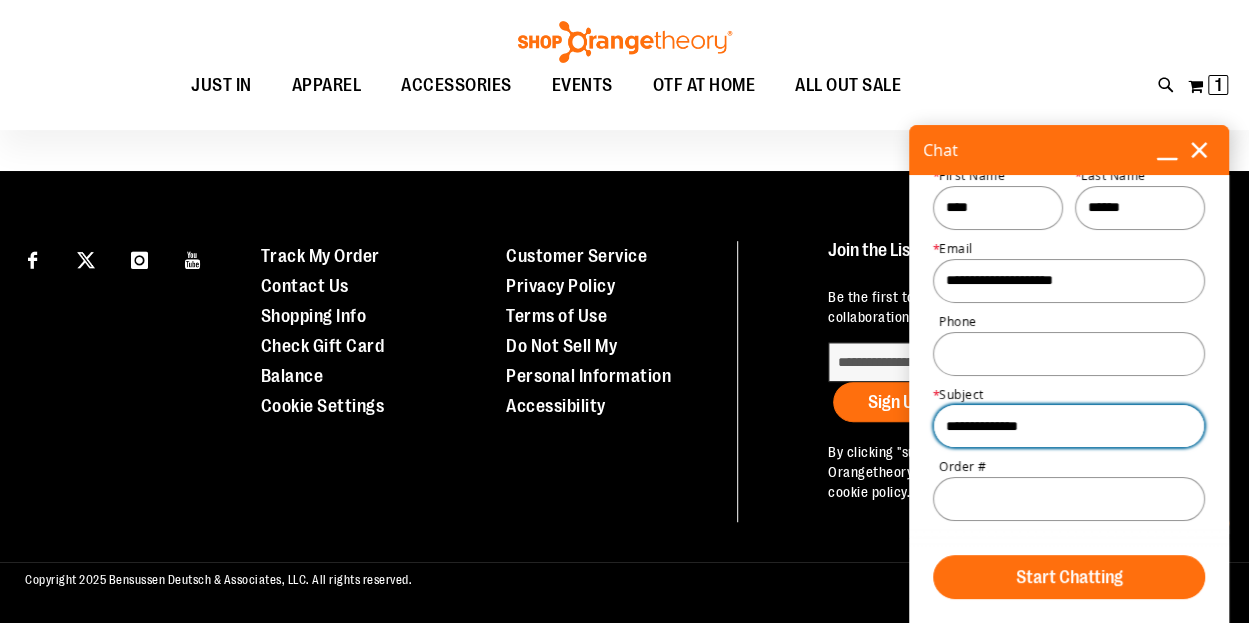 click on "**********" at bounding box center (1069, 426) 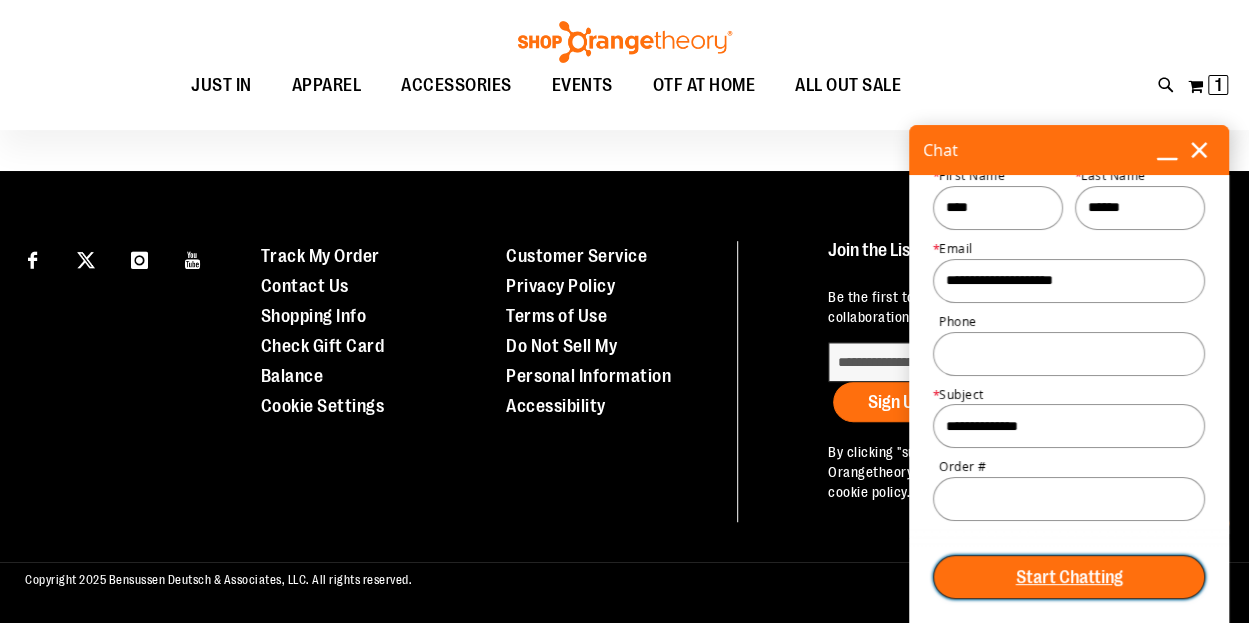 click on "Start Chatting" at bounding box center (1069, 577) 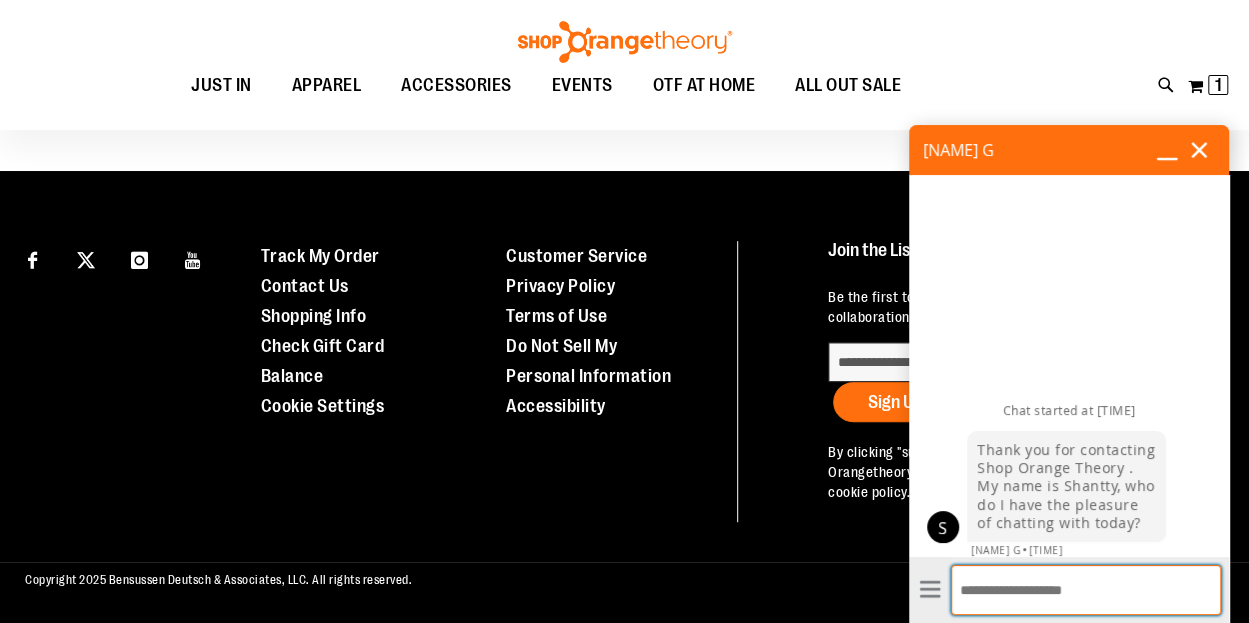 click on "Enter Message" at bounding box center [1086, 590] 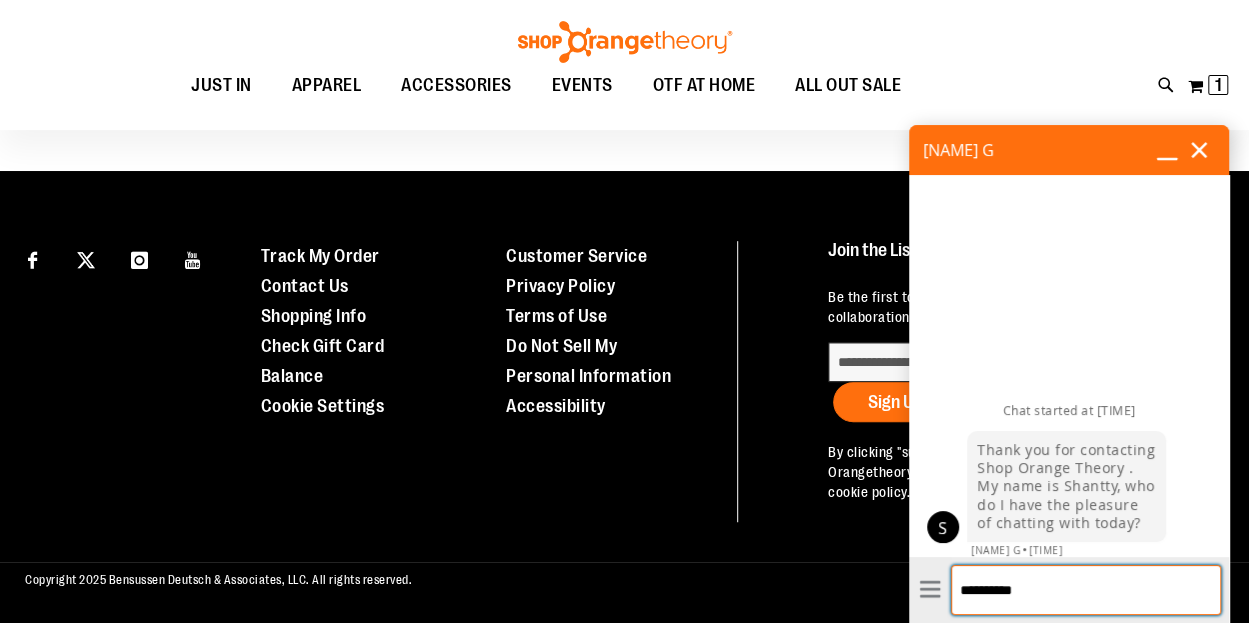 type on "**********" 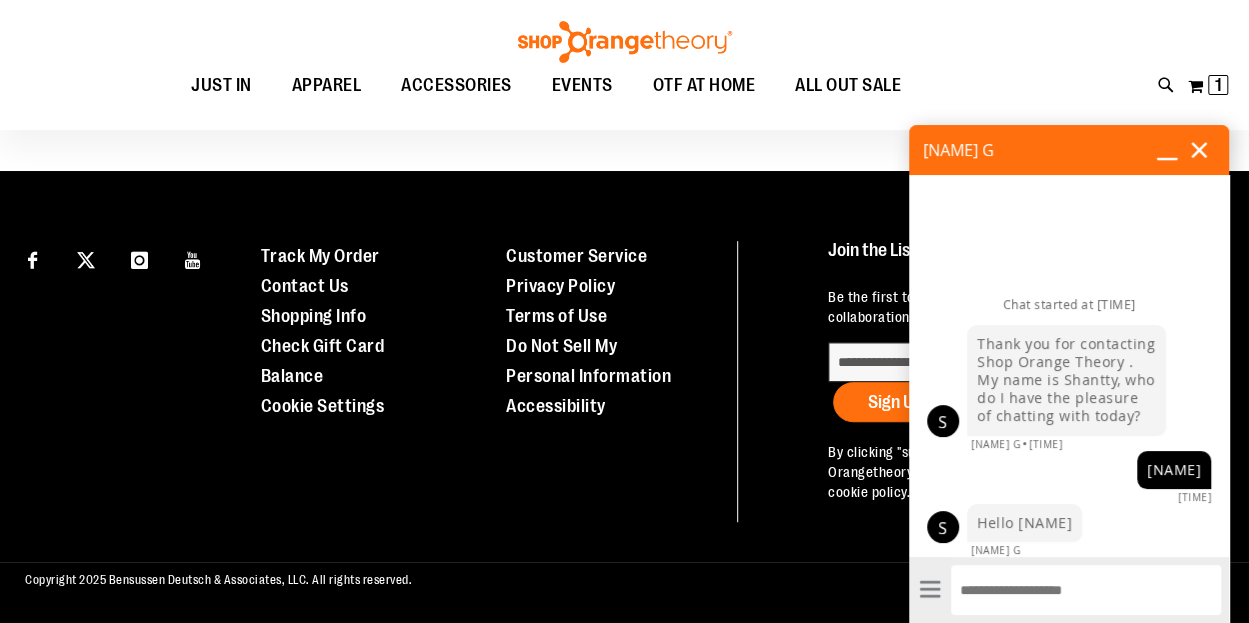 click on "Password reset link sent
We've sent a password reset email to you and should be arriving in your inbox any minute.
Don't see it? Check your junk mail.
Need Help? Reach out to  shoporangetheory@bdainc.com" at bounding box center [624, 11] 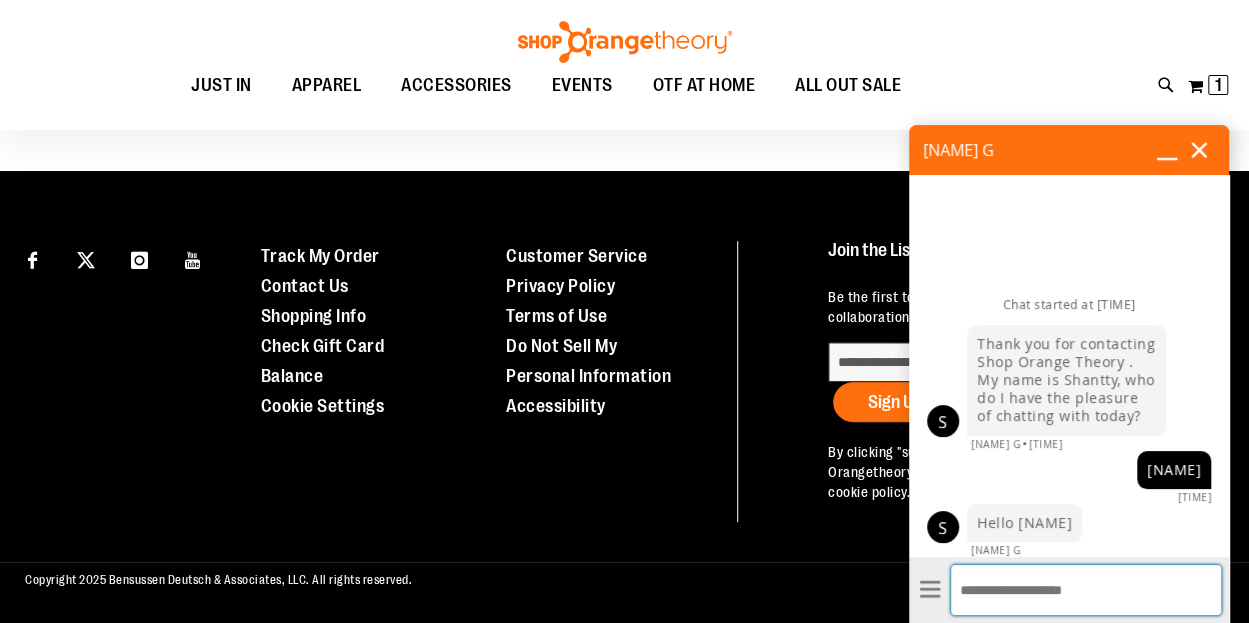 click on "Enter Message" at bounding box center (1086, 590) 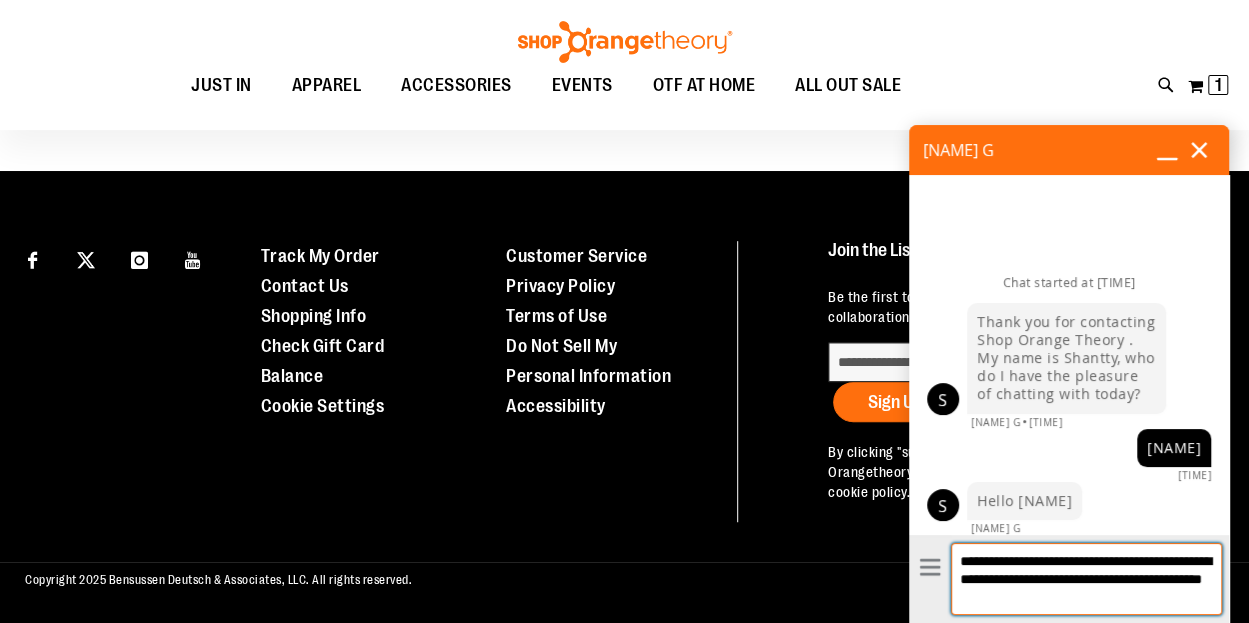 scroll, scrollTop: 10, scrollLeft: 0, axis: vertical 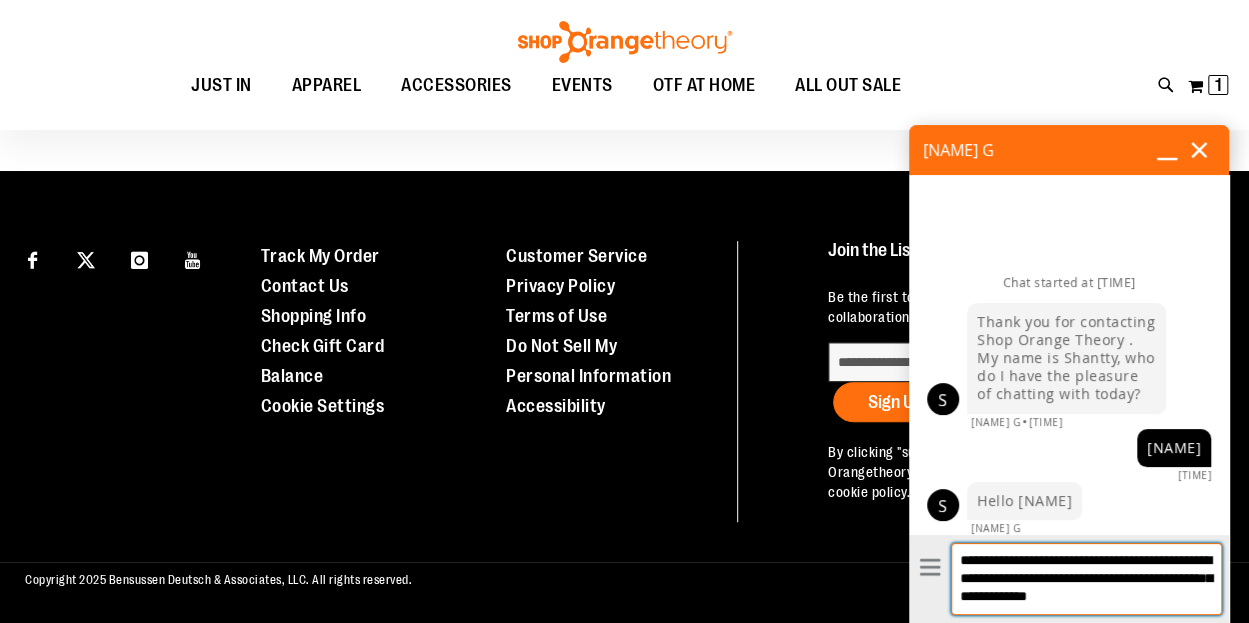 type on "**********" 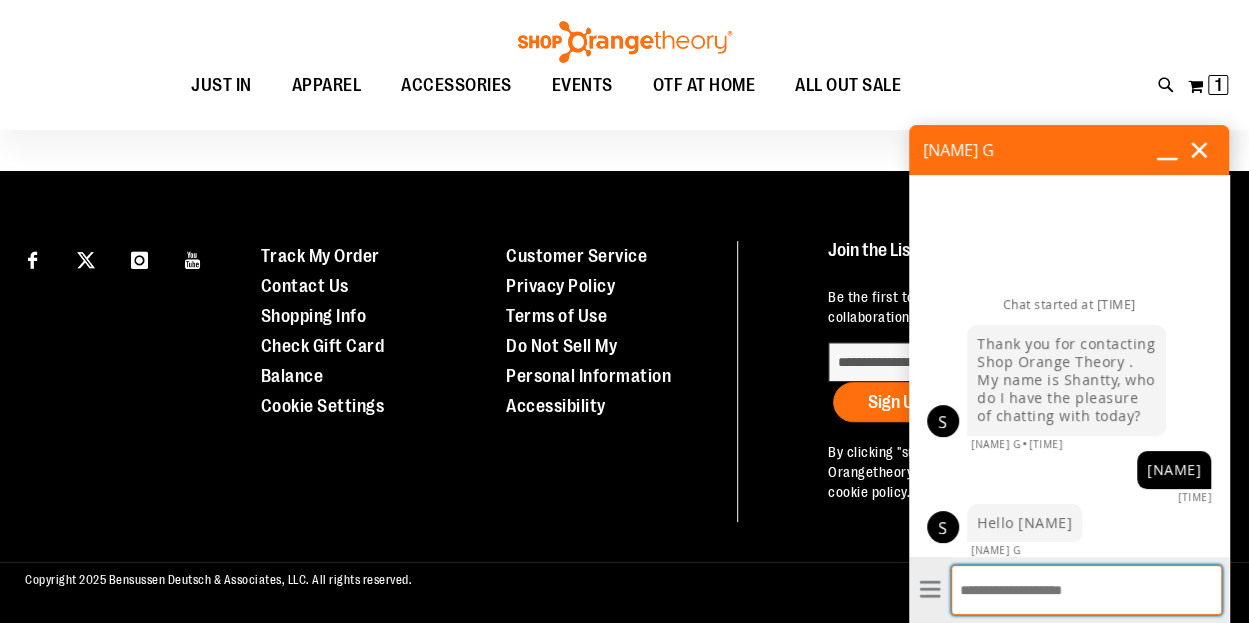 scroll, scrollTop: 0, scrollLeft: 0, axis: both 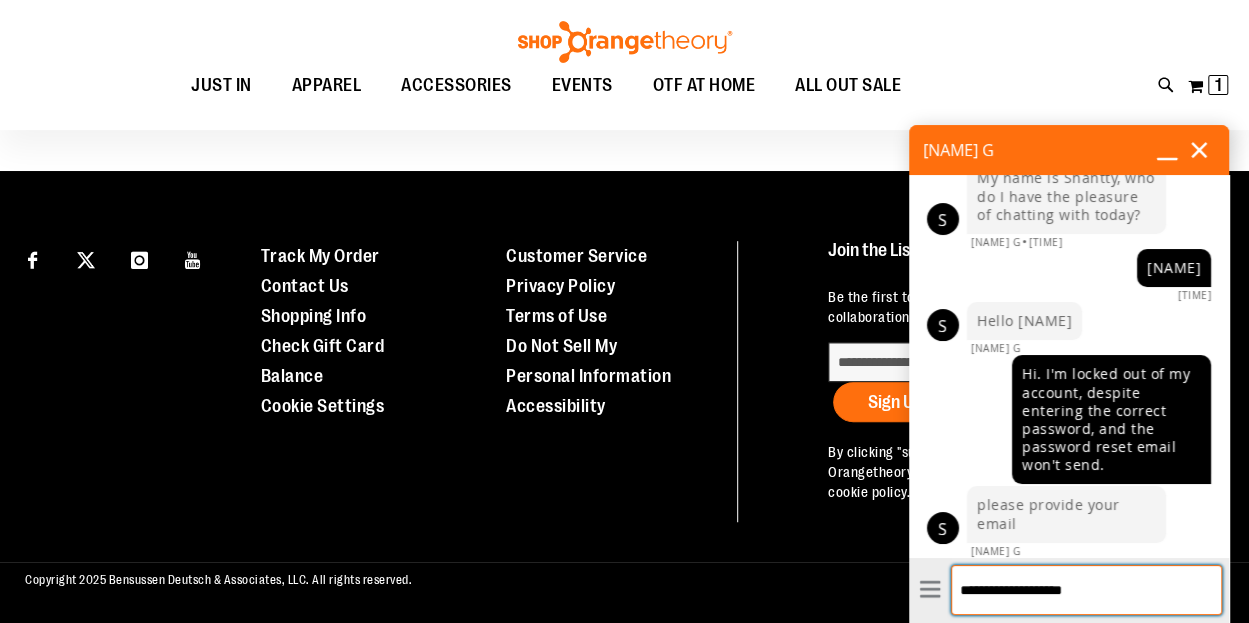 type on "**********" 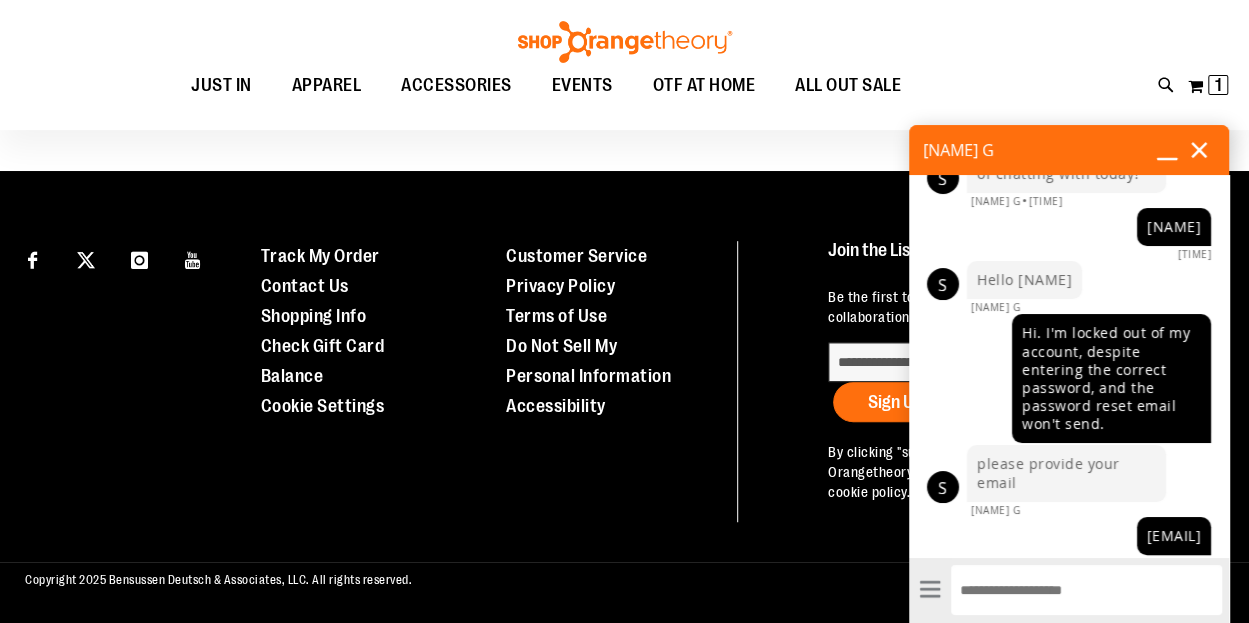 scroll, scrollTop: 192, scrollLeft: 0, axis: vertical 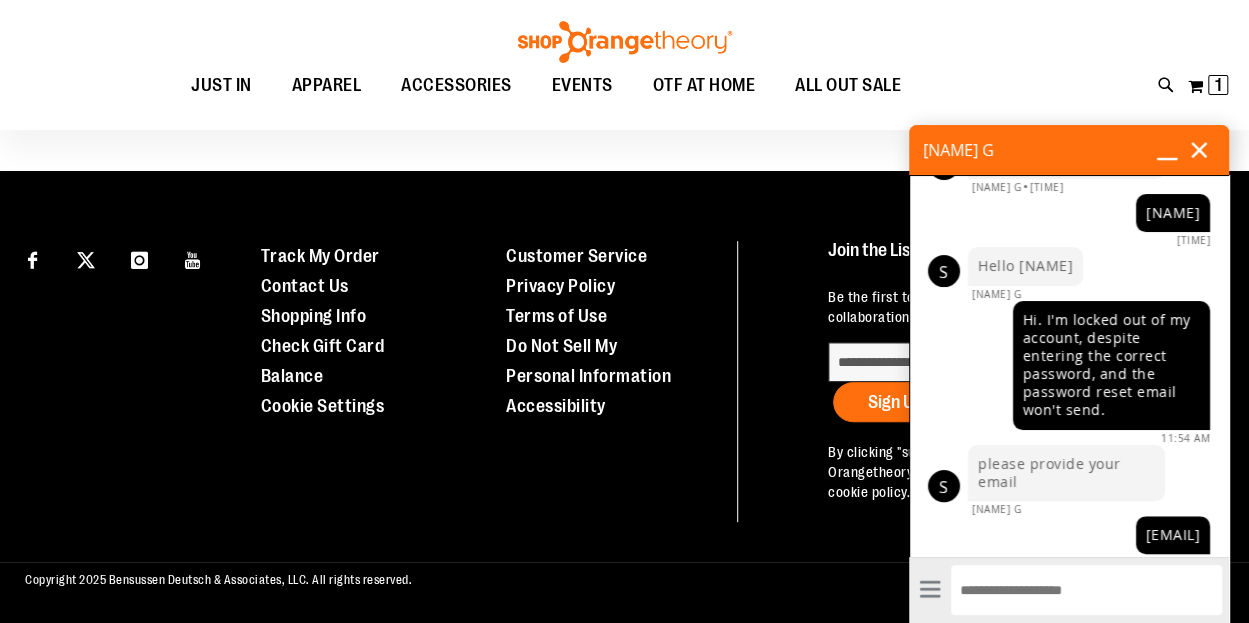 click on "<a href="mailto:kateaspires@gmail.com">kateaspires@gmail.com</a>" at bounding box center (1173, 535) 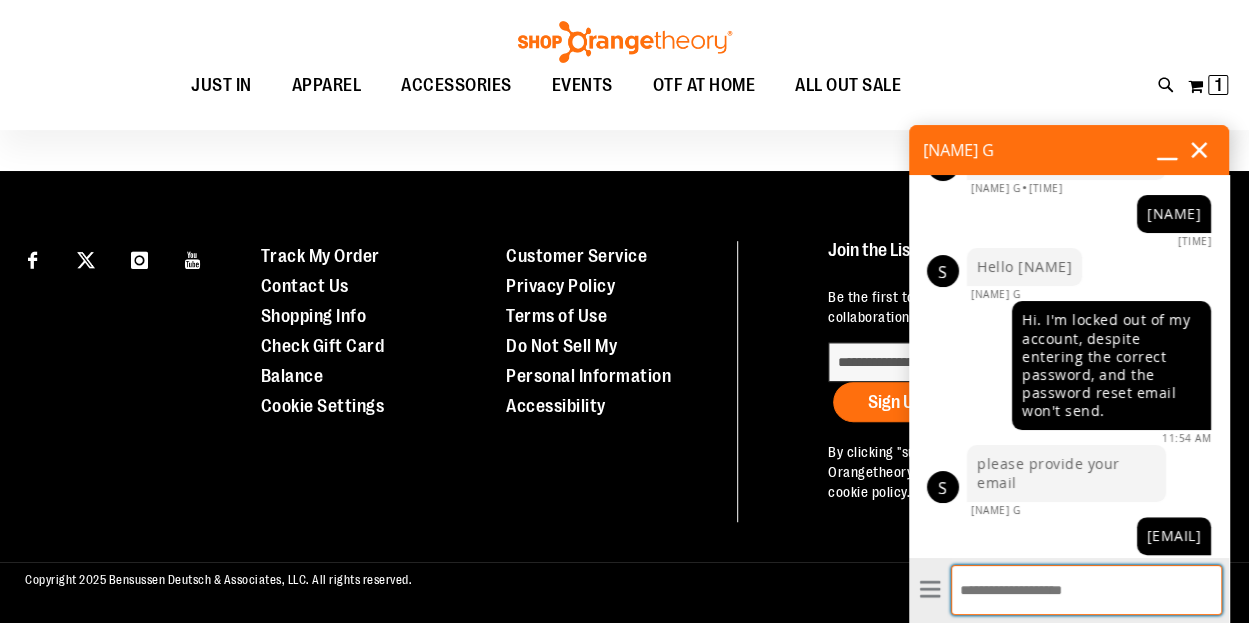 click on "Enter Message" at bounding box center [1086, 590] 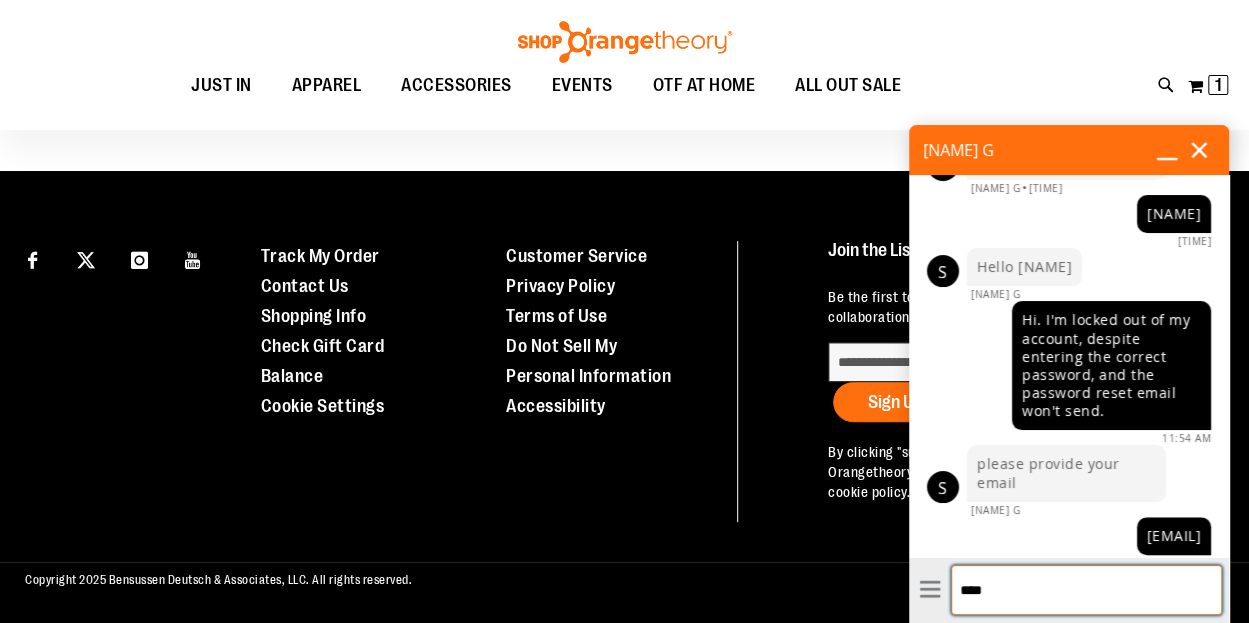 scroll, scrollTop: 244, scrollLeft: 0, axis: vertical 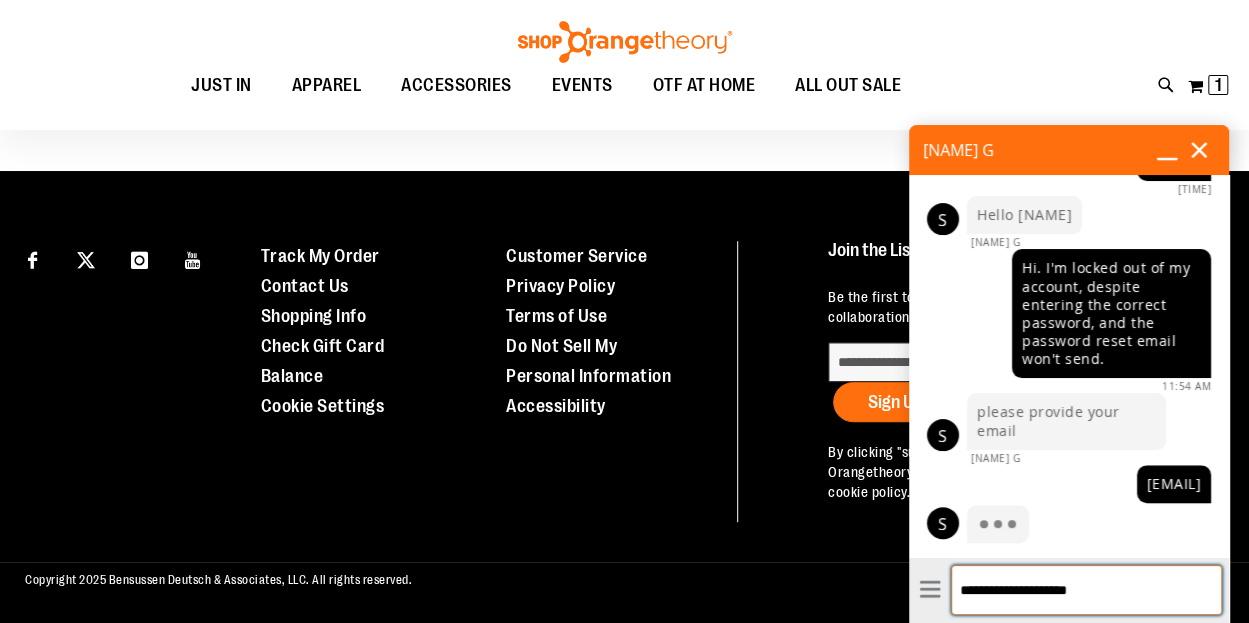 type on "**********" 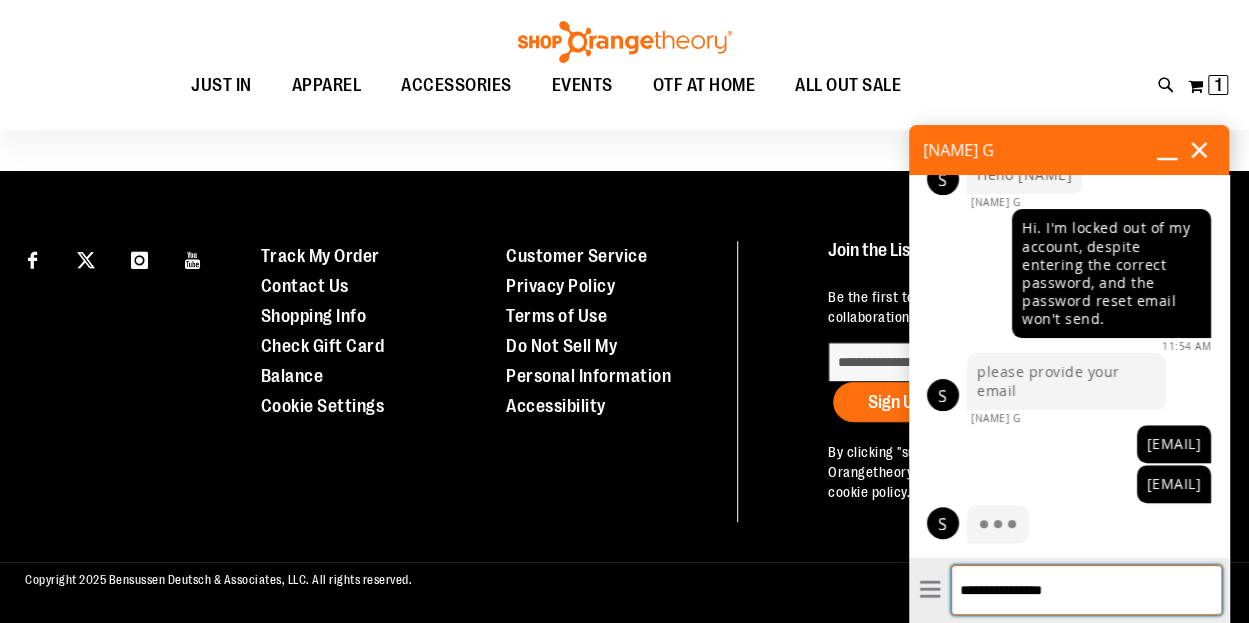 scroll, scrollTop: 377, scrollLeft: 0, axis: vertical 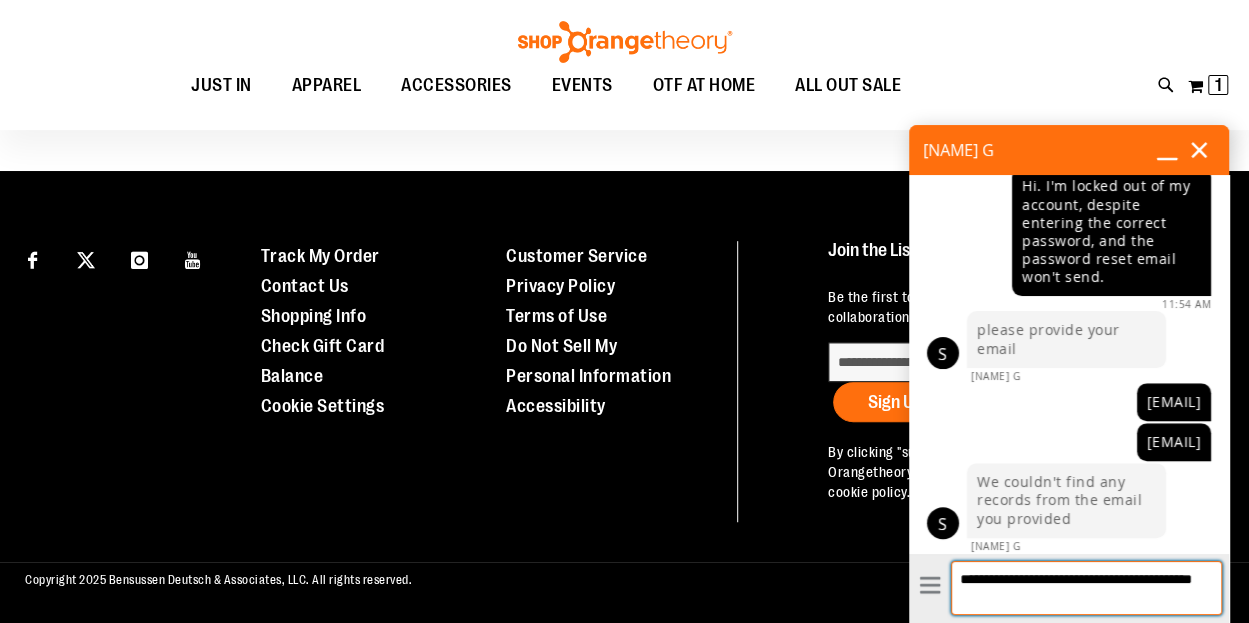 type on "**********" 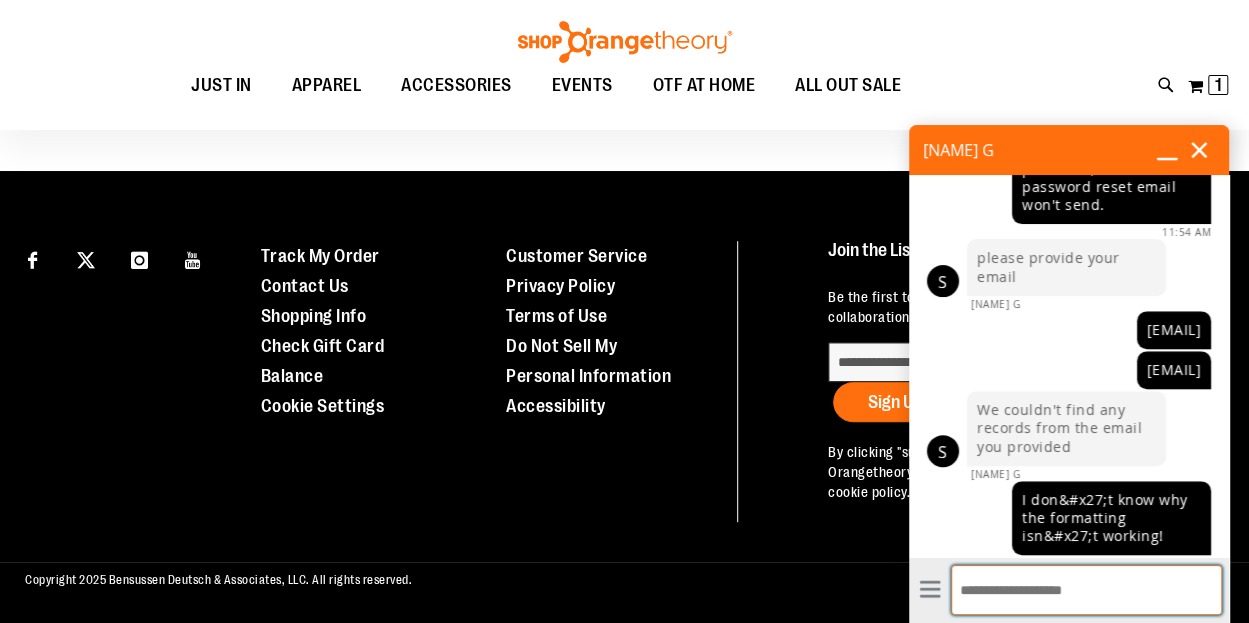 scroll, scrollTop: 454, scrollLeft: 0, axis: vertical 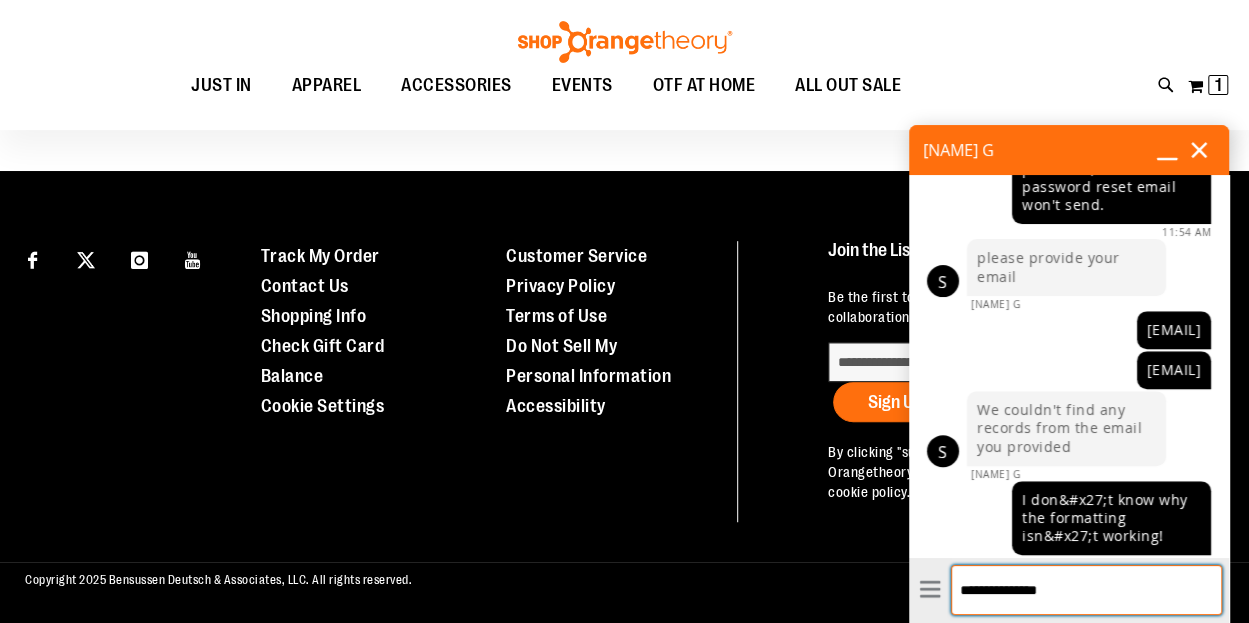 type on "**********" 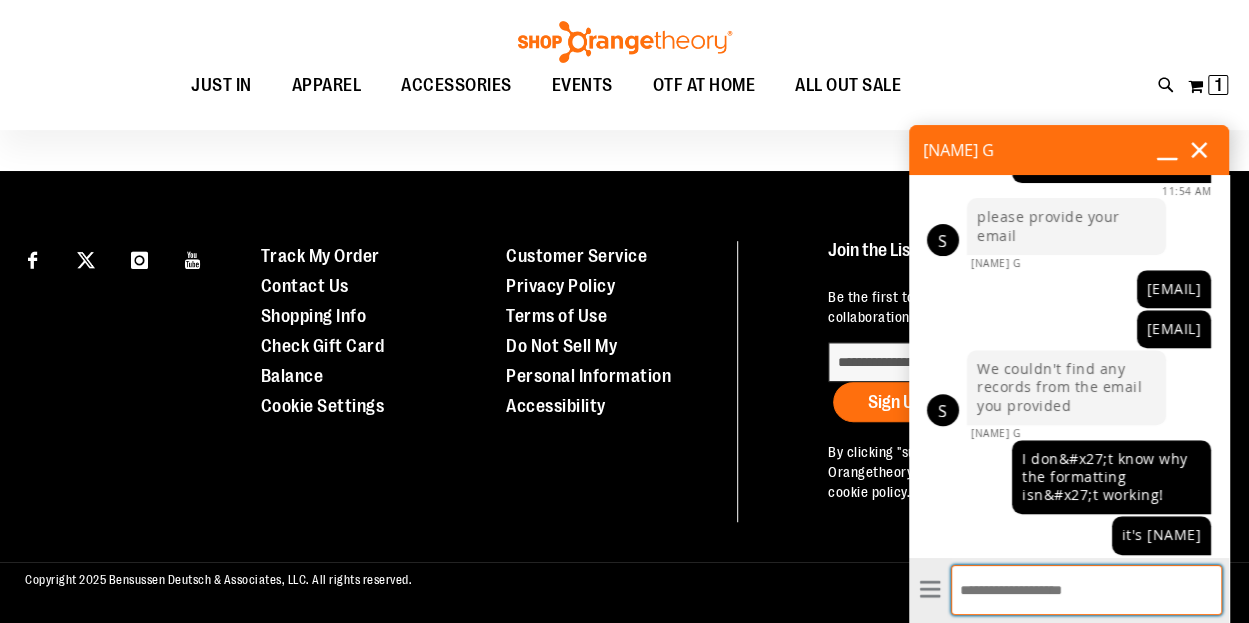 scroll, scrollTop: 494, scrollLeft: 0, axis: vertical 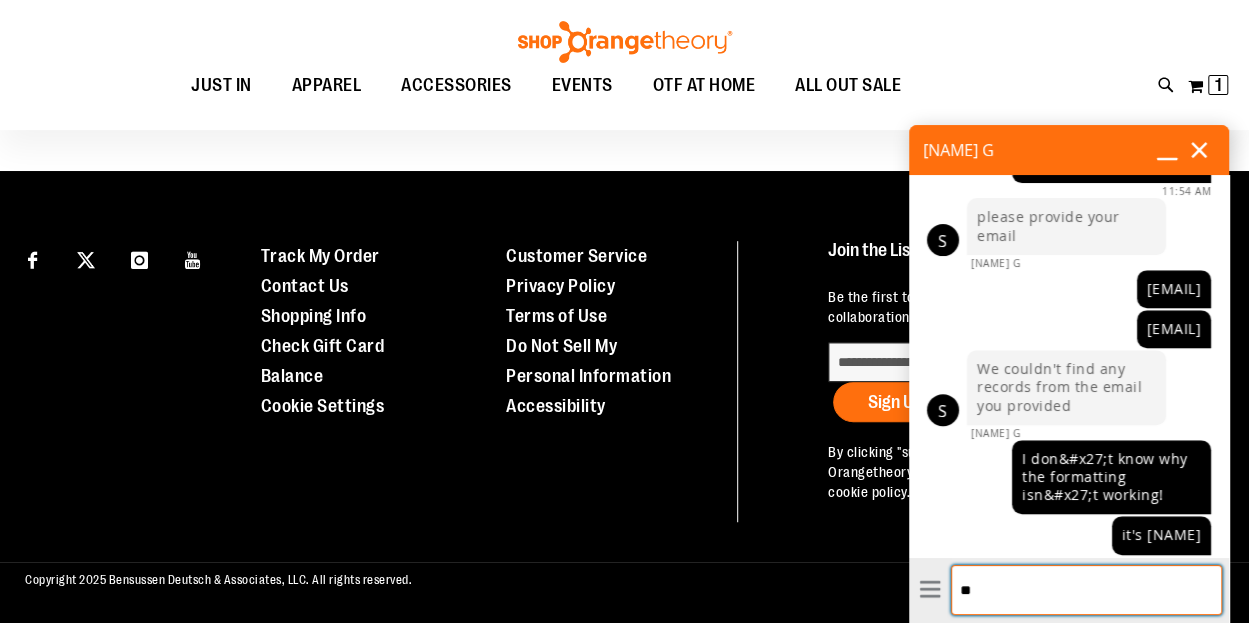 type on "**" 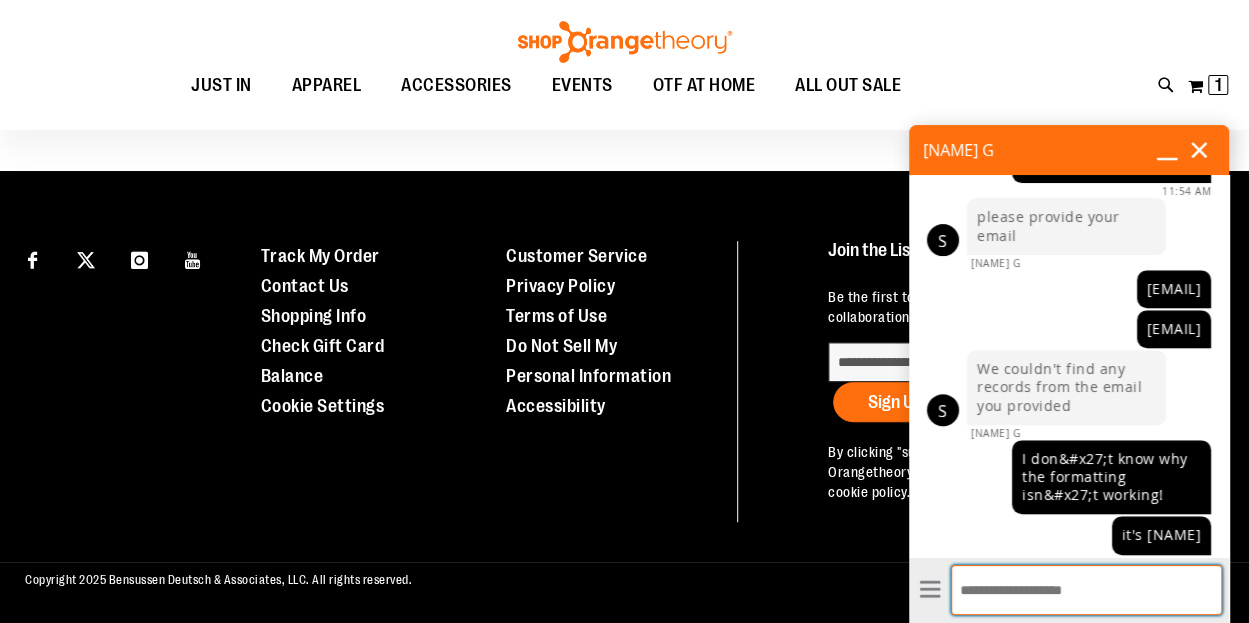 scroll, scrollTop: 534, scrollLeft: 0, axis: vertical 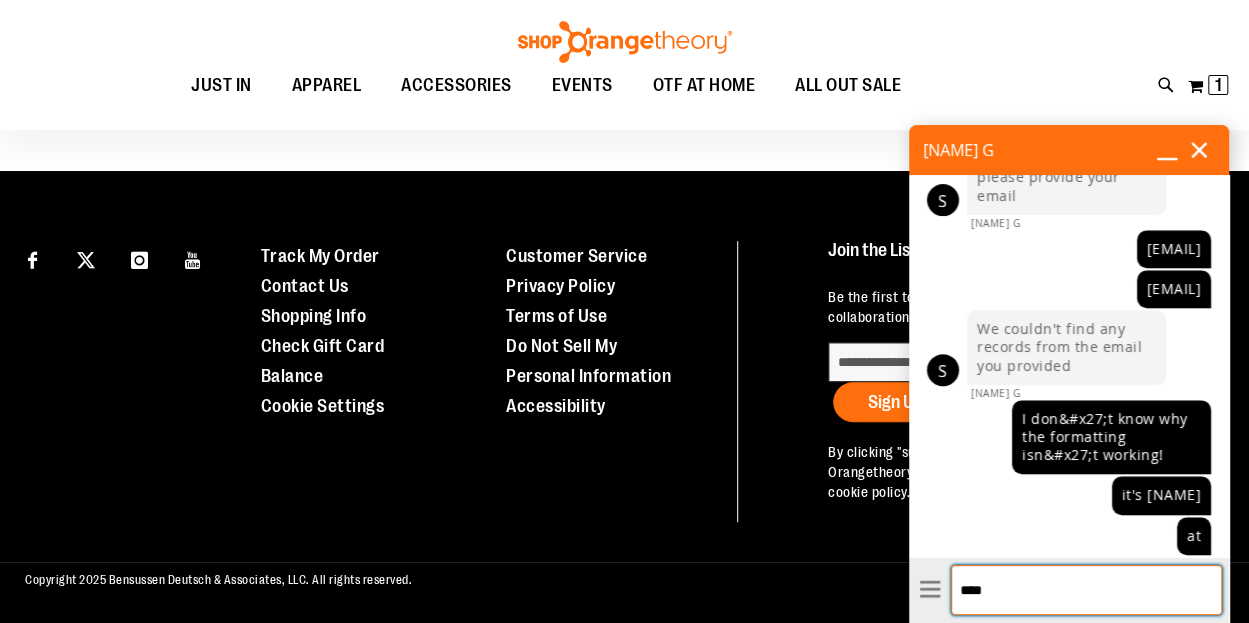 type on "*****" 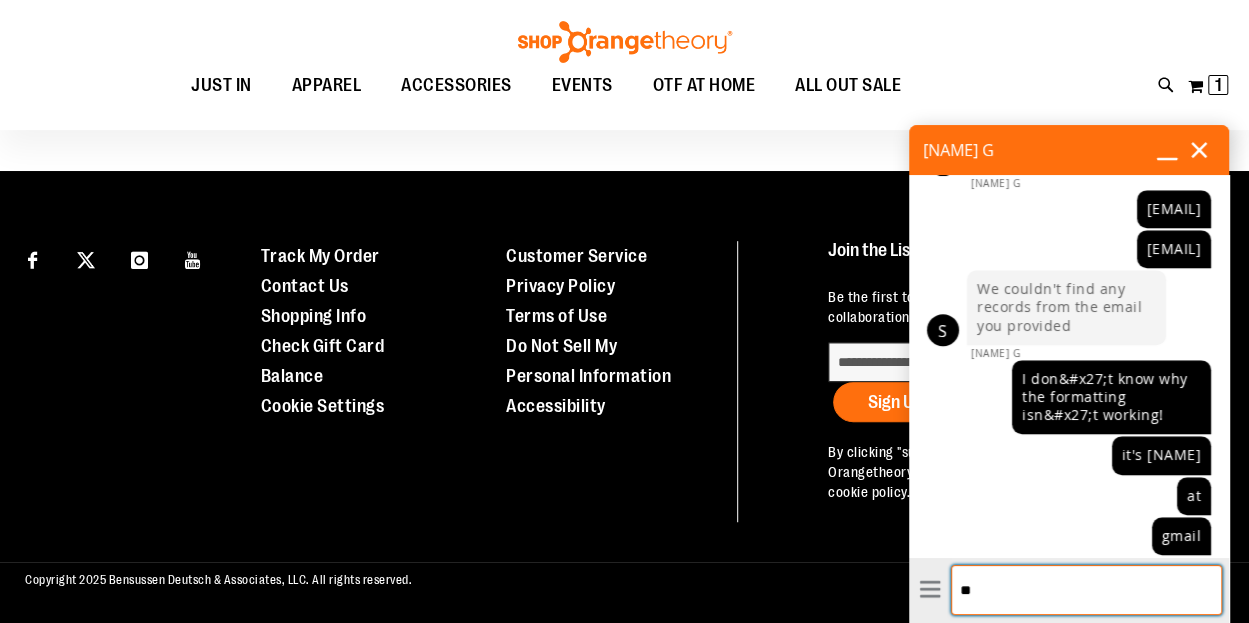 type on "***" 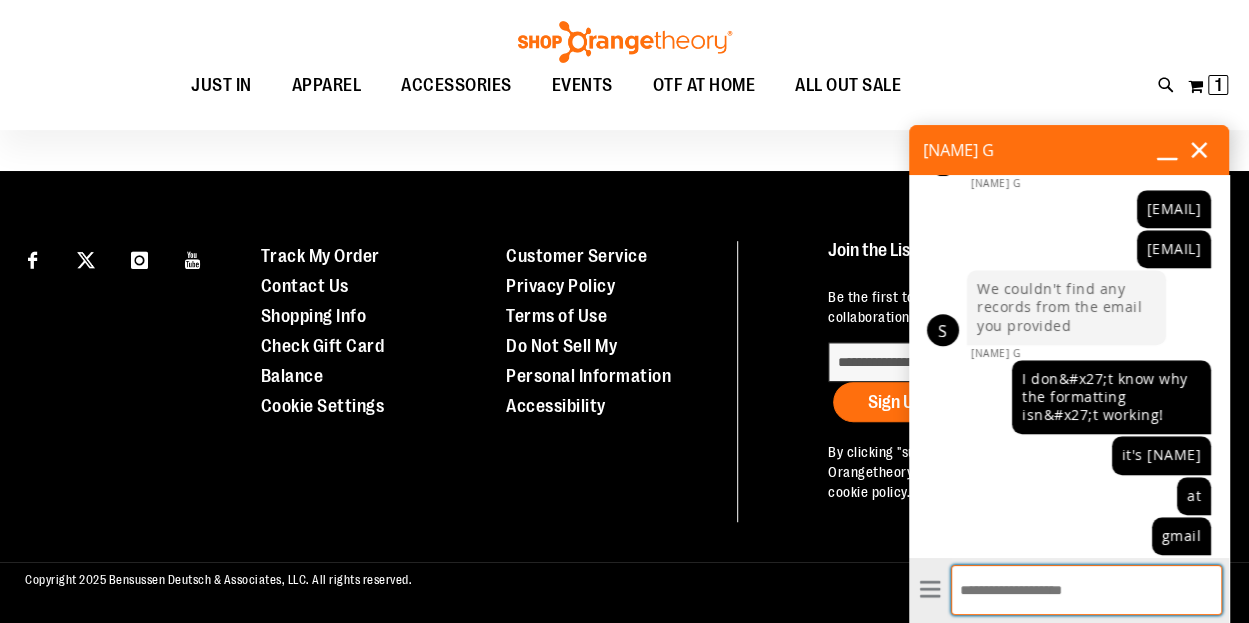scroll, scrollTop: 614, scrollLeft: 0, axis: vertical 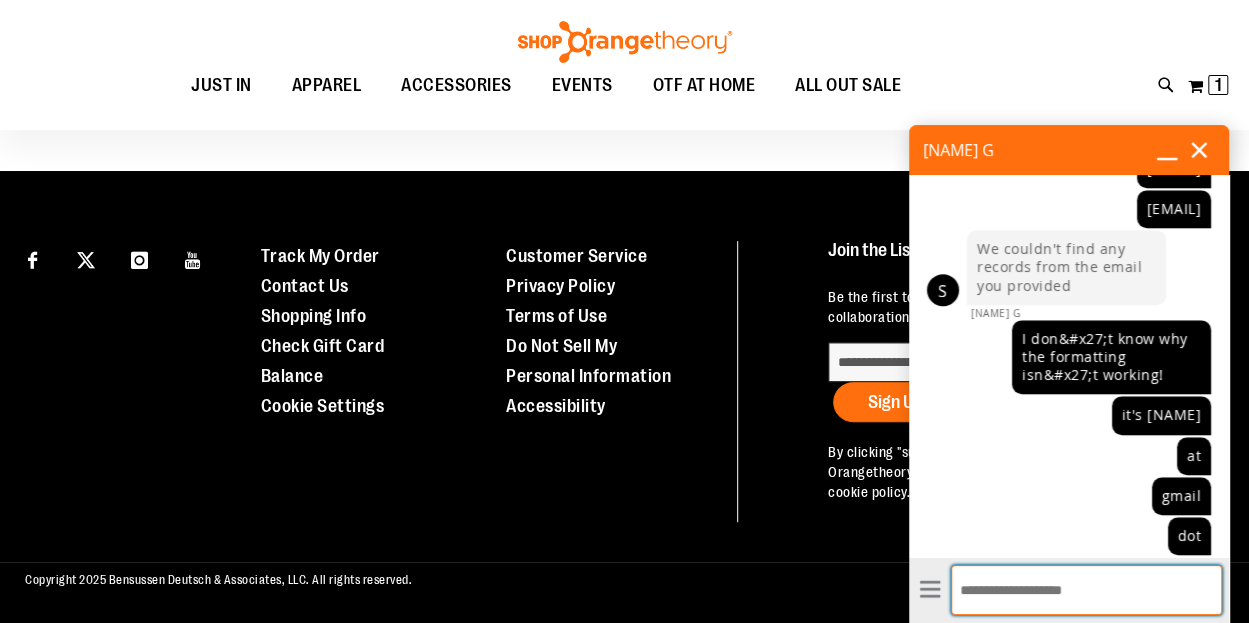 type on "*" 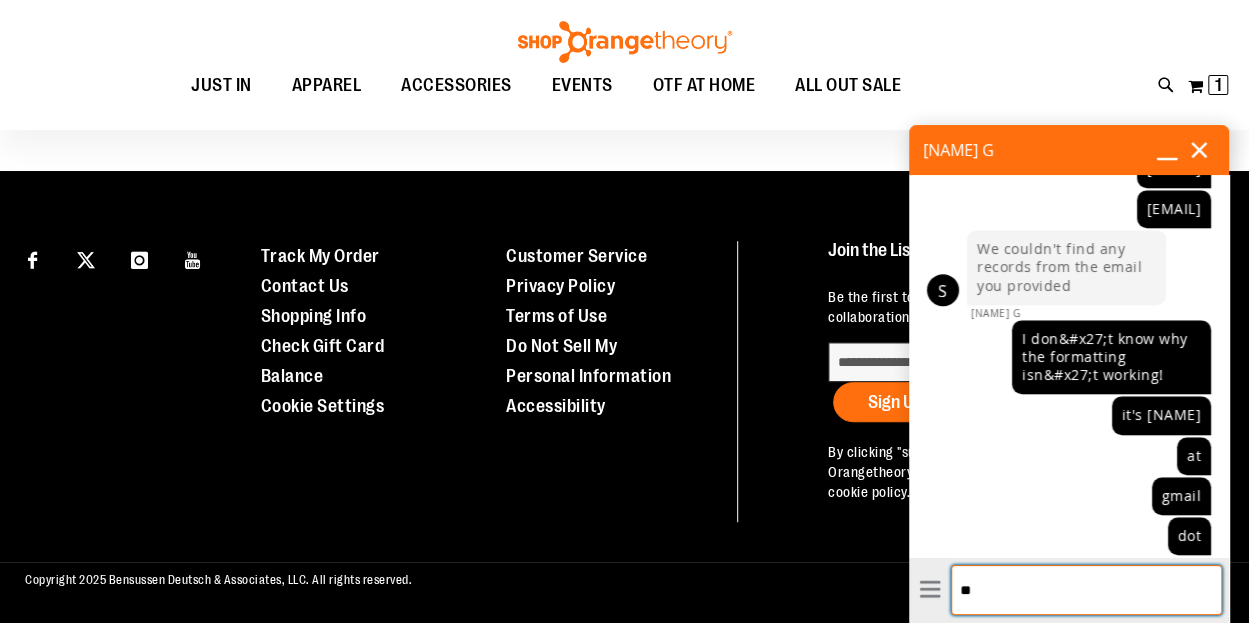 type on "***" 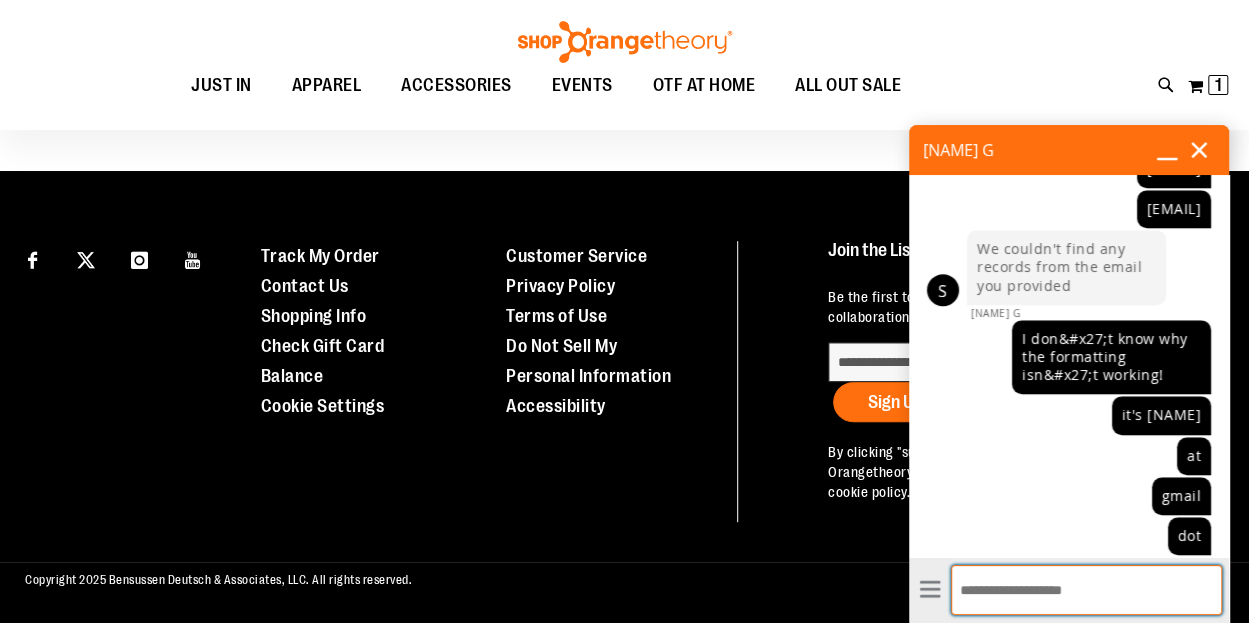 scroll, scrollTop: 654, scrollLeft: 0, axis: vertical 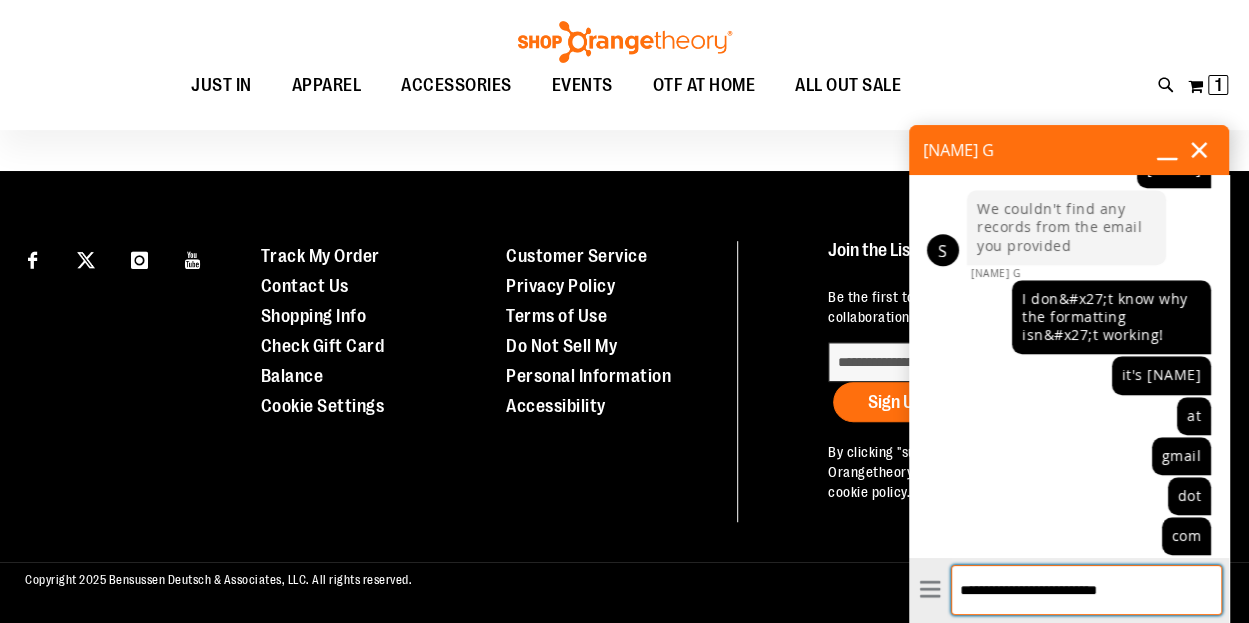 type on "**********" 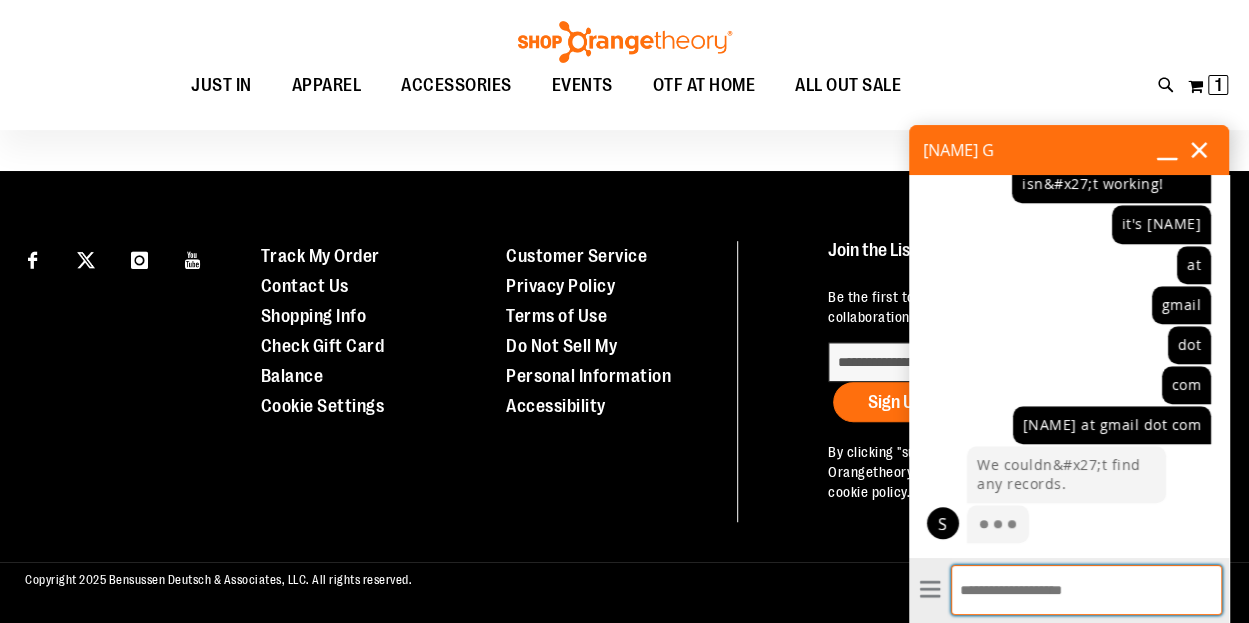 scroll, scrollTop: 838, scrollLeft: 0, axis: vertical 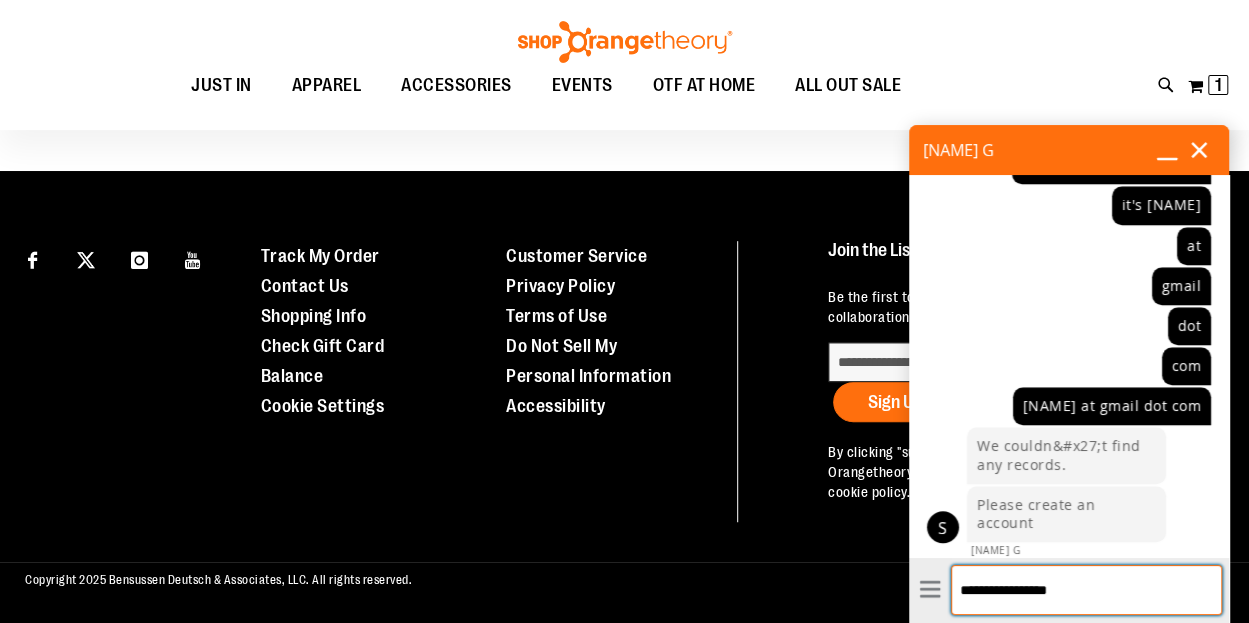 type on "**********" 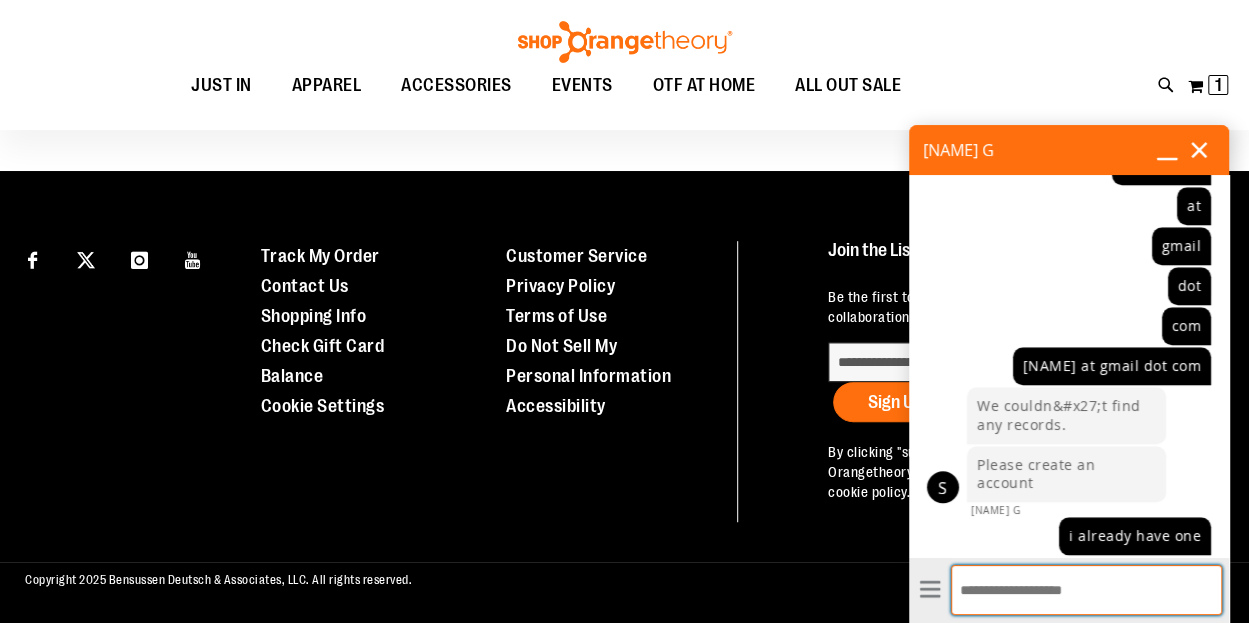 scroll, scrollTop: 878, scrollLeft: 0, axis: vertical 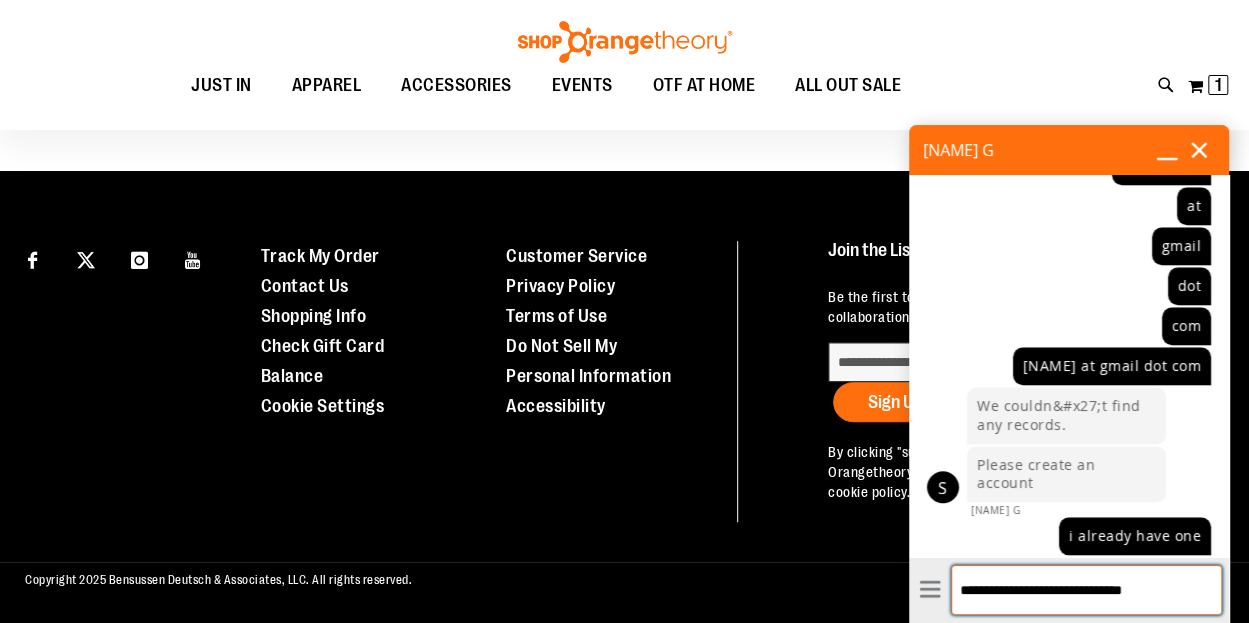 type on "**********" 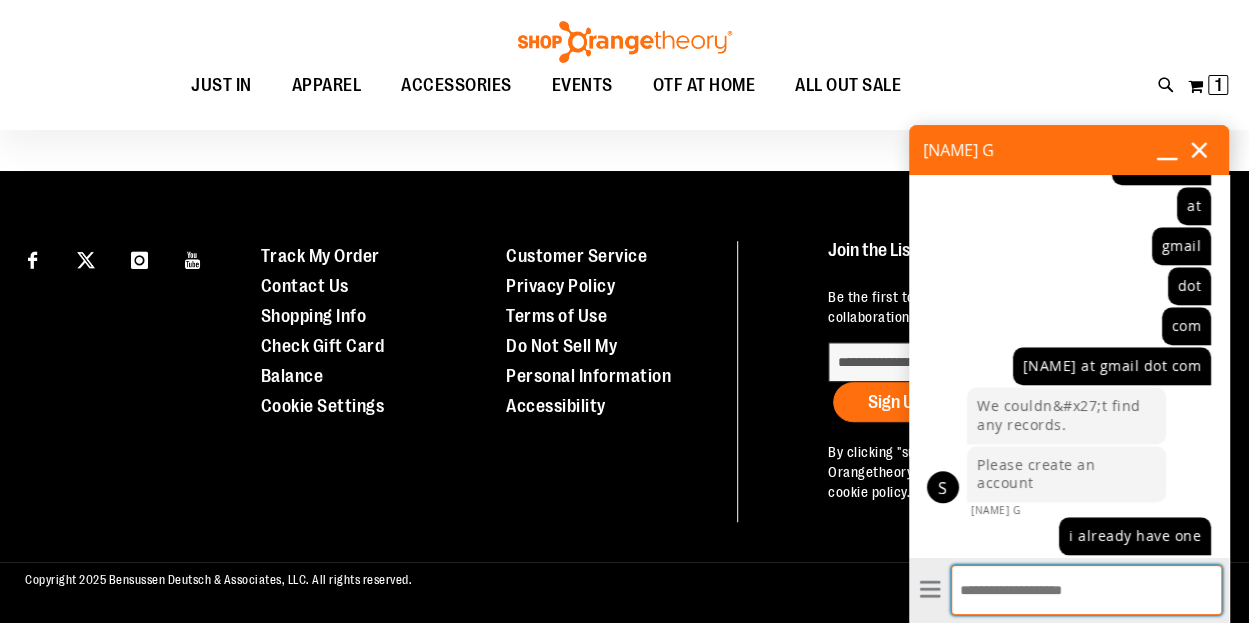 scroll, scrollTop: 936, scrollLeft: 0, axis: vertical 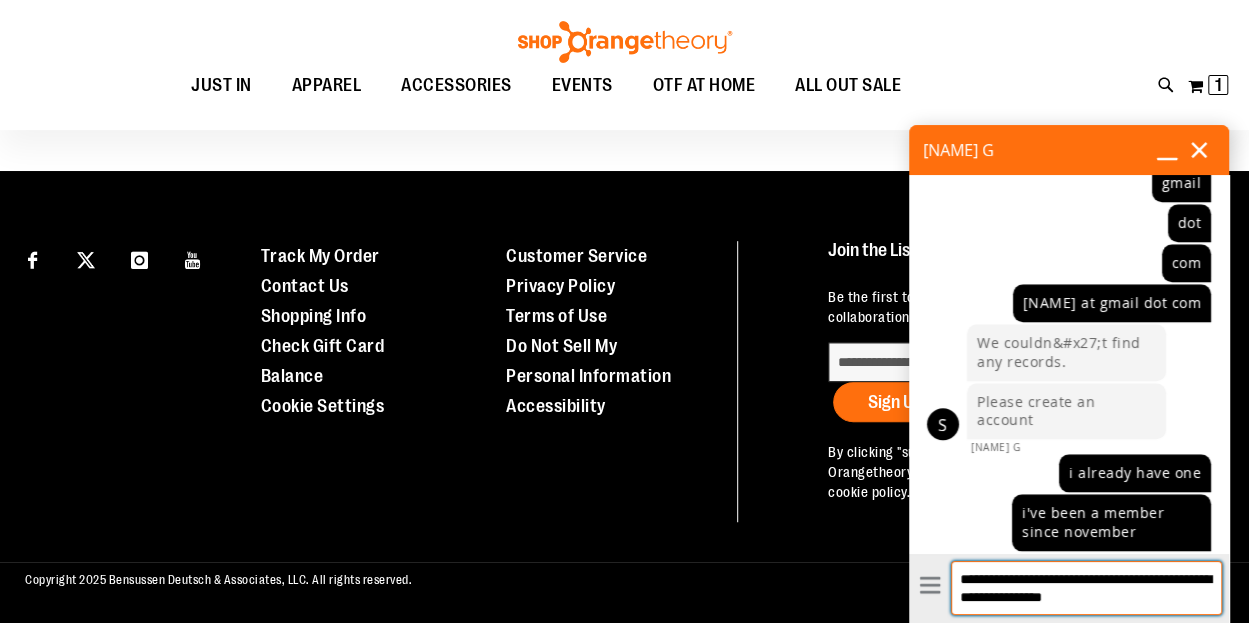 type on "**********" 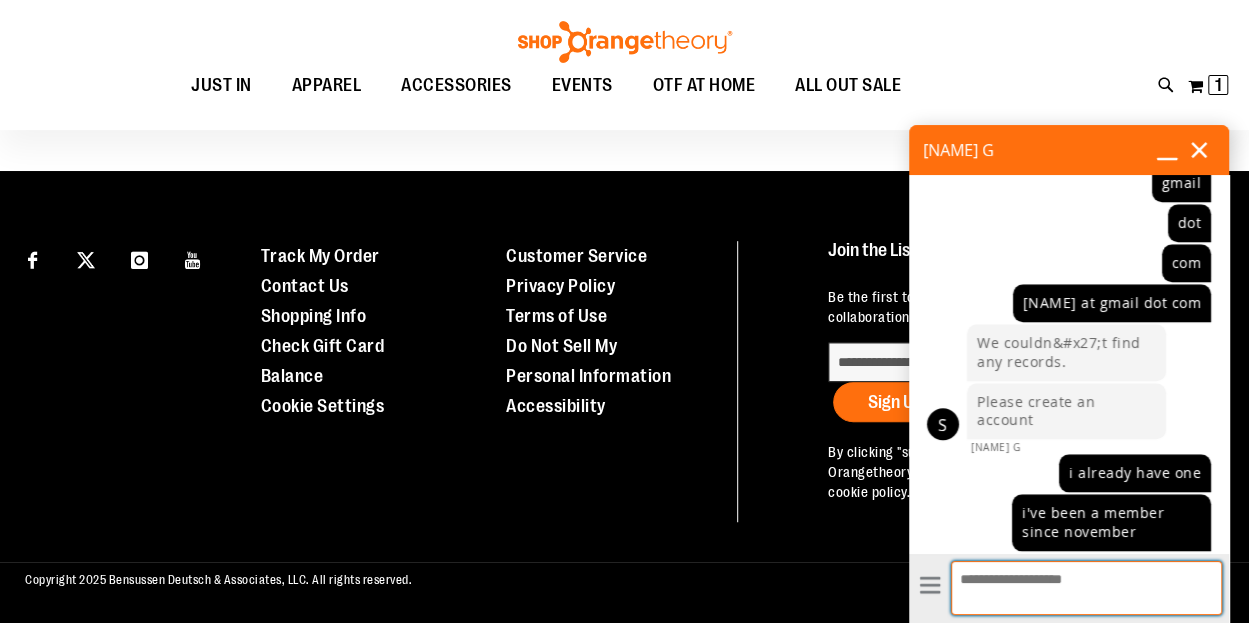 scroll, scrollTop: 1012, scrollLeft: 0, axis: vertical 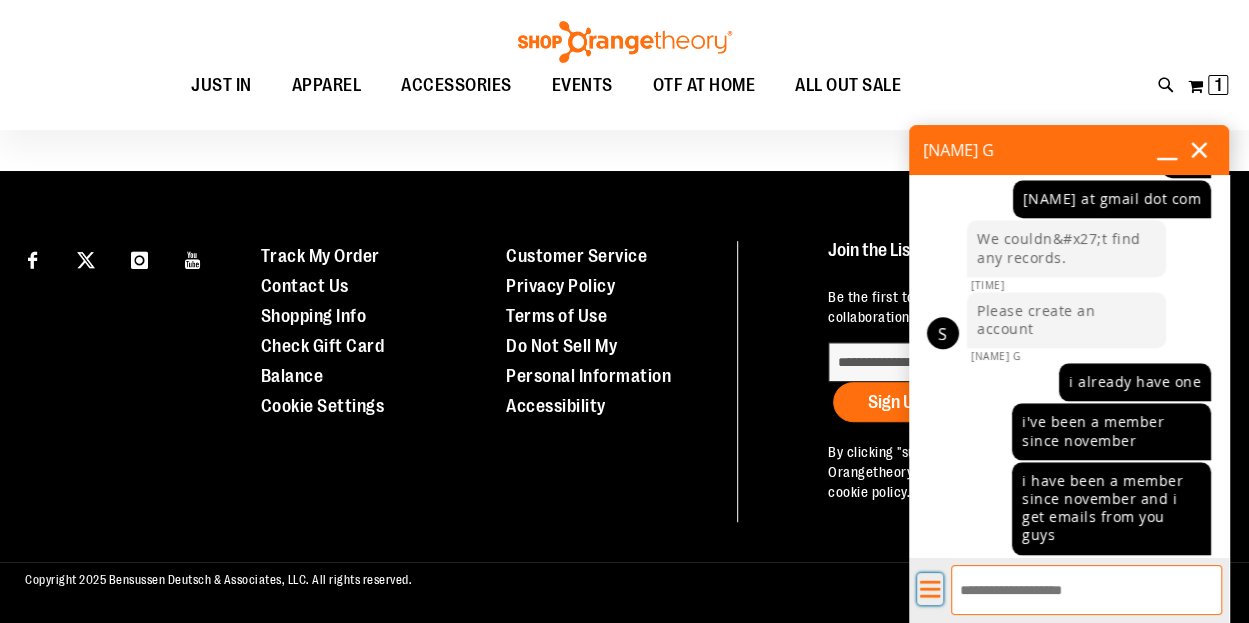 click 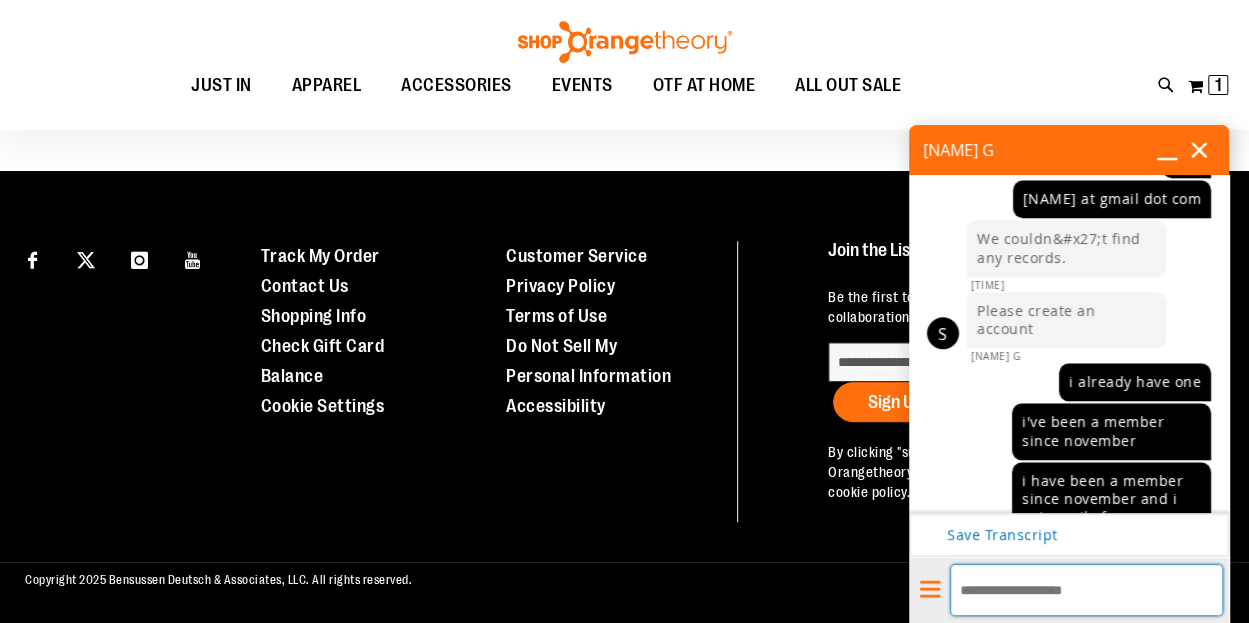 click on "Enter Message" at bounding box center [1086, 590] 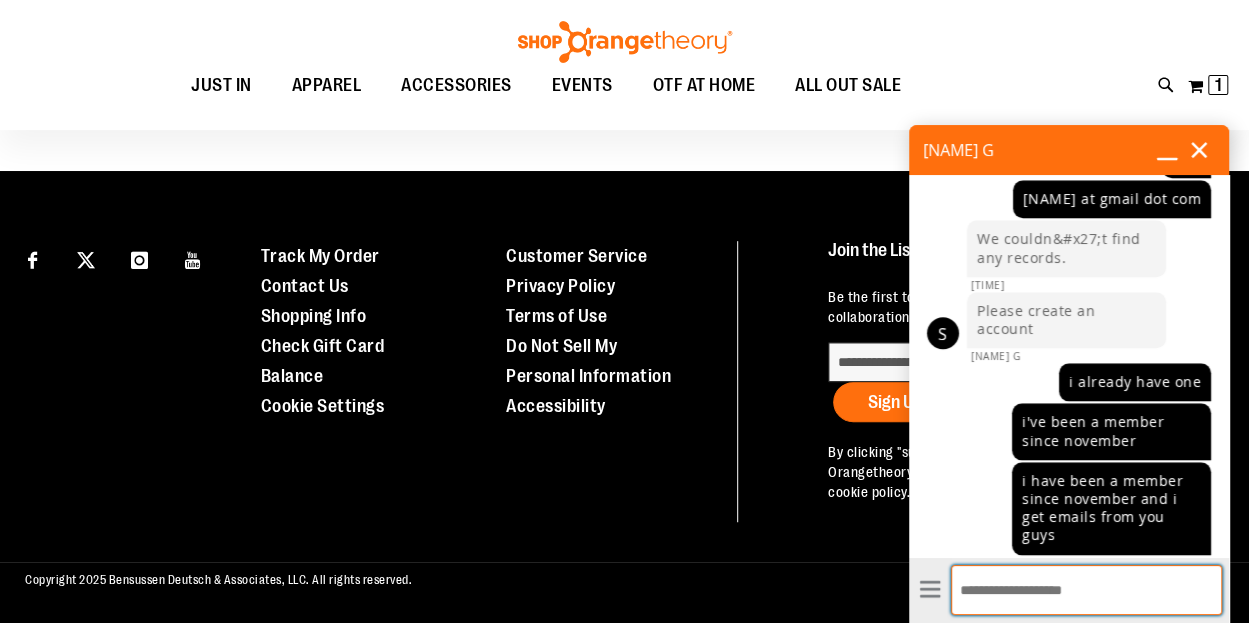 paste on "**********" 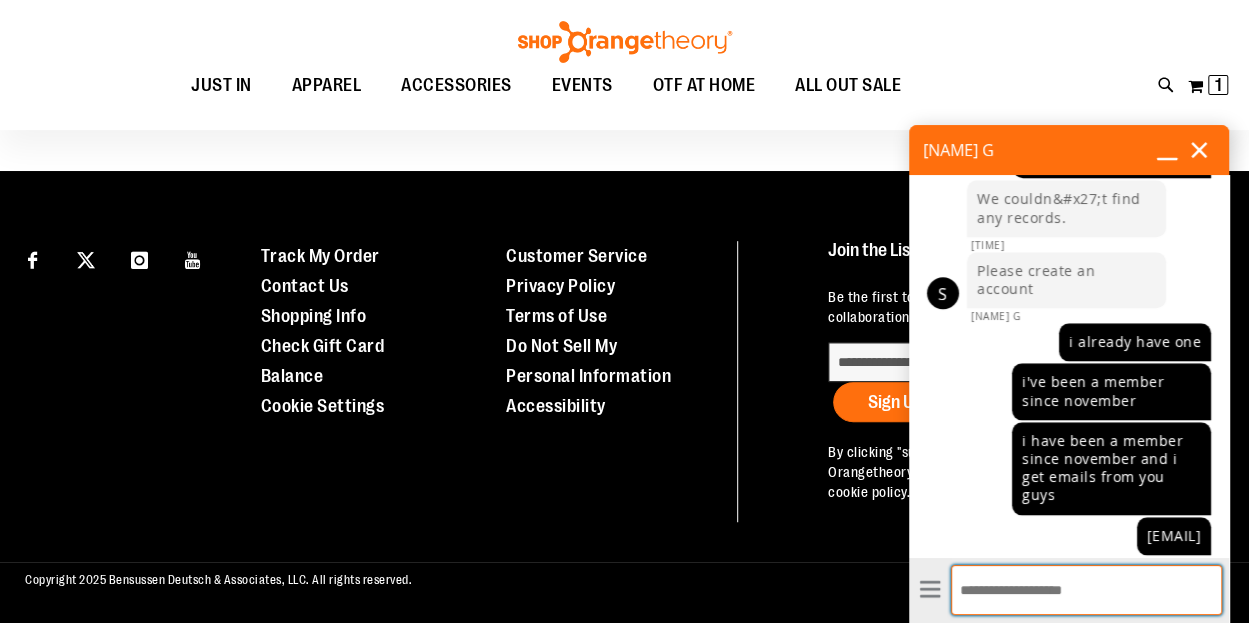 scroll, scrollTop: 1120, scrollLeft: 0, axis: vertical 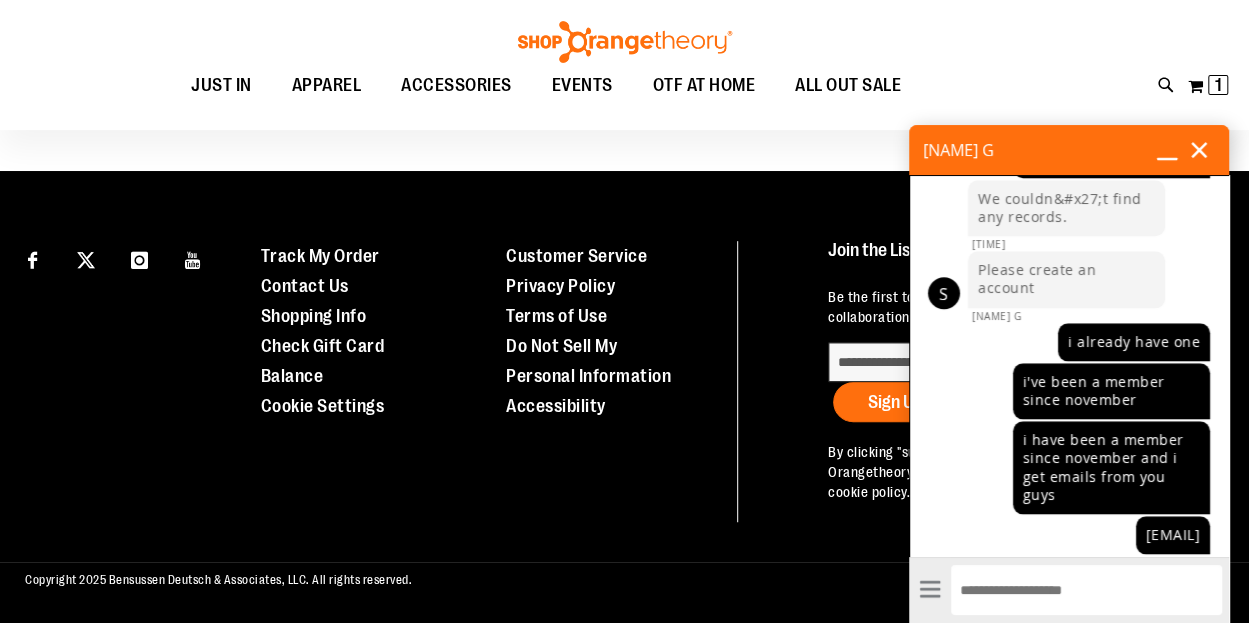 click on "<a href="mailto:kateaspires@gmail.com">kateaspires@gmail.com</a>" at bounding box center [1173, 535] 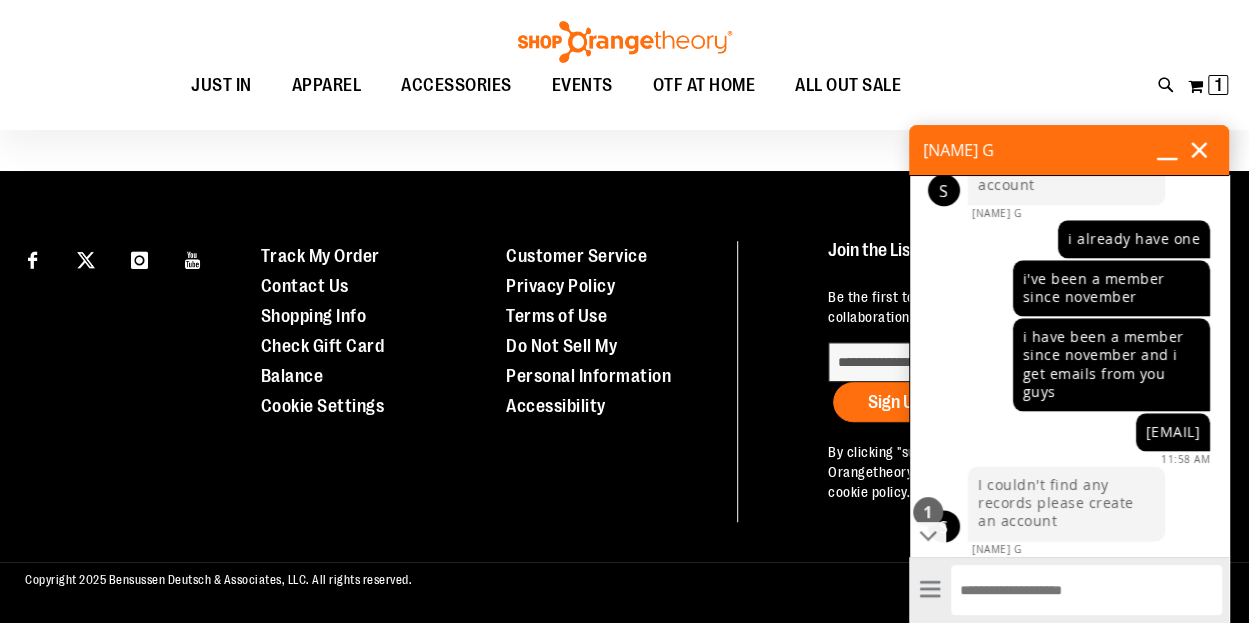 scroll, scrollTop: 1242, scrollLeft: 0, axis: vertical 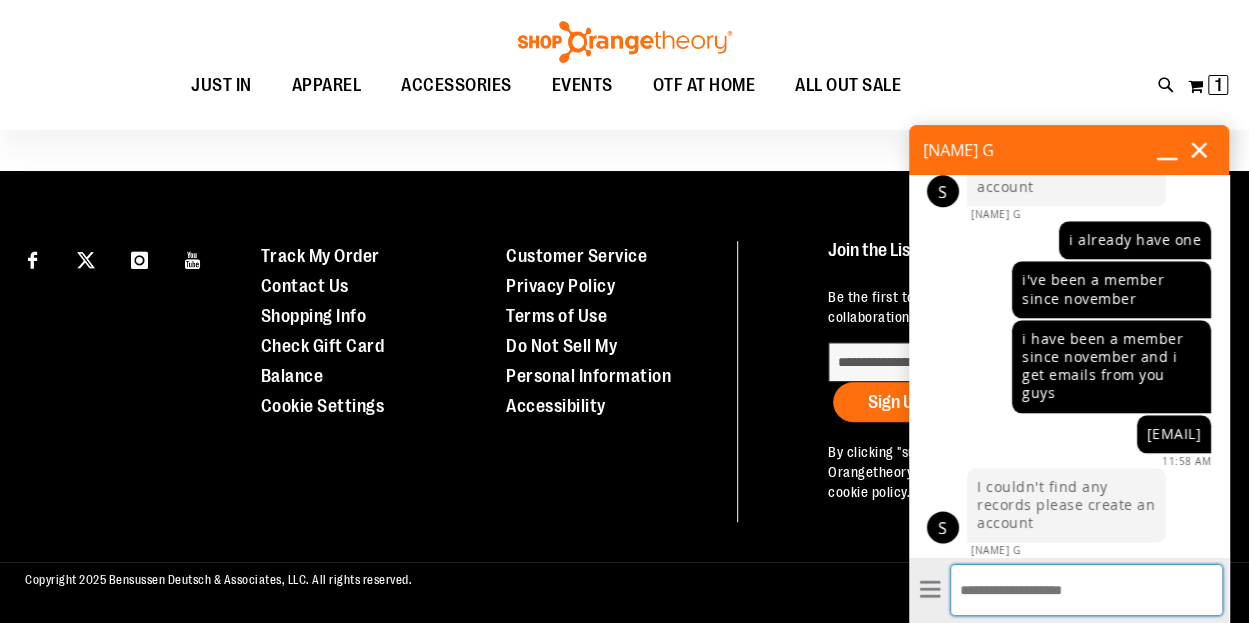 click on "Enter Message" at bounding box center [1086, 590] 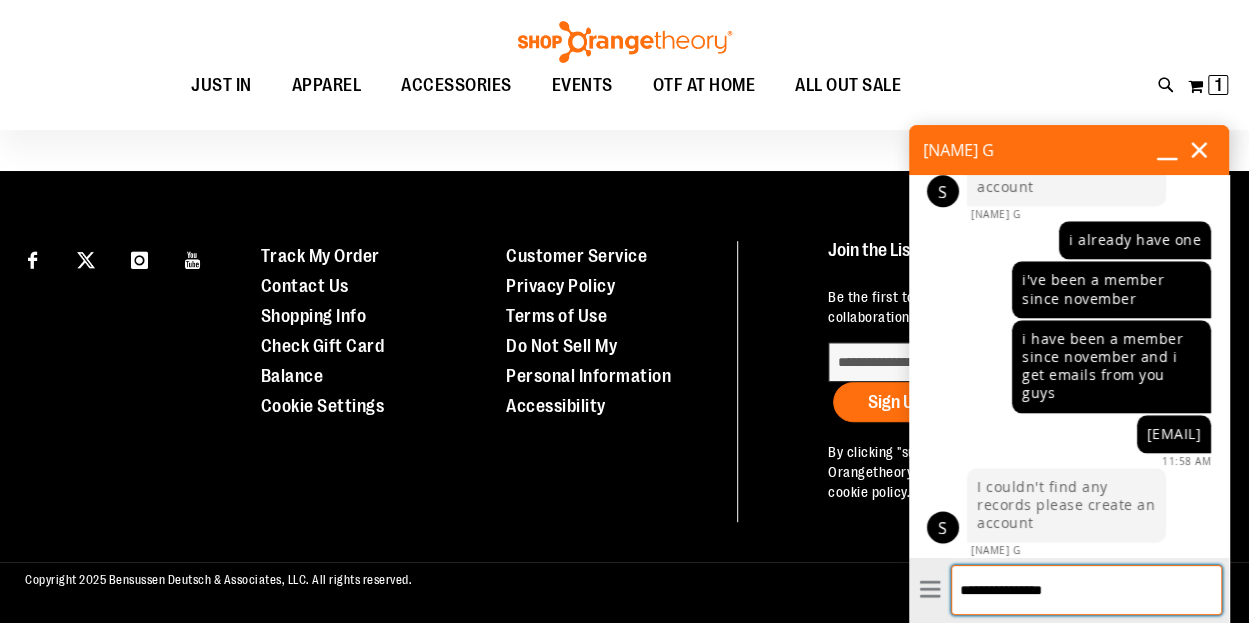 type on "**********" 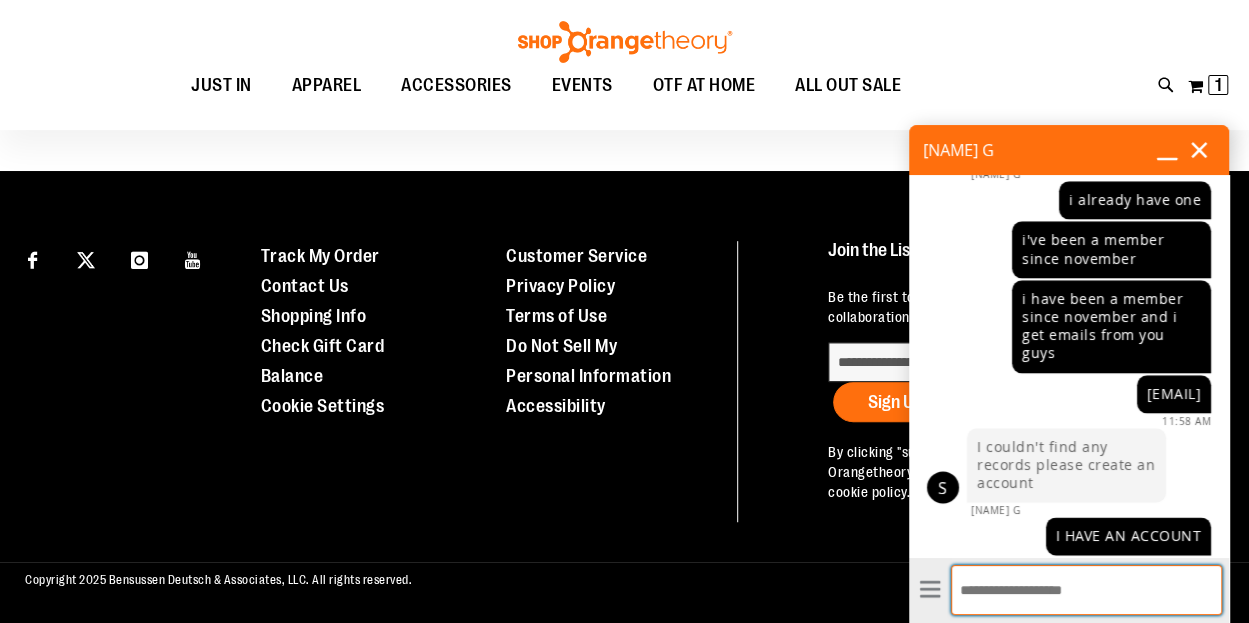 scroll, scrollTop: 1263, scrollLeft: 0, axis: vertical 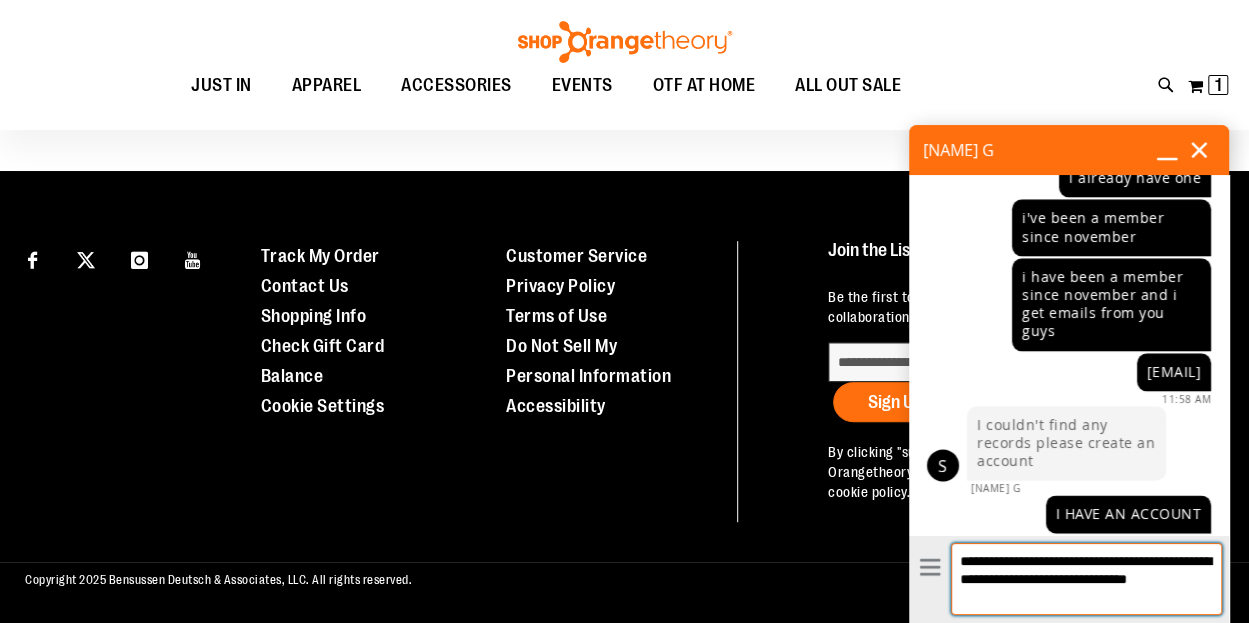 type on "**********" 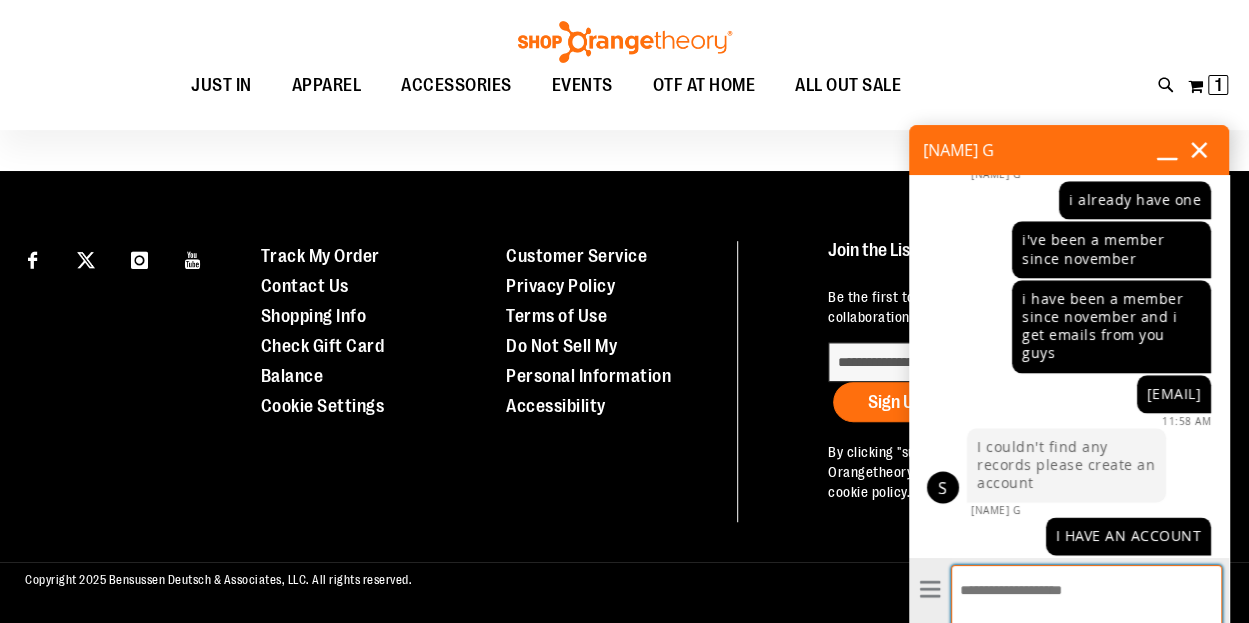 scroll, scrollTop: 1358, scrollLeft: 0, axis: vertical 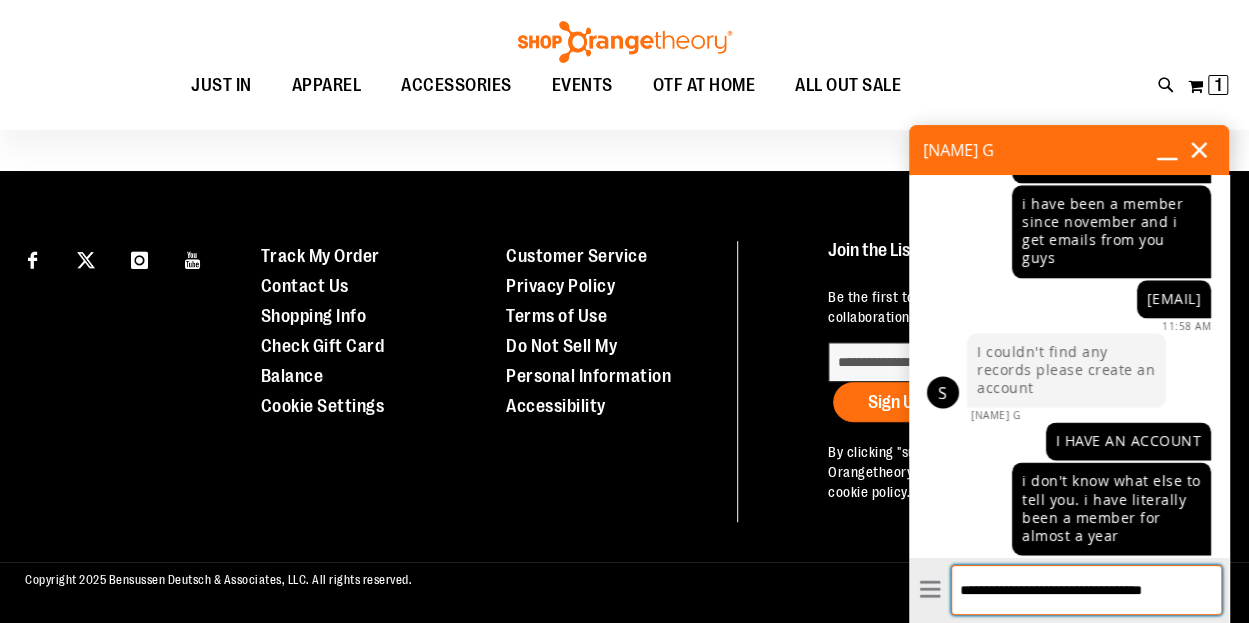 type on "**********" 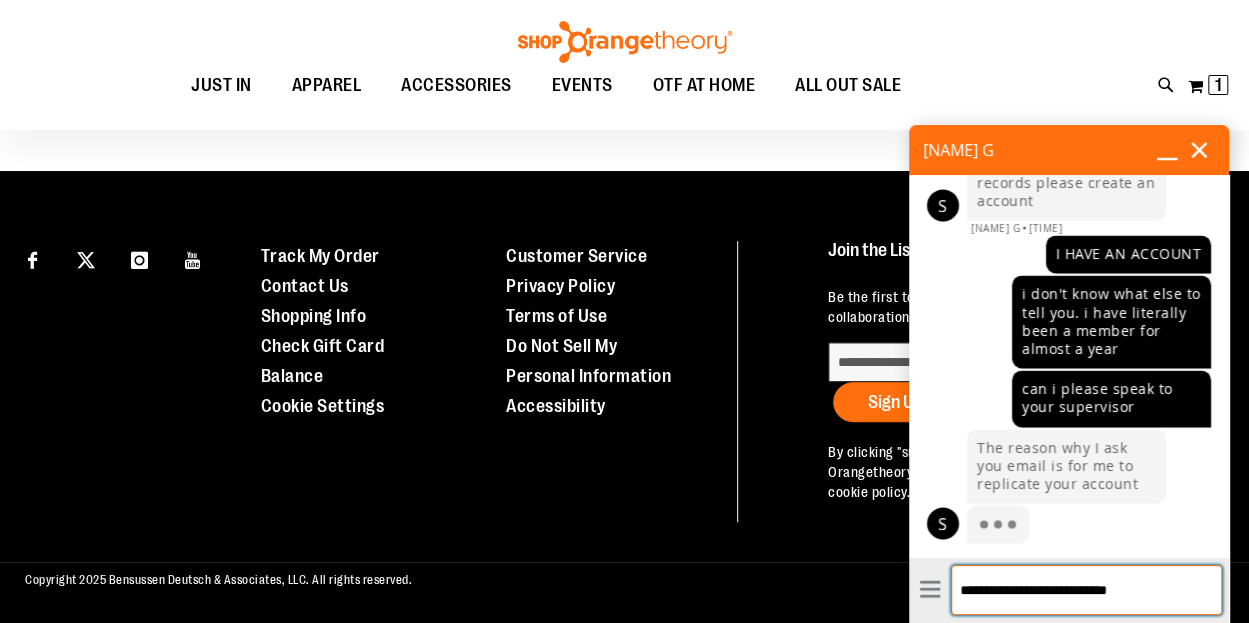 scroll, scrollTop: 1545, scrollLeft: 0, axis: vertical 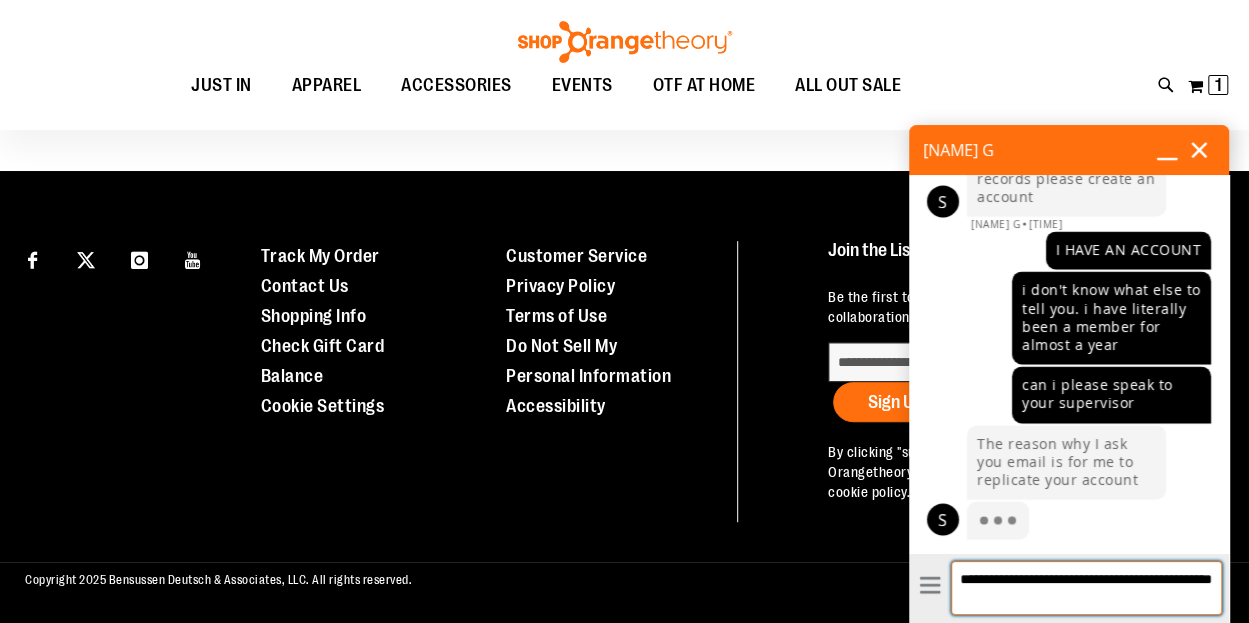 type on "**********" 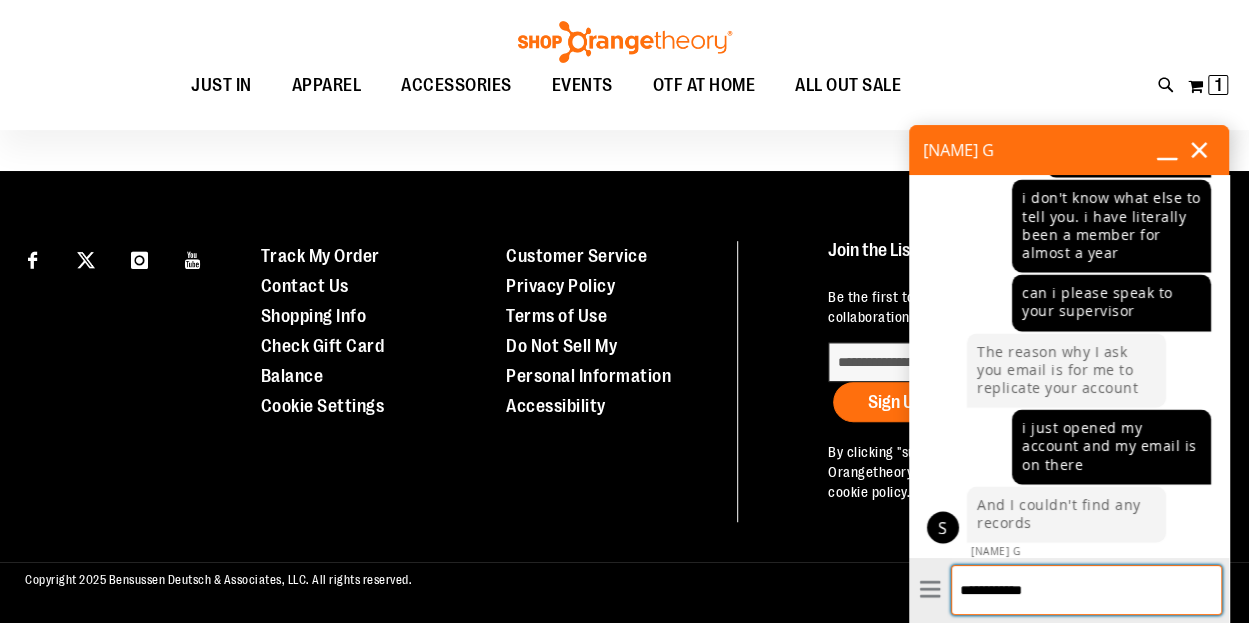 scroll, scrollTop: 1623, scrollLeft: 0, axis: vertical 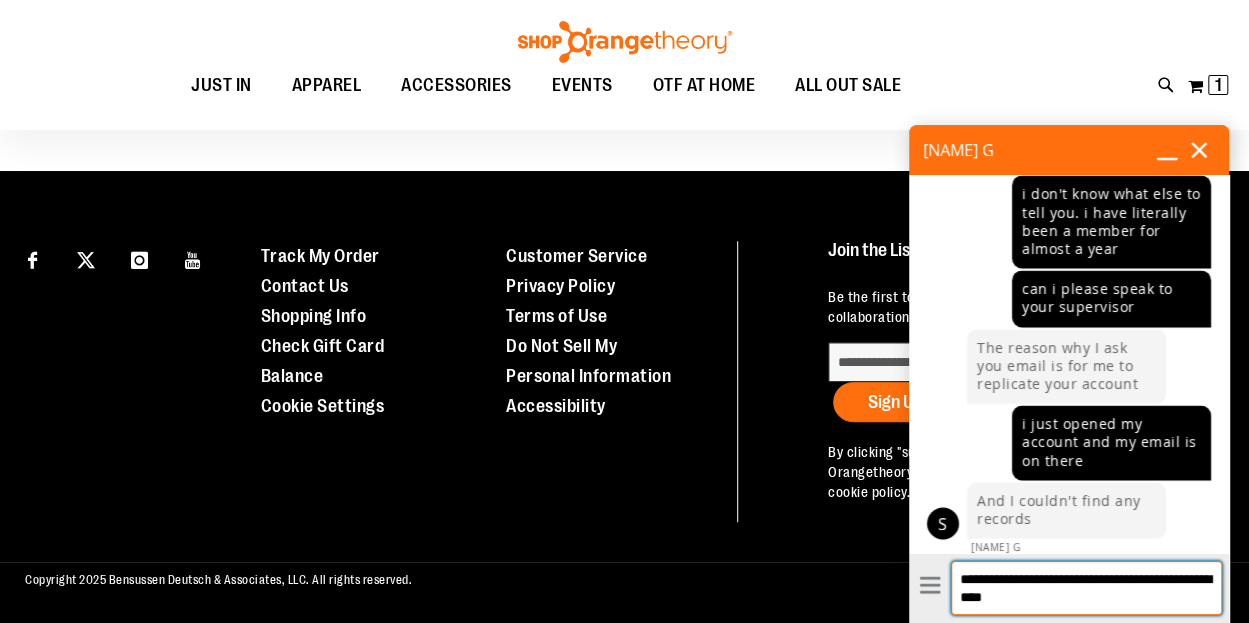 type on "**********" 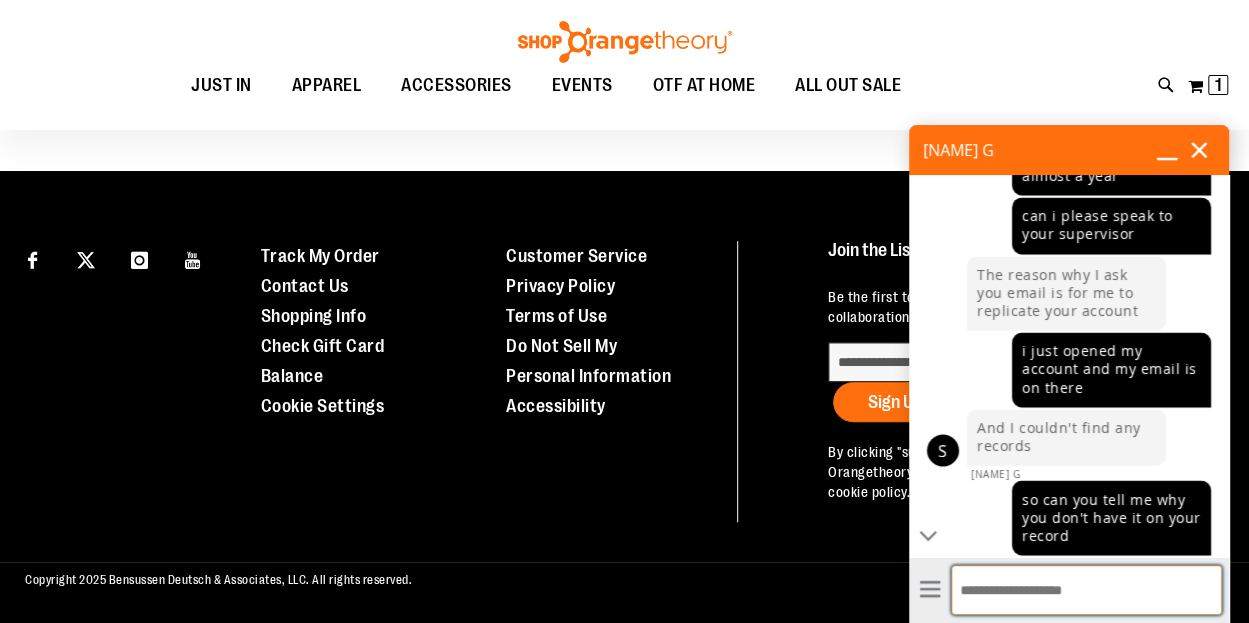 scroll, scrollTop: 1699, scrollLeft: 0, axis: vertical 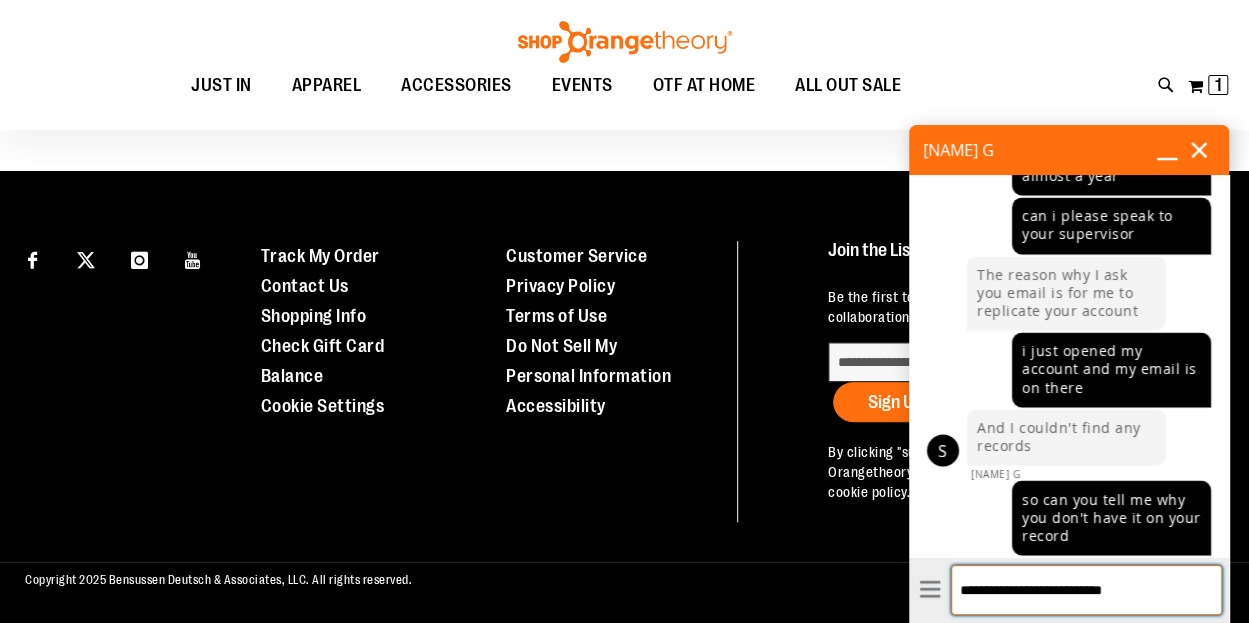 type on "**********" 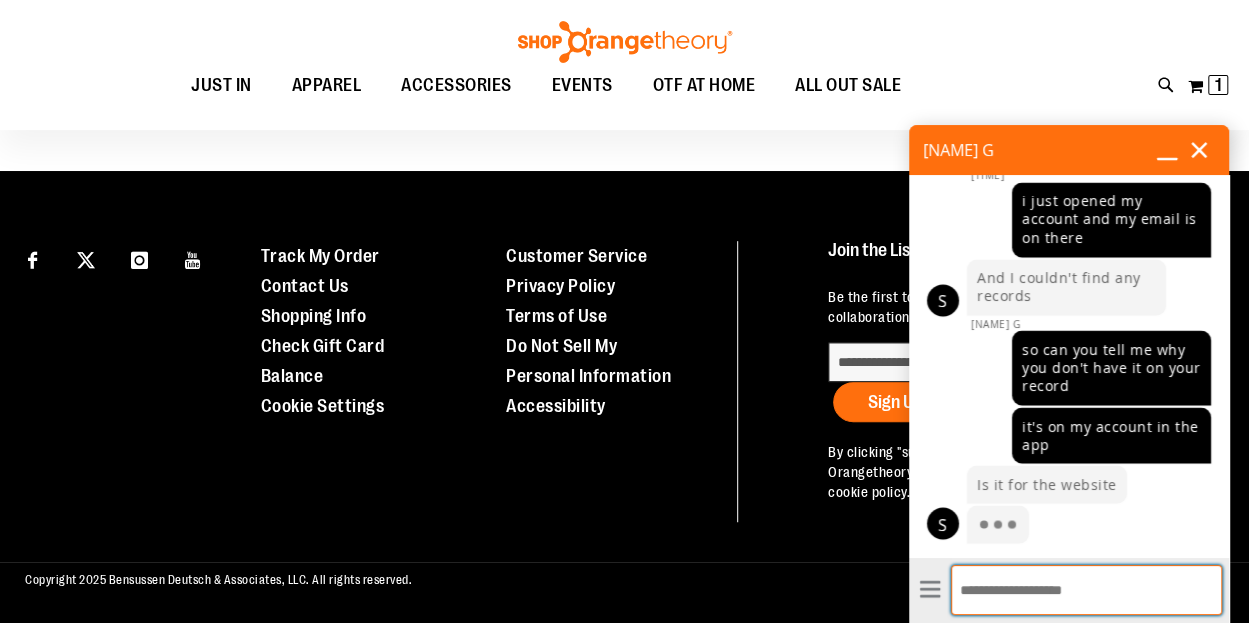 scroll, scrollTop: 1864, scrollLeft: 0, axis: vertical 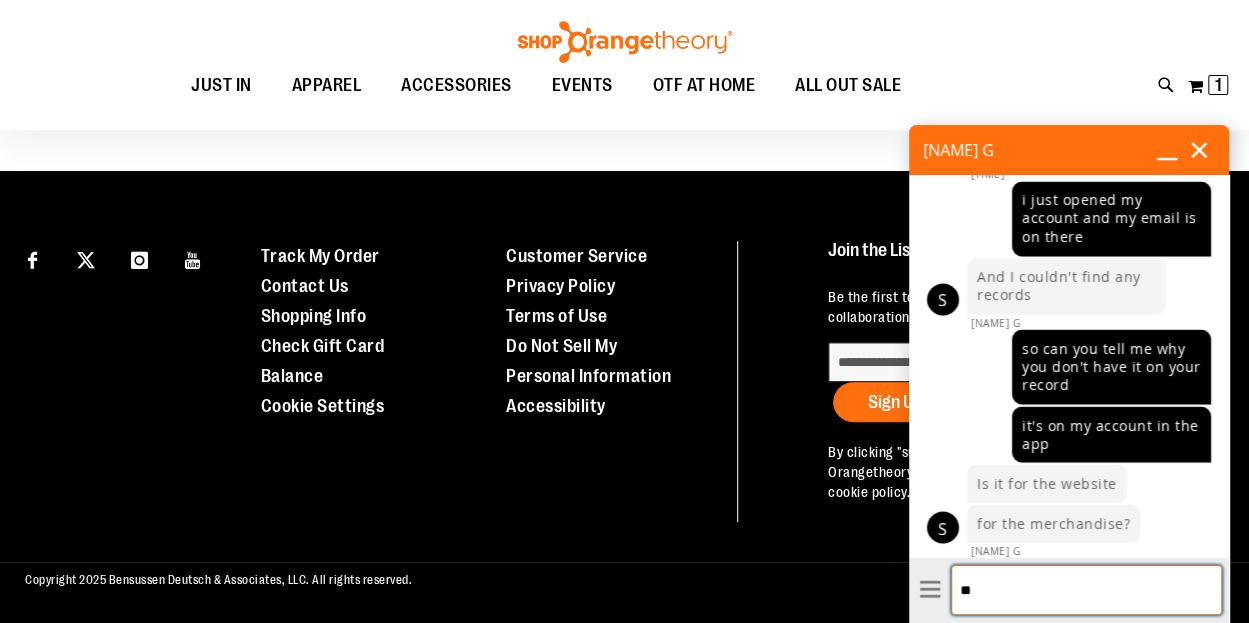 type on "***" 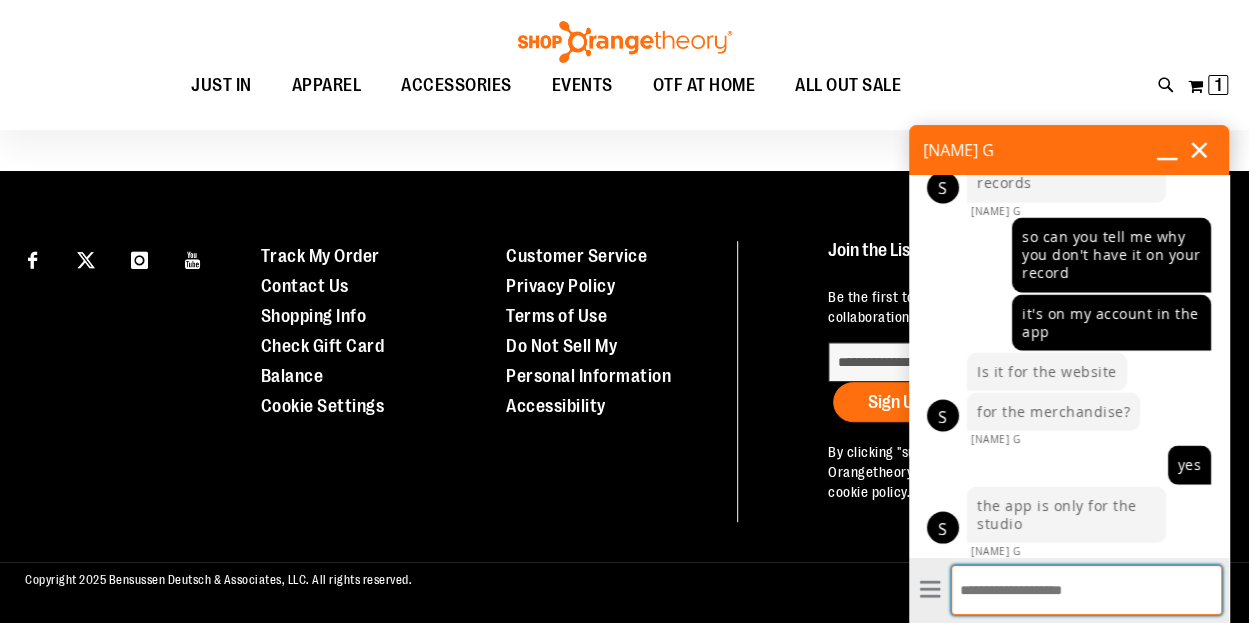 scroll, scrollTop: 1976, scrollLeft: 0, axis: vertical 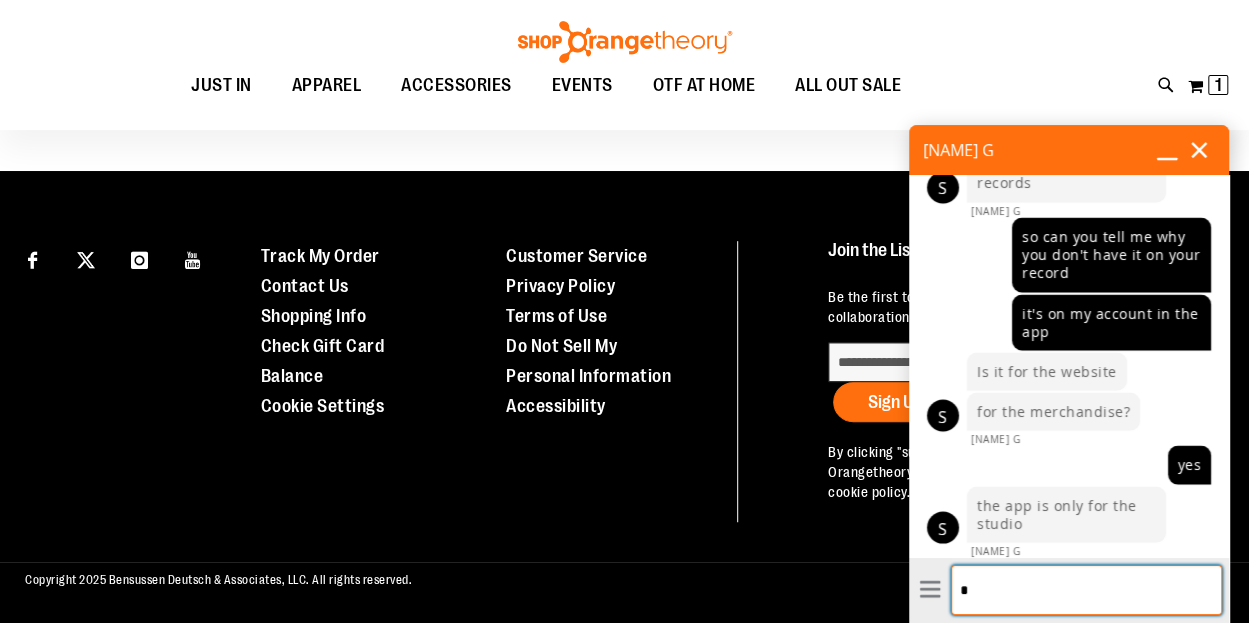 type on "**" 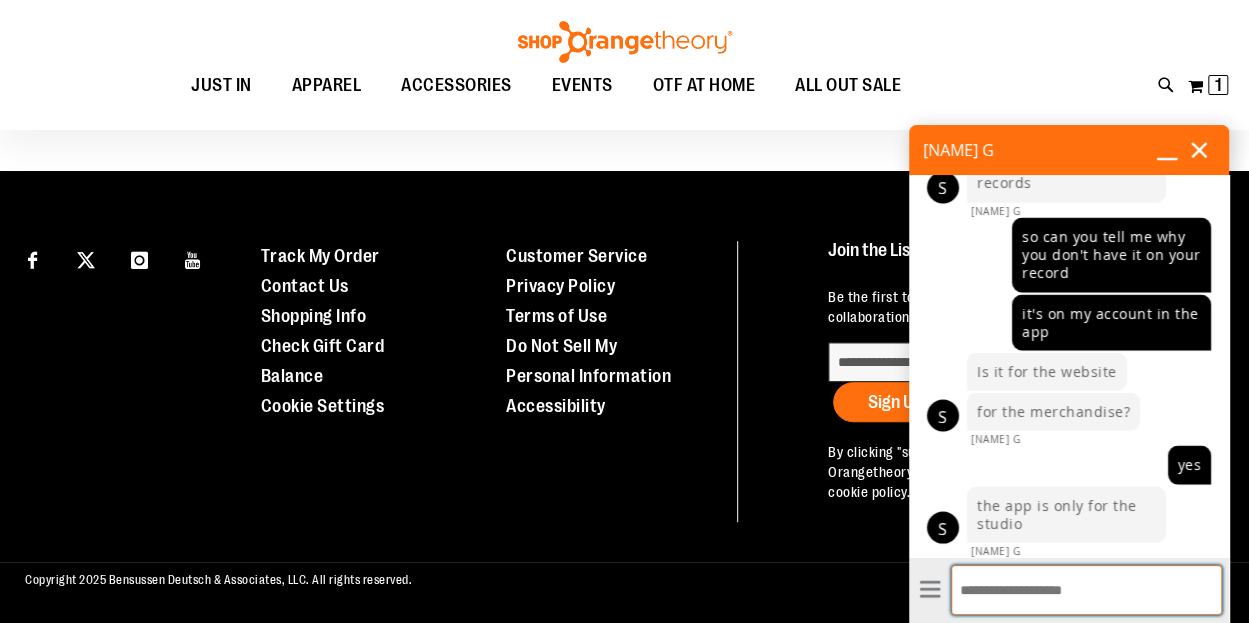 scroll, scrollTop: 2016, scrollLeft: 0, axis: vertical 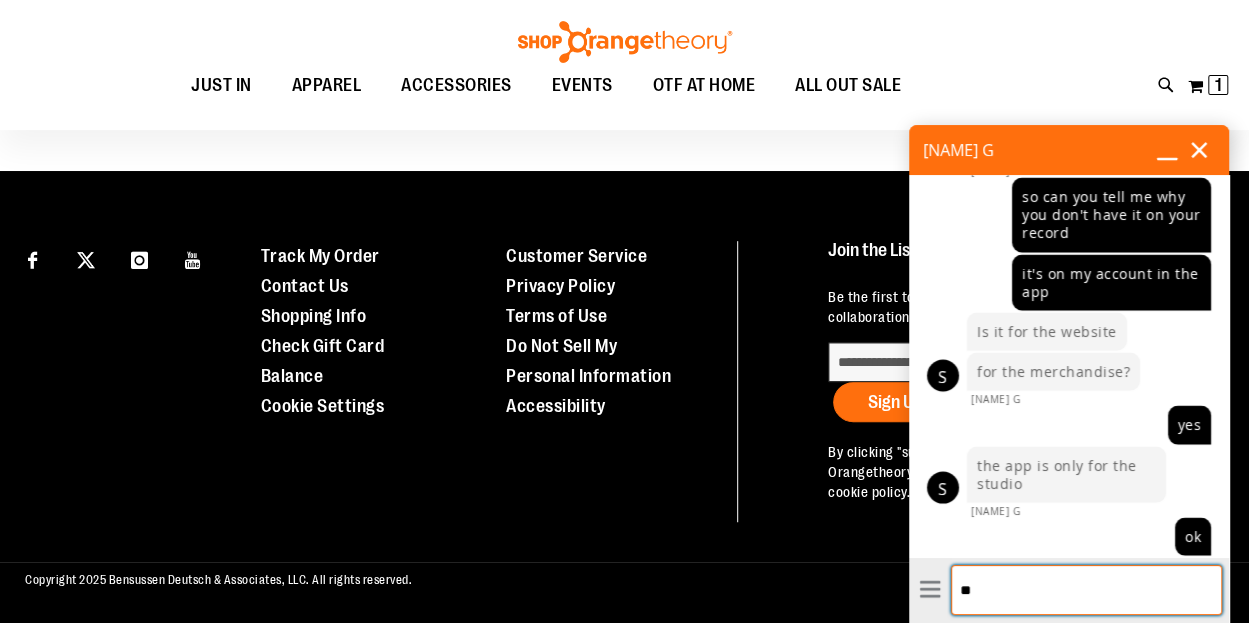 type on "*" 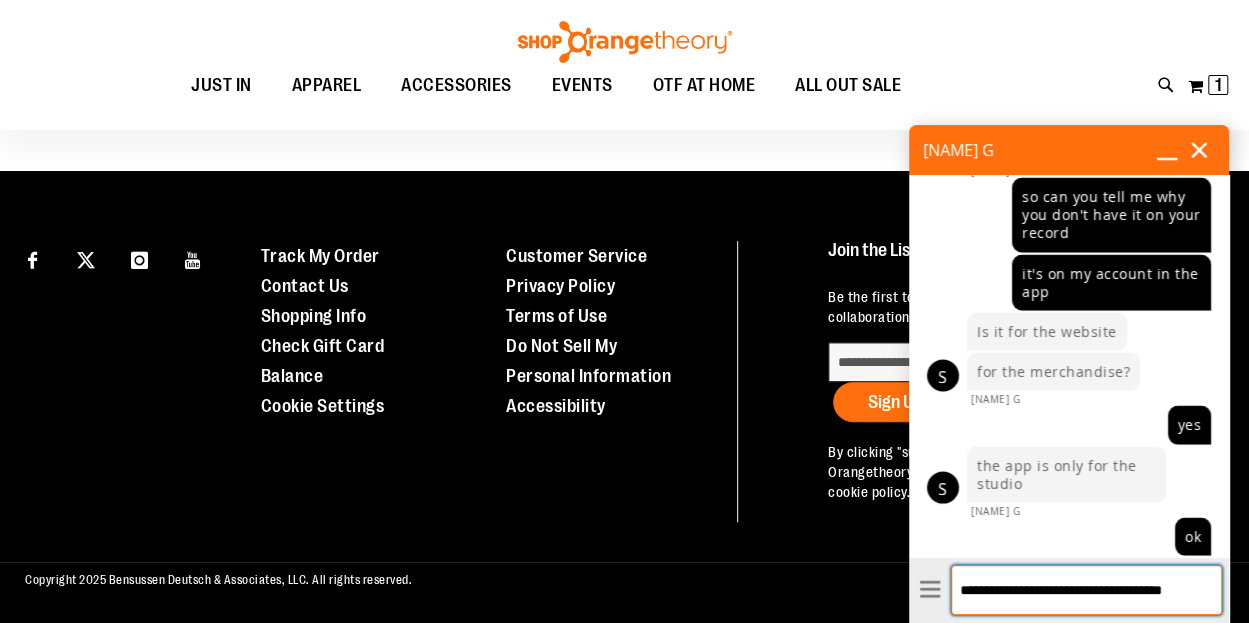 scroll, scrollTop: 0, scrollLeft: 0, axis: both 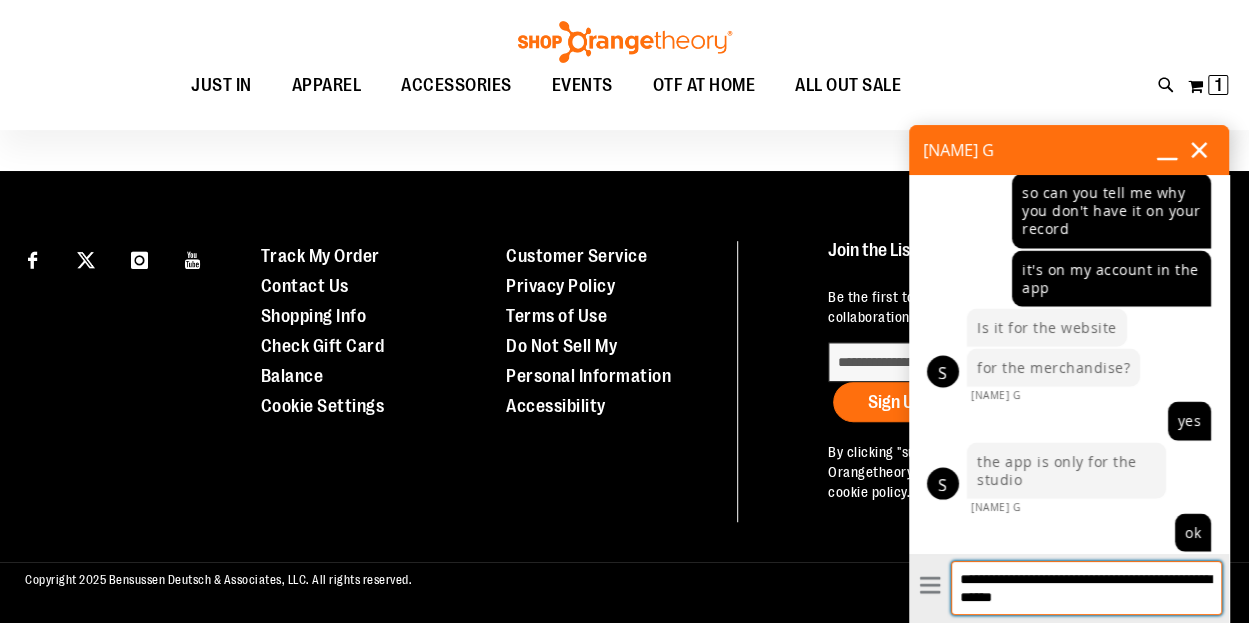 type on "**********" 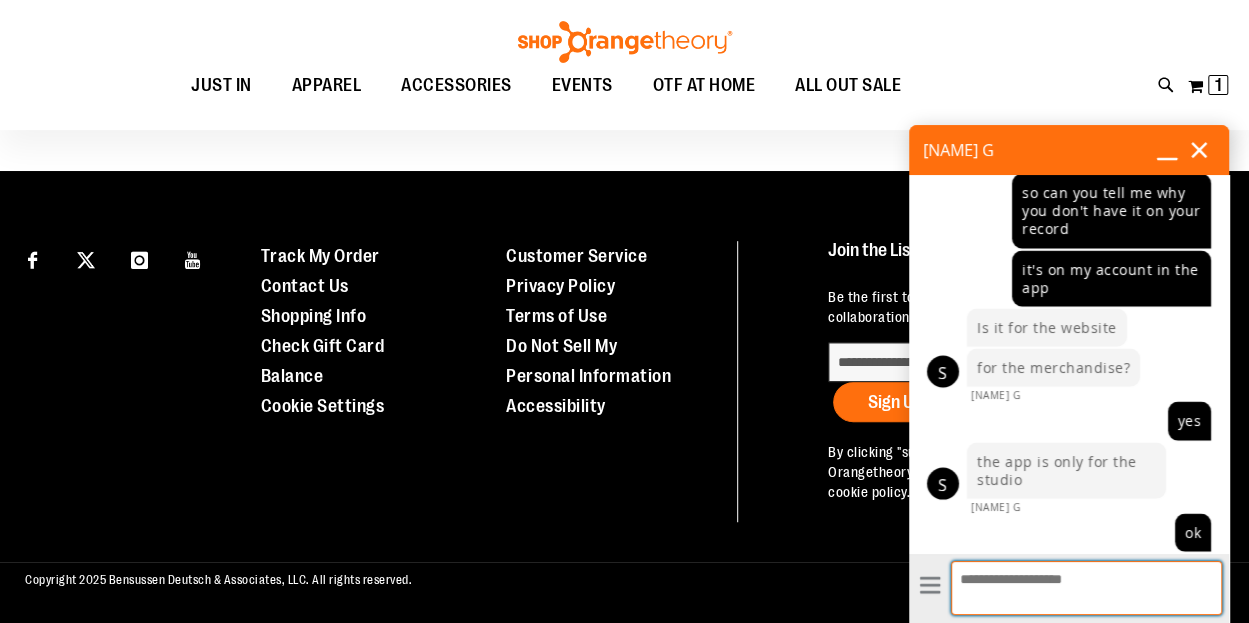 scroll, scrollTop: 2092, scrollLeft: 0, axis: vertical 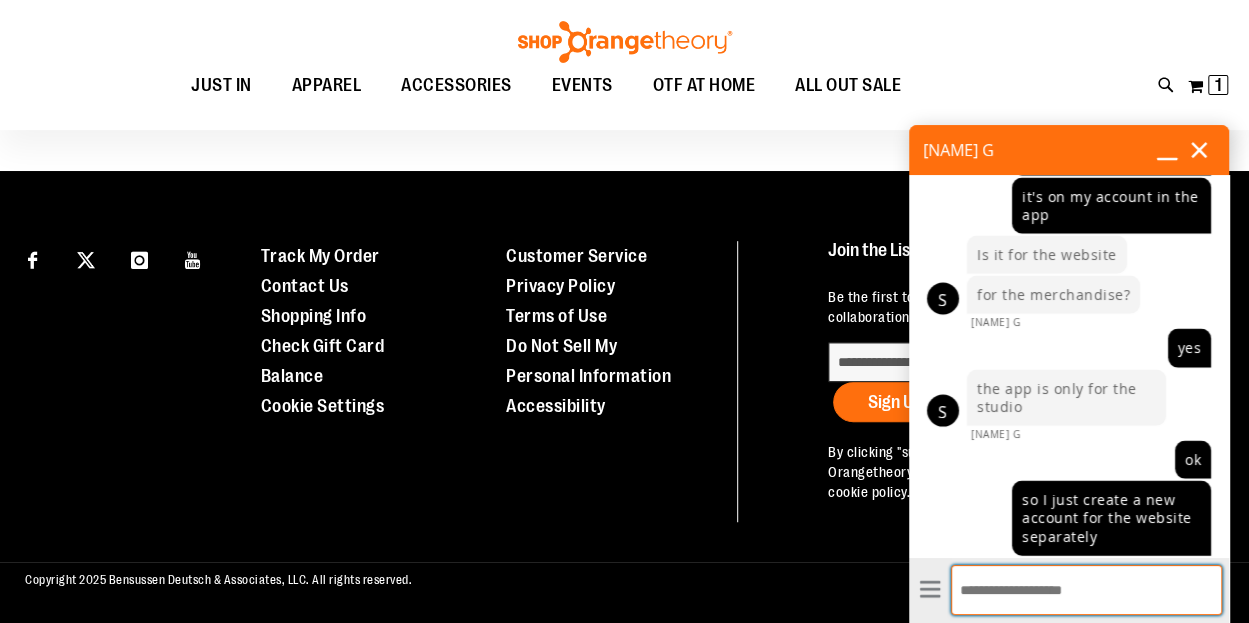 type on "*" 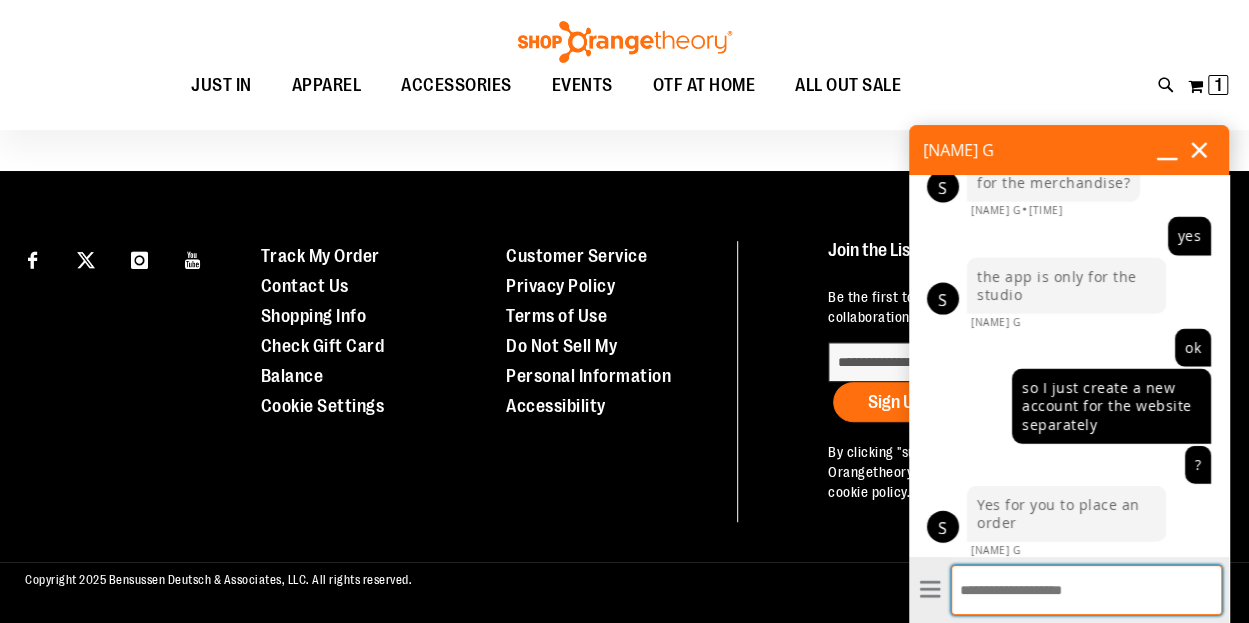 scroll, scrollTop: 2204, scrollLeft: 0, axis: vertical 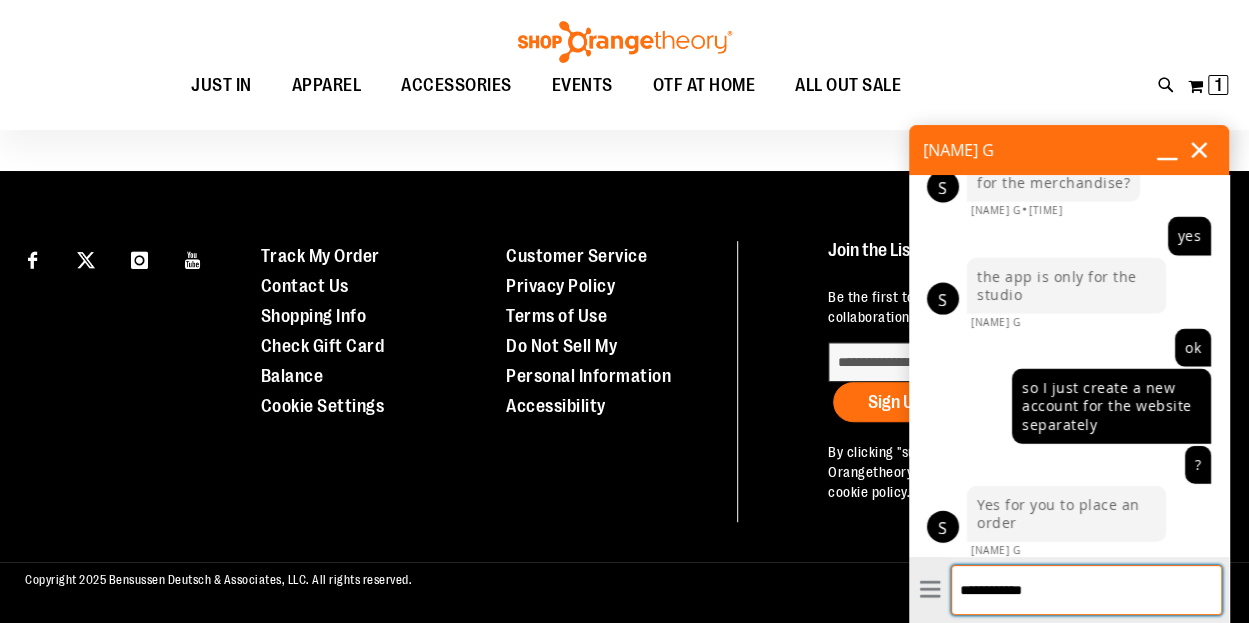 type on "**********" 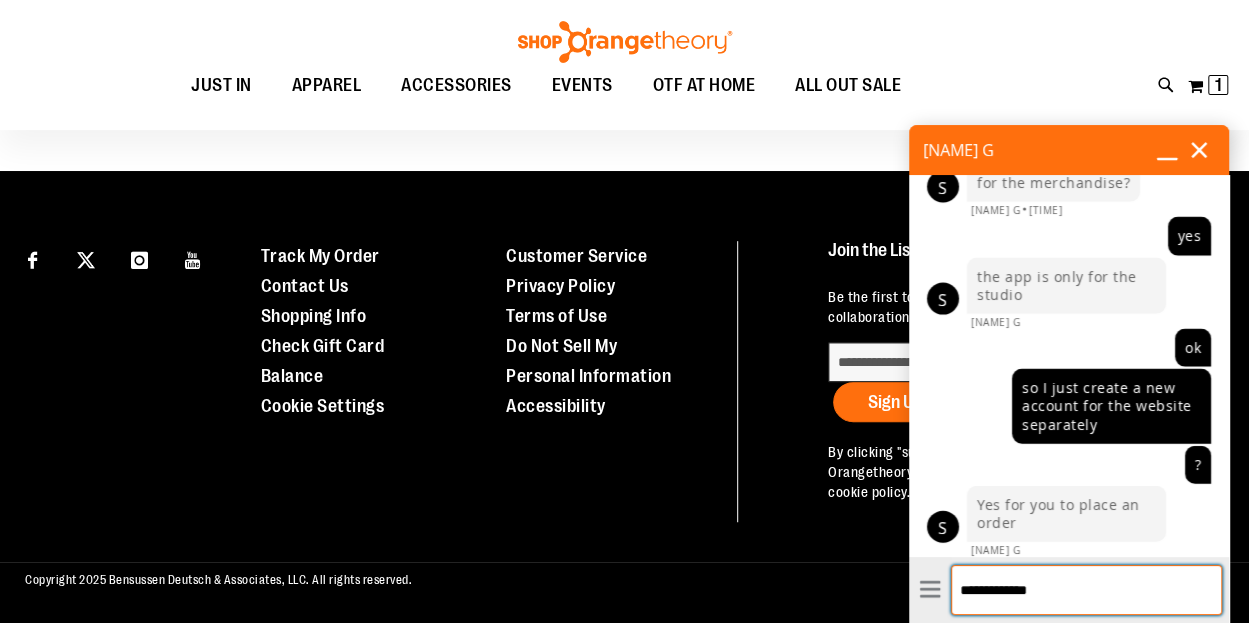 type 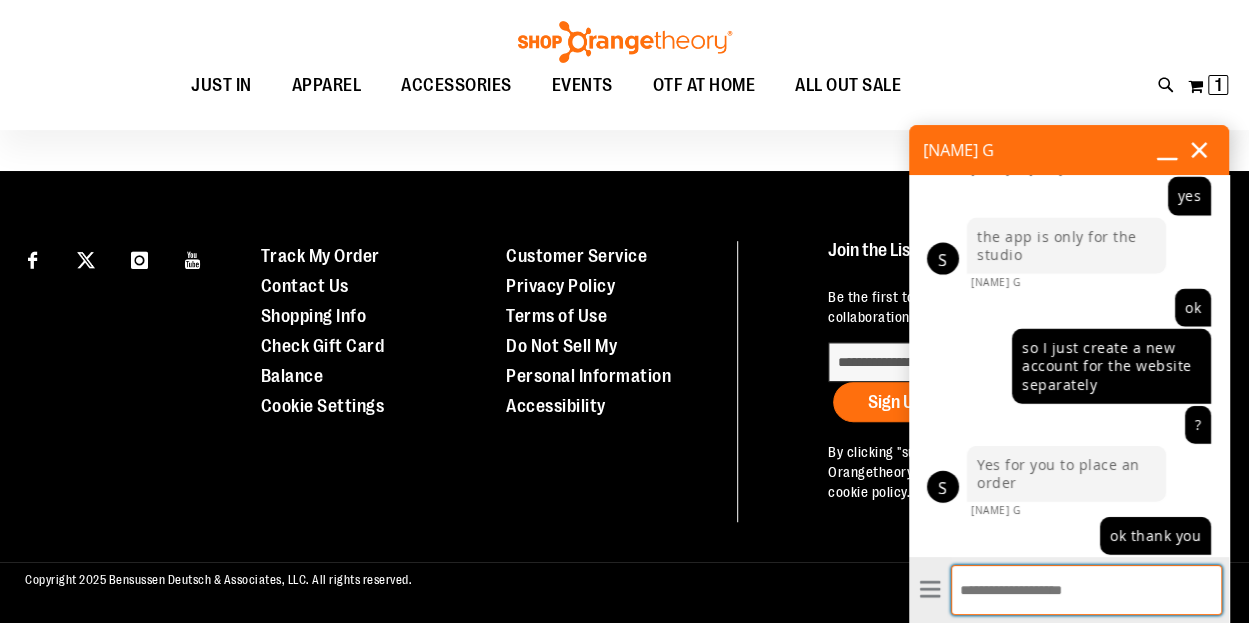 scroll, scrollTop: 2244, scrollLeft: 0, axis: vertical 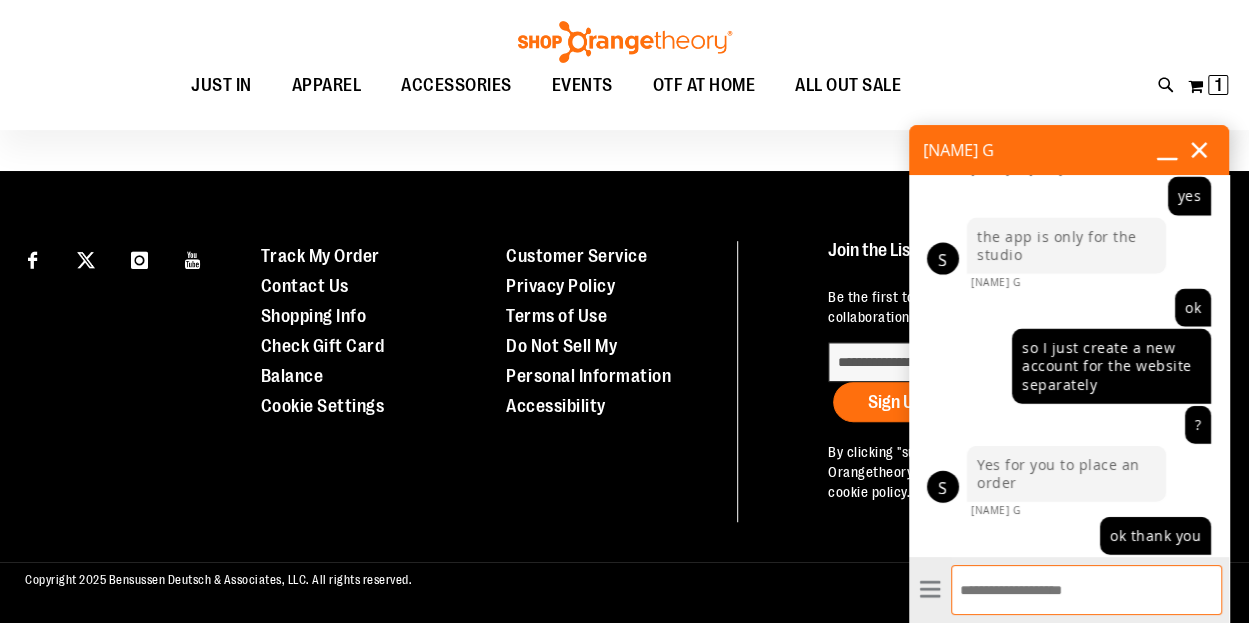 click on "Close dialog" at bounding box center (1199, 150) 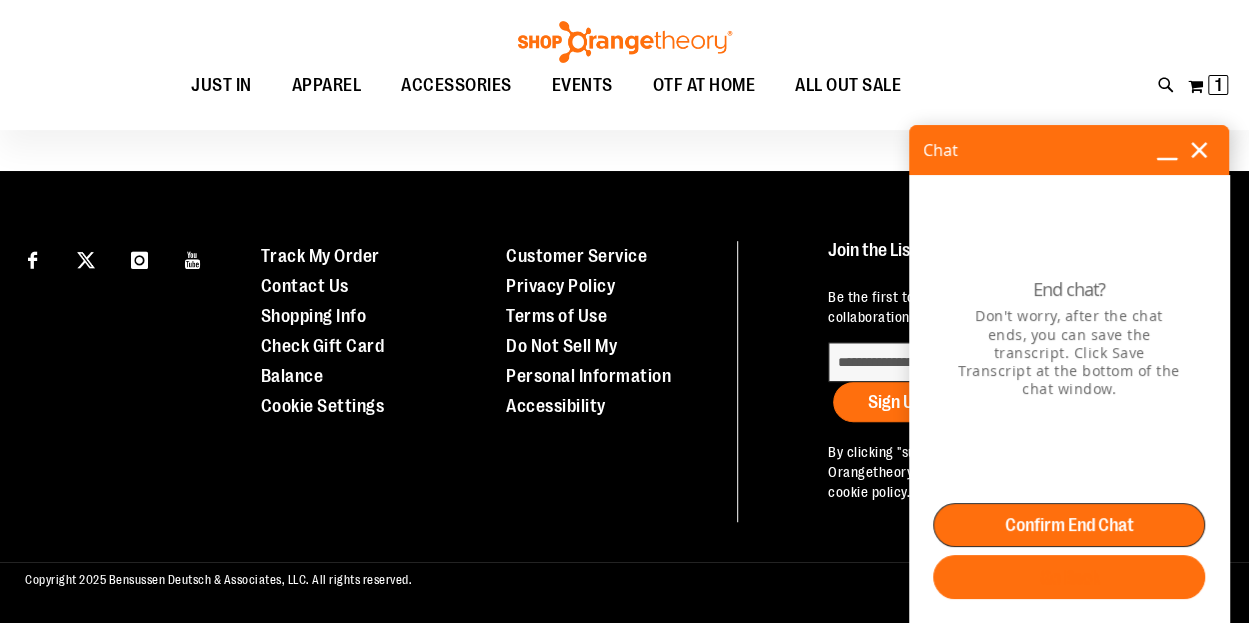 click on "Confirm End Chat" at bounding box center [1069, 525] 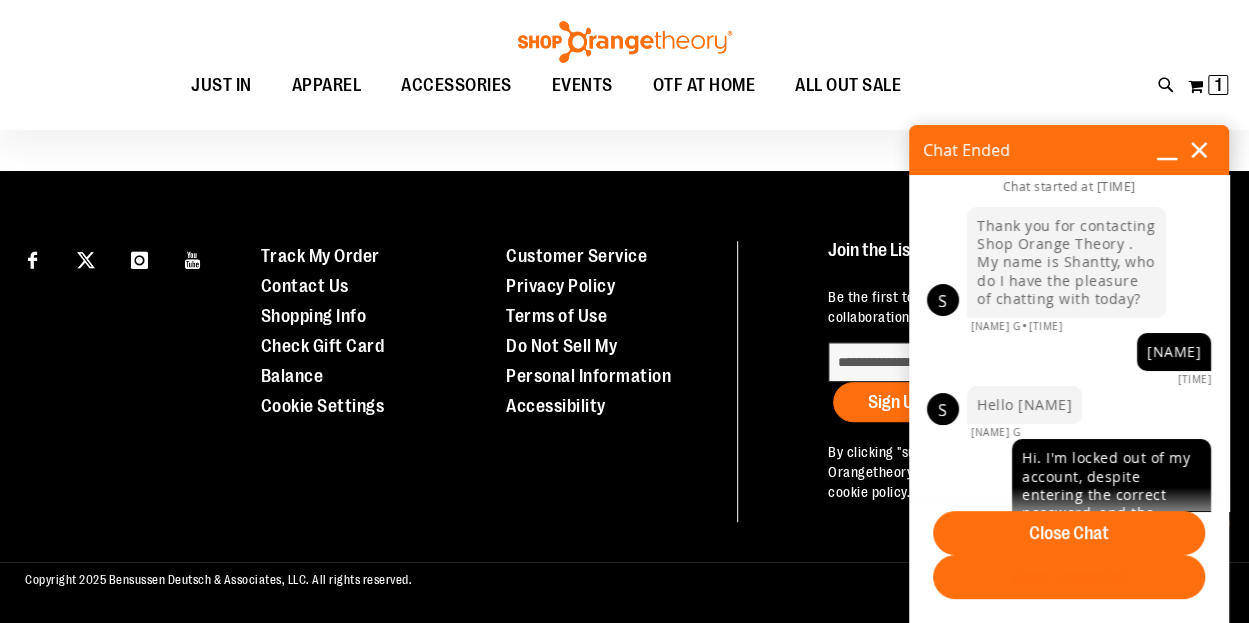 scroll, scrollTop: 2321, scrollLeft: 0, axis: vertical 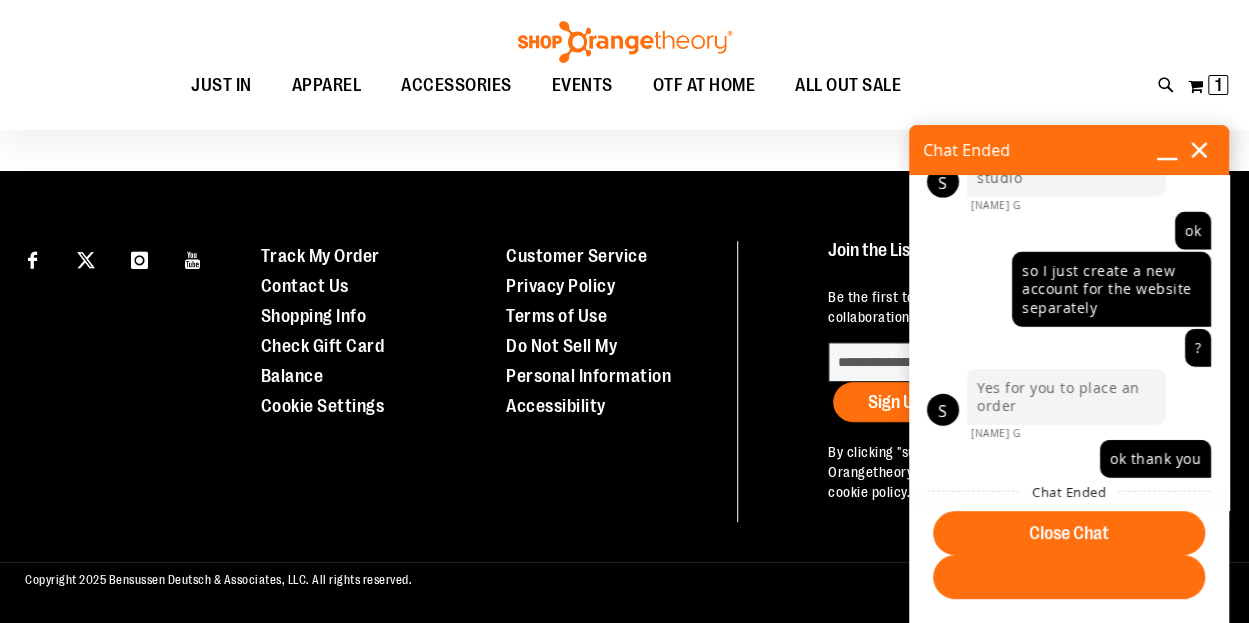 click on "Close Chat" at bounding box center [1069, 533] 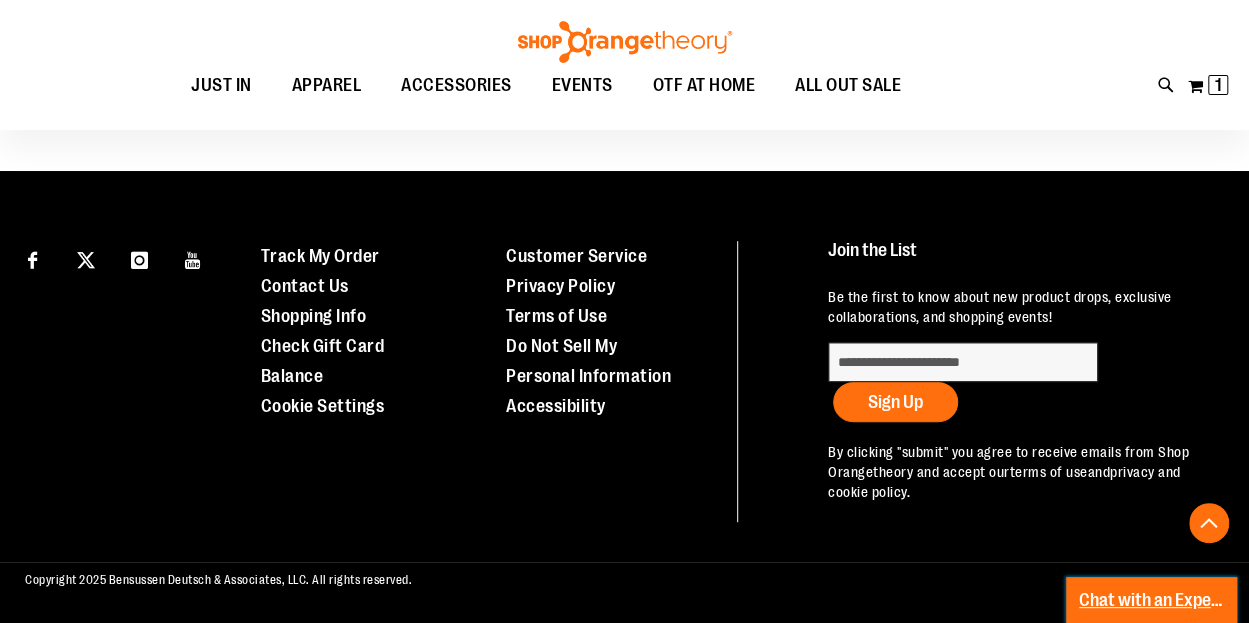 scroll, scrollTop: 0, scrollLeft: 0, axis: both 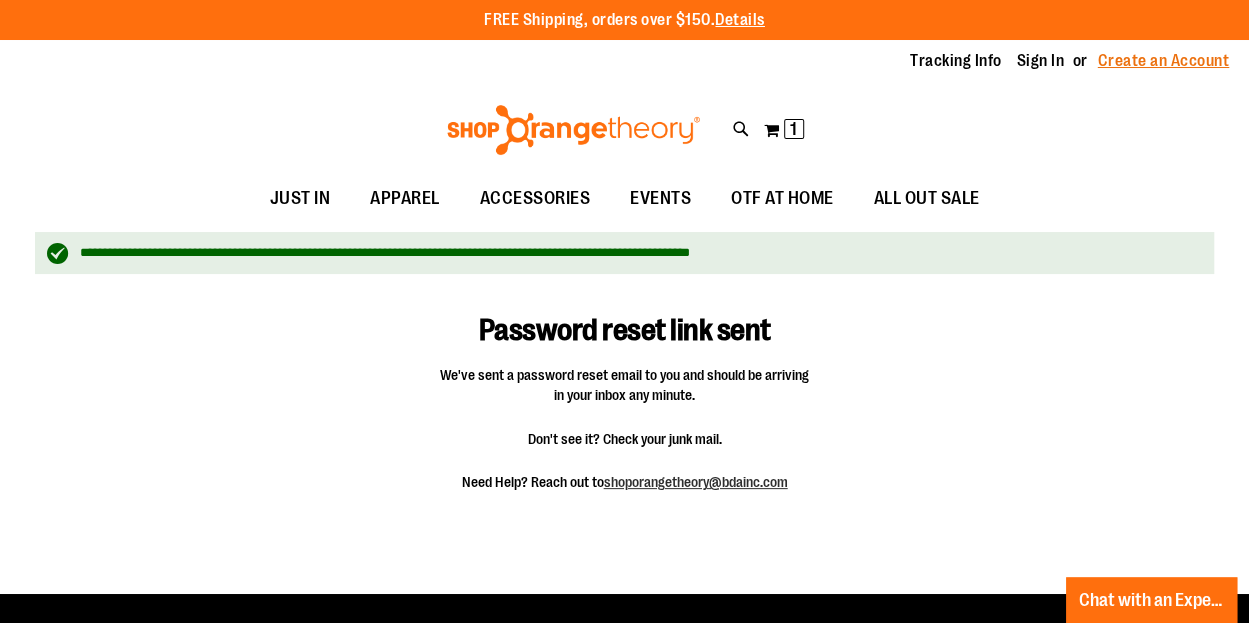click on "Create an Account" at bounding box center [1164, 61] 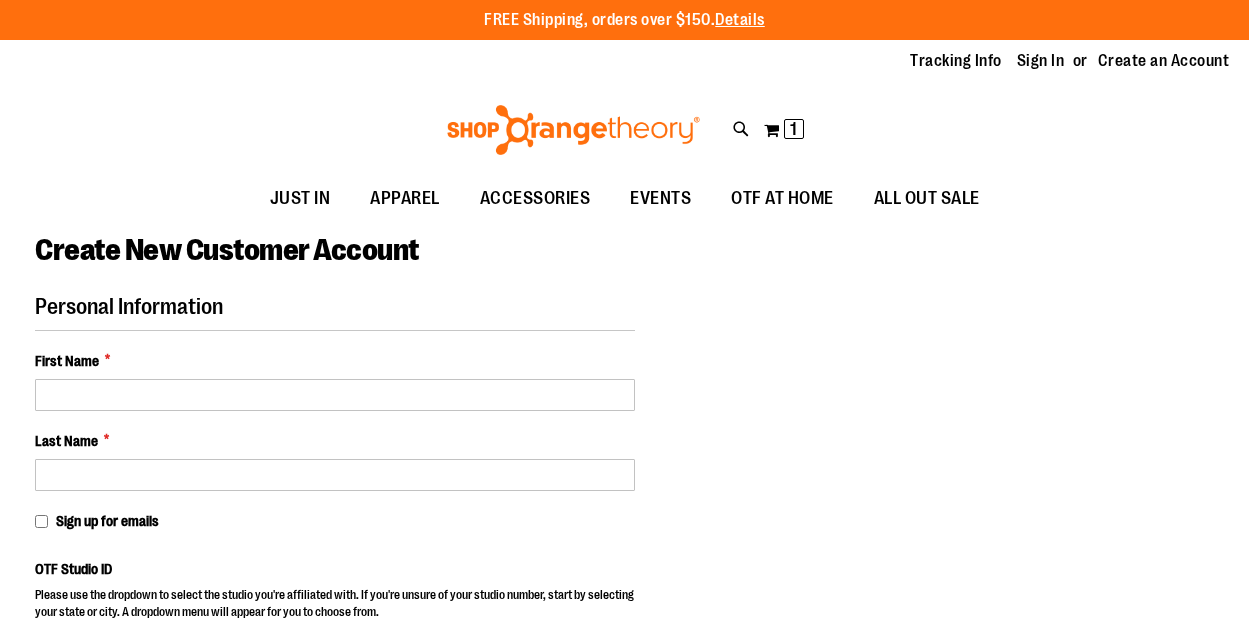 select on "***" 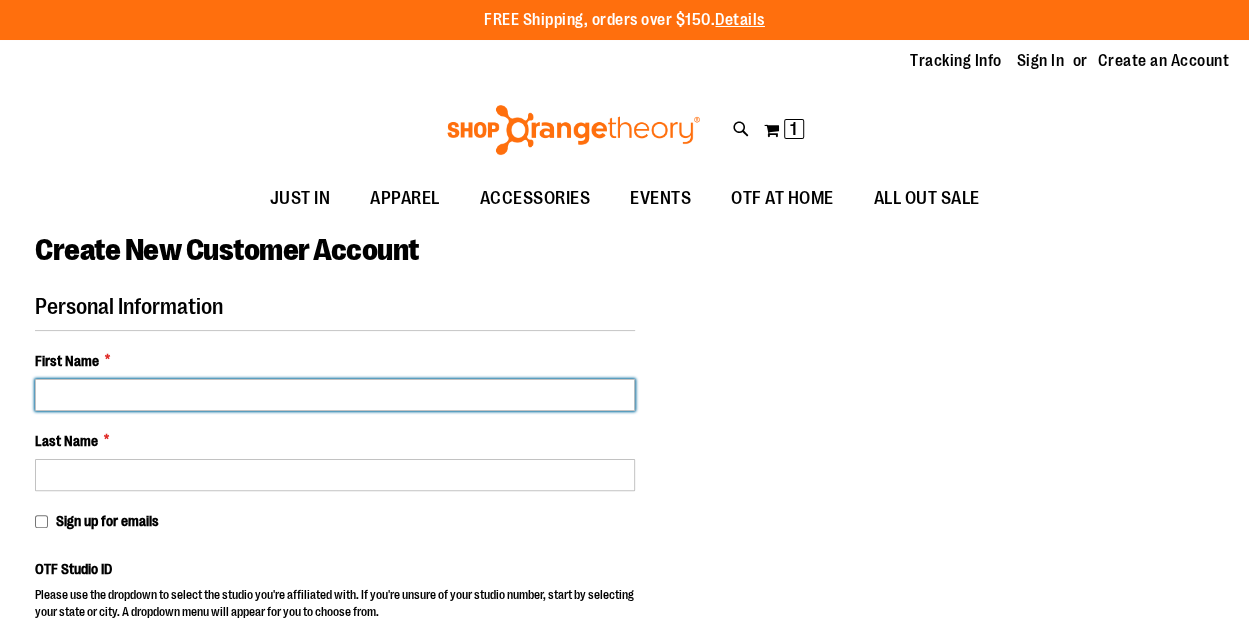 click on "First Name *" at bounding box center (335, 395) 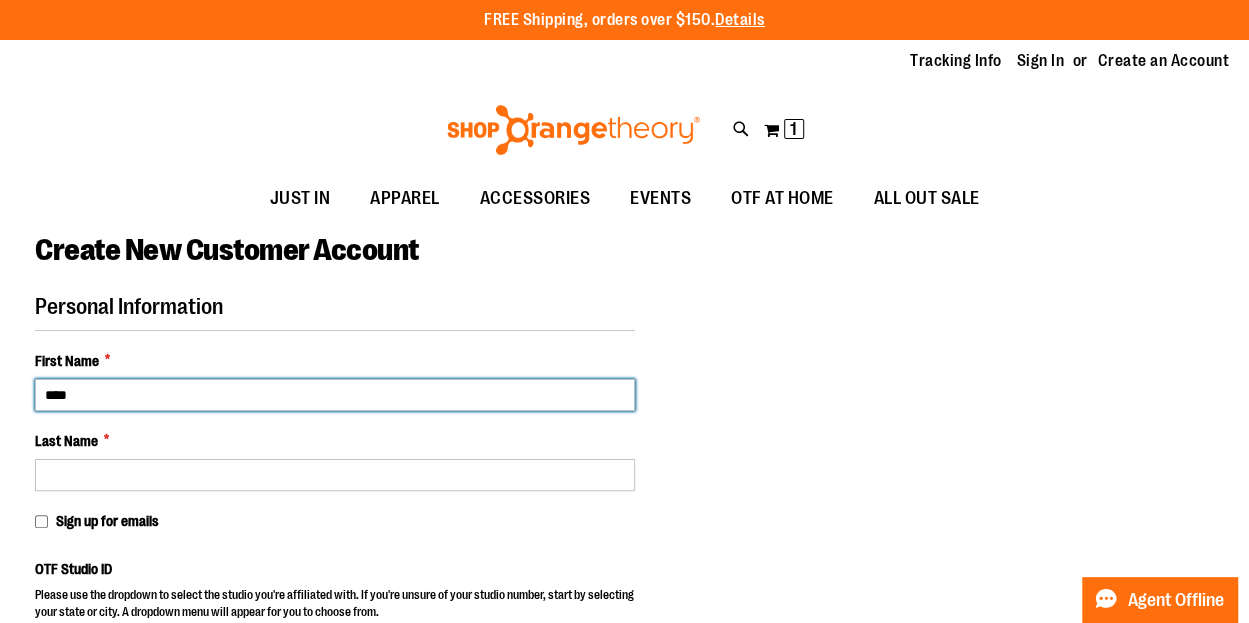 type on "****" 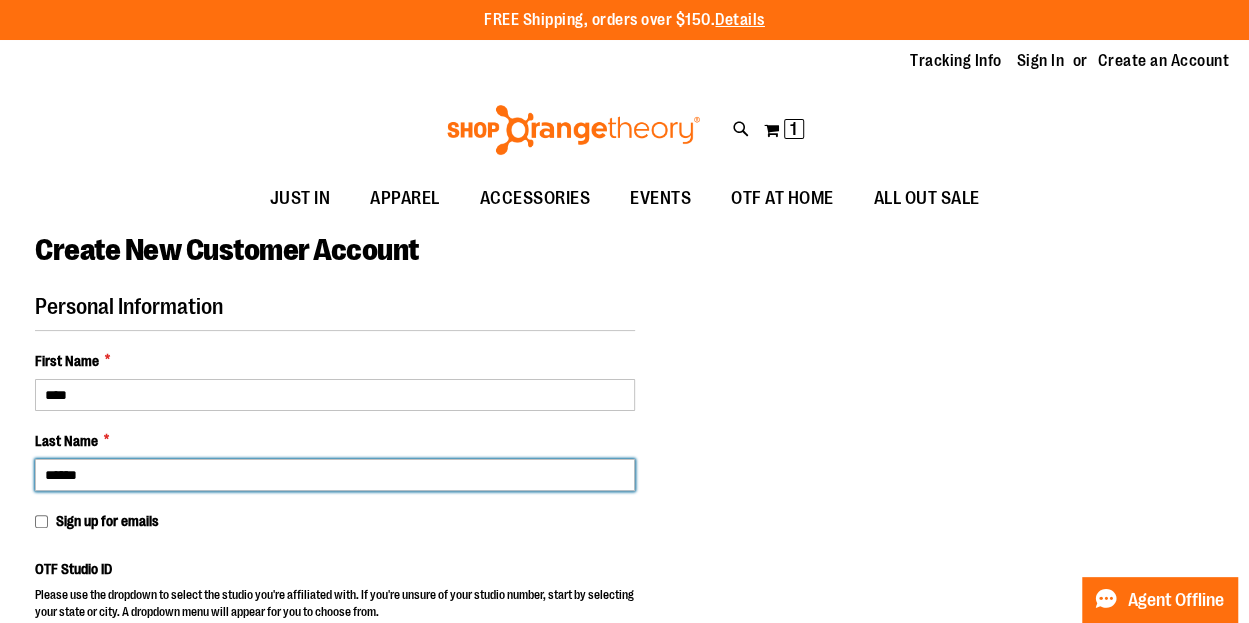 type on "******" 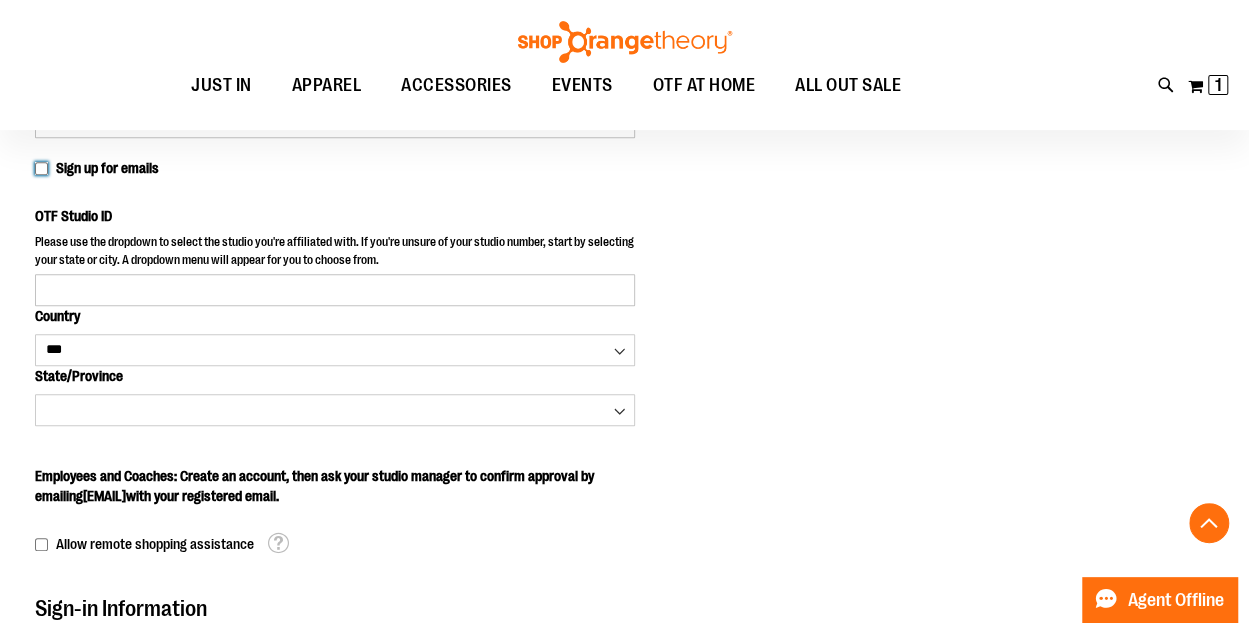 scroll, scrollTop: 353, scrollLeft: 0, axis: vertical 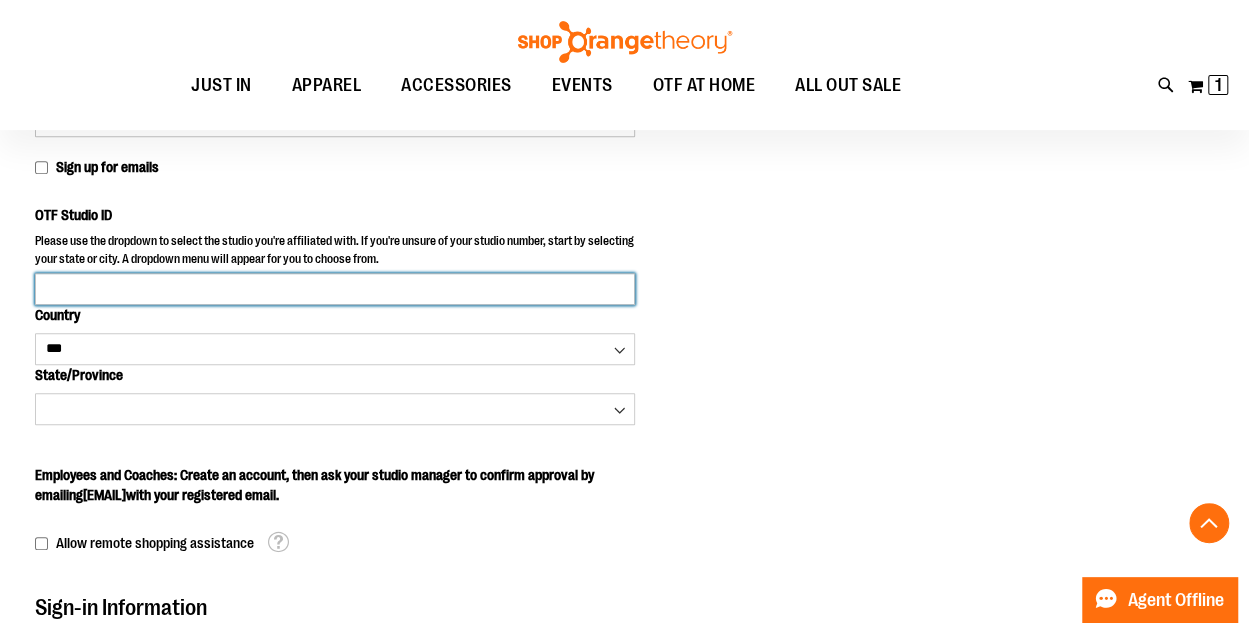 click on "OTF Studio ID" at bounding box center [335, 289] 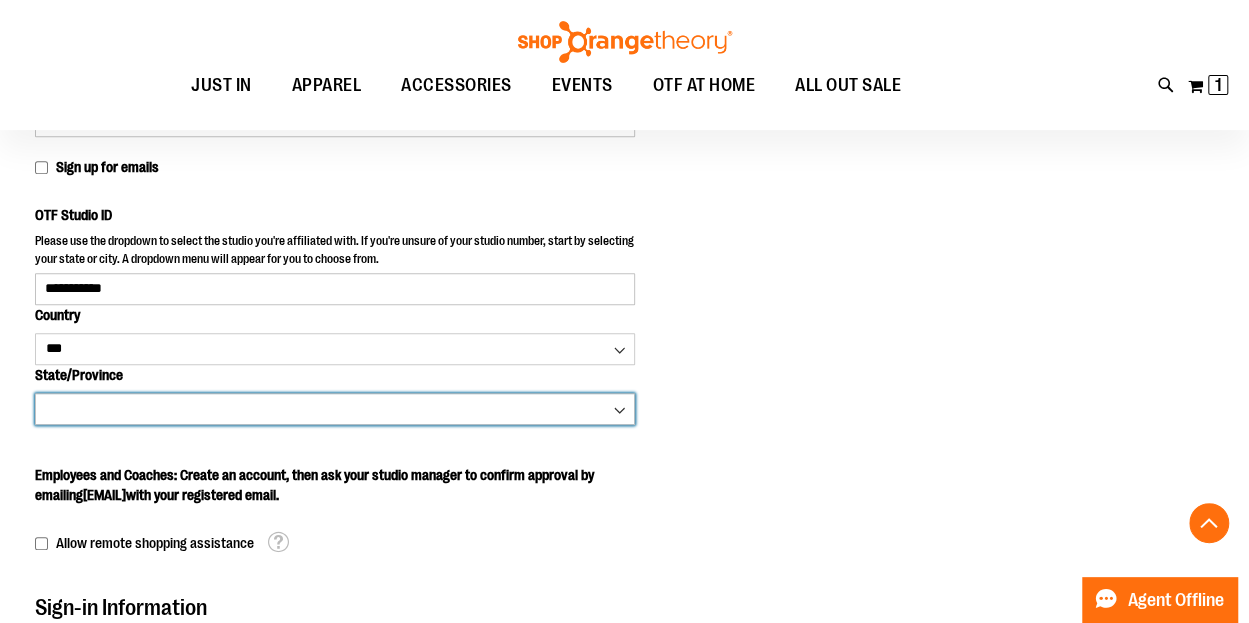 click on "Skip to Content
The store will not work correctly when cookies are disabled.
FREE Shipping, orders over $150.  Details
To order the Spring Dri Tri event bundle please email  shoporangetheory@bdainc.com .
Tracking Info
Sign In
Return to Procurement
Create an Account
Toggle Nav
Search" at bounding box center [624, -42] 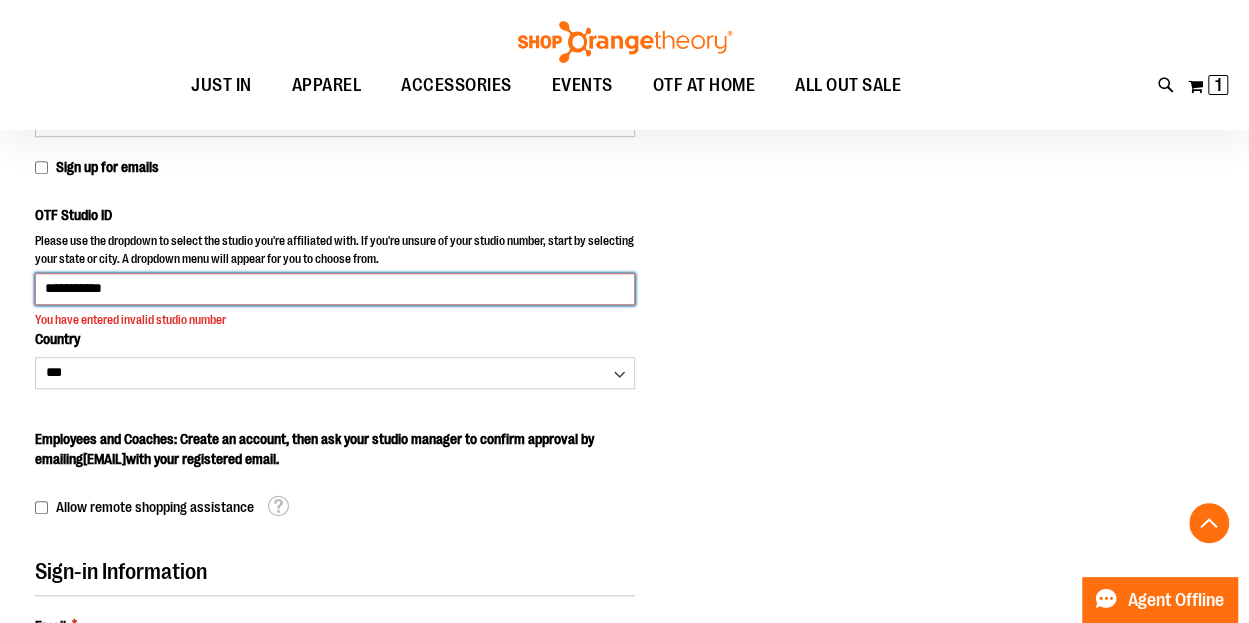 click on "**********" at bounding box center (335, 289) 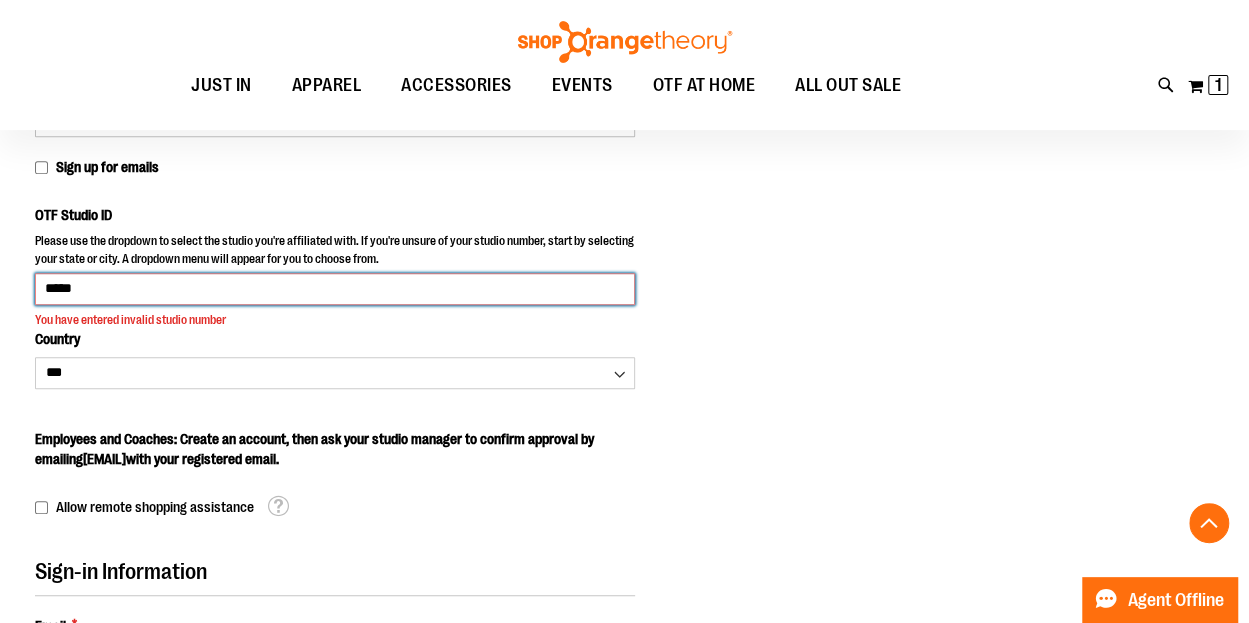 type on "*****" 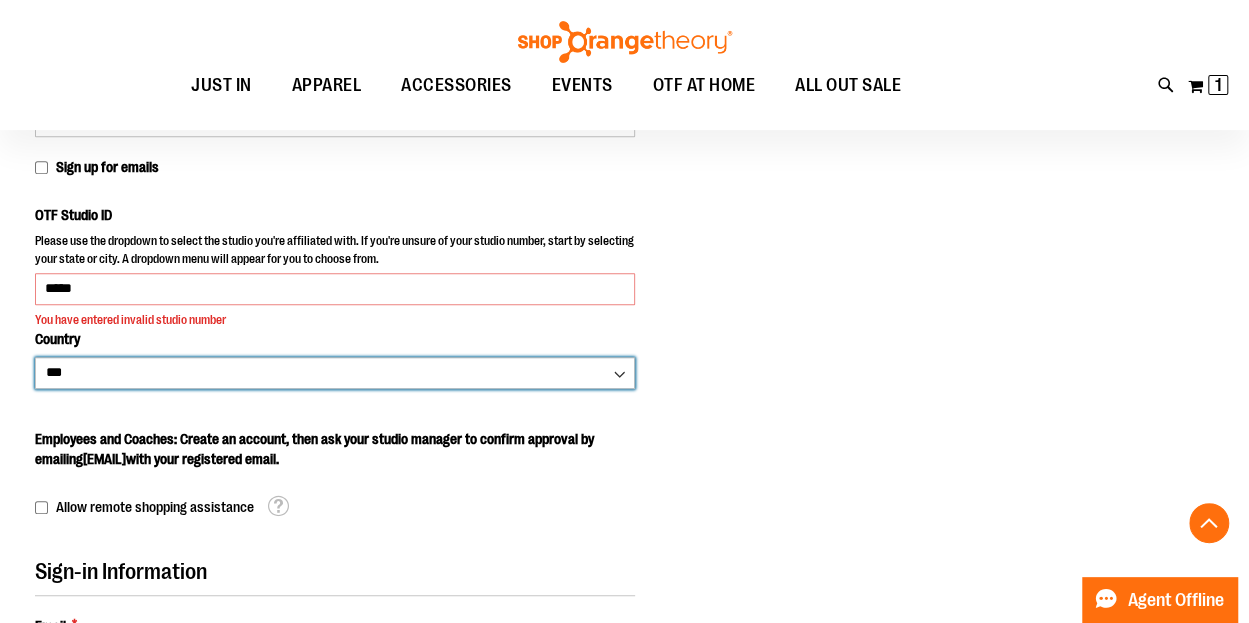 click on "Please wait...
Skip to Content
The store will not work correctly when cookies are disabled.
FREE Shipping, orders over $150.  Details
To order the Spring Dri Tri event bundle please email  shoporangetheory@bdainc.com .
Tracking Info
Sign In
Return to Procurement
Create an Account
Toggle Nav
Search" at bounding box center (624, -42) 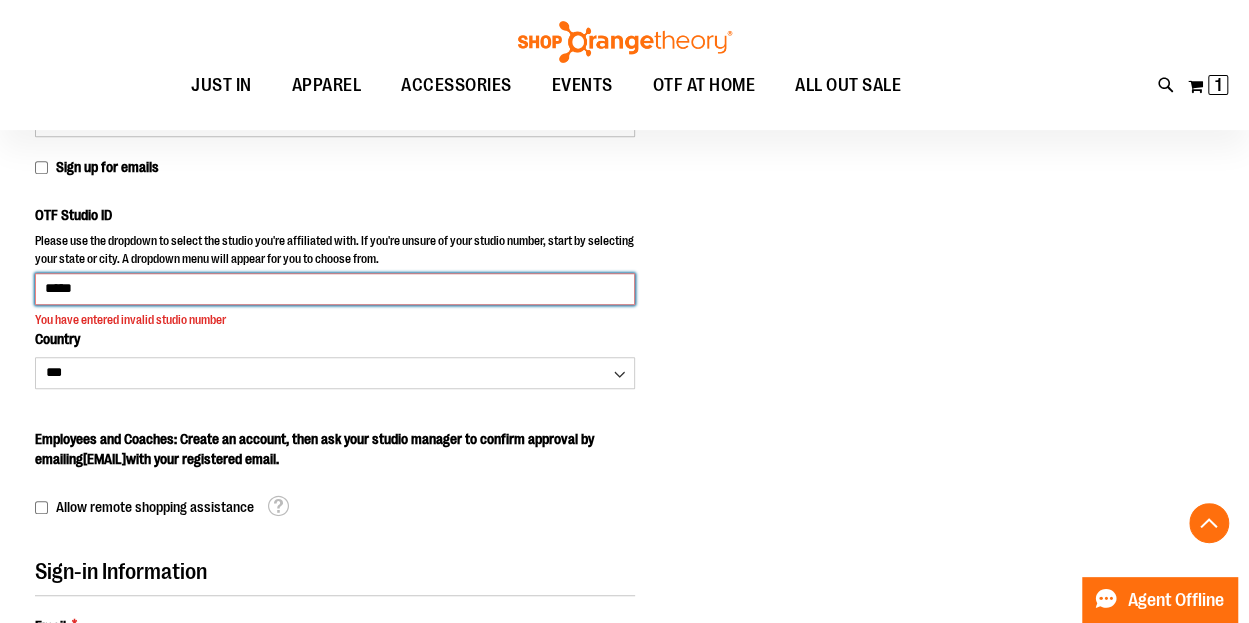 click on "*****" at bounding box center [335, 289] 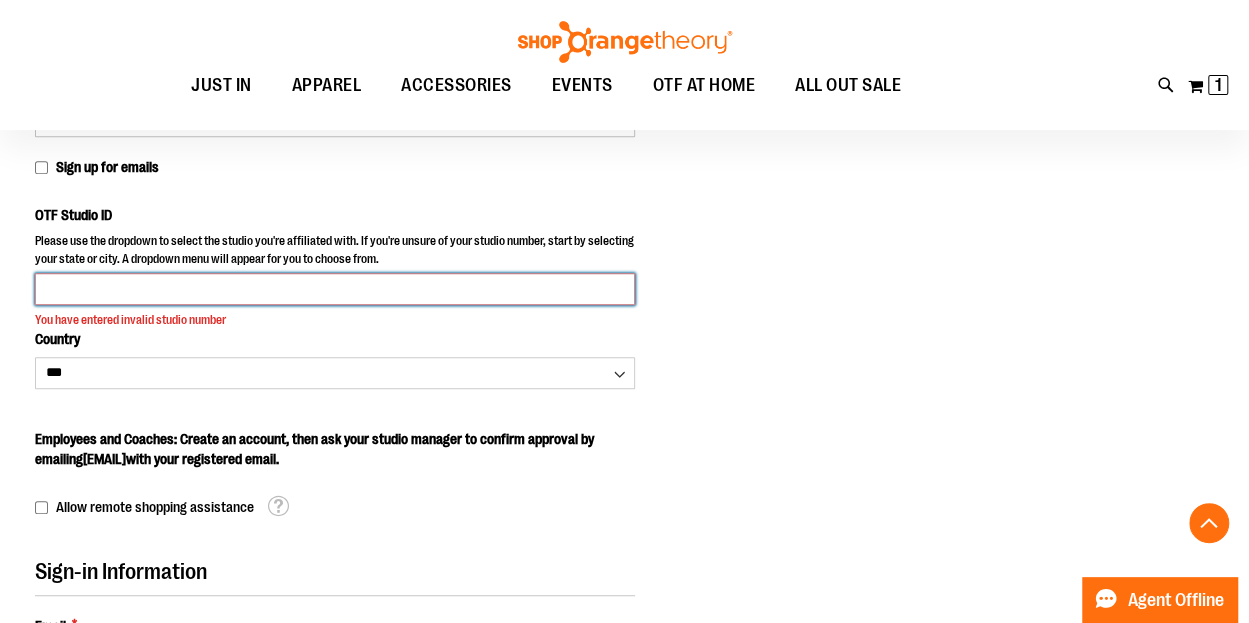 type 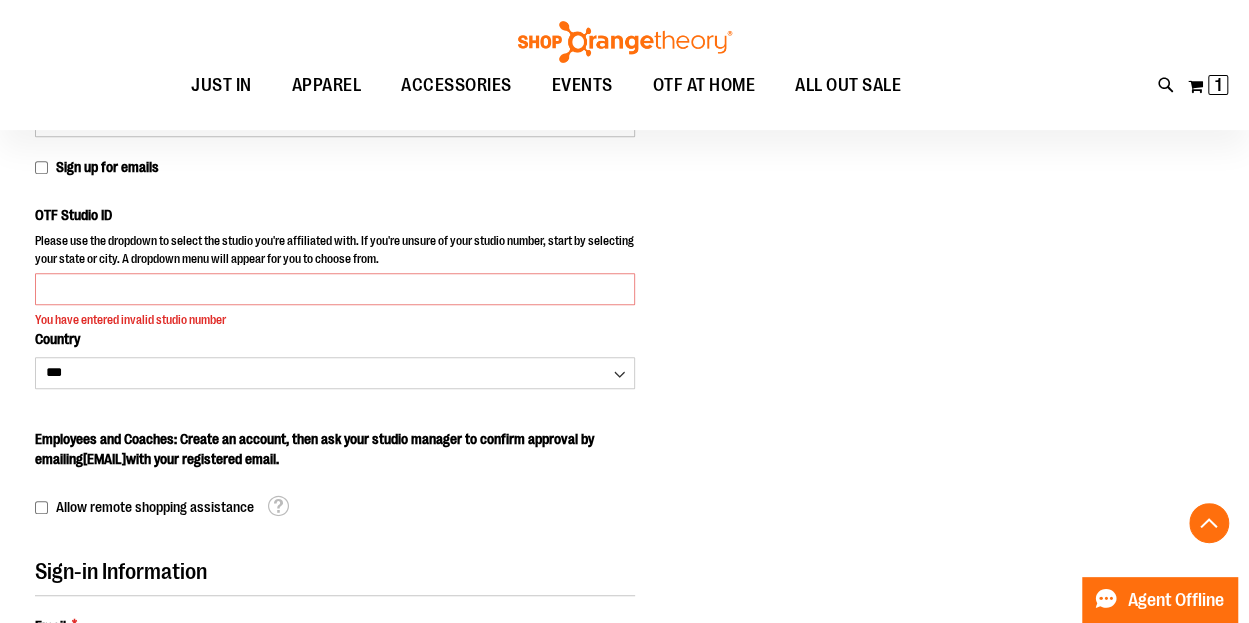click on "Personal Information
First Name *
****
Last Name *
******
Sign up for emails
OTF Studio ID
You have entered invalid studio number
Country" at bounding box center [624, 567] 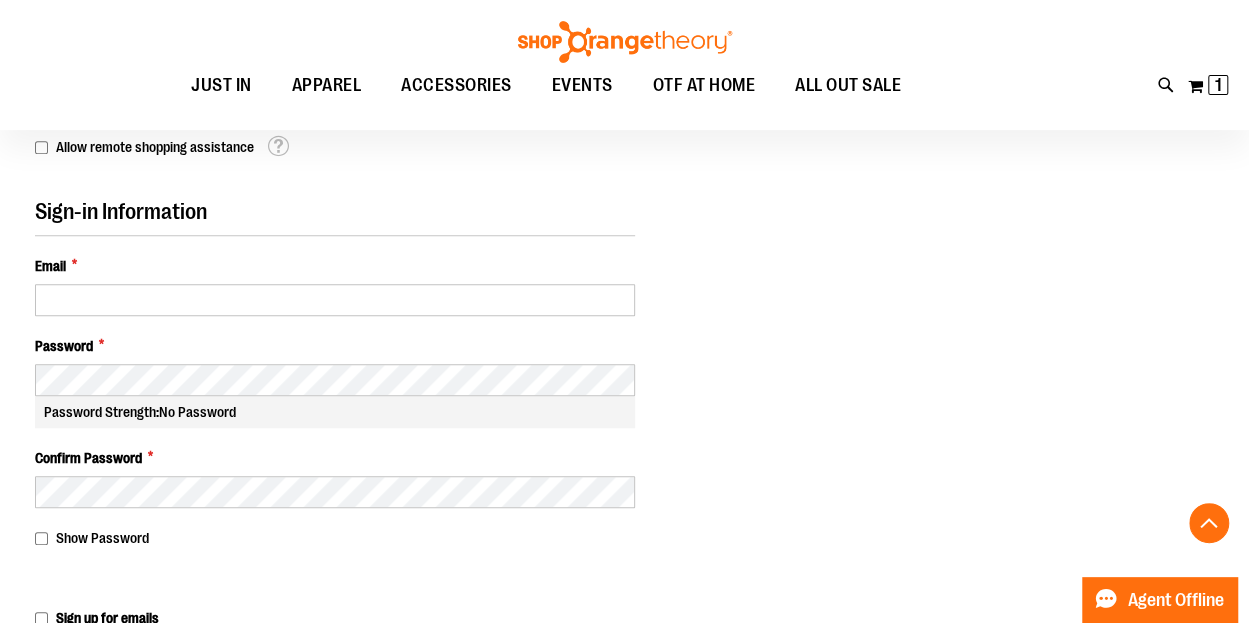 scroll, scrollTop: 741, scrollLeft: 0, axis: vertical 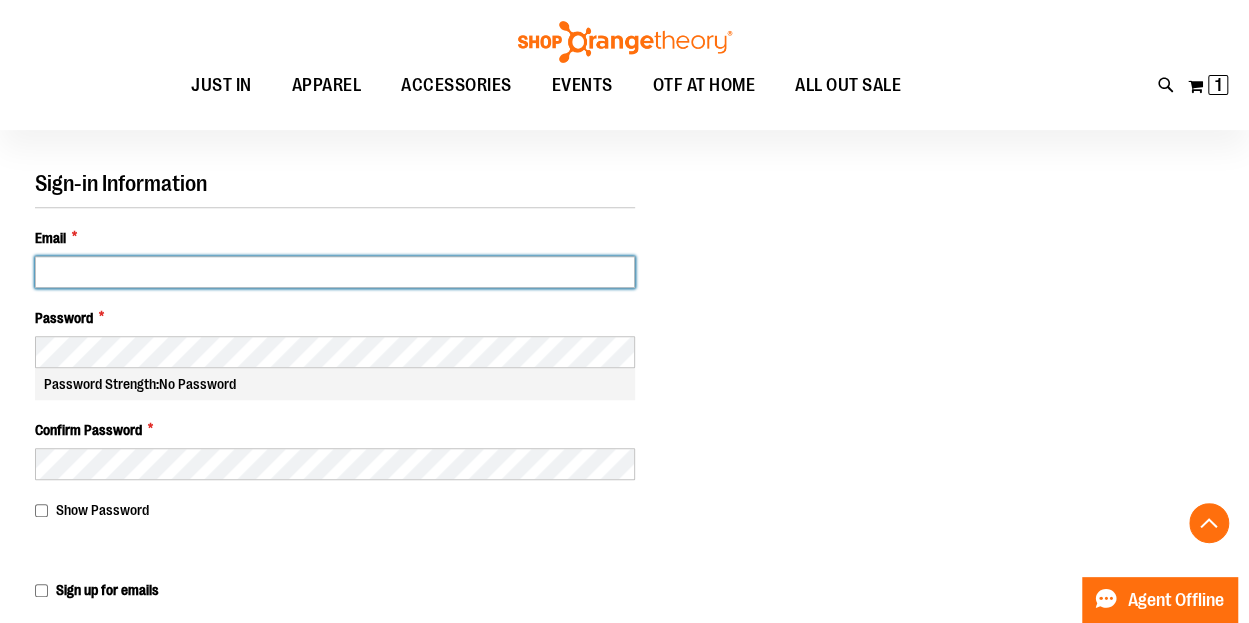 click on "Email
*" at bounding box center (335, 272) 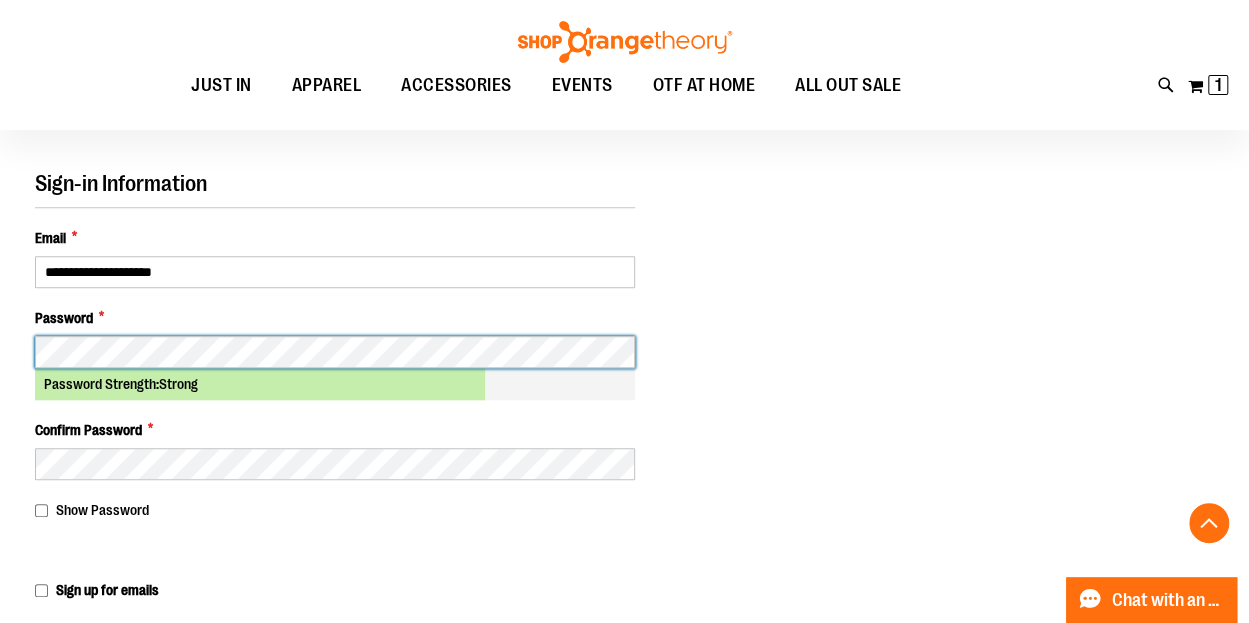 click on "Create an Account" at bounding box center [149, 743] 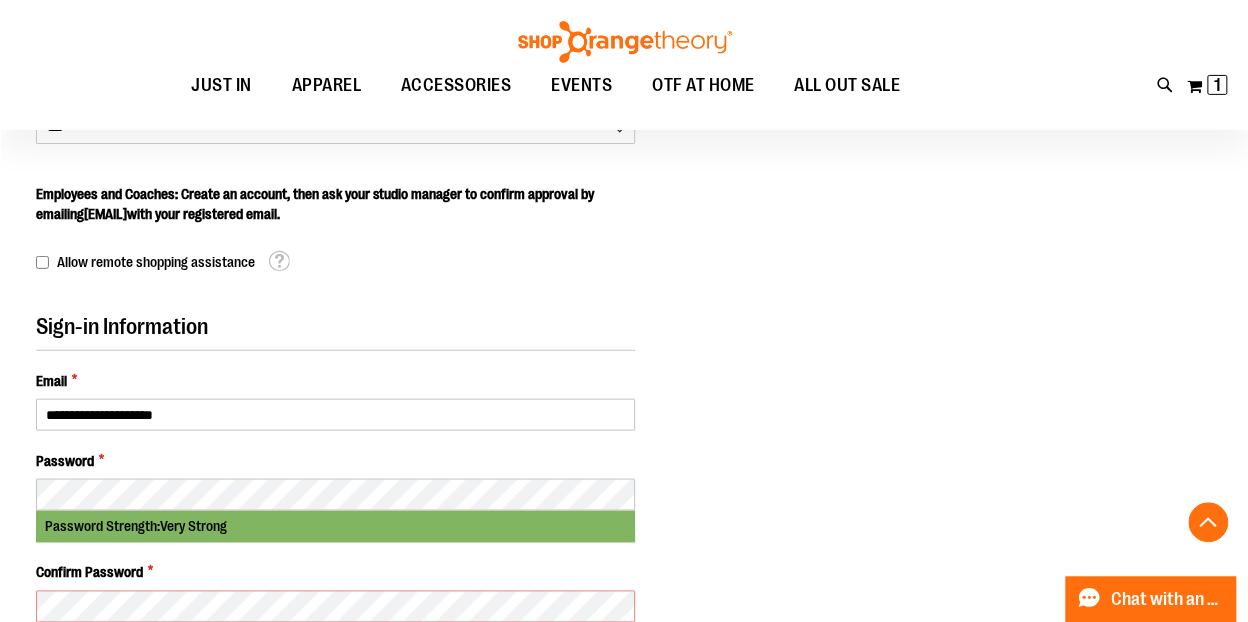 scroll, scrollTop: 599, scrollLeft: 0, axis: vertical 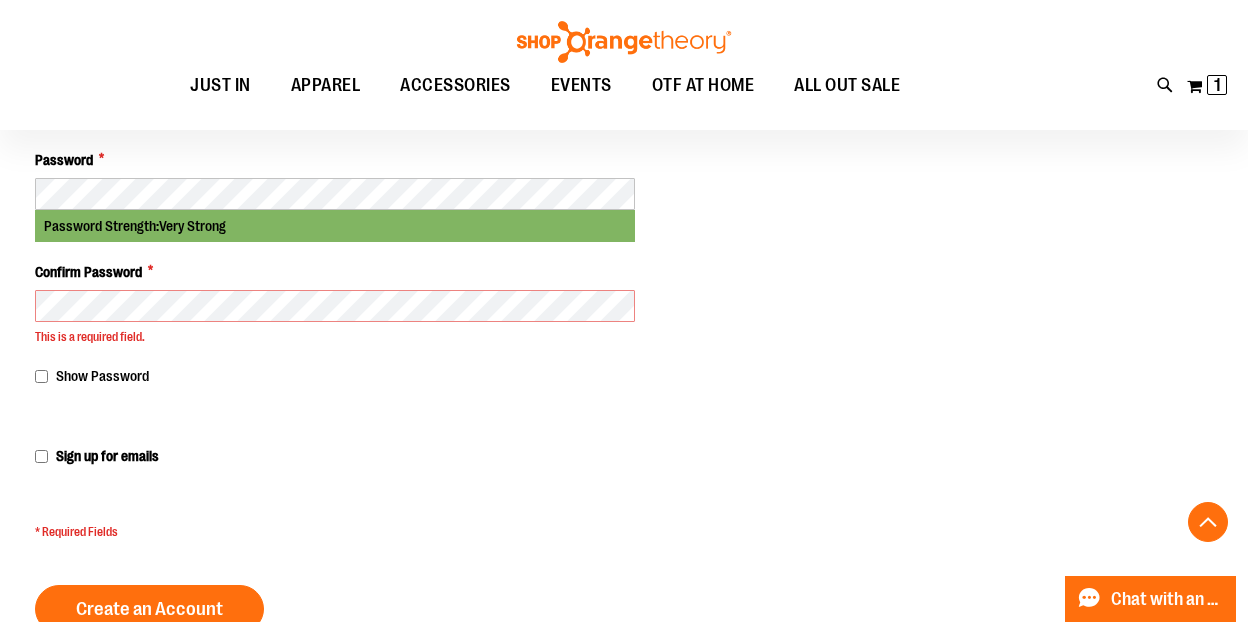 drag, startPoint x: 106, startPoint y: 340, endPoint x: 109, endPoint y: 326, distance: 14.3178215 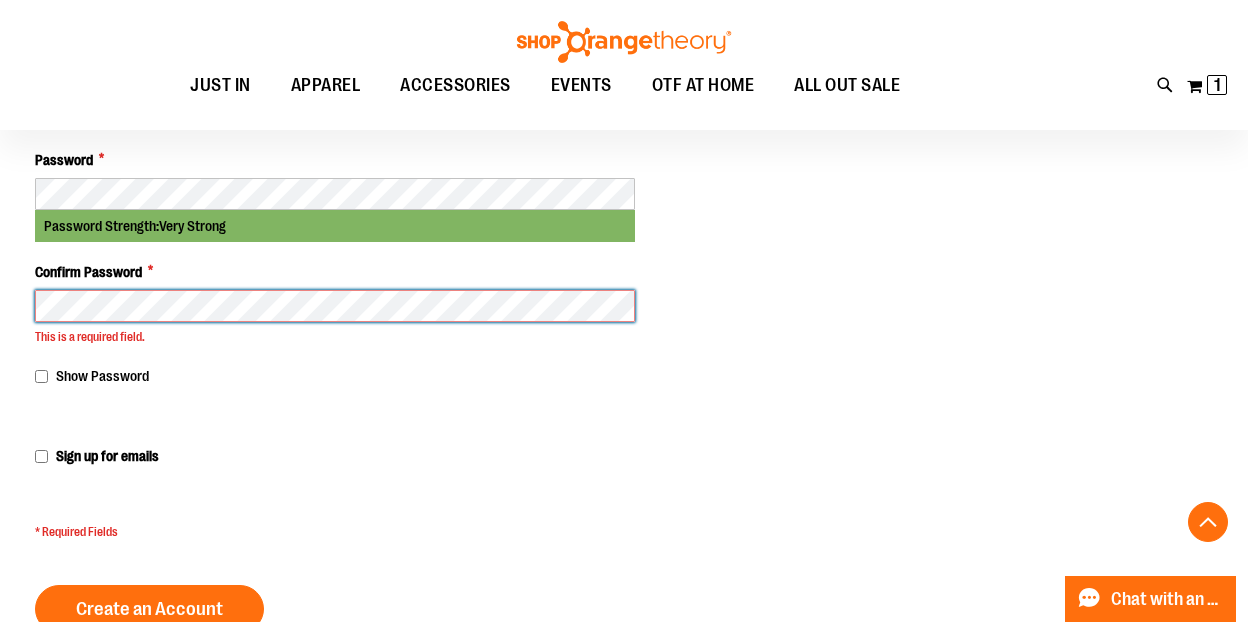 click on "Create an Account" at bounding box center (149, 609) 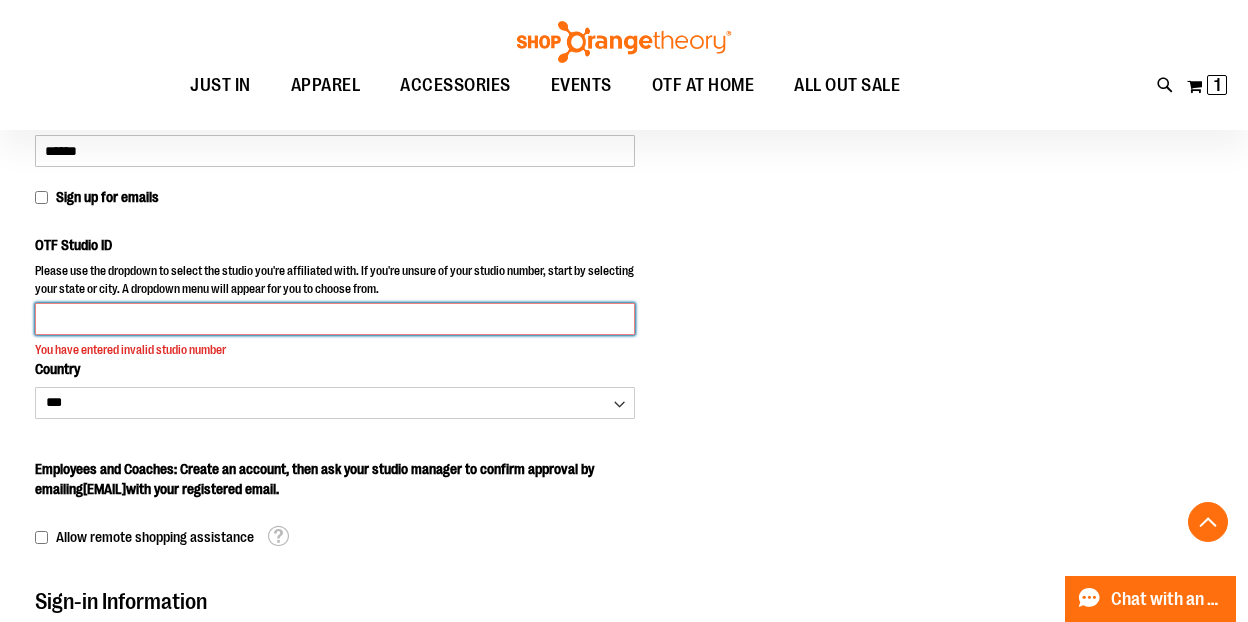 scroll, scrollTop: 315, scrollLeft: 0, axis: vertical 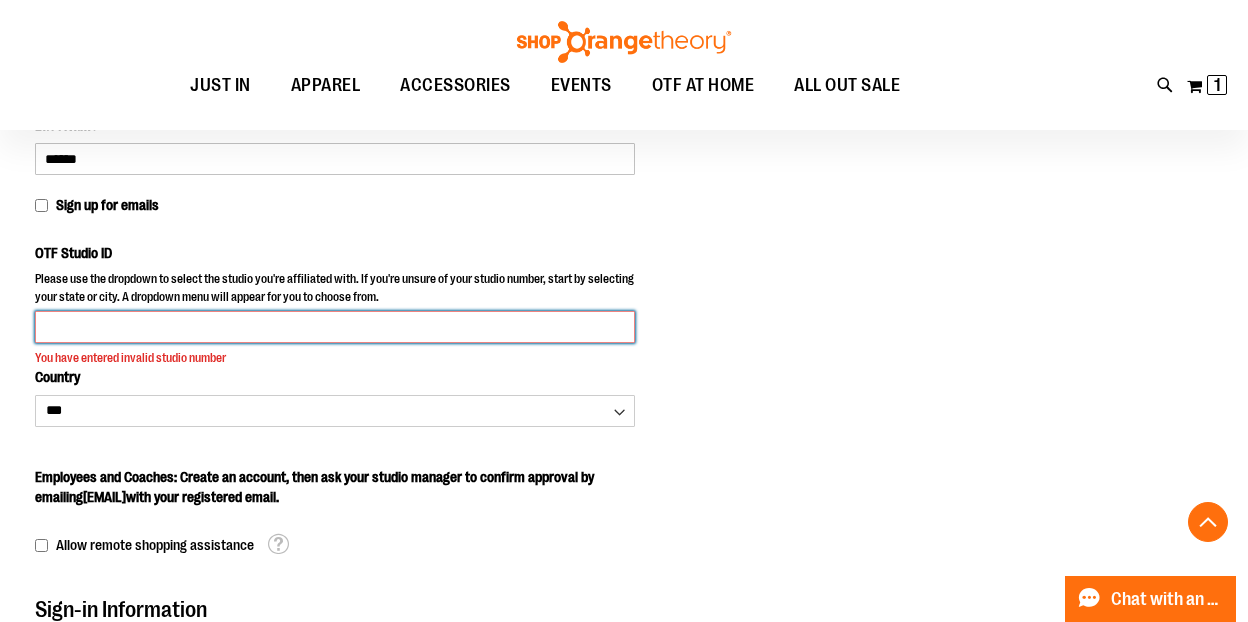 click on "OTF Studio ID" at bounding box center [335, 327] 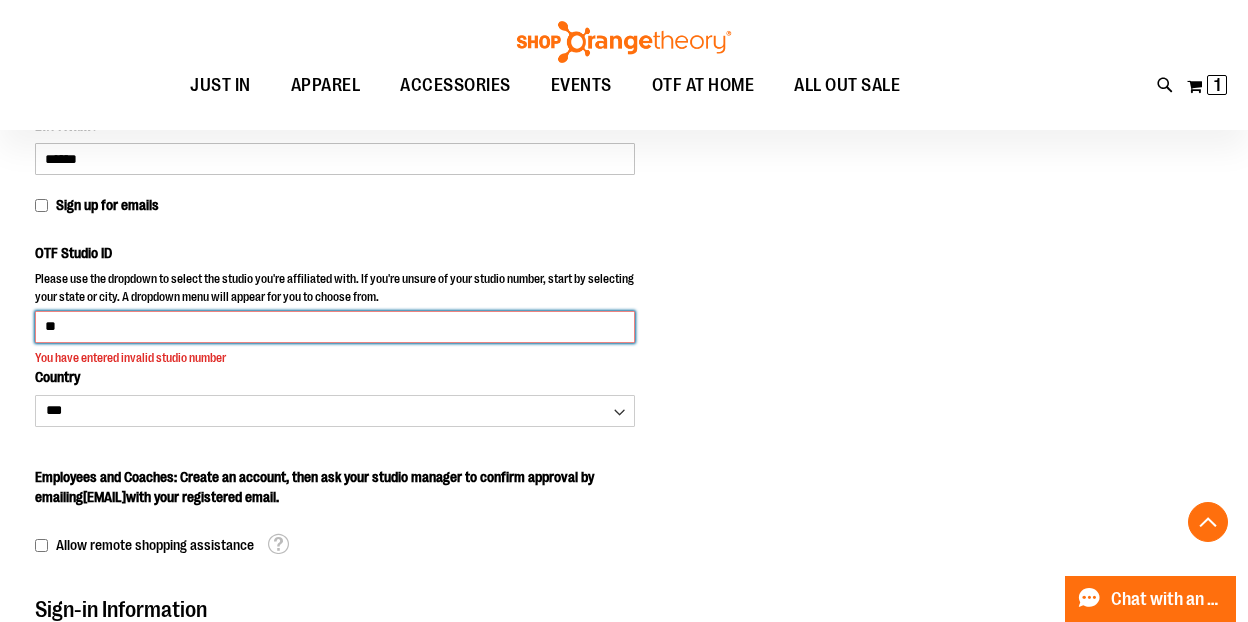 type on "*" 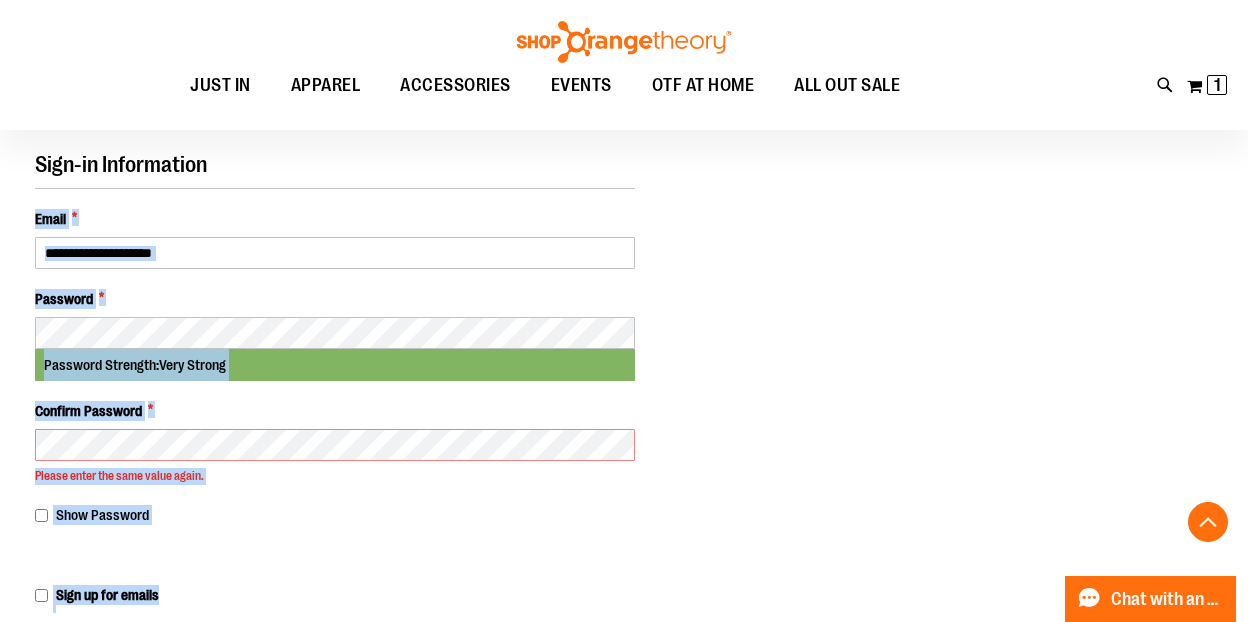 scroll, scrollTop: 1413, scrollLeft: 0, axis: vertical 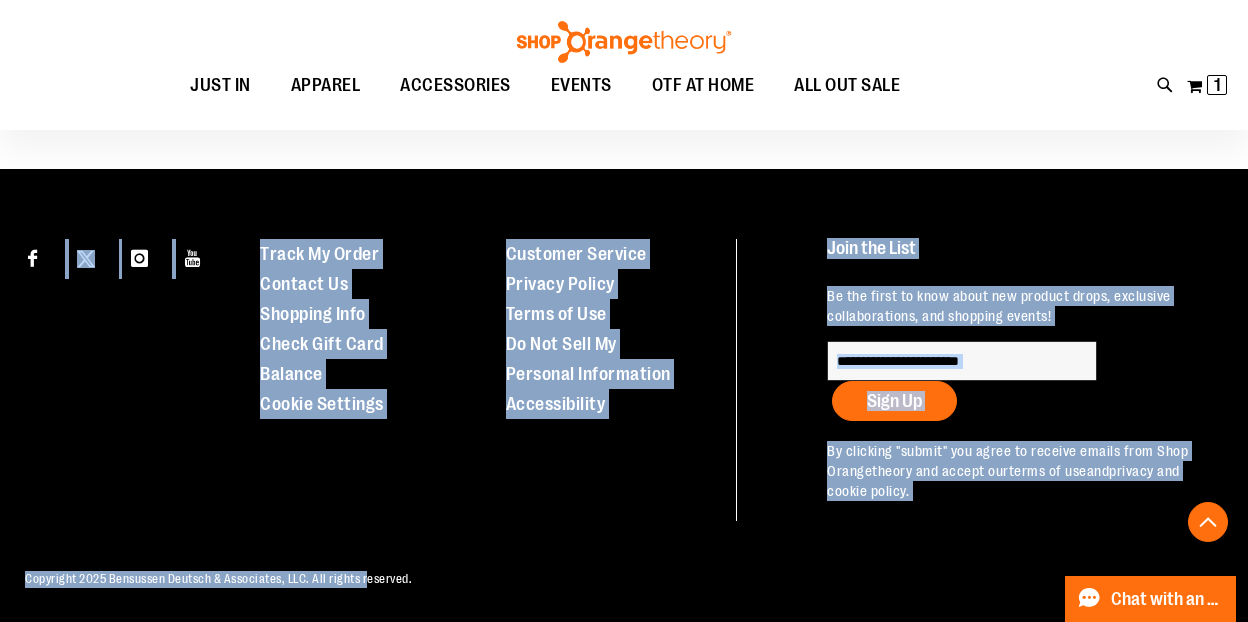 drag, startPoint x: 423, startPoint y: 614, endPoint x: 408, endPoint y: 677, distance: 64.7611 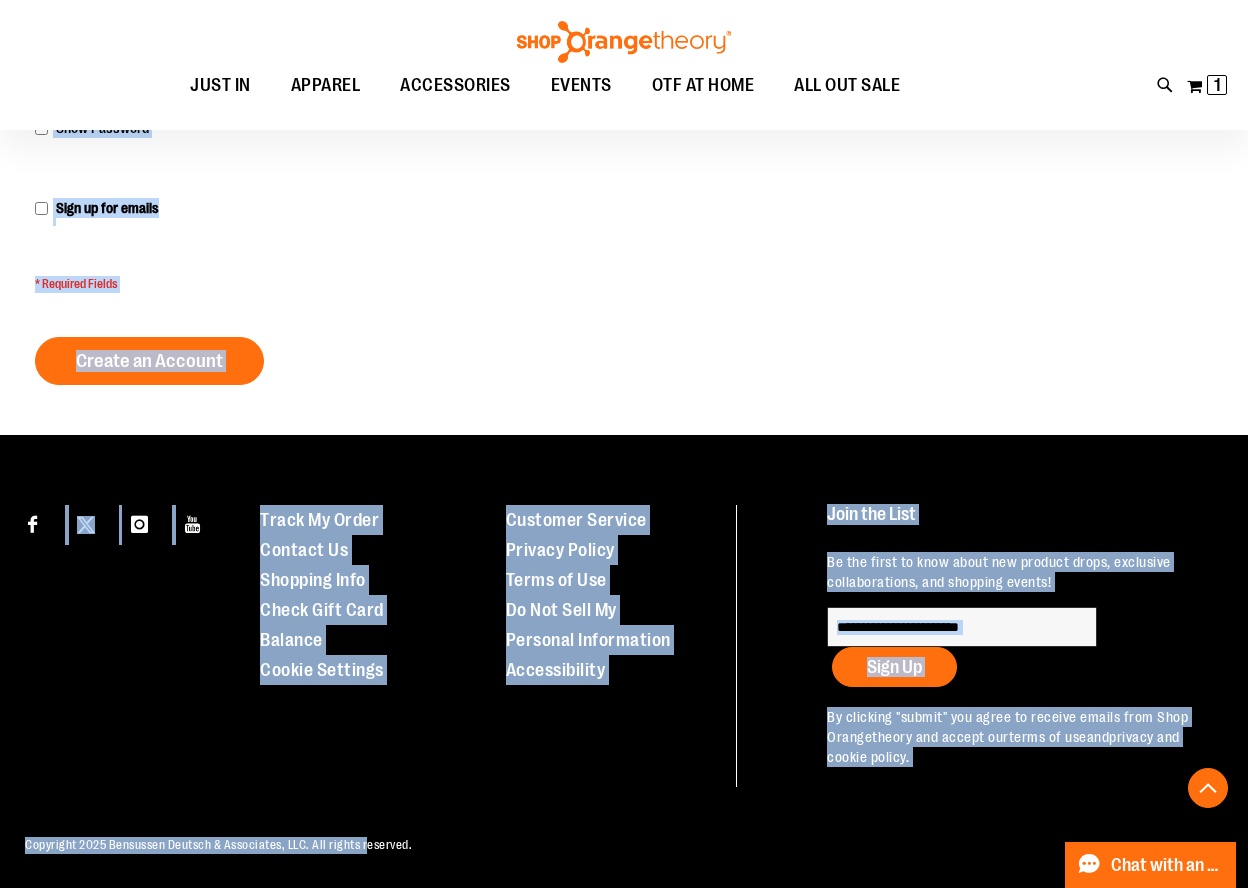 scroll, scrollTop: 447, scrollLeft: 0, axis: vertical 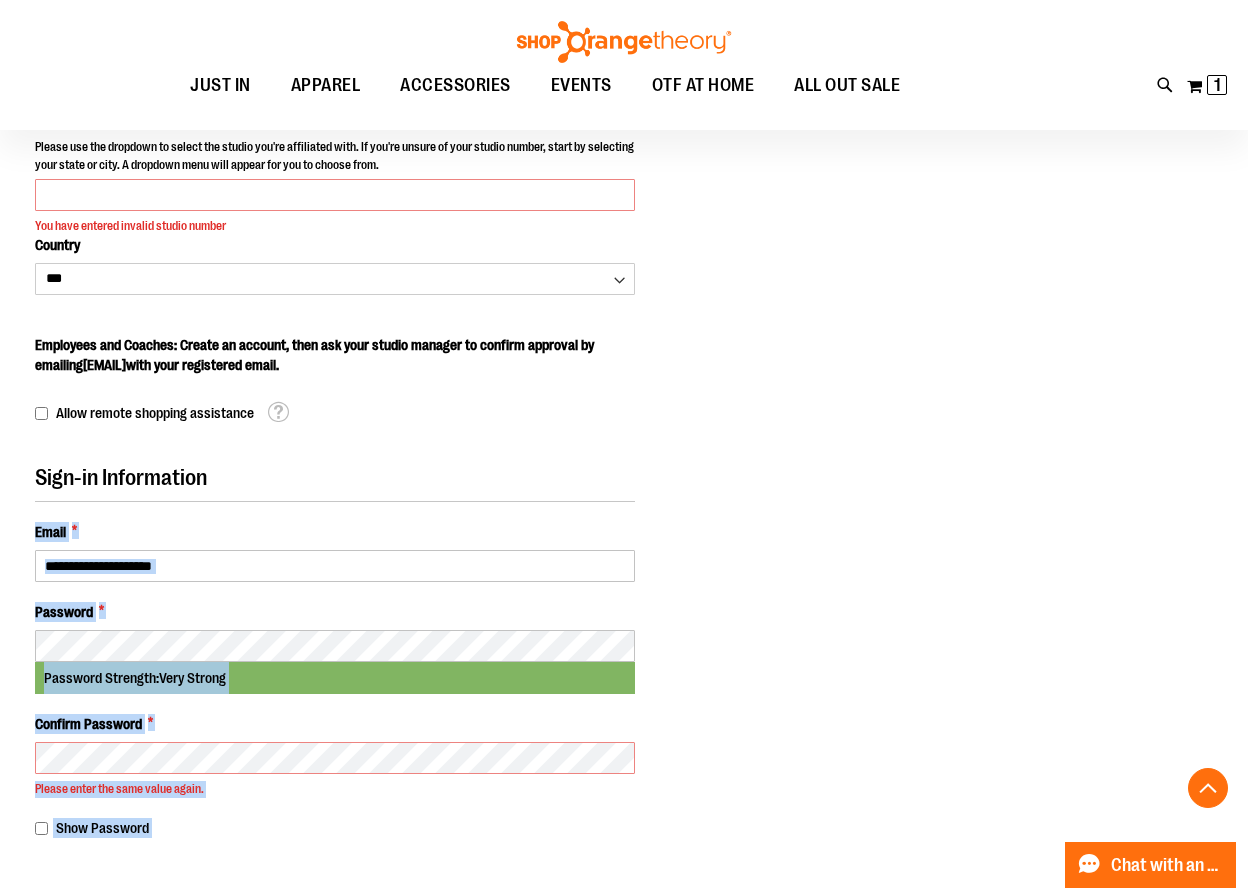 click on "Personal Information
First Name *
****
Last Name *
******
Sign up for emails
OTF Studio ID
You have entered invalid studio number
Country" at bounding box center [624, 485] 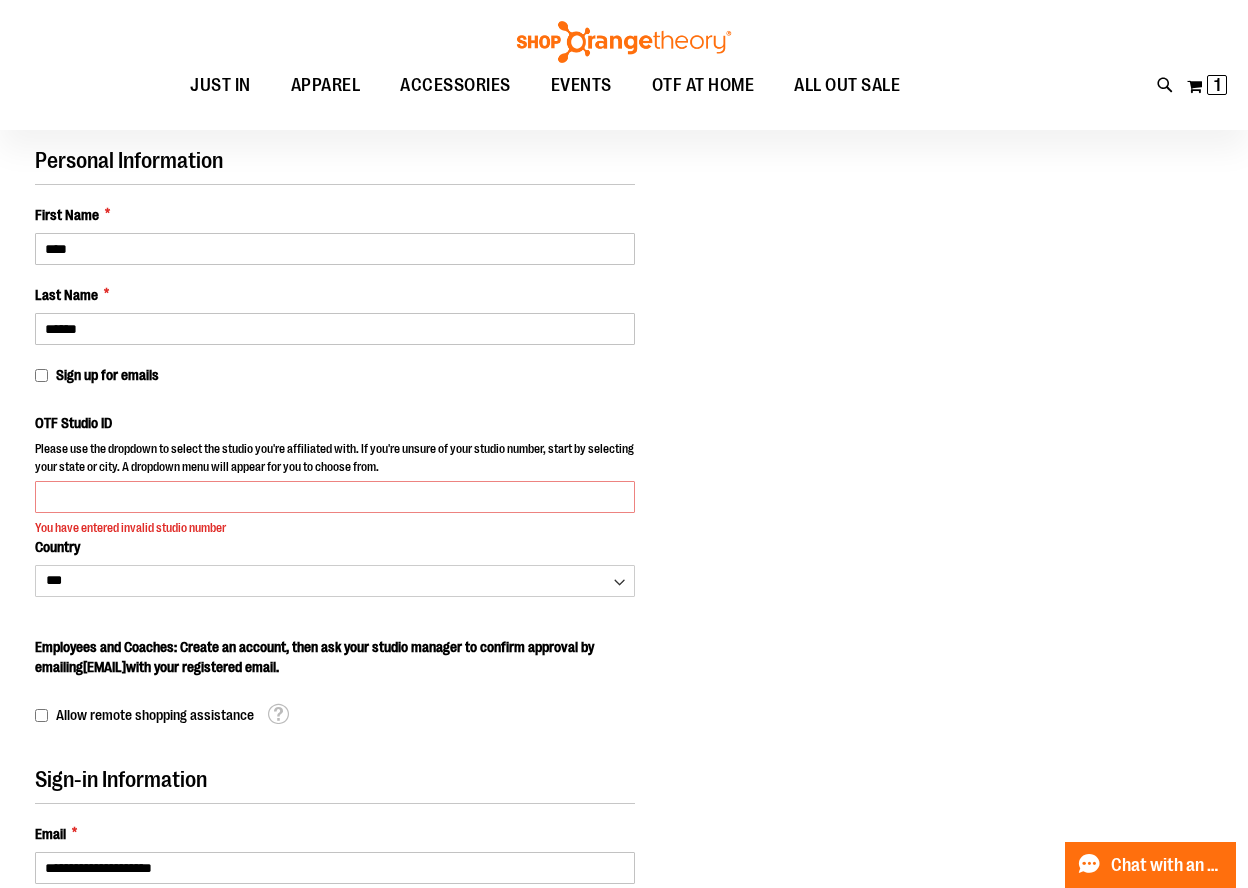 scroll, scrollTop: 0, scrollLeft: 0, axis: both 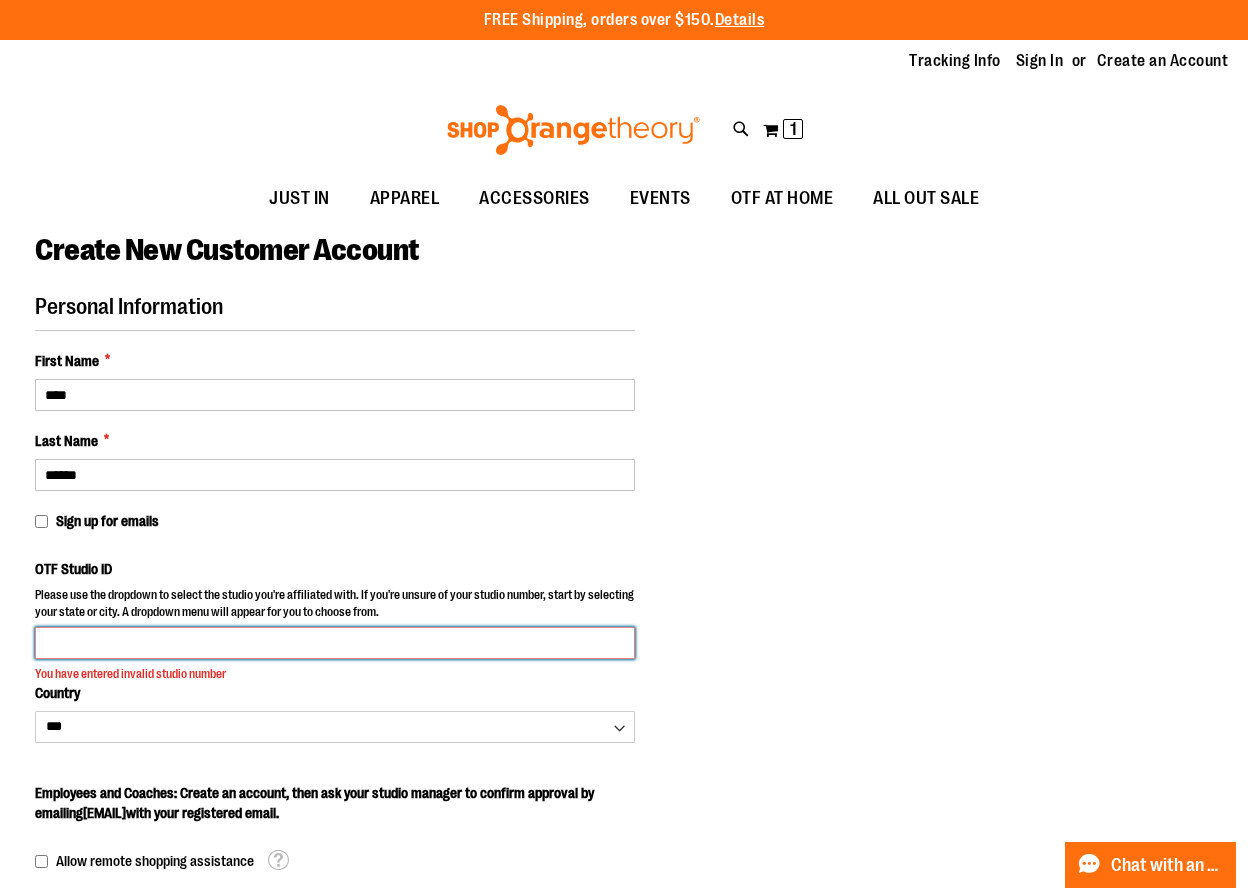 click on "OTF Studio ID" at bounding box center (335, 643) 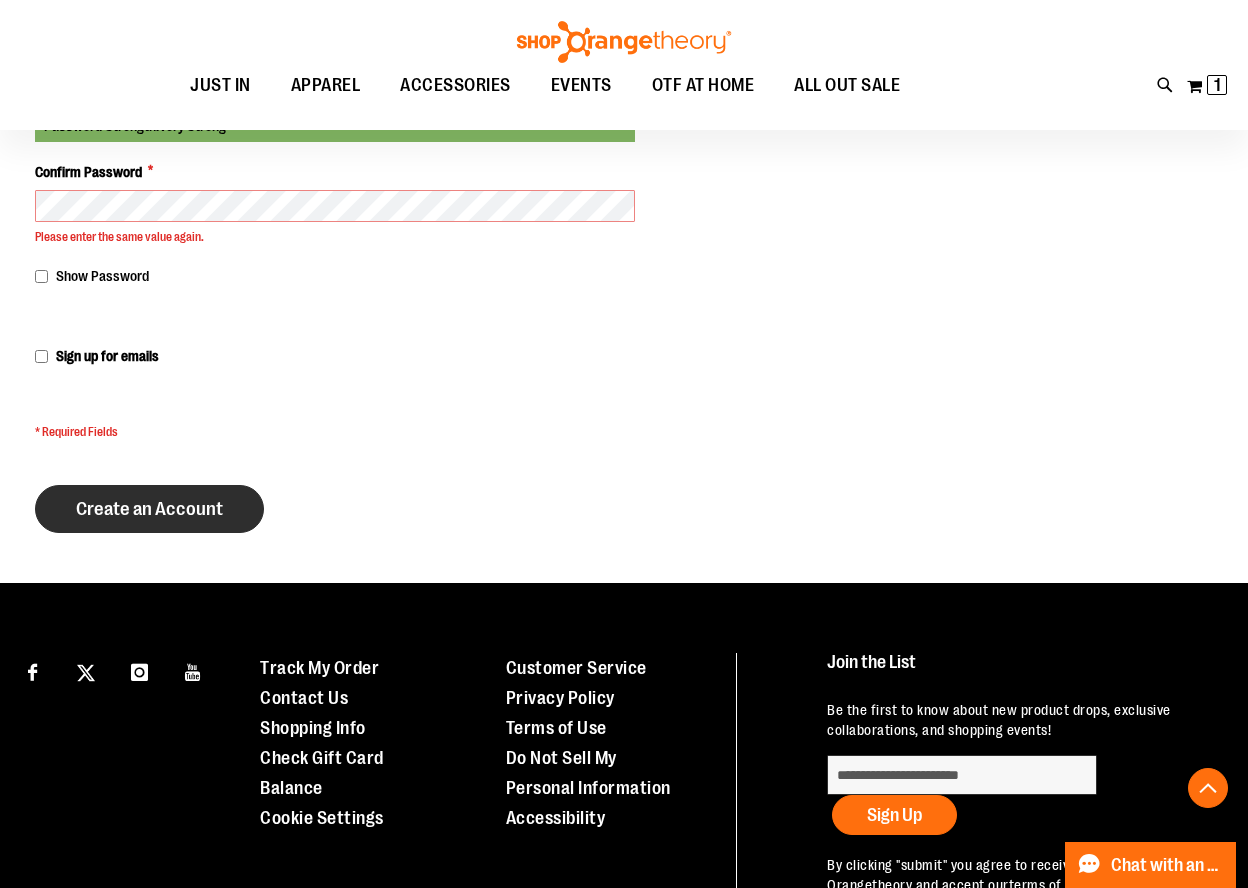 click on "Create an Account" at bounding box center (149, 509) 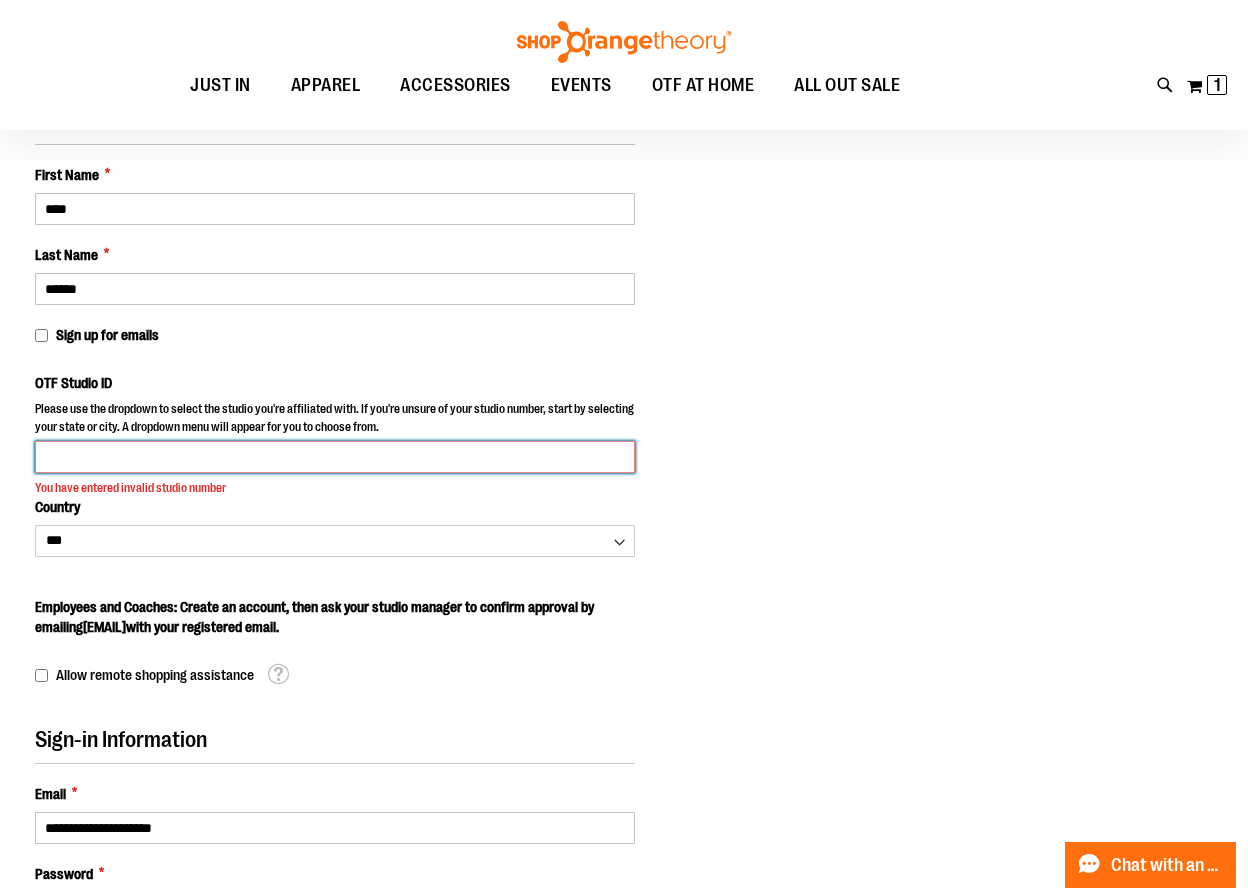 scroll, scrollTop: 182, scrollLeft: 0, axis: vertical 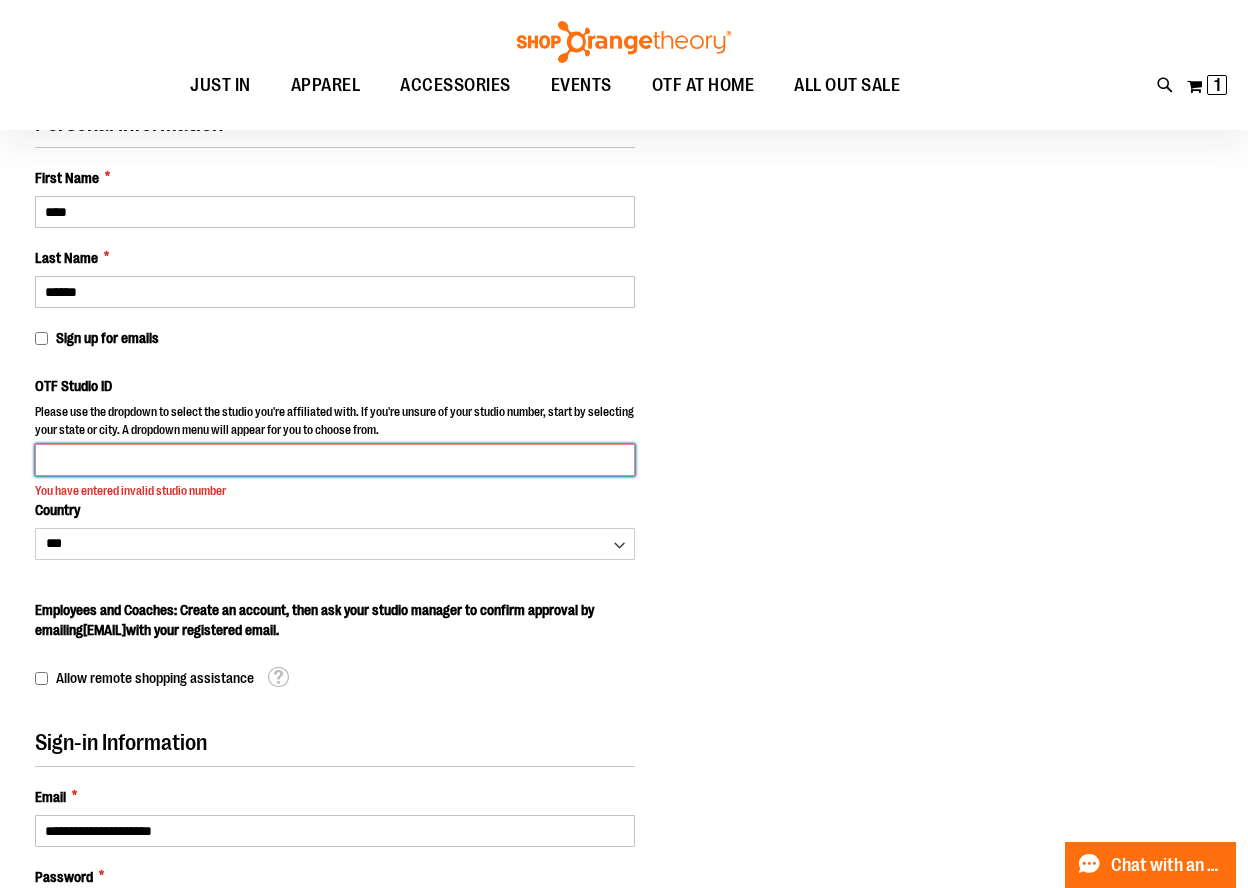 click on "OTF Studio ID" at bounding box center (335, 460) 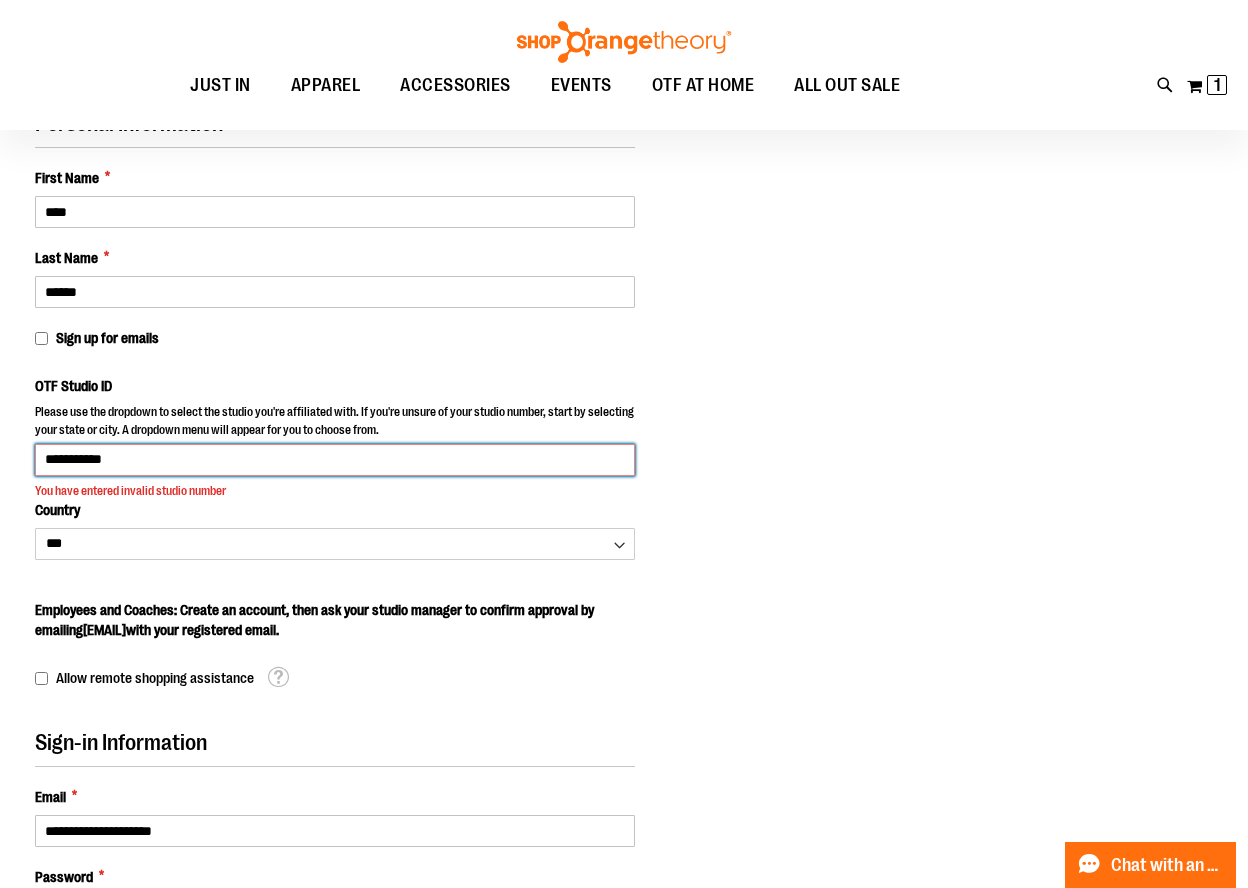 type on "**********" 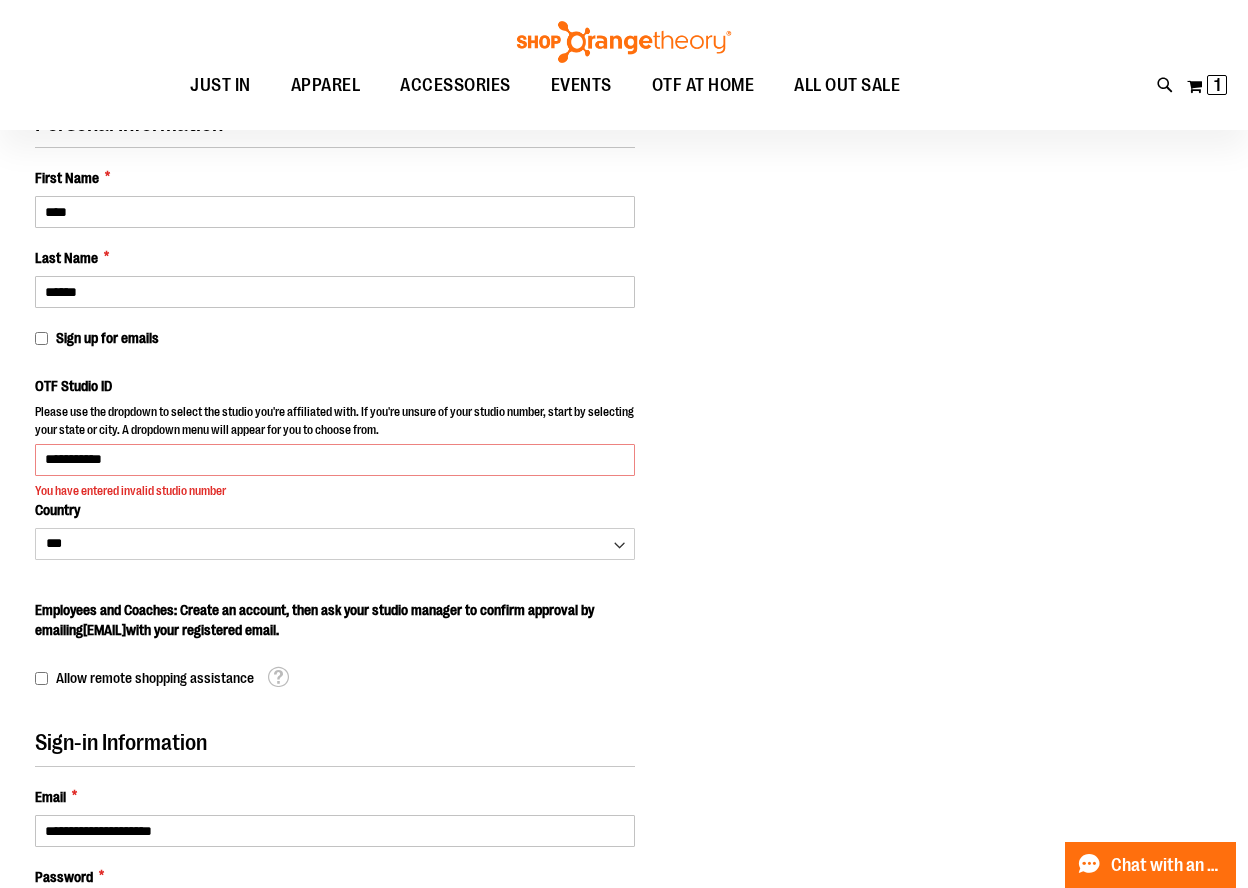 click on "Please use the dropdown to select the studio you're affiliated with. If you're unsure of your studio number, start by selecting your state or city. A dropdown menu will appear for you to choose from." at bounding box center (335, 423) 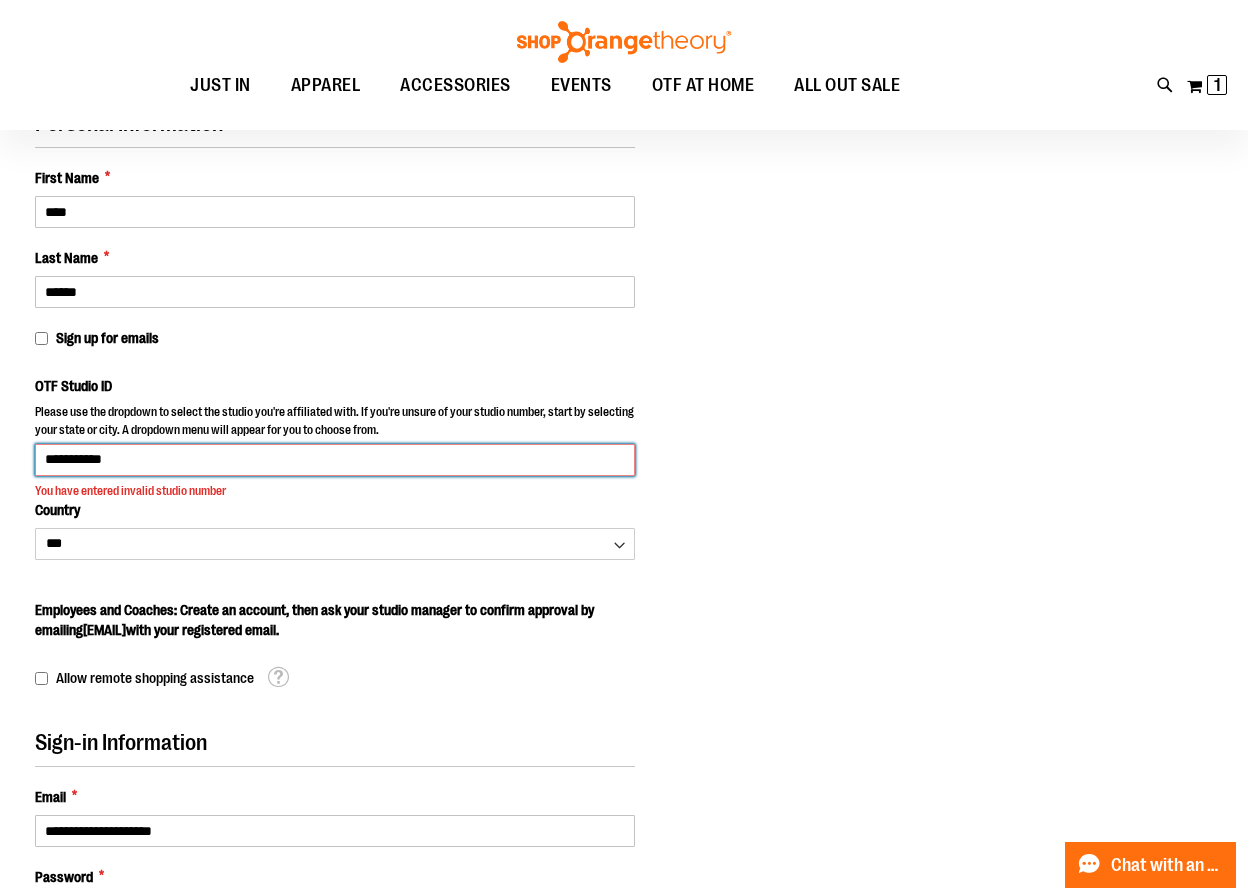 click on "**********" at bounding box center [335, 460] 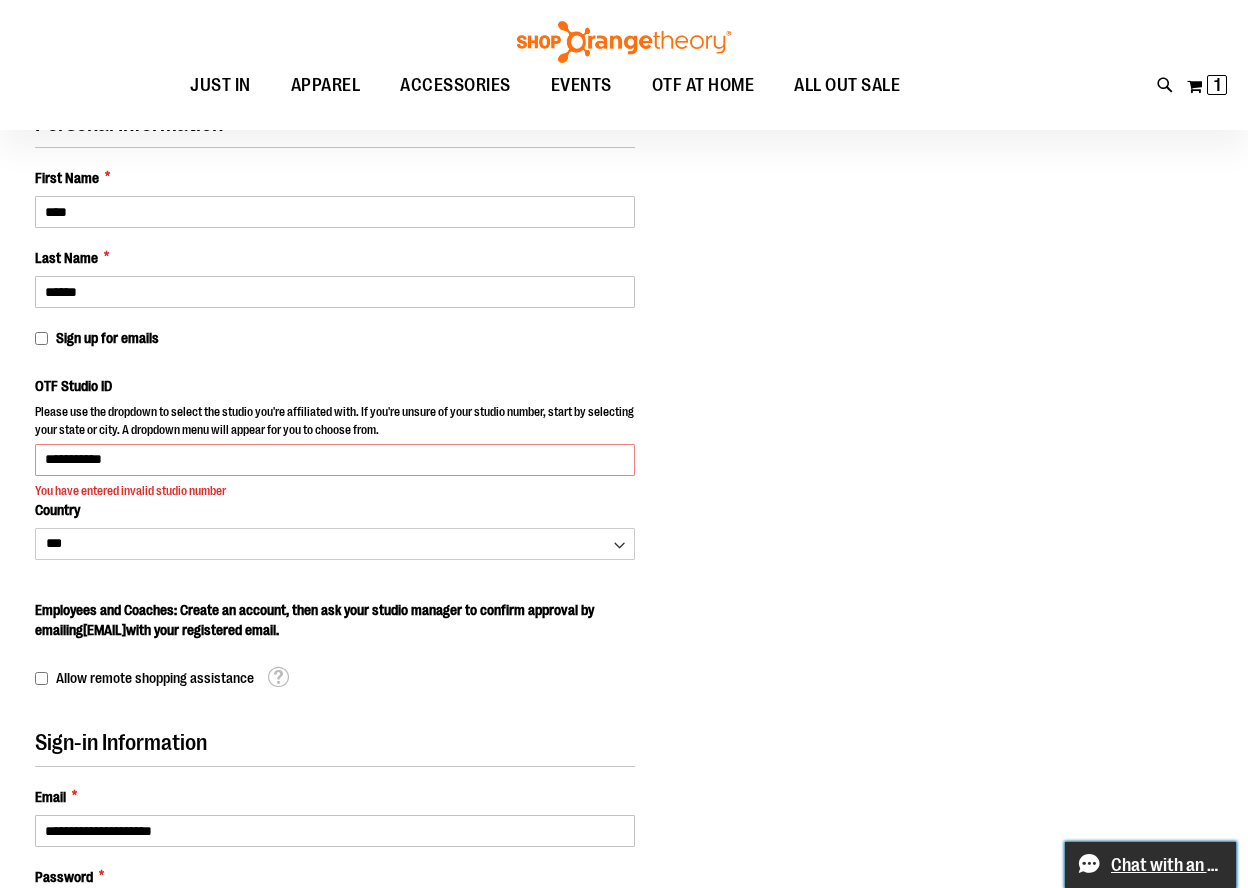 click on "Live chat: Chat with an Expert" at bounding box center [1167, 865] 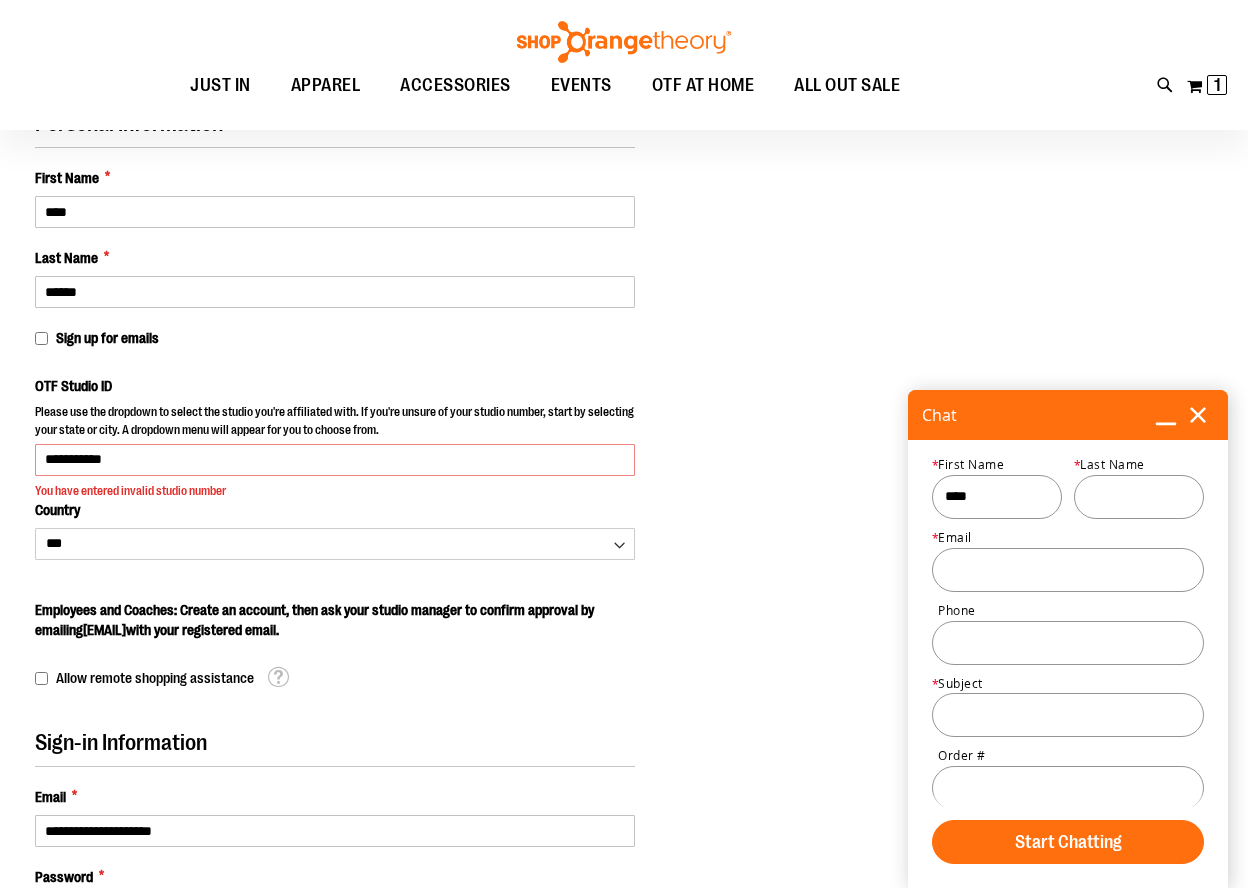 type on "****" 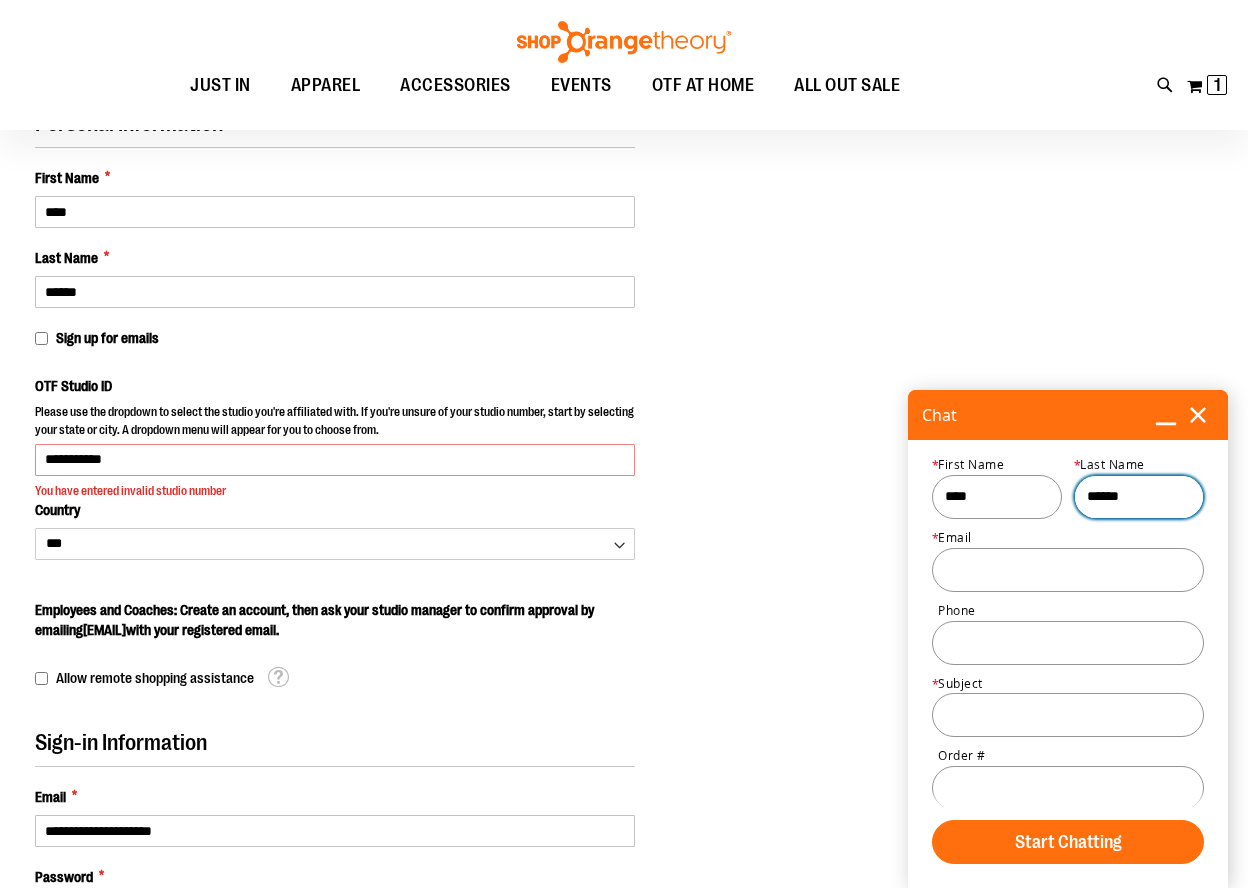 type on "******" 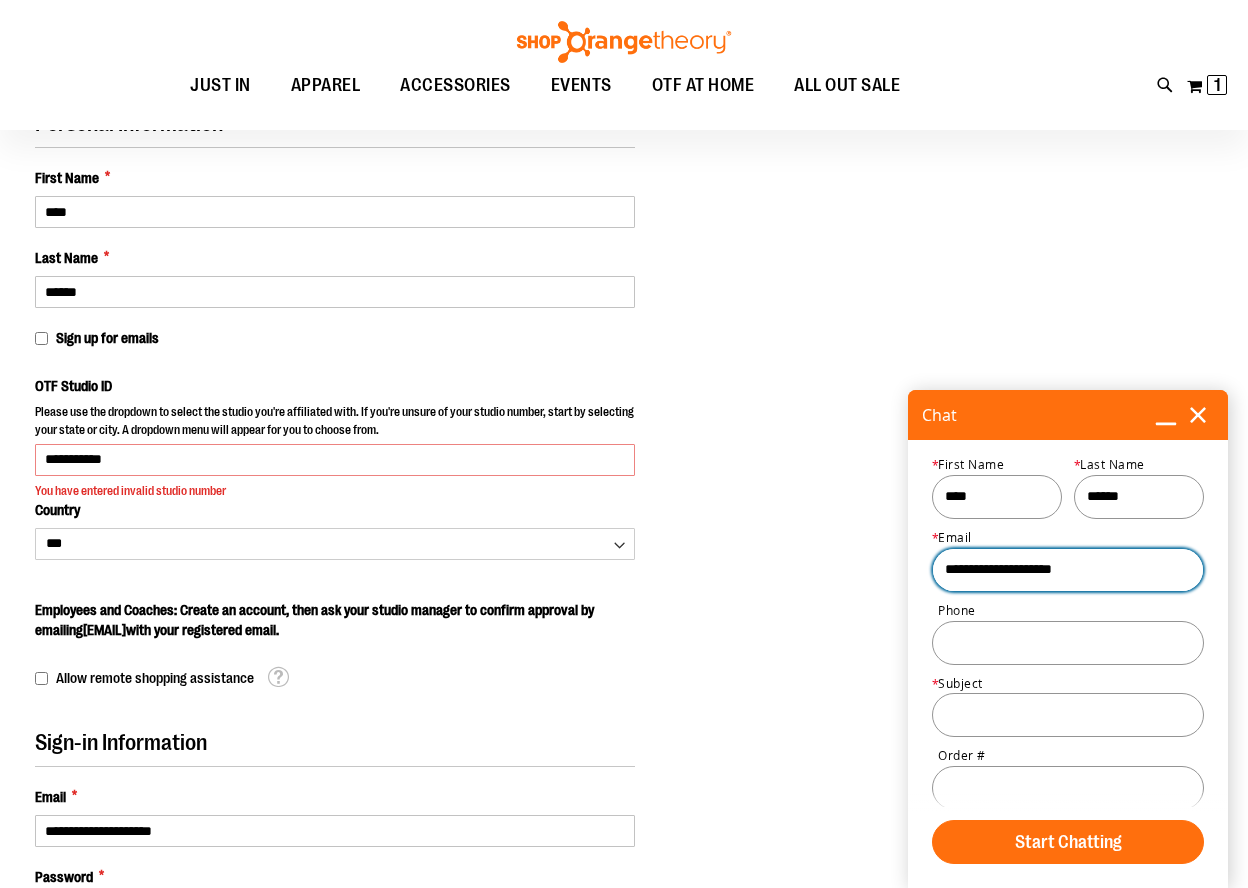 type on "**********" 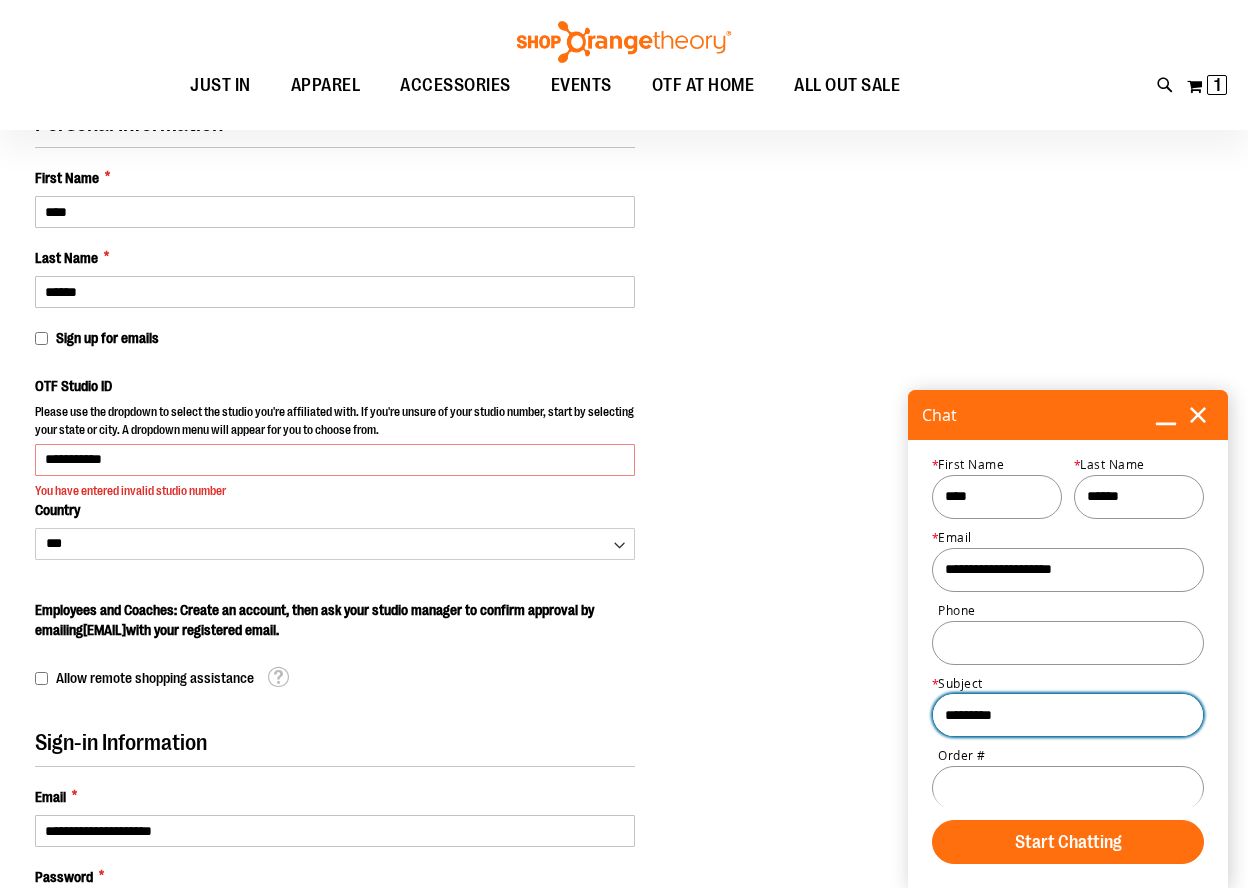 type on "*********" 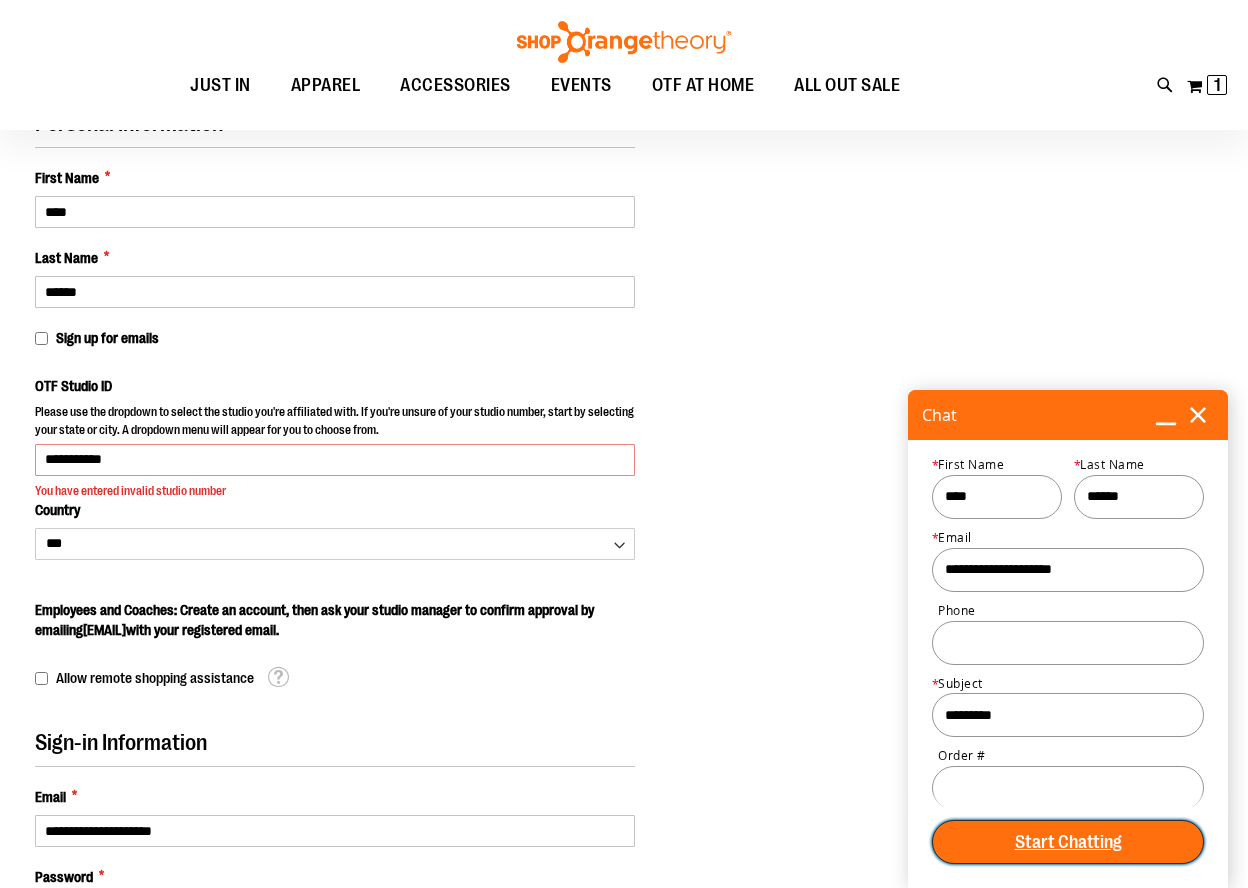 click on "Start Chatting" at bounding box center [1068, 842] 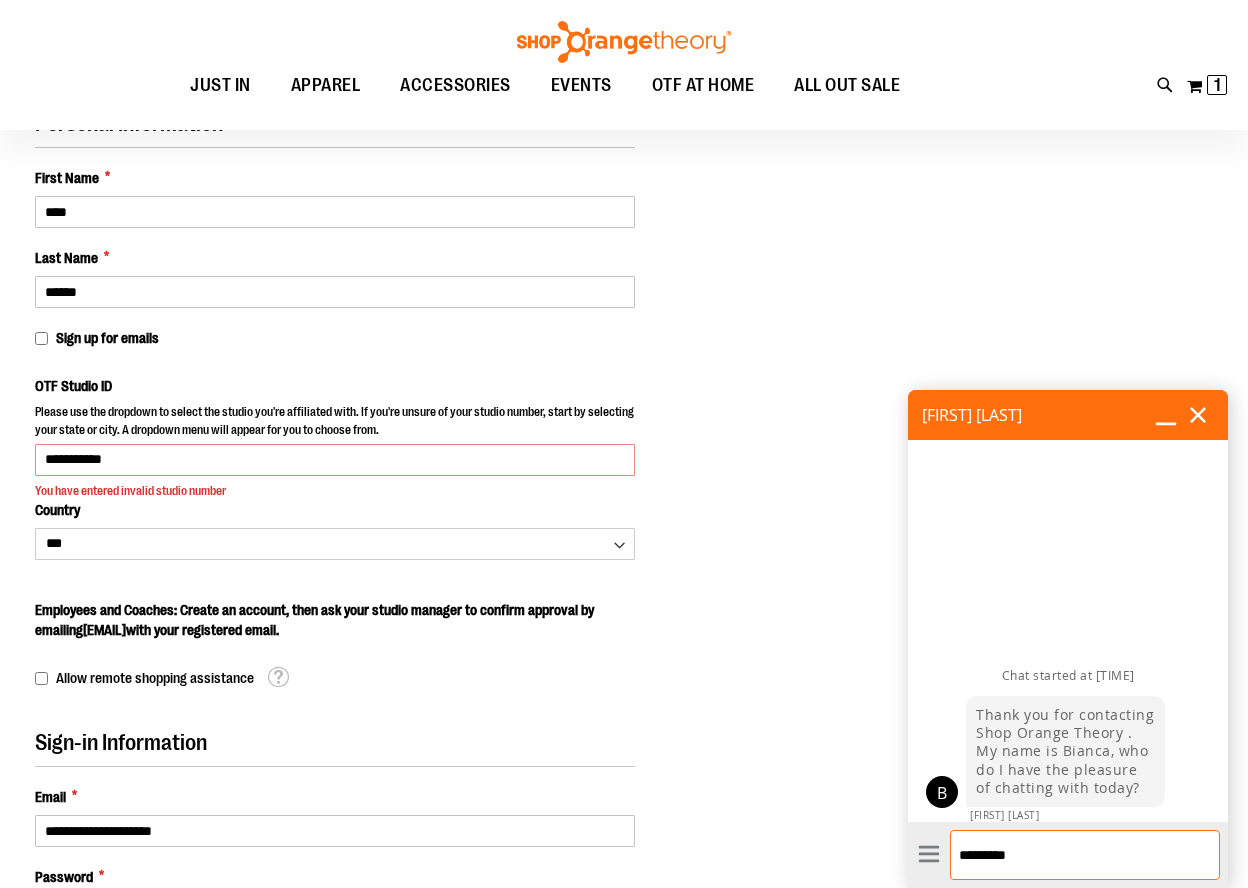 type on "**********" 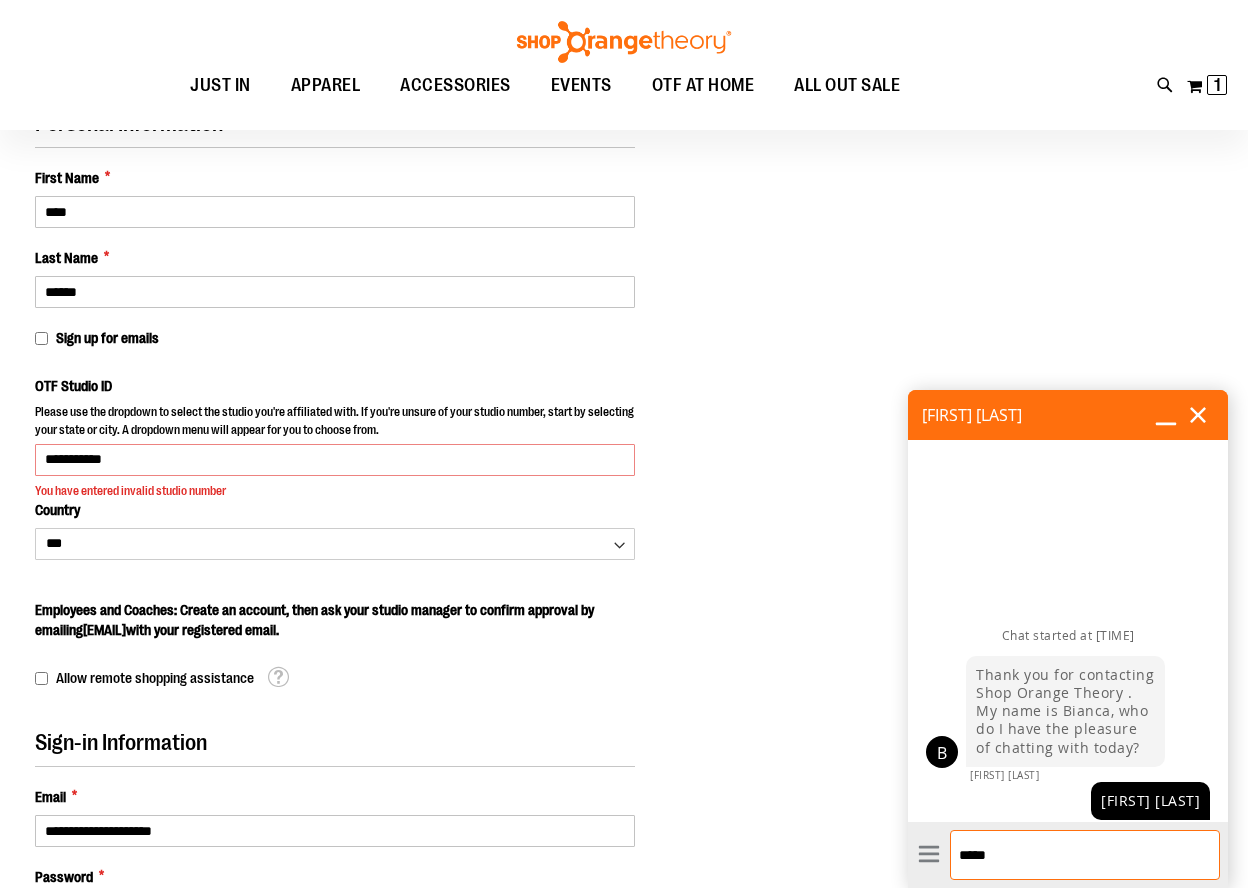 type on "******" 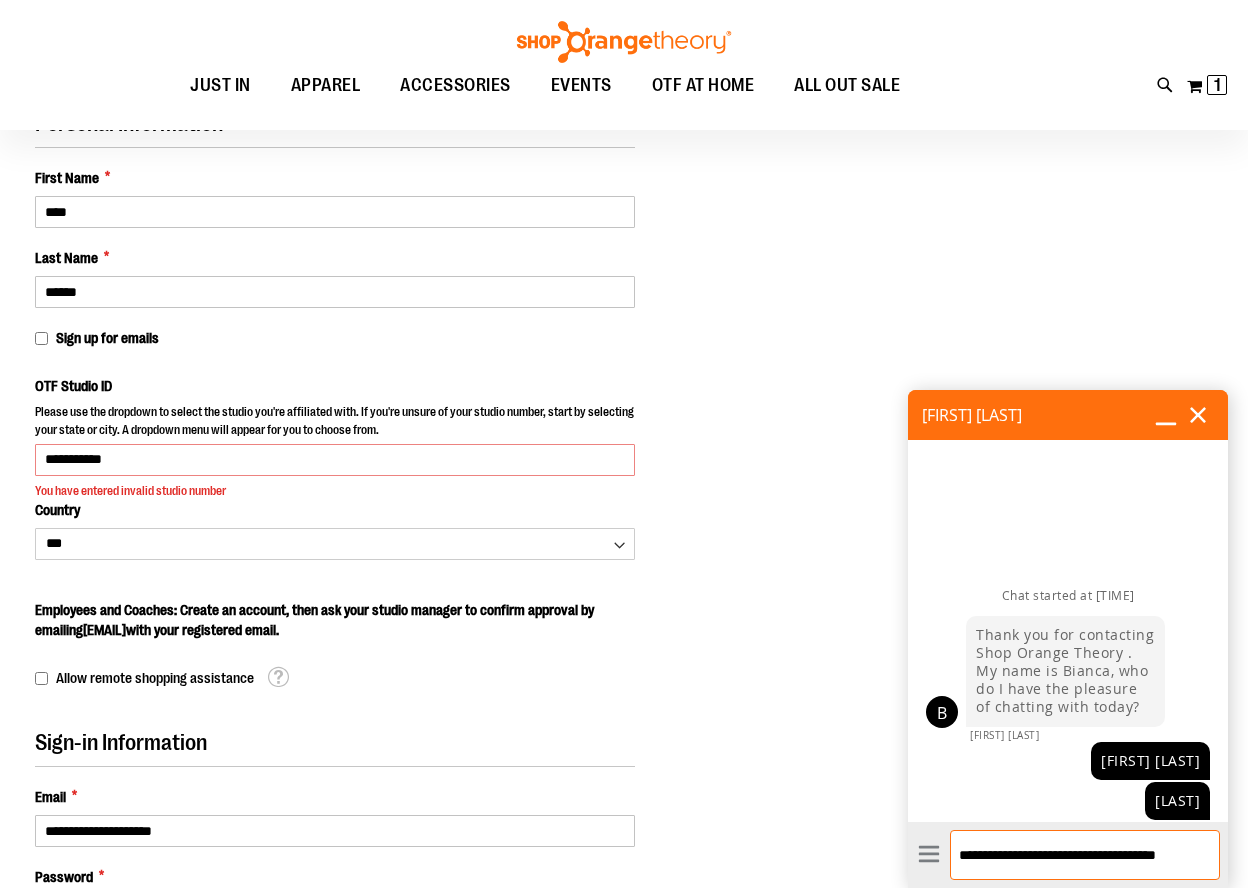 scroll, scrollTop: 0, scrollLeft: 0, axis: both 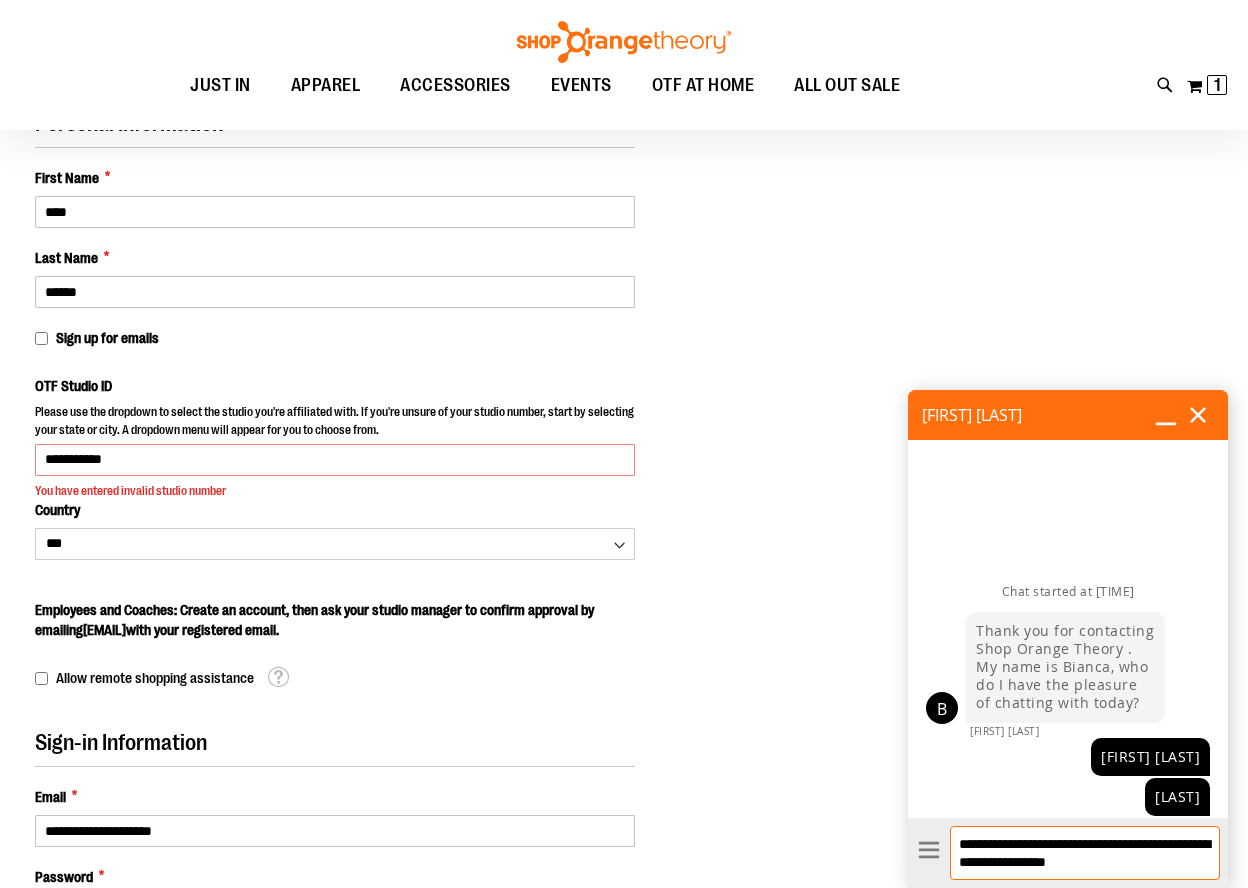 type on "**********" 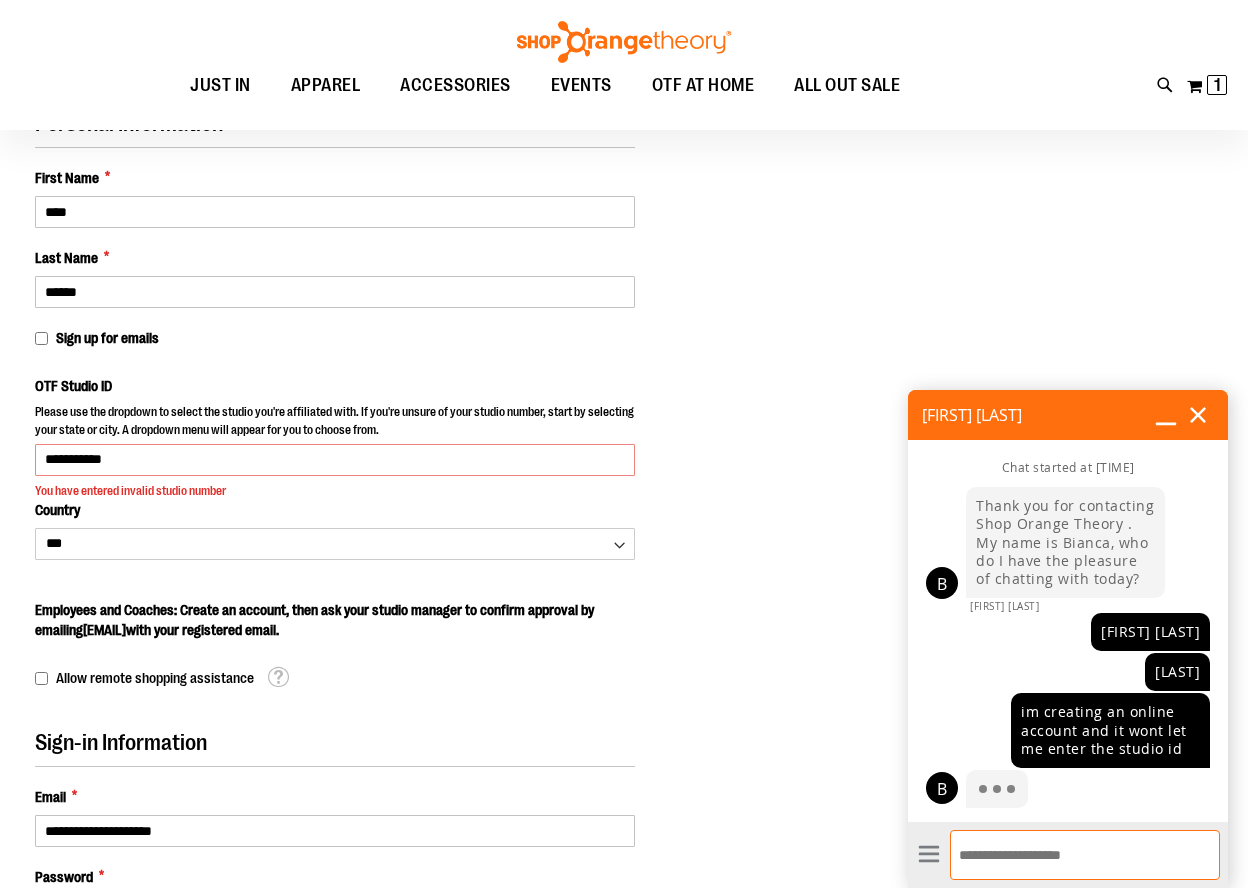 scroll, scrollTop: 22, scrollLeft: 0, axis: vertical 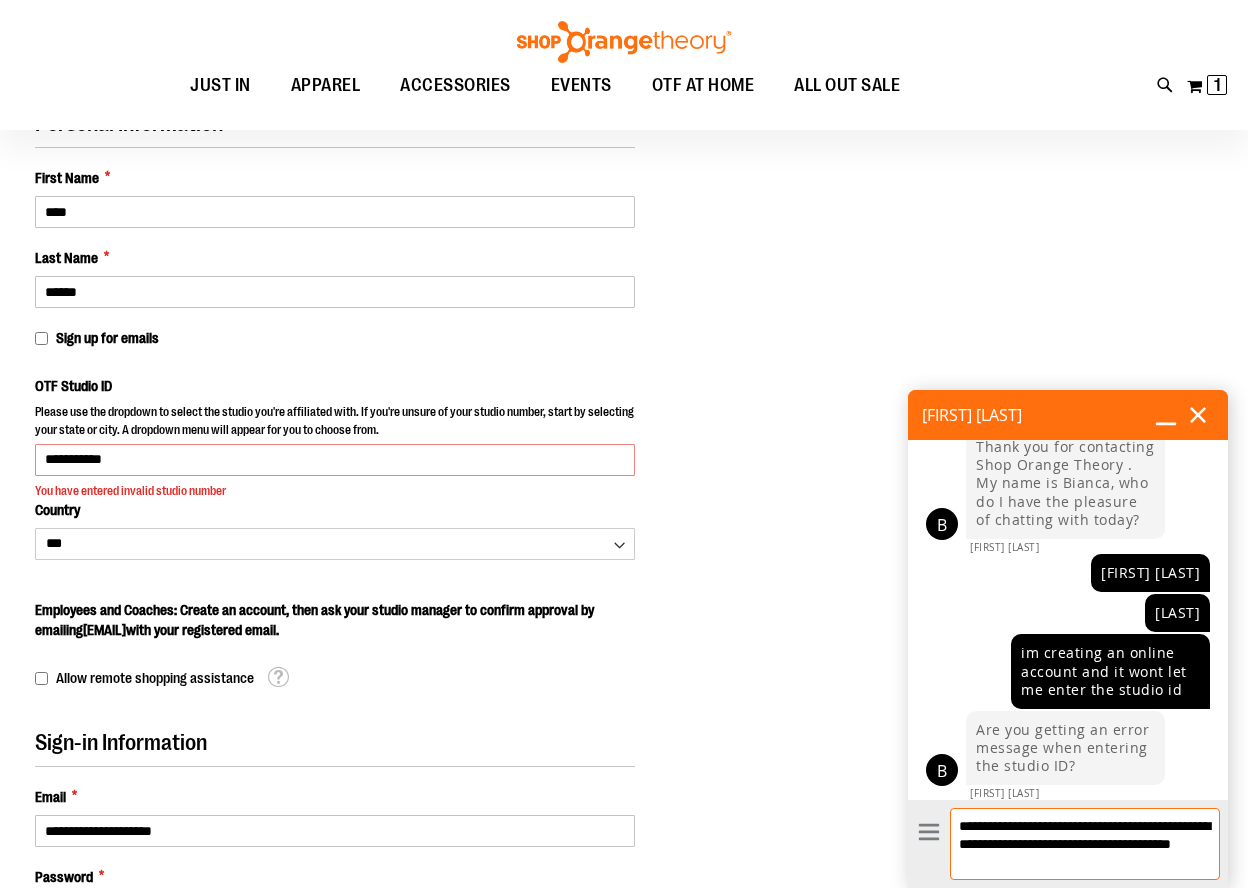 type on "**********" 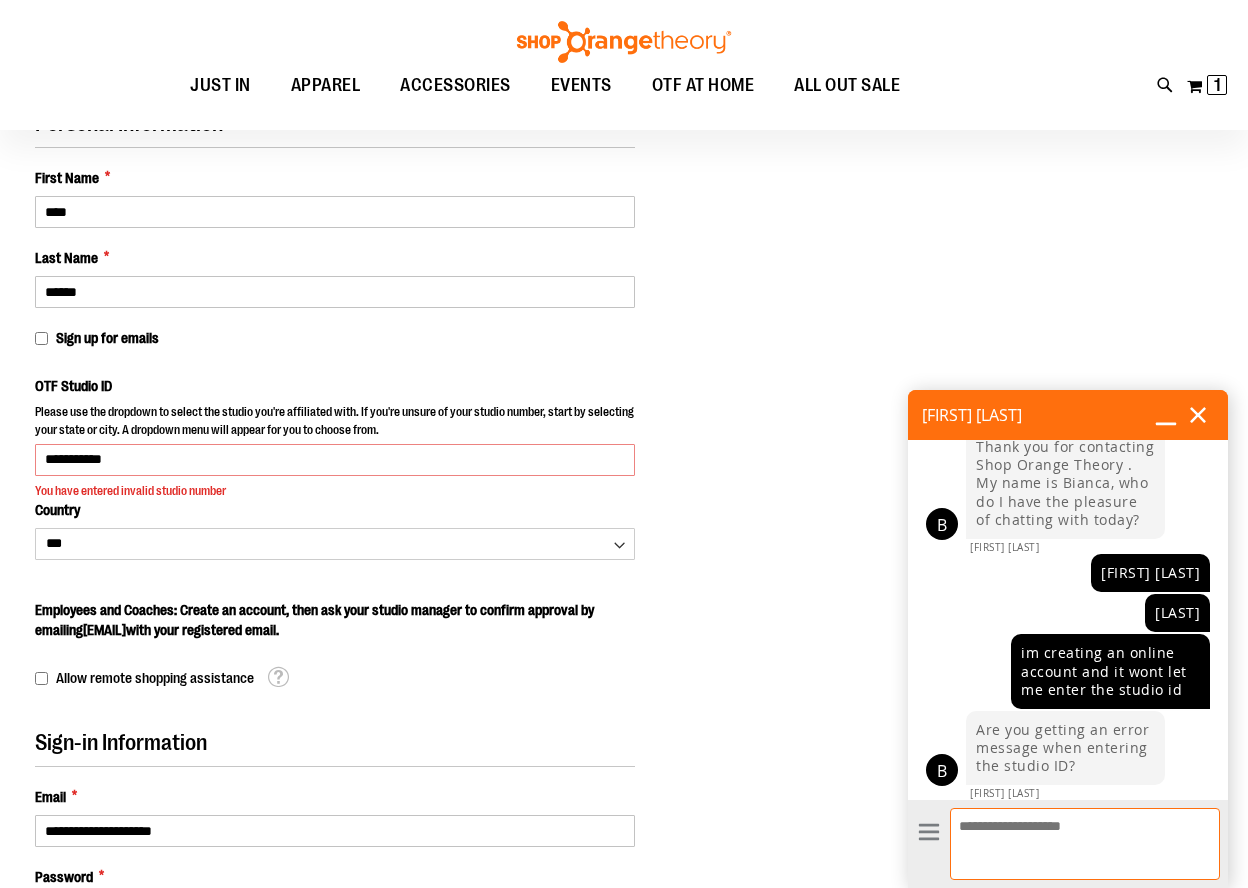scroll, scrollTop: 117, scrollLeft: 0, axis: vertical 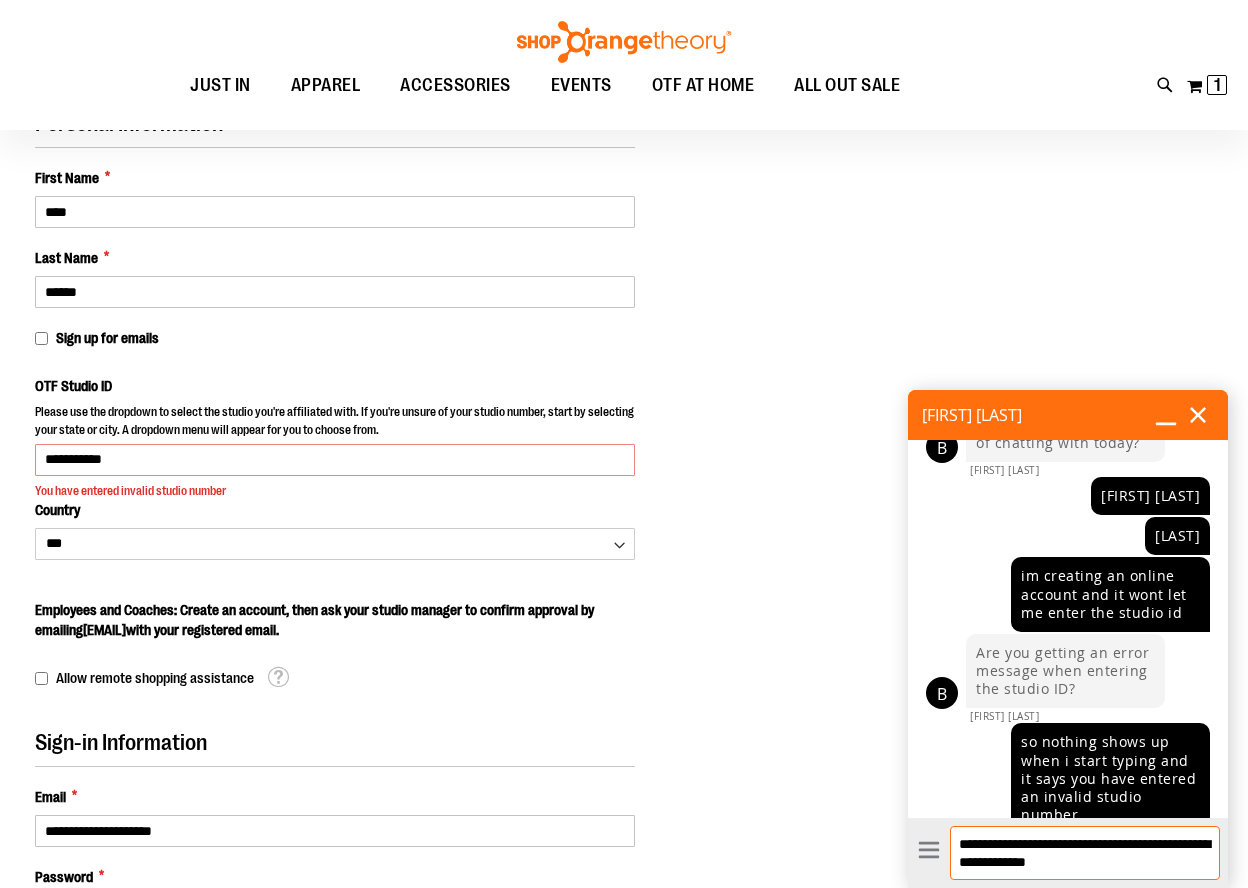type on "**********" 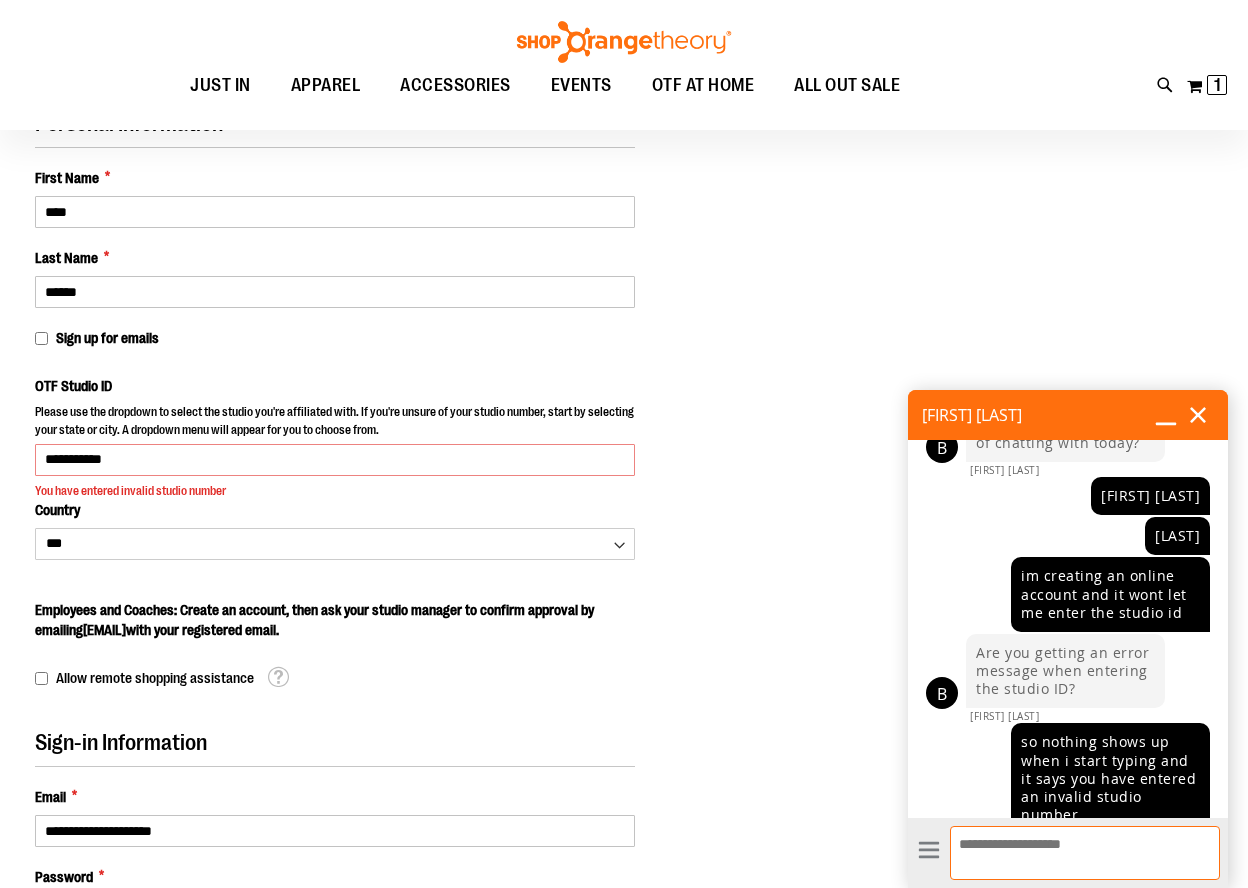 scroll, scrollTop: 194, scrollLeft: 0, axis: vertical 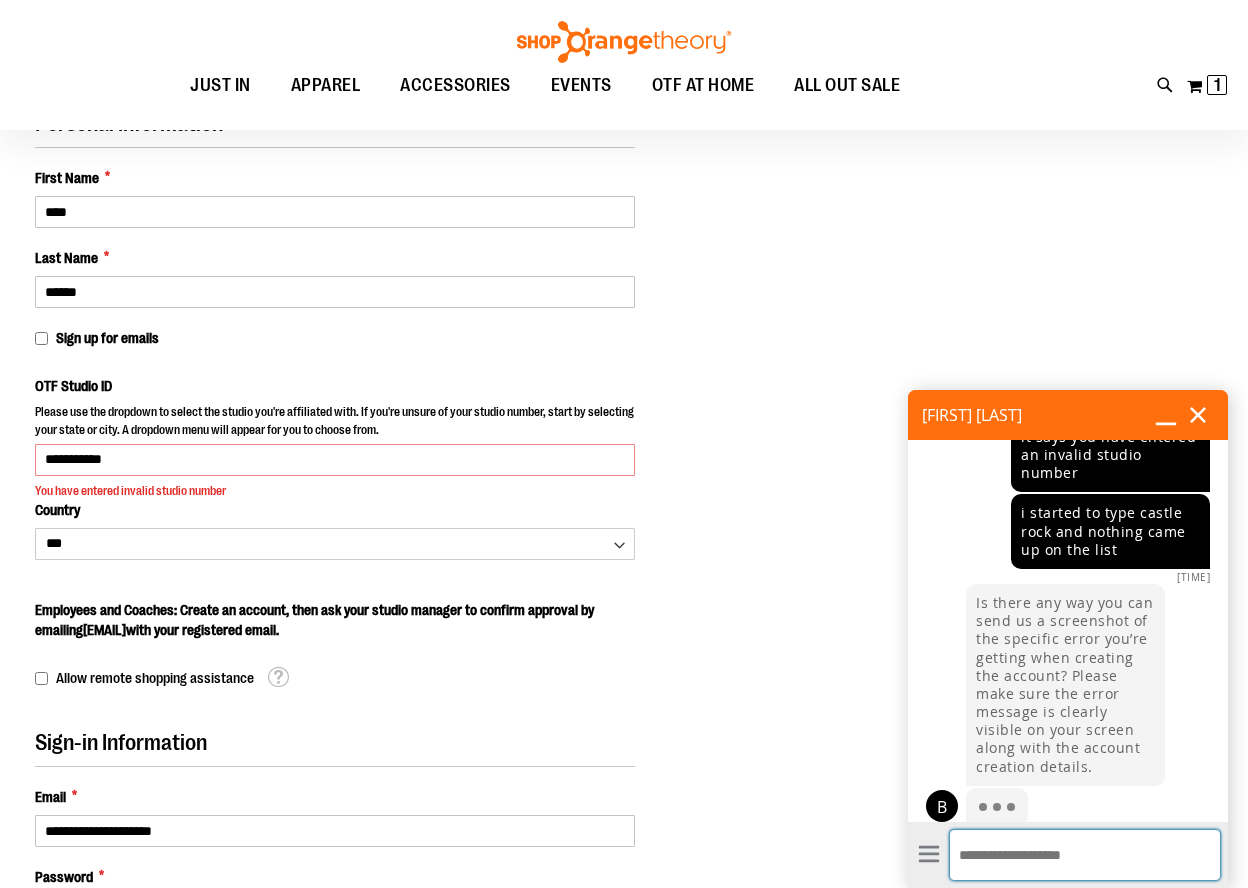 click on "Enter Message" at bounding box center [1085, 855] 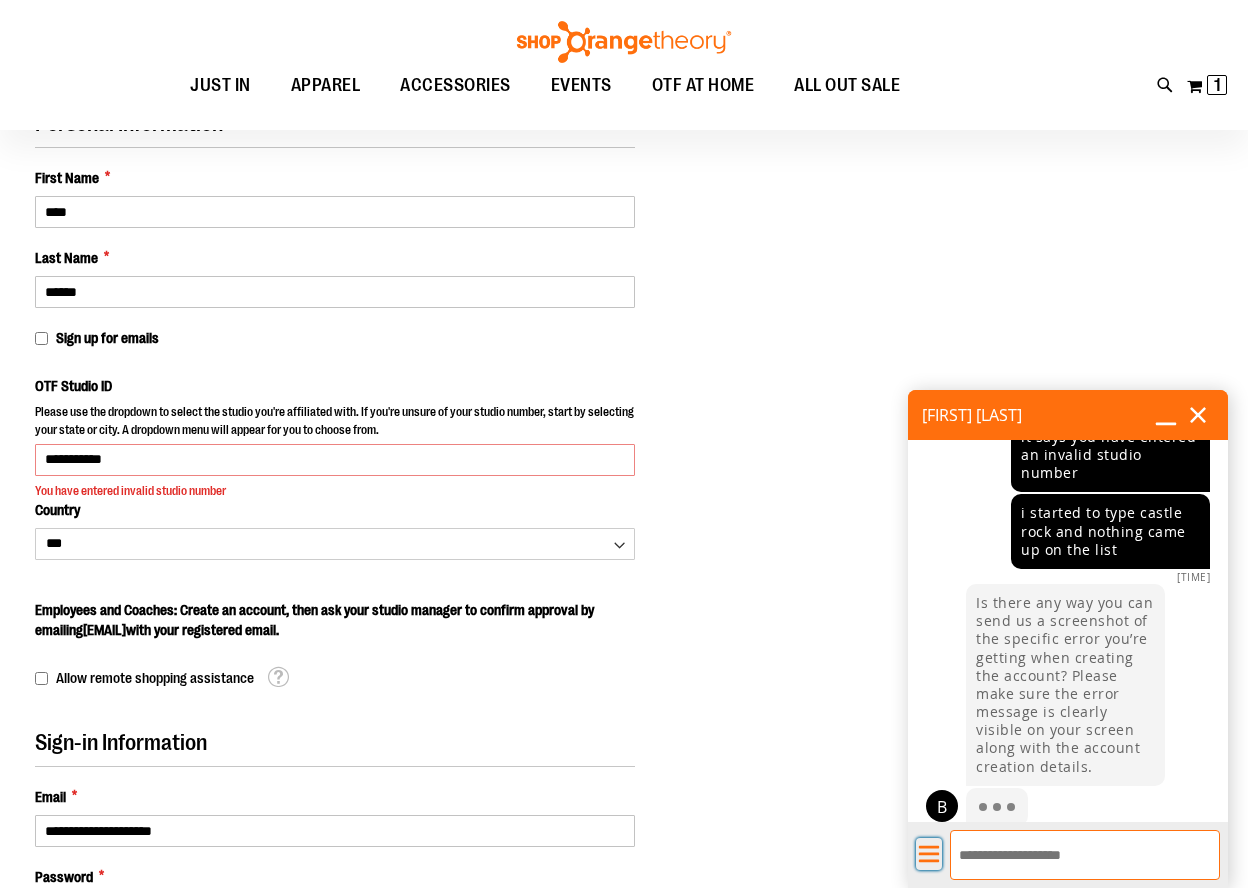 click 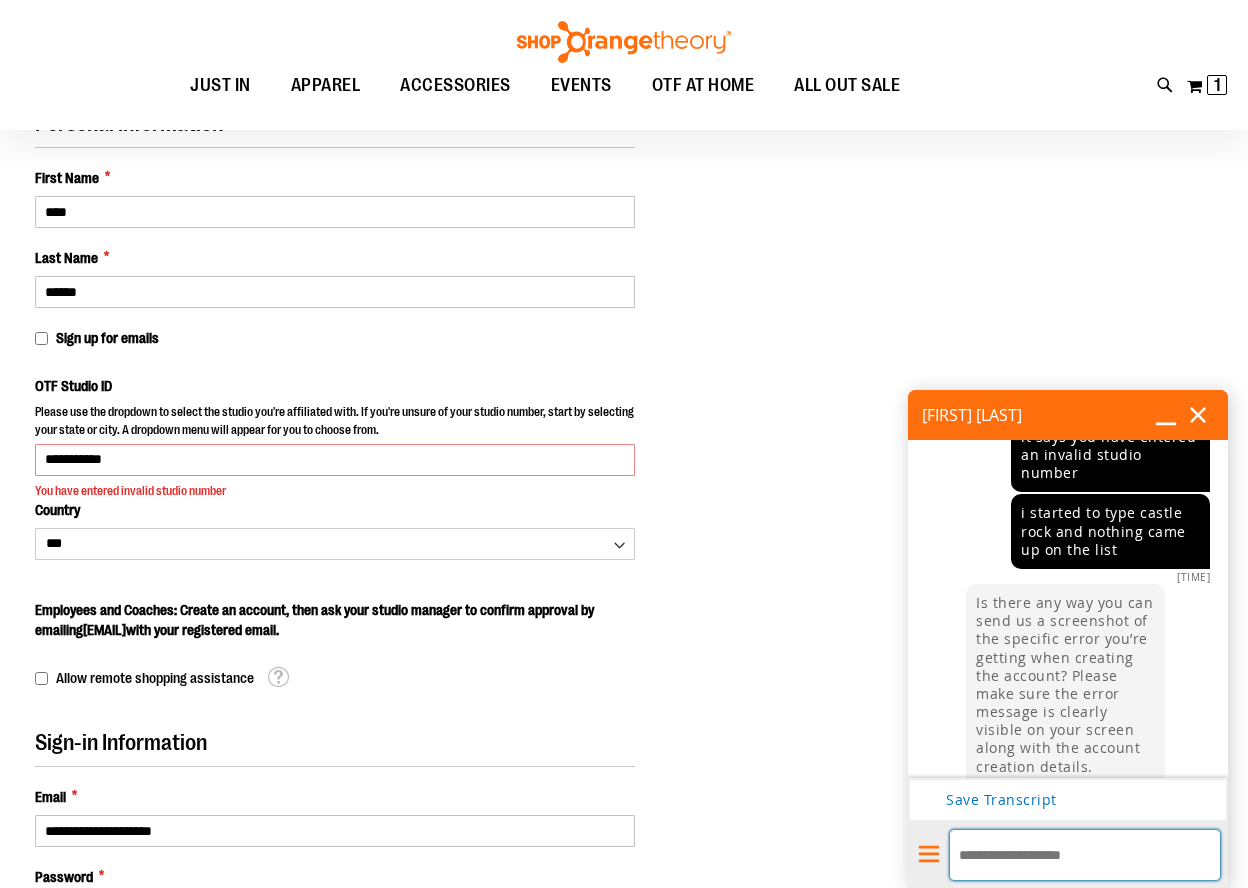 click on "Enter Message" at bounding box center (1085, 855) 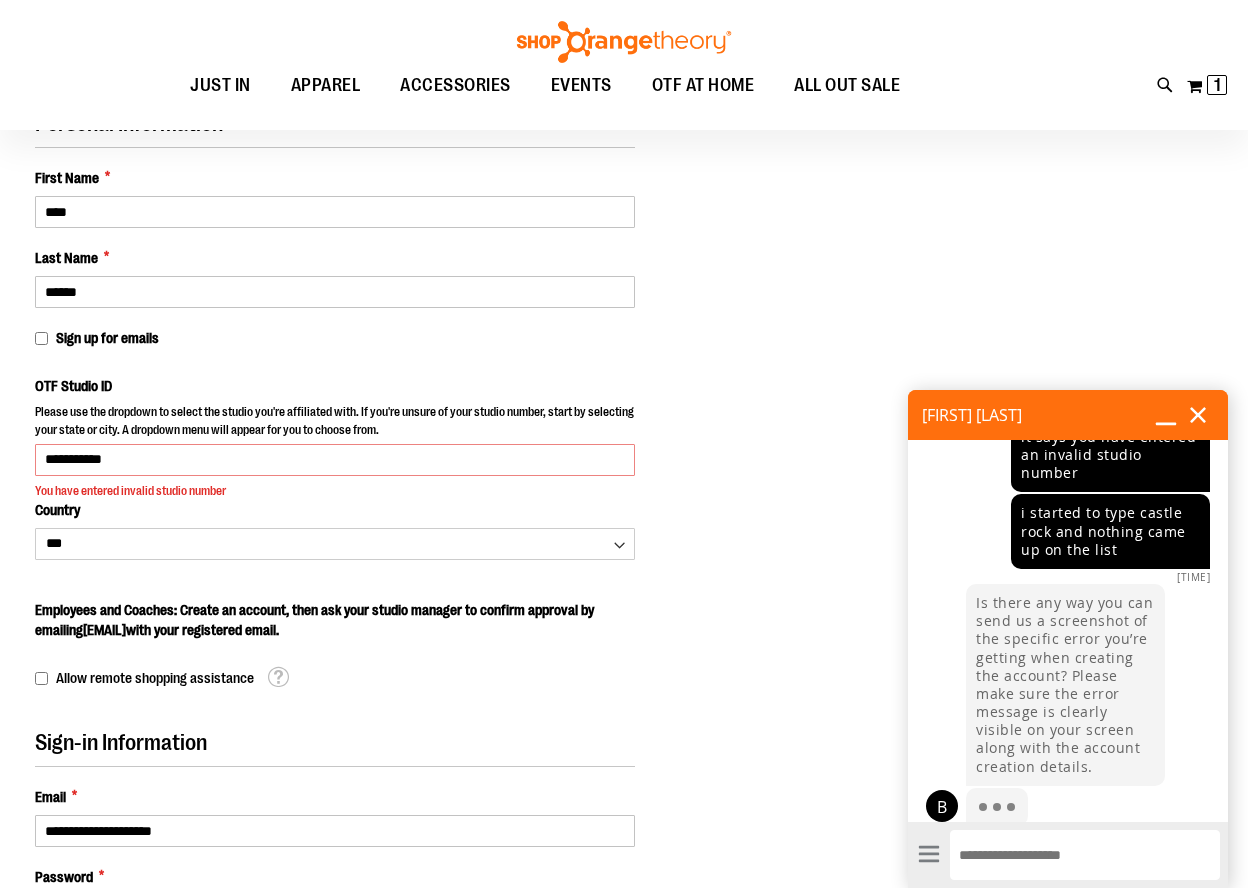 click on "**********" at bounding box center [624, 750] 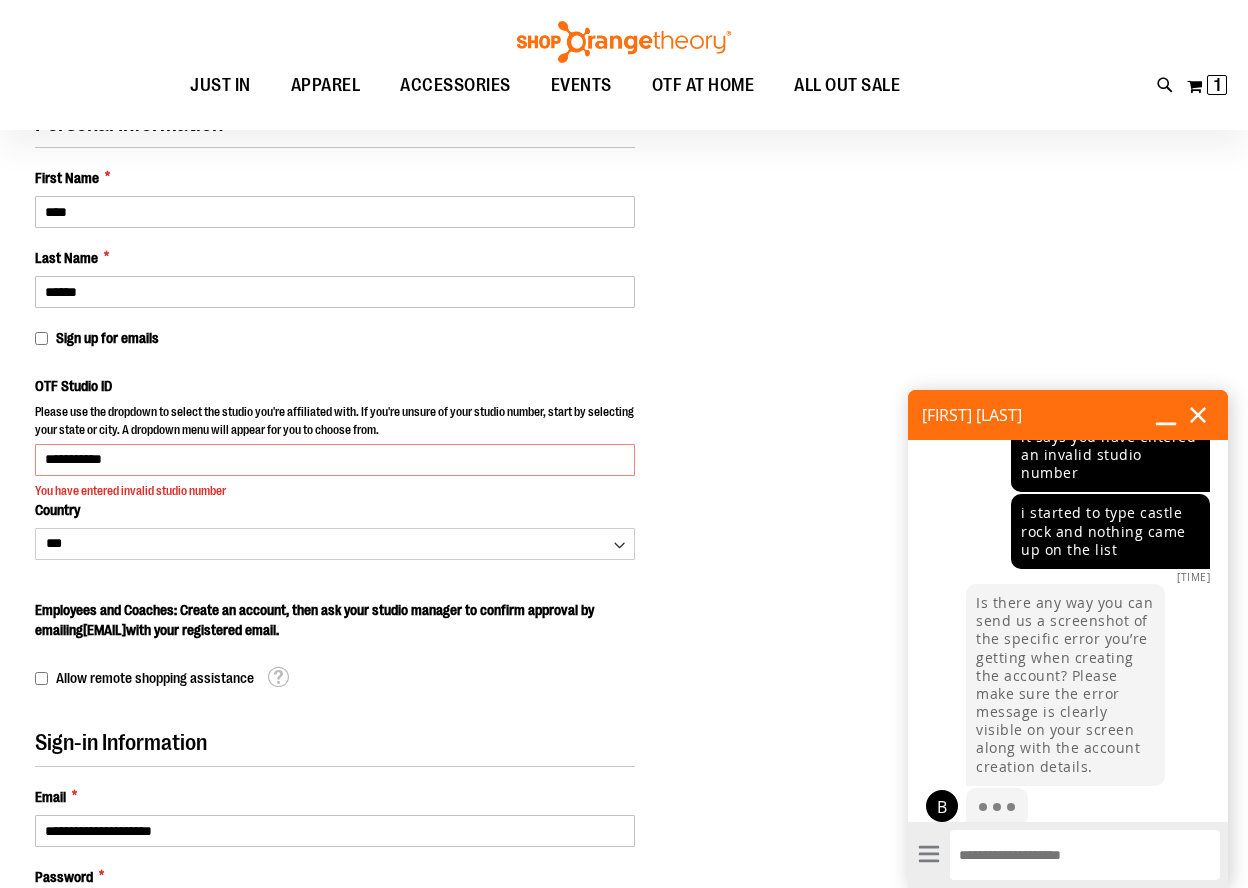 click on "**********" at bounding box center (335, 472) 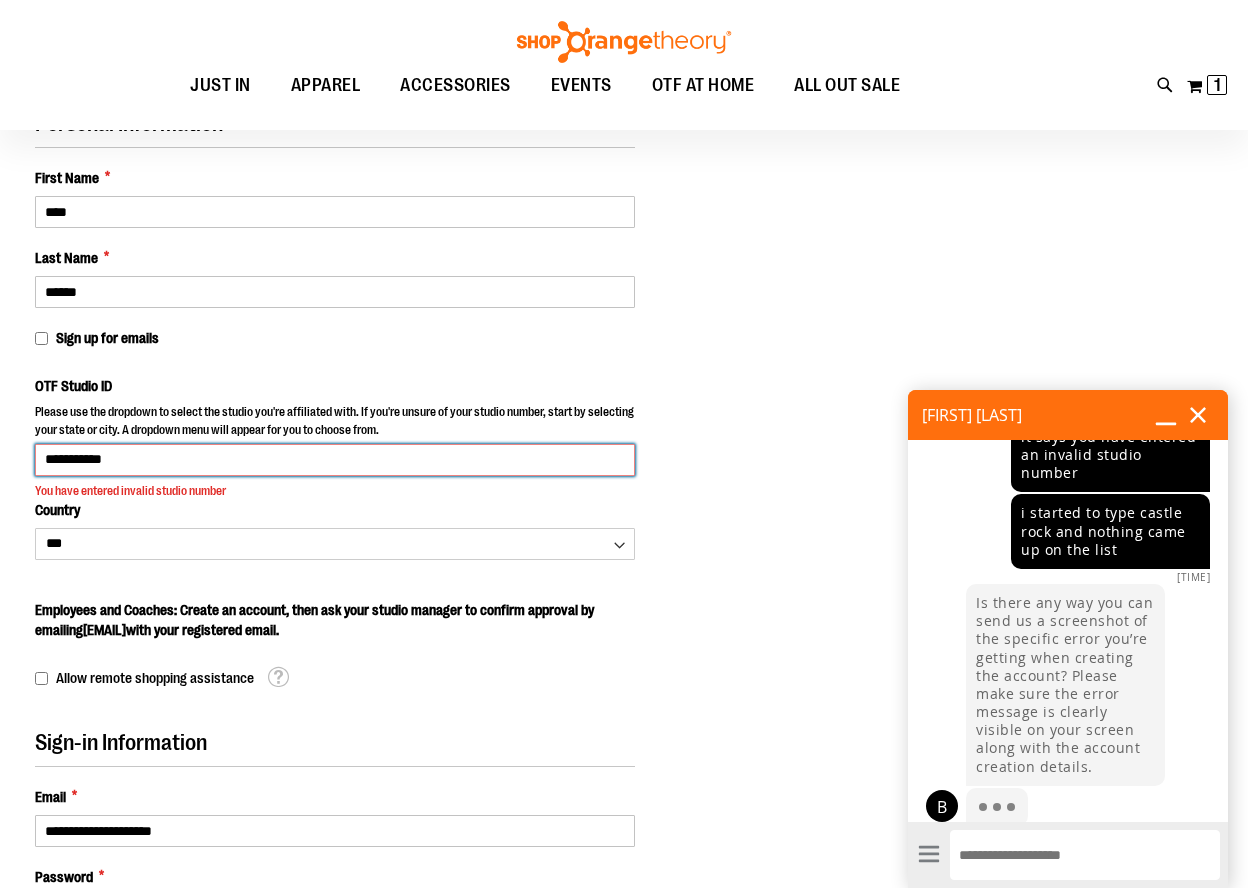 click on "**********" at bounding box center [335, 460] 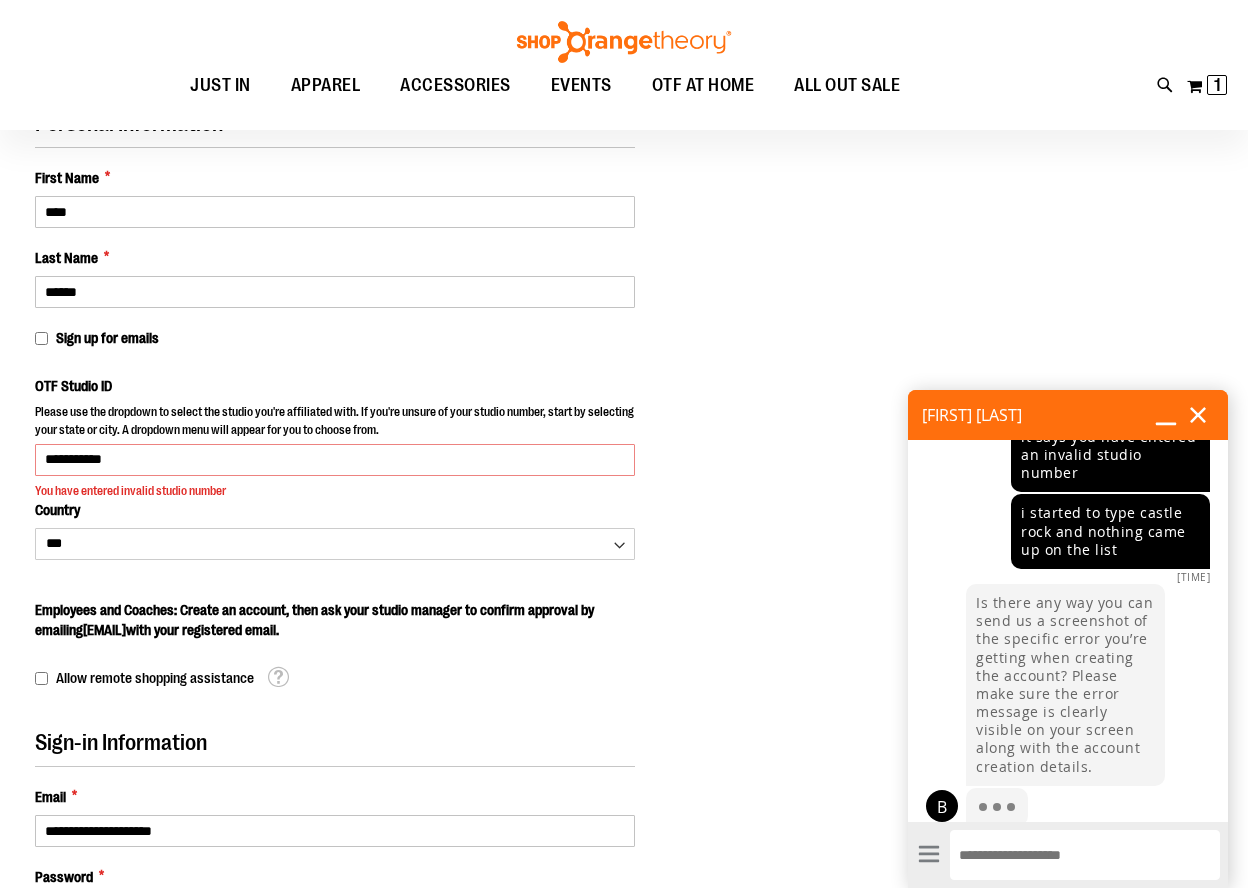 scroll, scrollTop: 591, scrollLeft: 0, axis: vertical 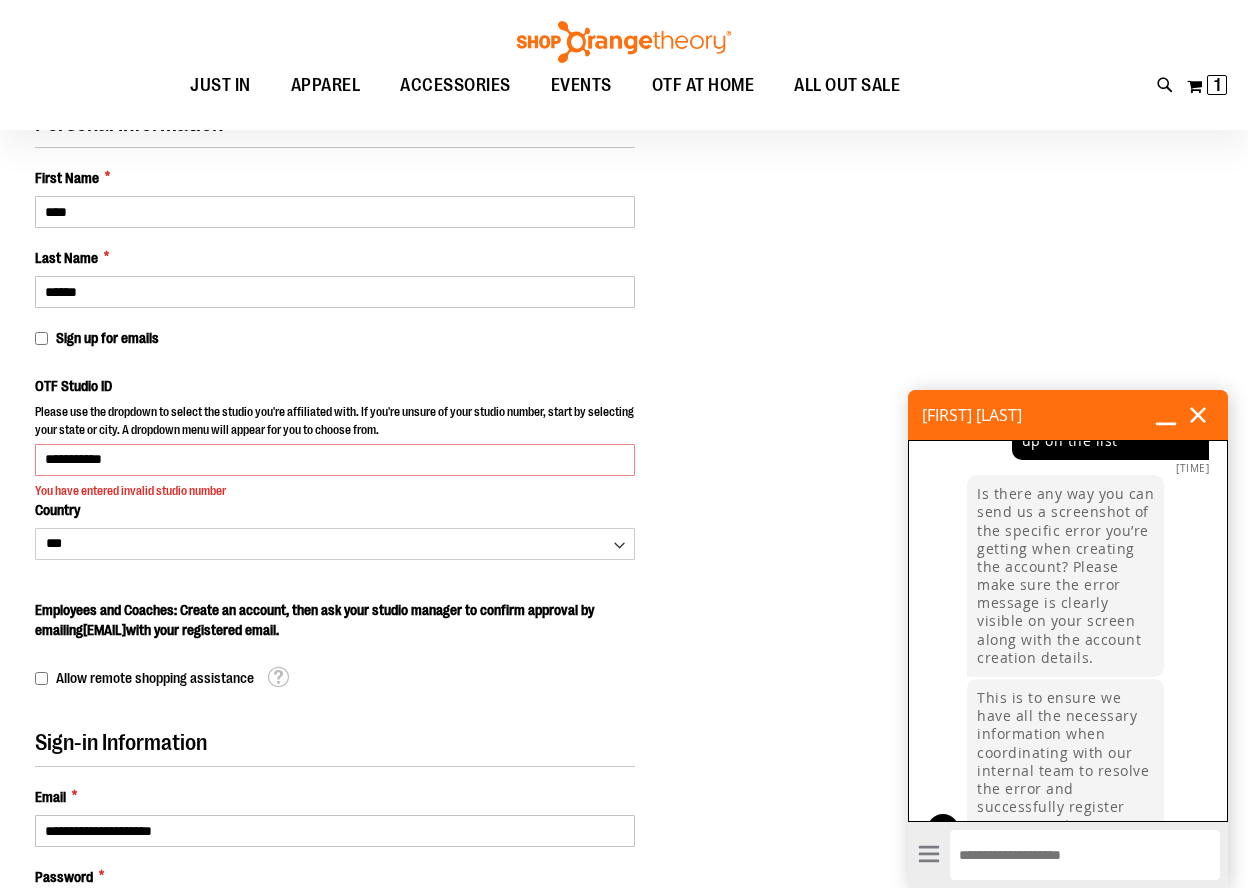 click on "This is to ensure we have all the necessary information when coordinating with our internal team to resolve the error and successfully register your account." at bounding box center [1065, 762] 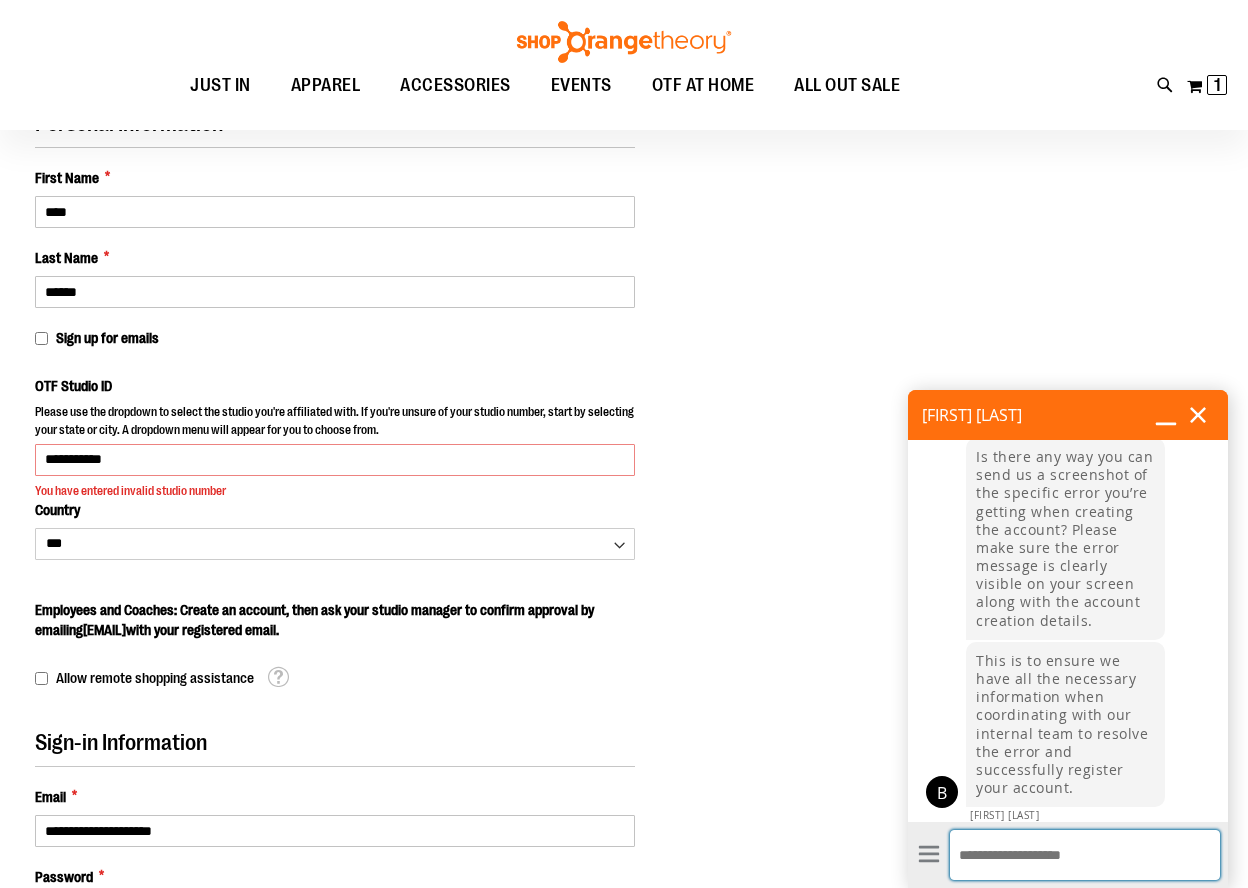 click on "Enter Message" at bounding box center (1085, 855) 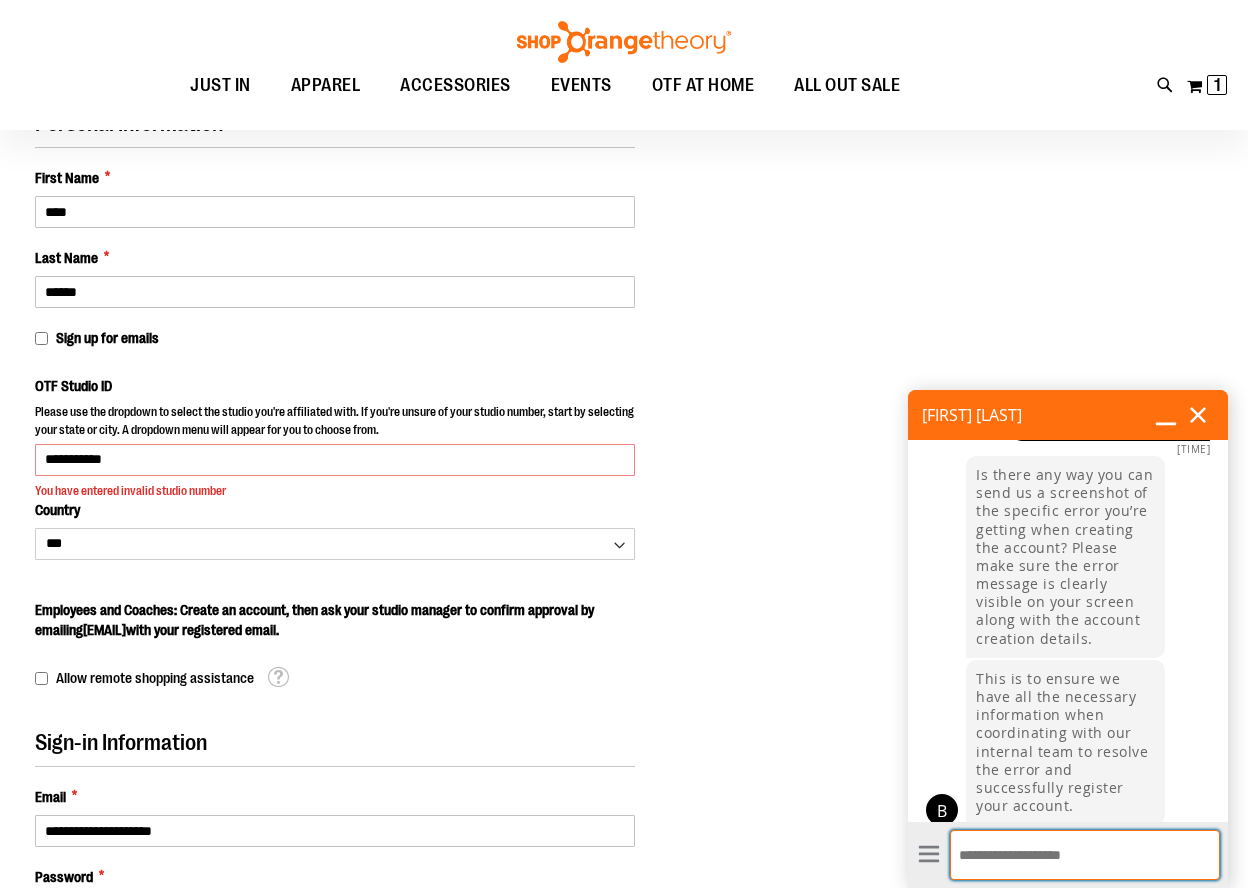paste on "*" 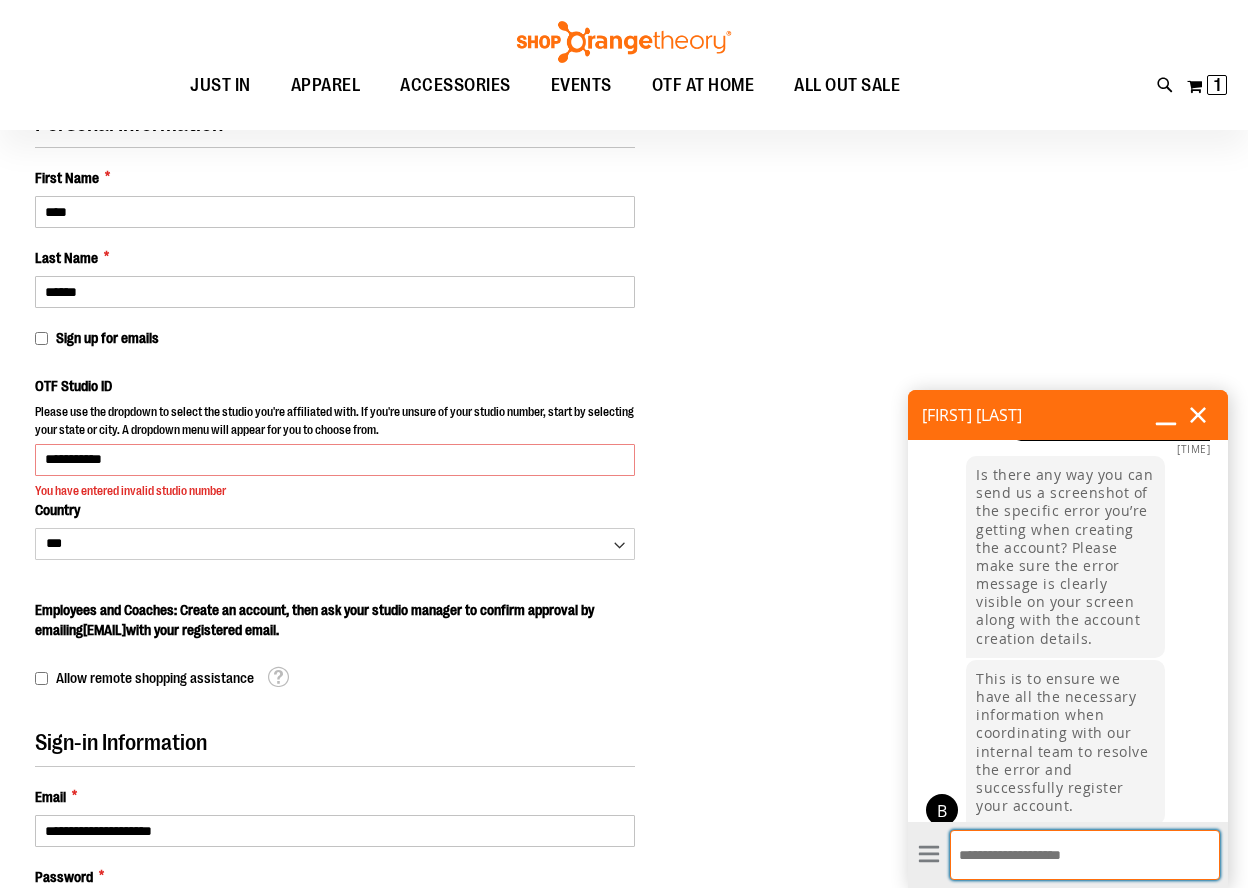 type on "*" 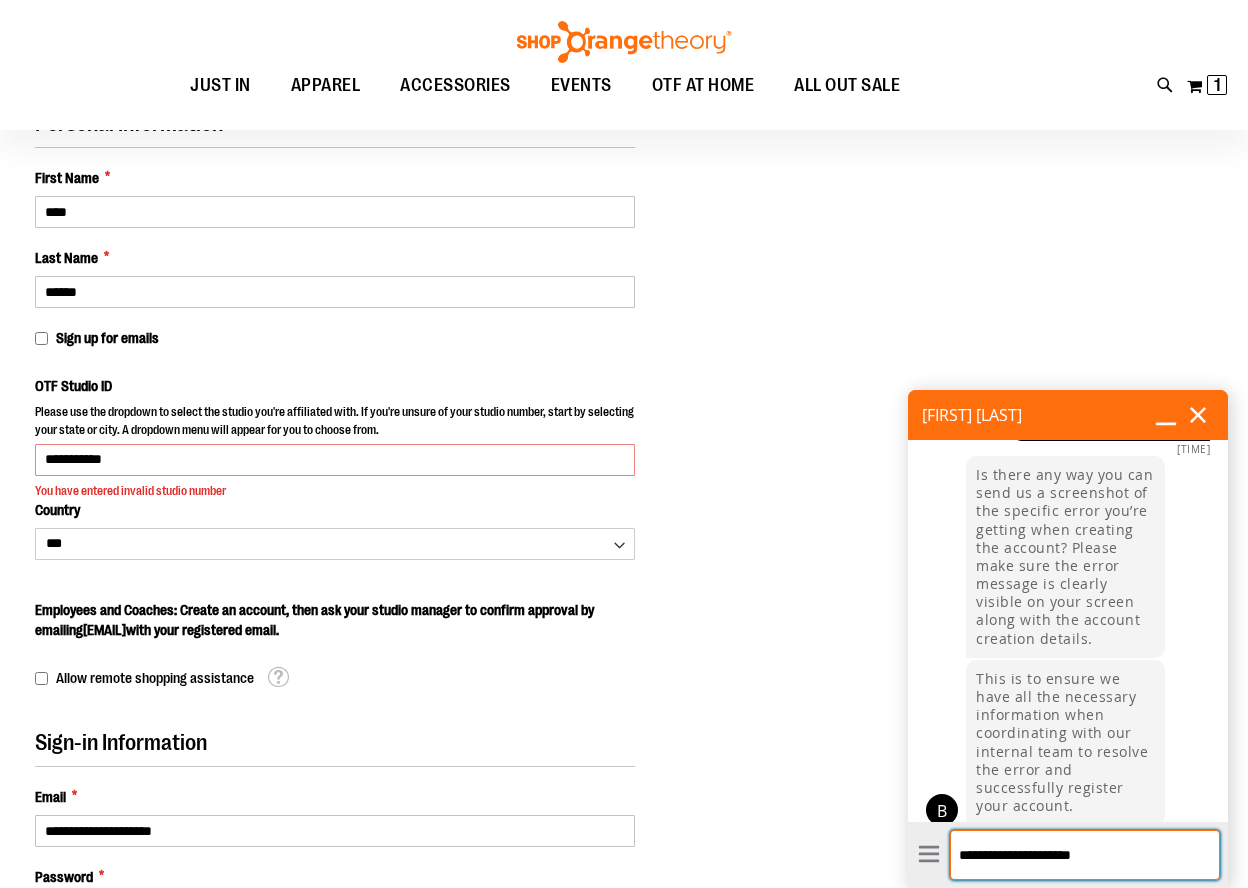 type on "**********" 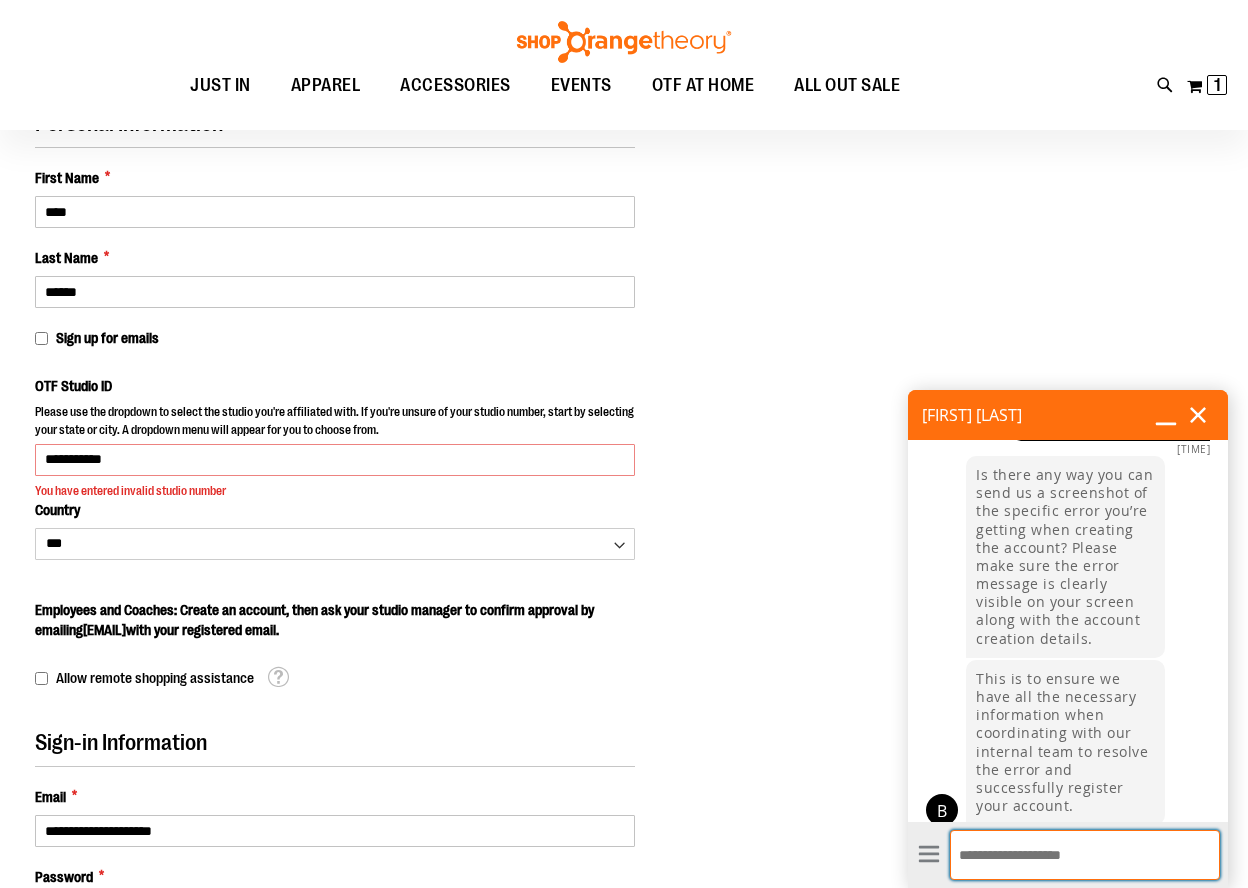 scroll, scrollTop: 631, scrollLeft: 0, axis: vertical 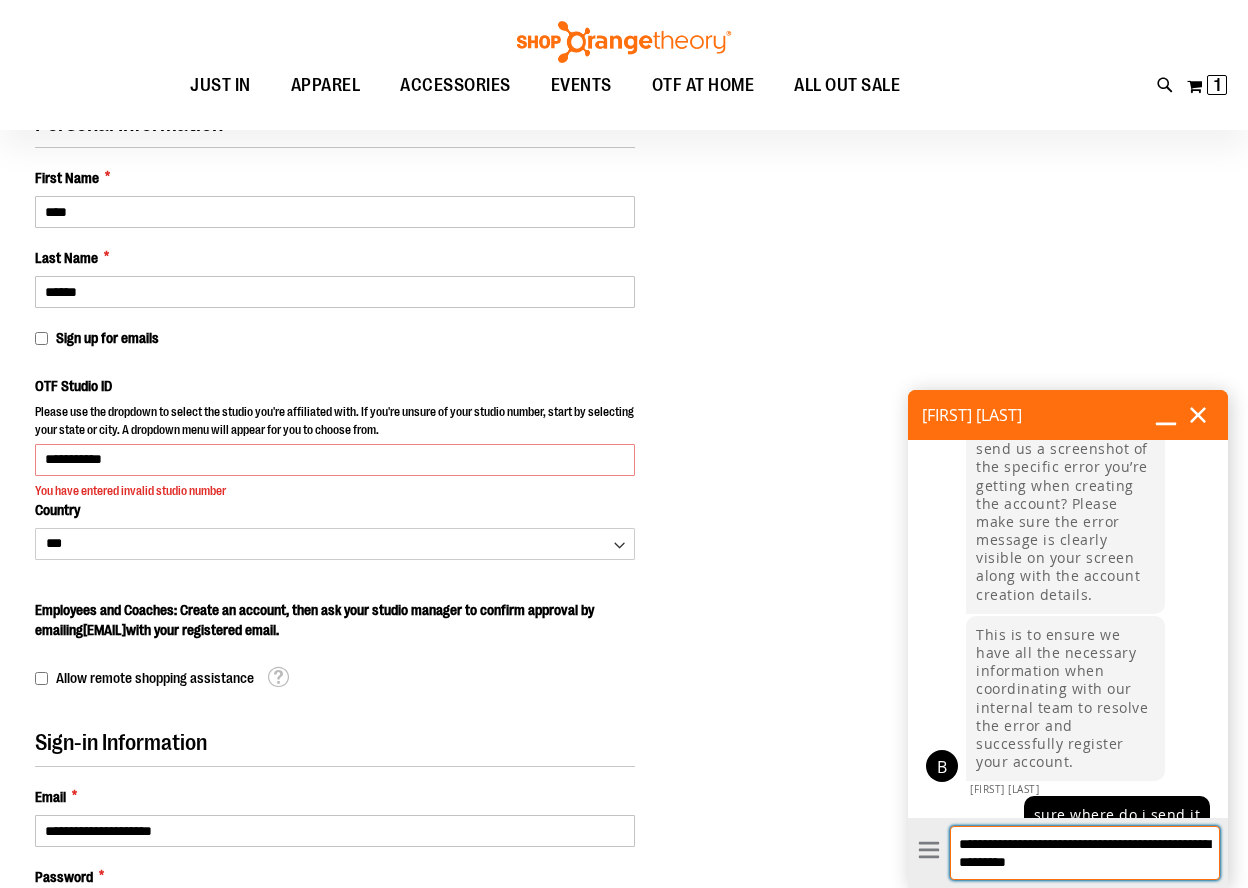 type on "**********" 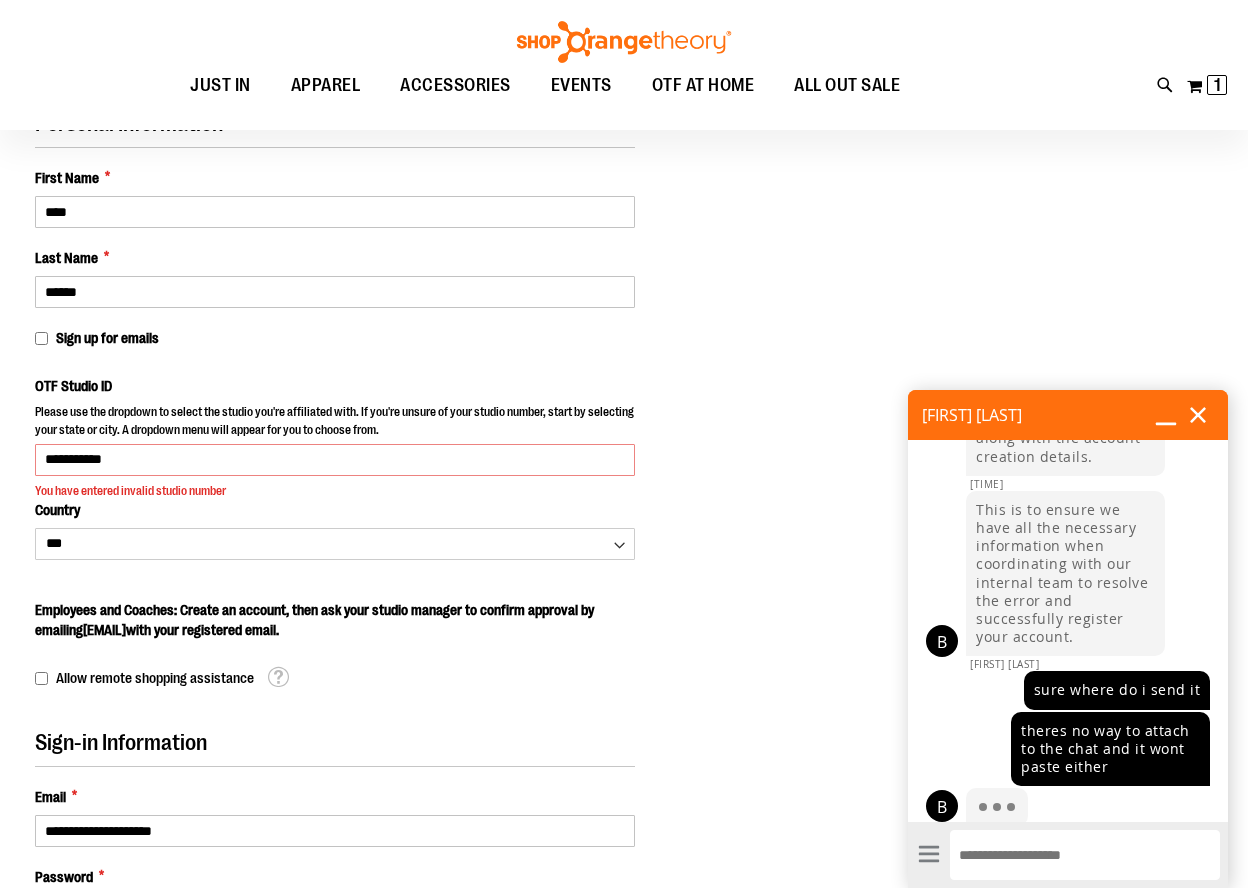scroll, scrollTop: 920, scrollLeft: 0, axis: vertical 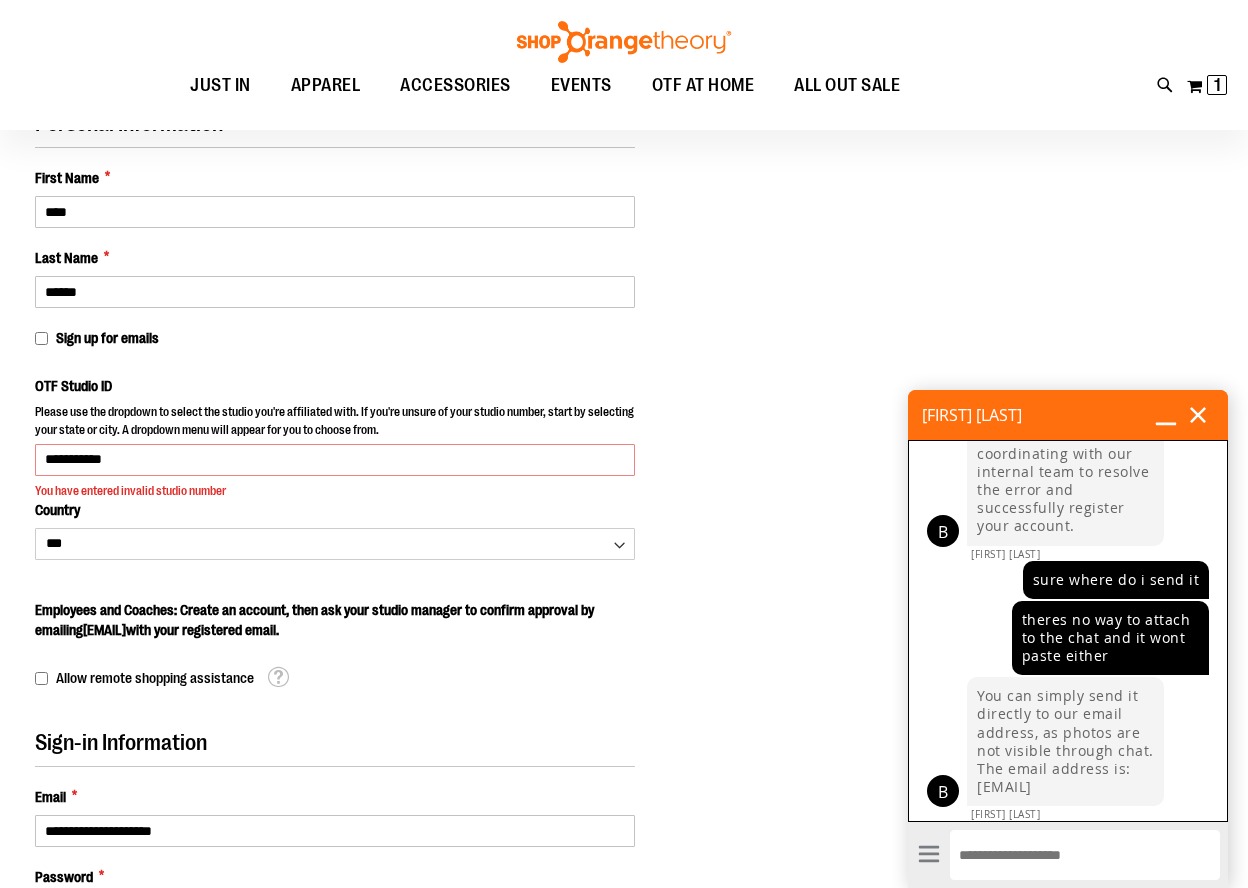 drag, startPoint x: 1129, startPoint y: 753, endPoint x: 1013, endPoint y: 790, distance: 121.75796 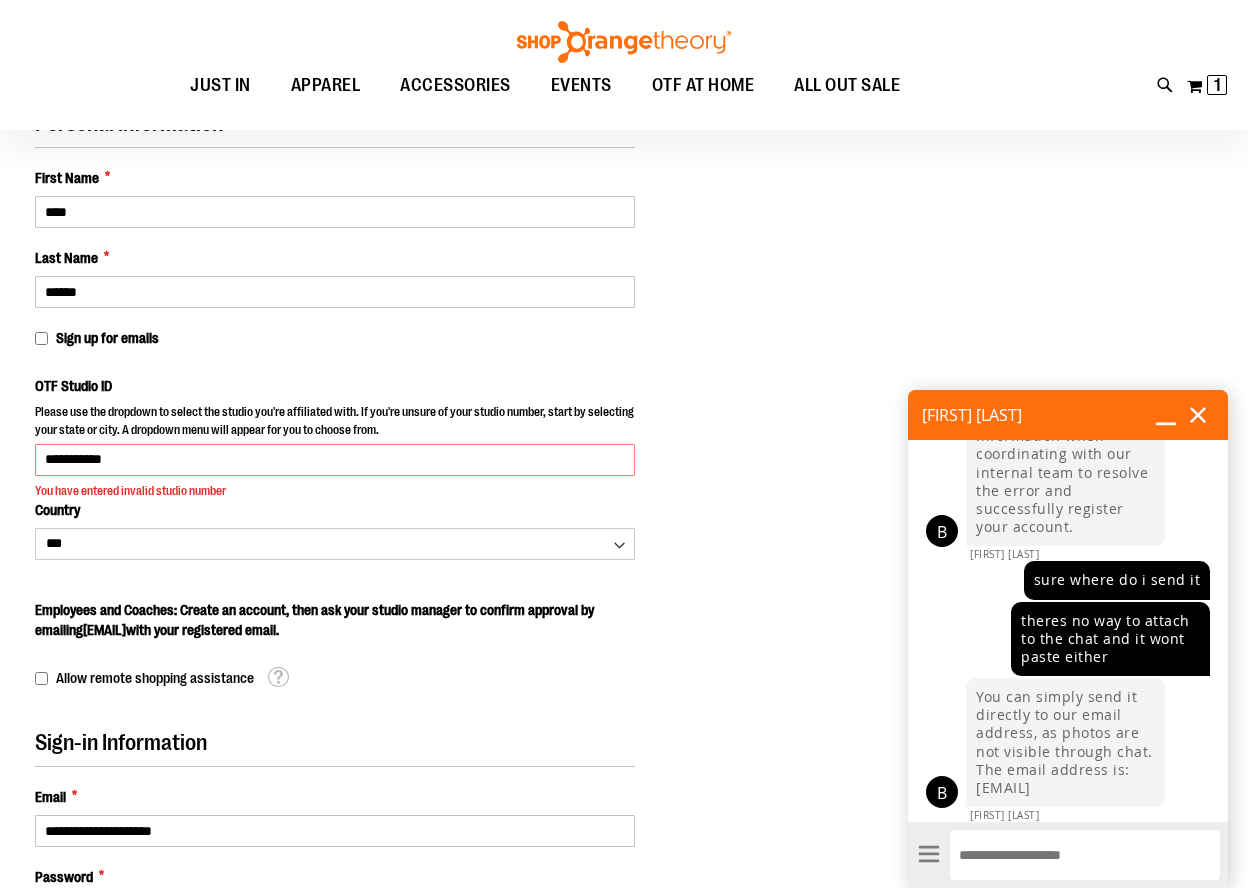 scroll, scrollTop: 920, scrollLeft: 0, axis: vertical 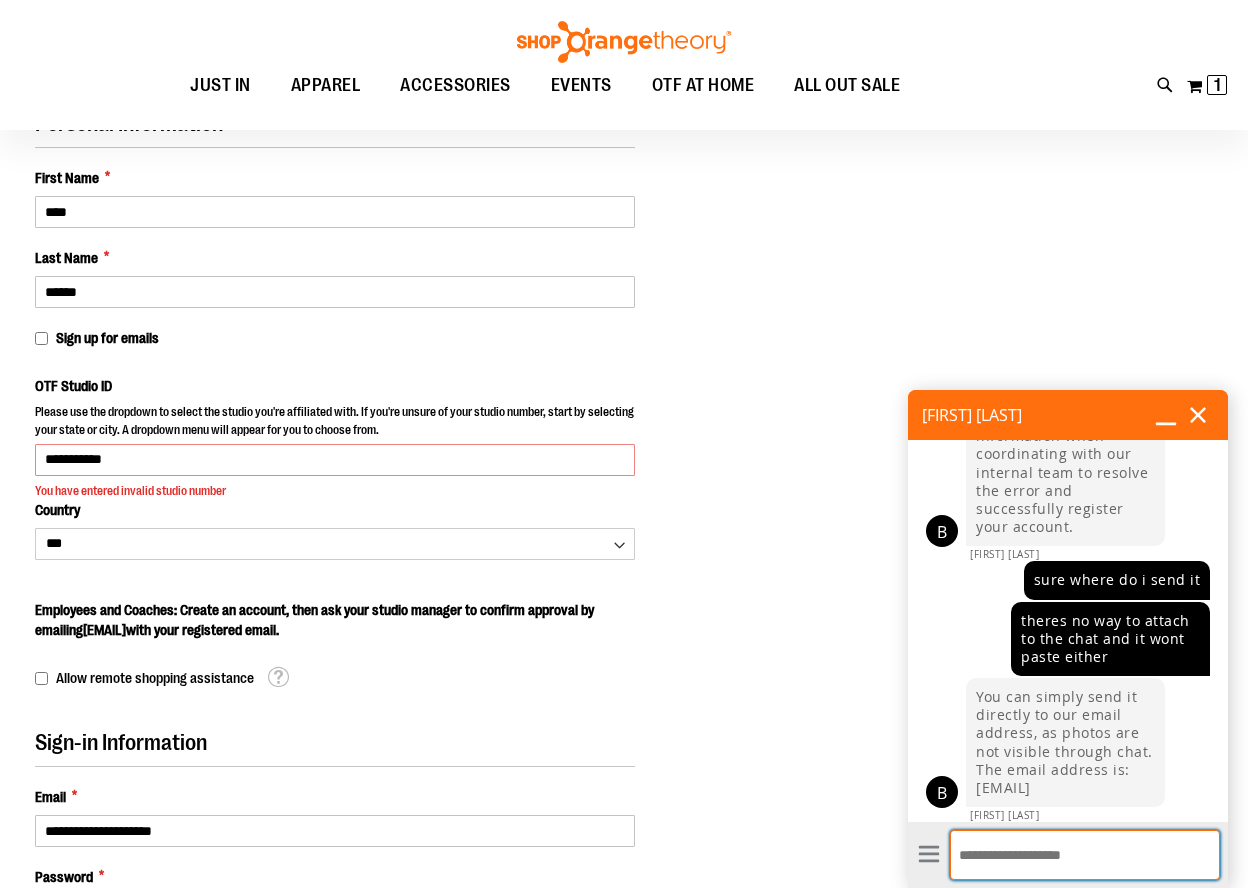 click on "Enter Message" at bounding box center (1085, 855) 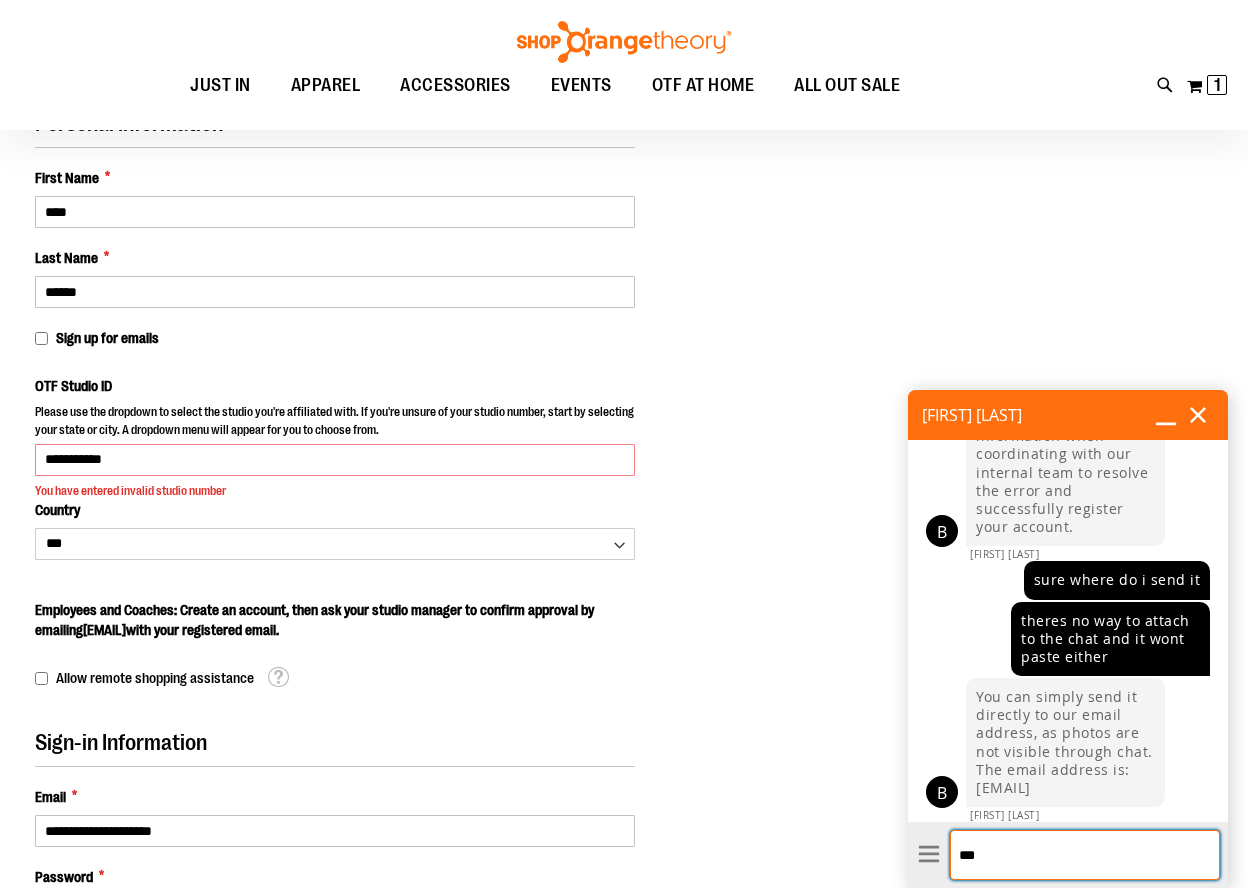 type on "****" 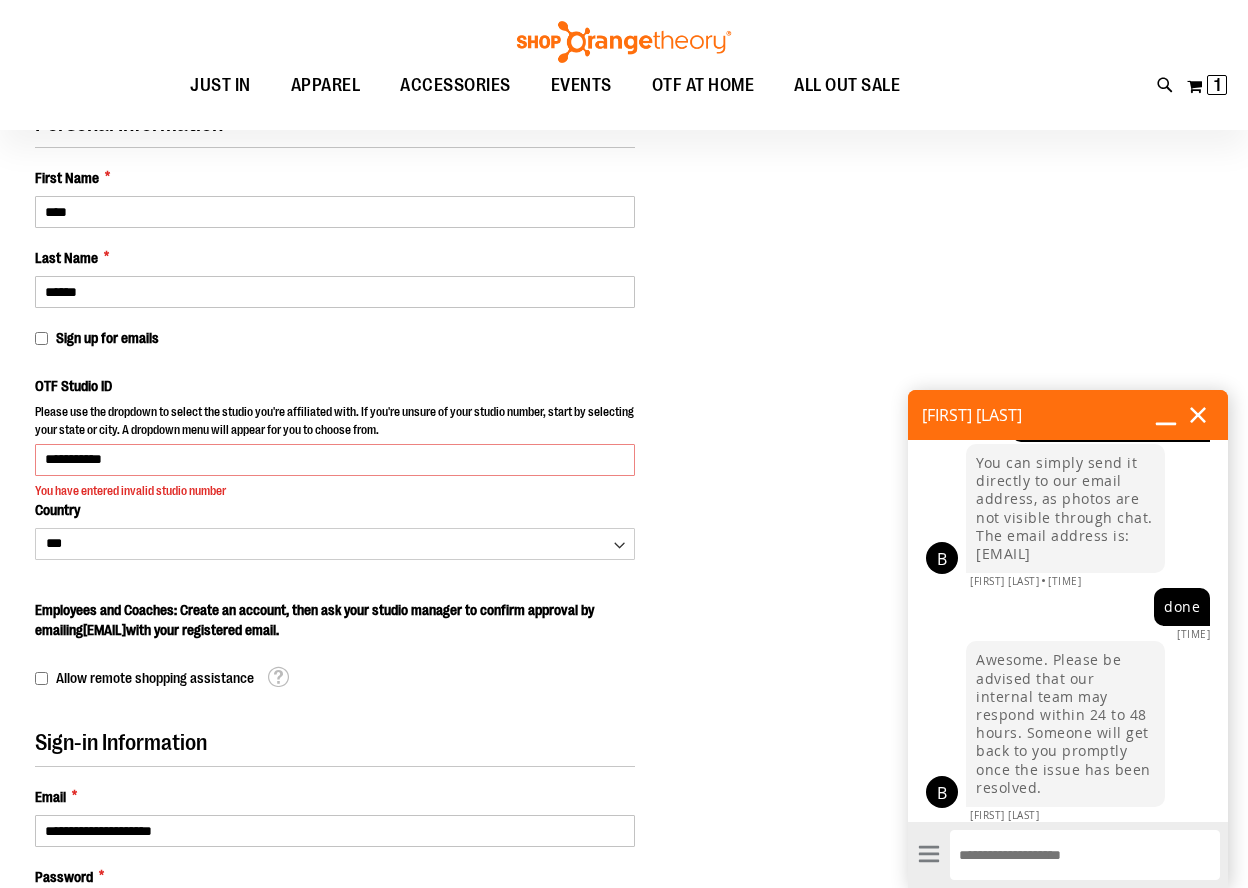 scroll, scrollTop: 1174, scrollLeft: 0, axis: vertical 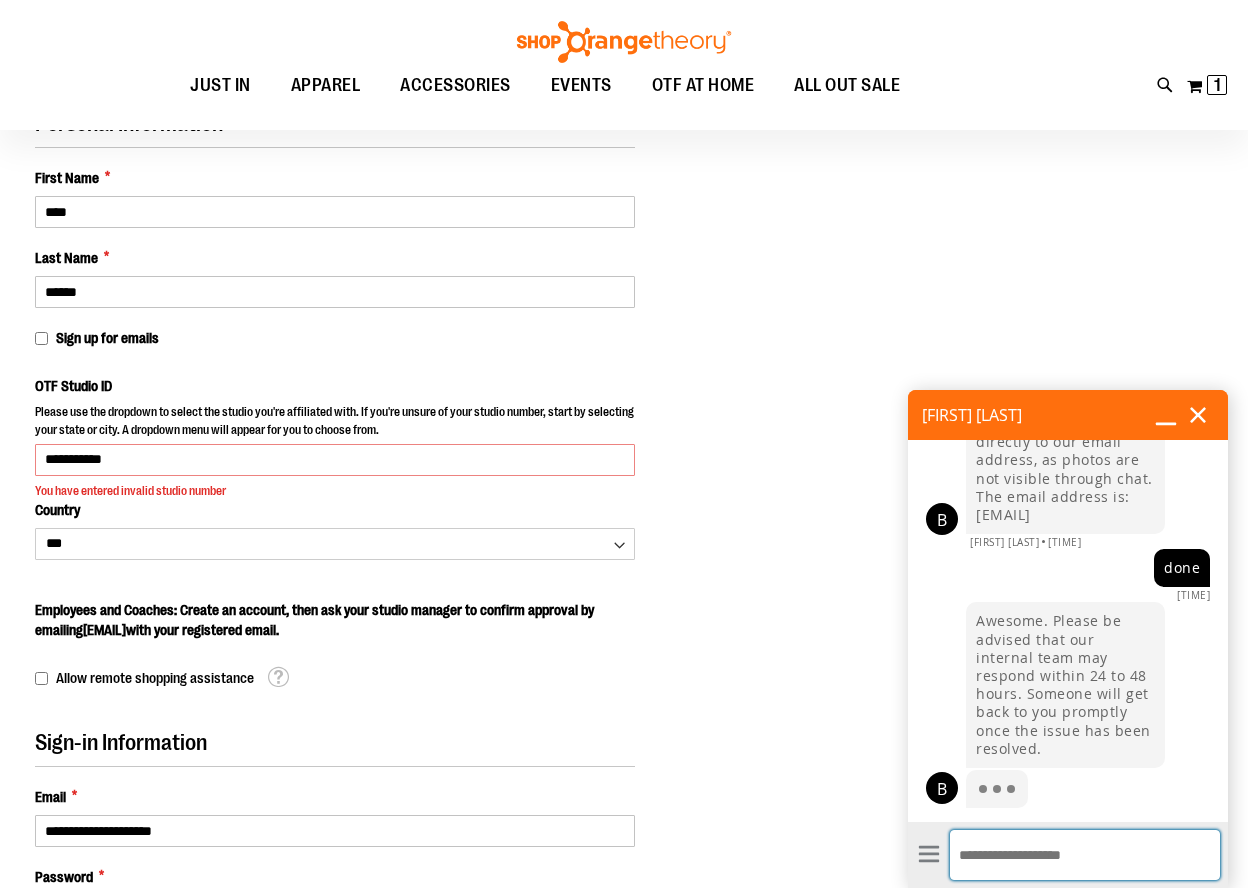 click on "Enter Message" at bounding box center (1085, 855) 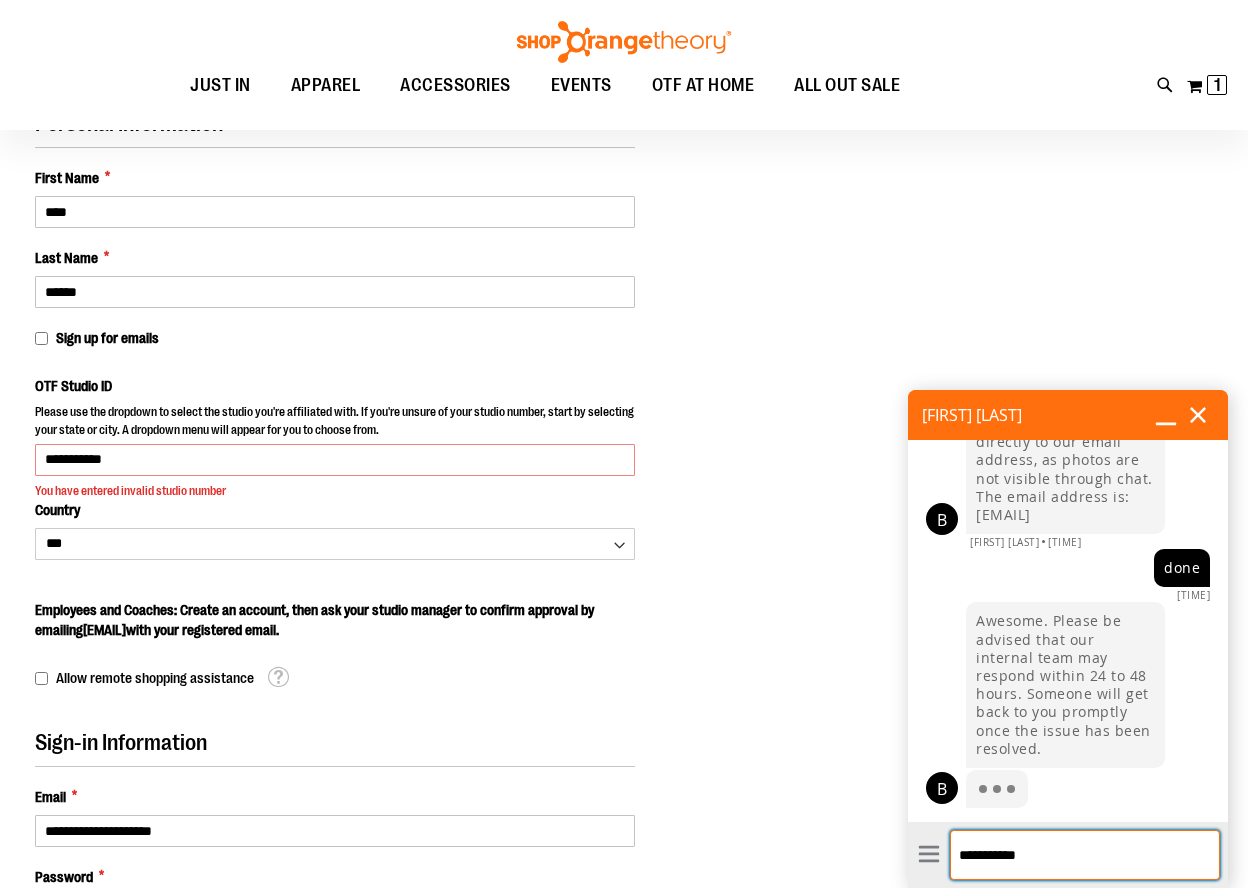 type on "**********" 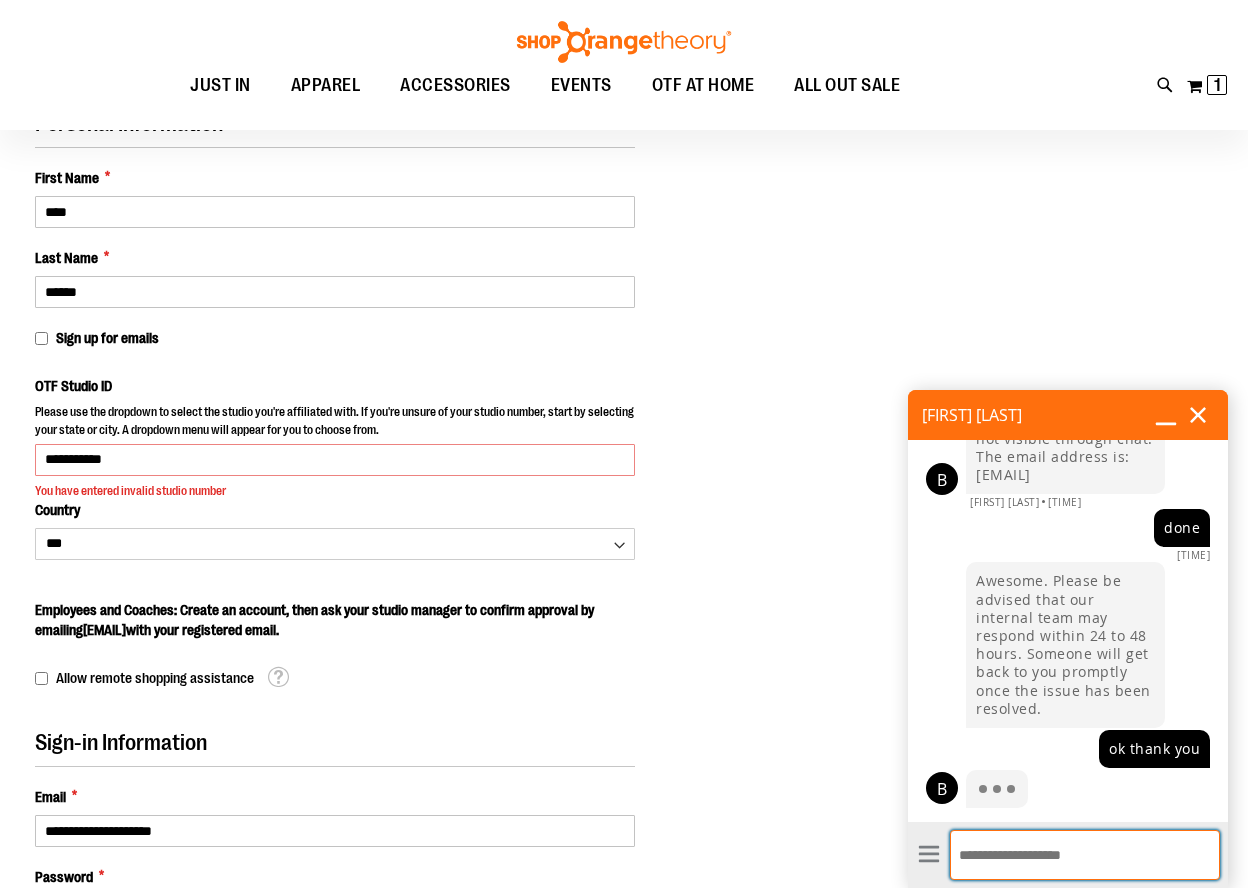 scroll, scrollTop: 1252, scrollLeft: 0, axis: vertical 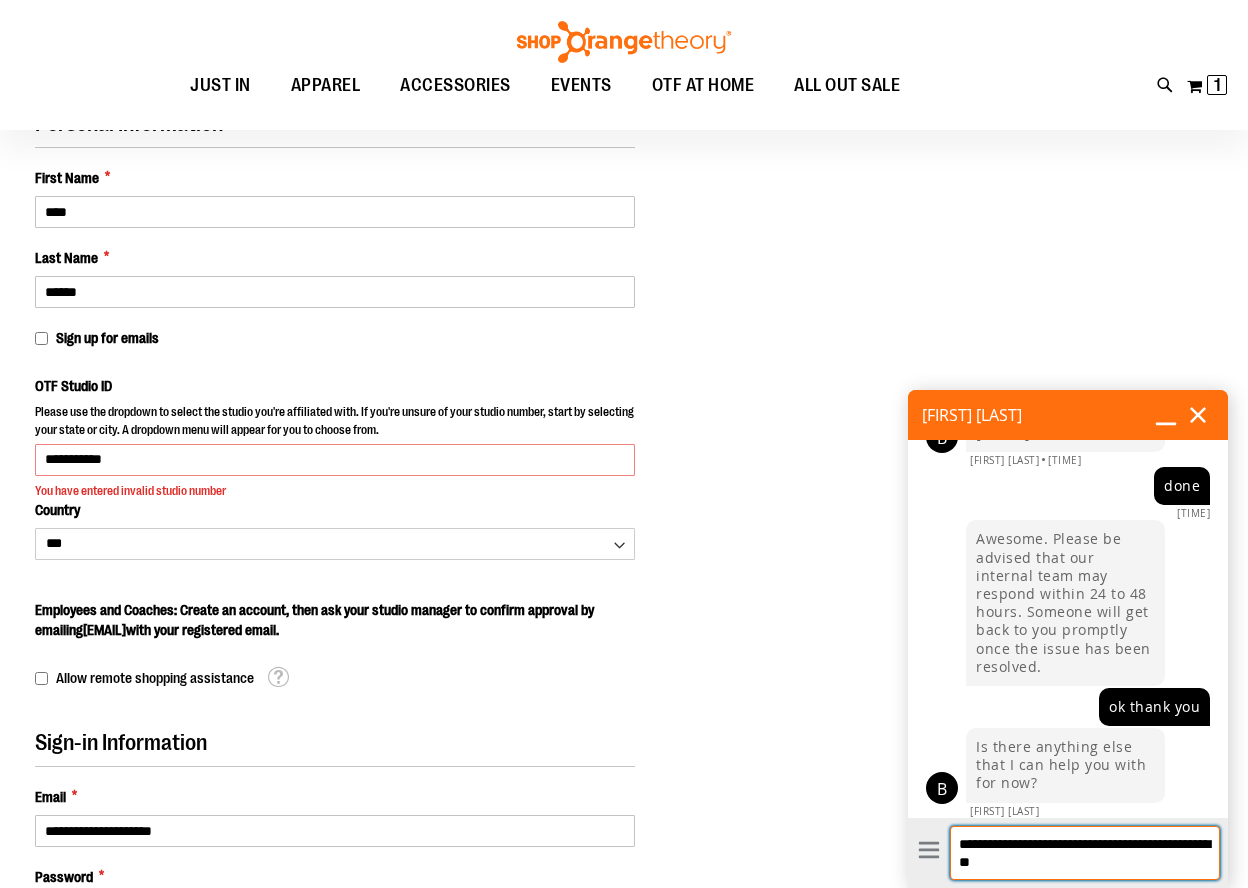type on "**********" 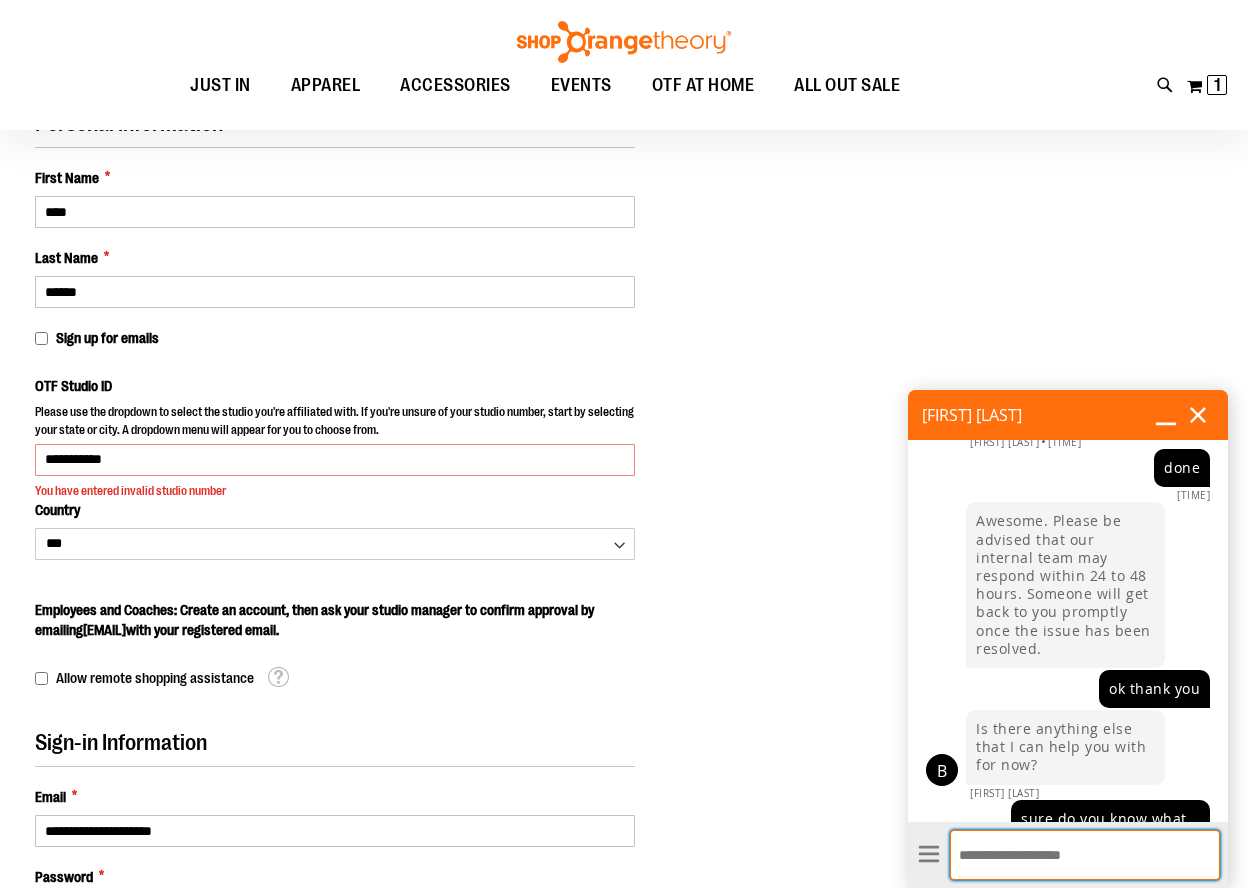 scroll, scrollTop: 1328, scrollLeft: 0, axis: vertical 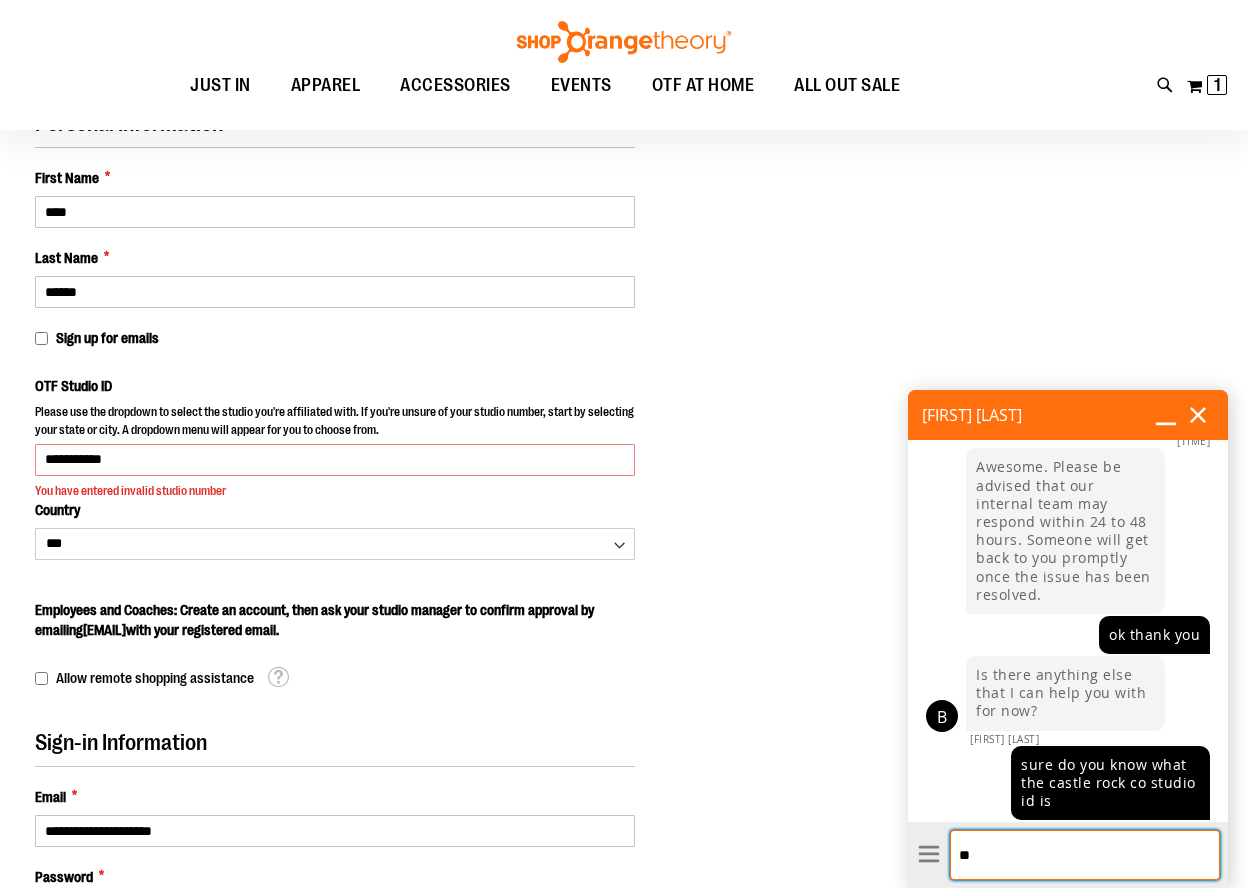 type on "*" 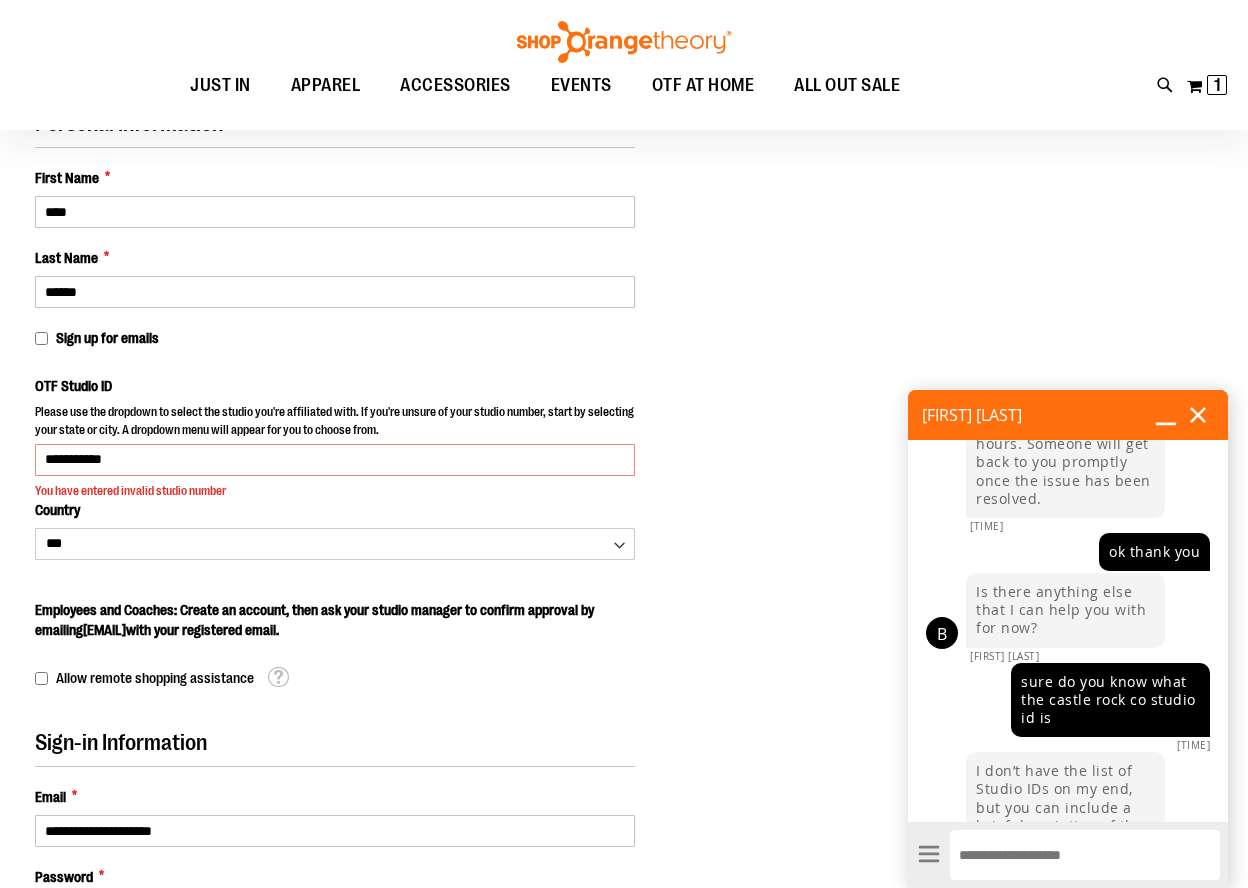 scroll, scrollTop: 1517, scrollLeft: 0, axis: vertical 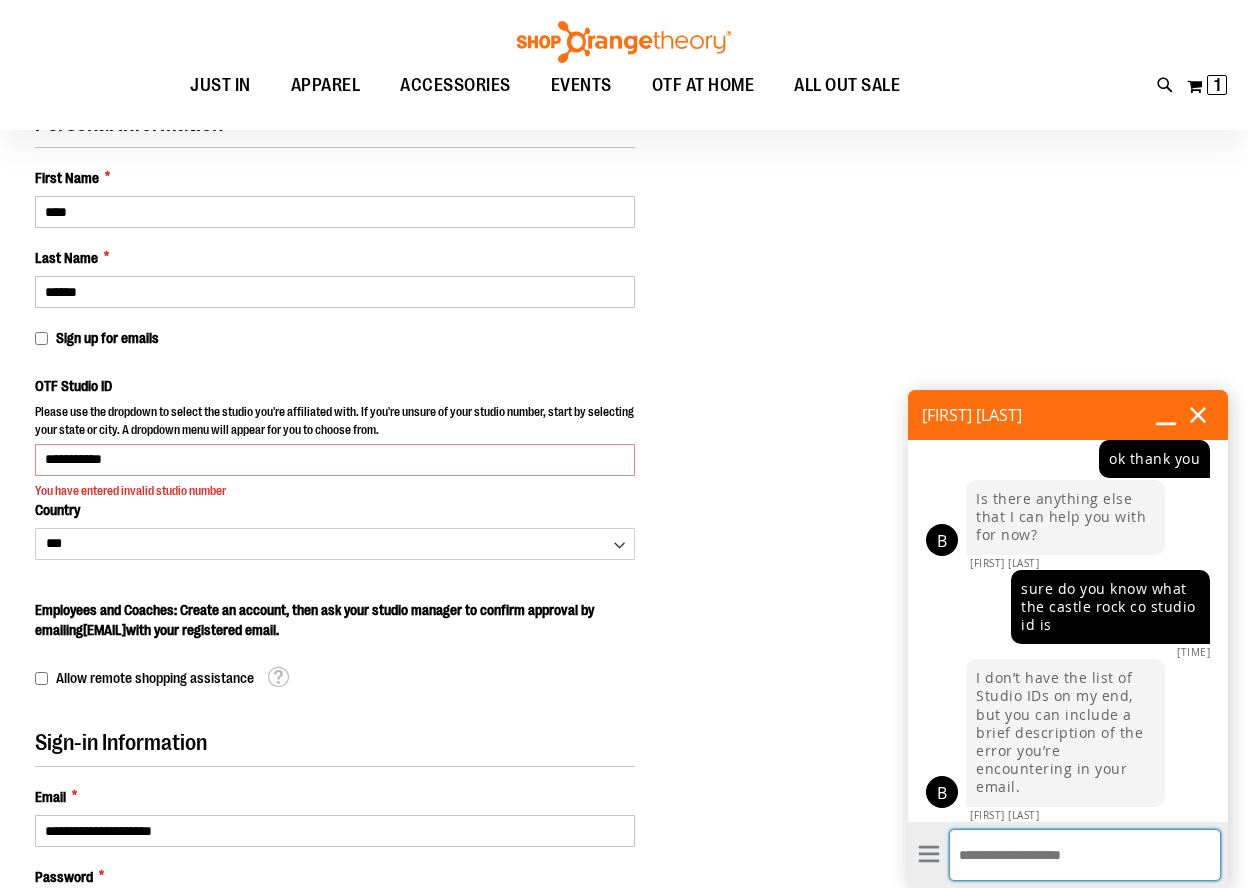 click on "Enter Message" at bounding box center [1085, 855] 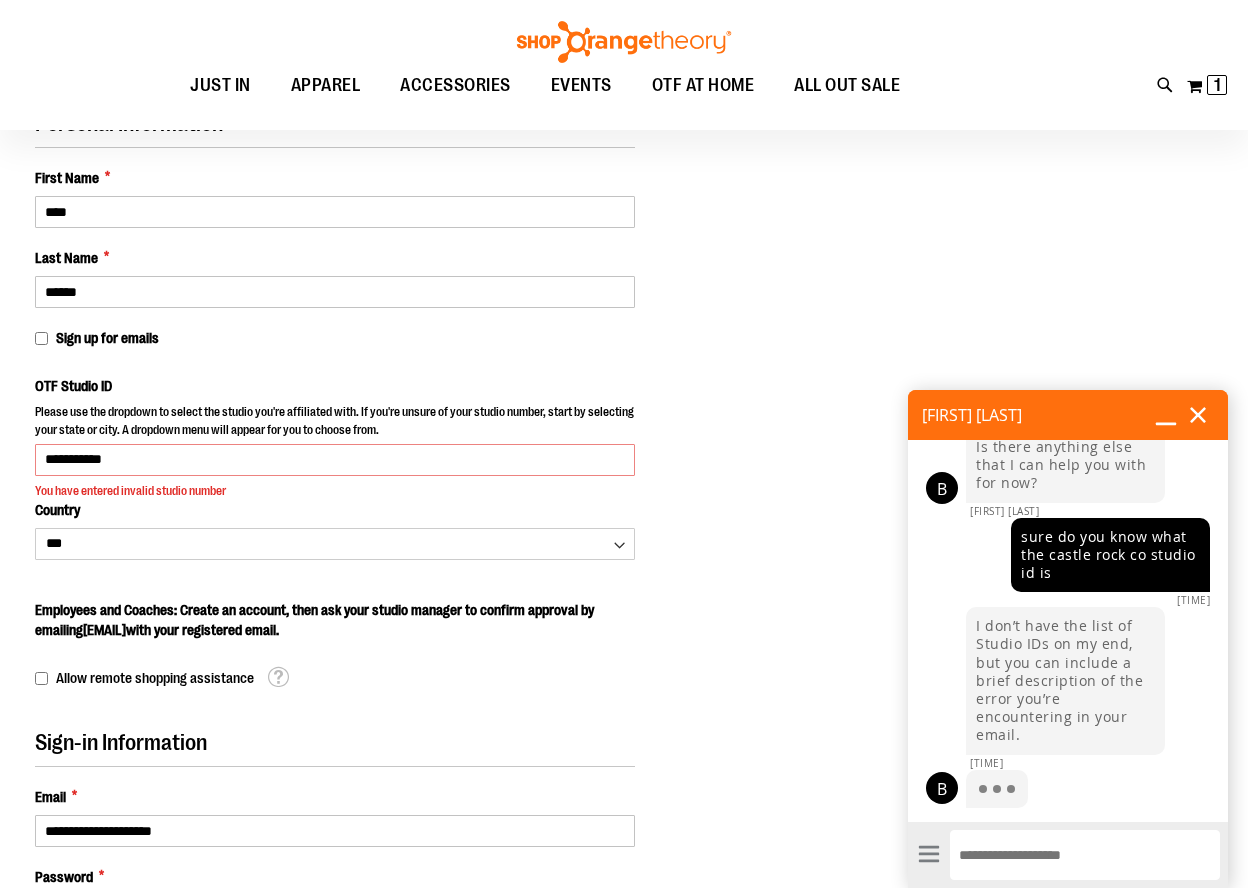 scroll, scrollTop: 1606, scrollLeft: 0, axis: vertical 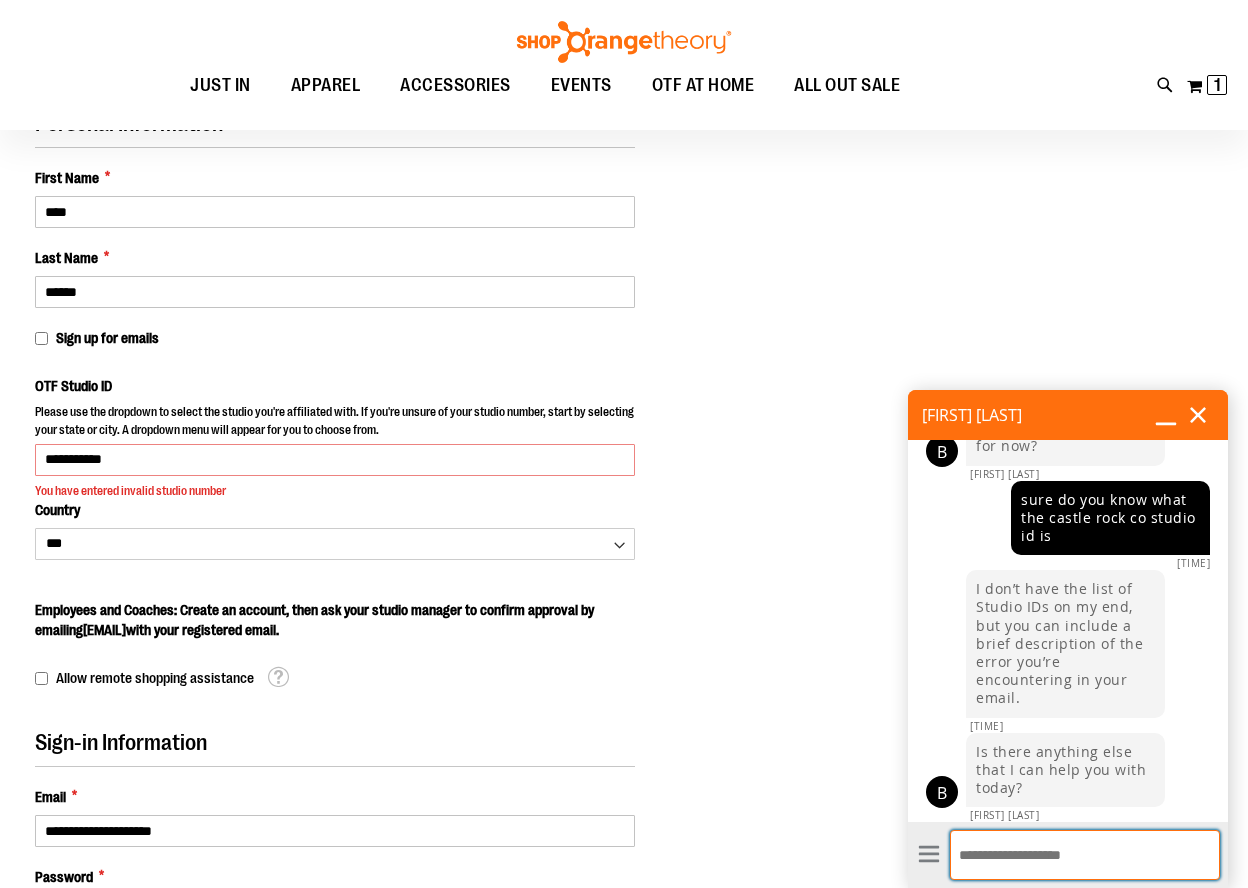 click on "Enter Message" at bounding box center [1085, 855] 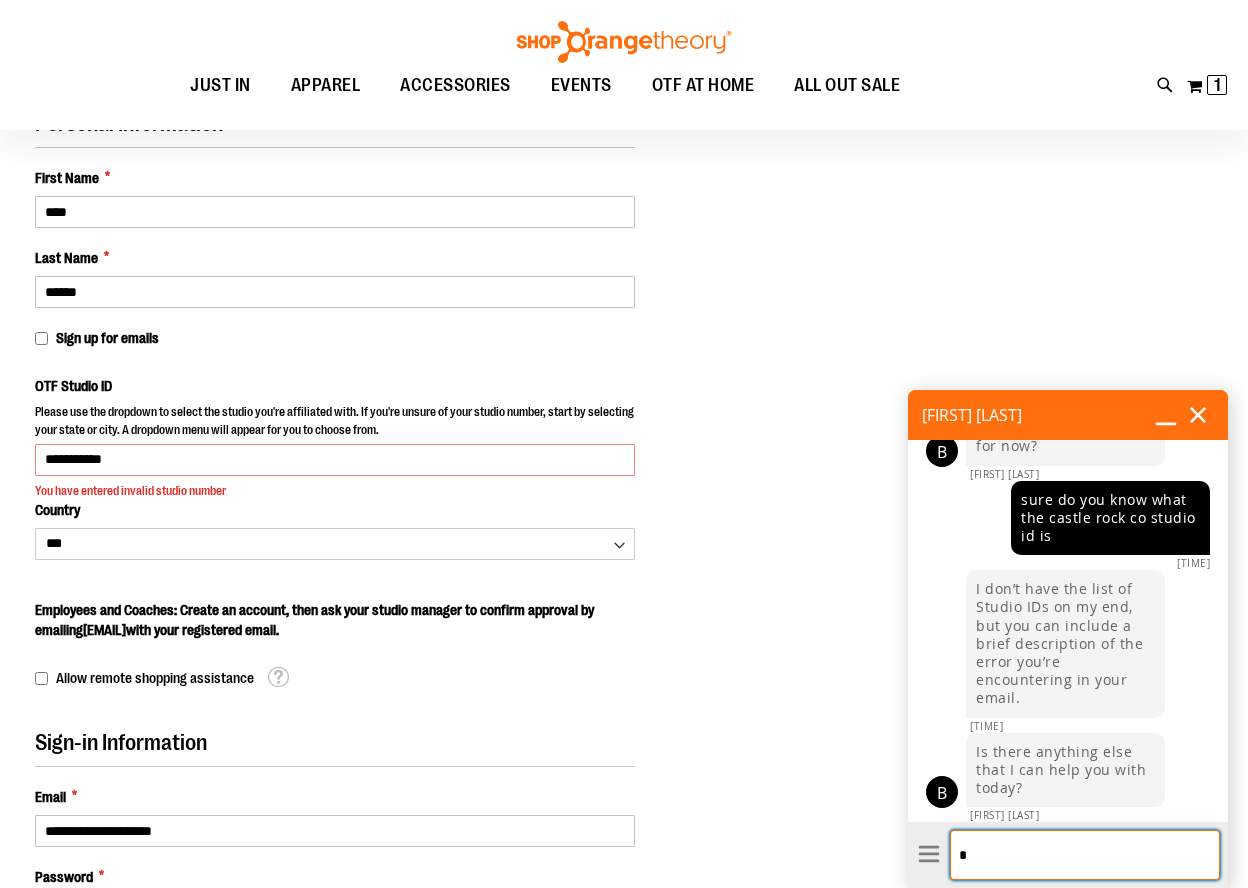 type on "**" 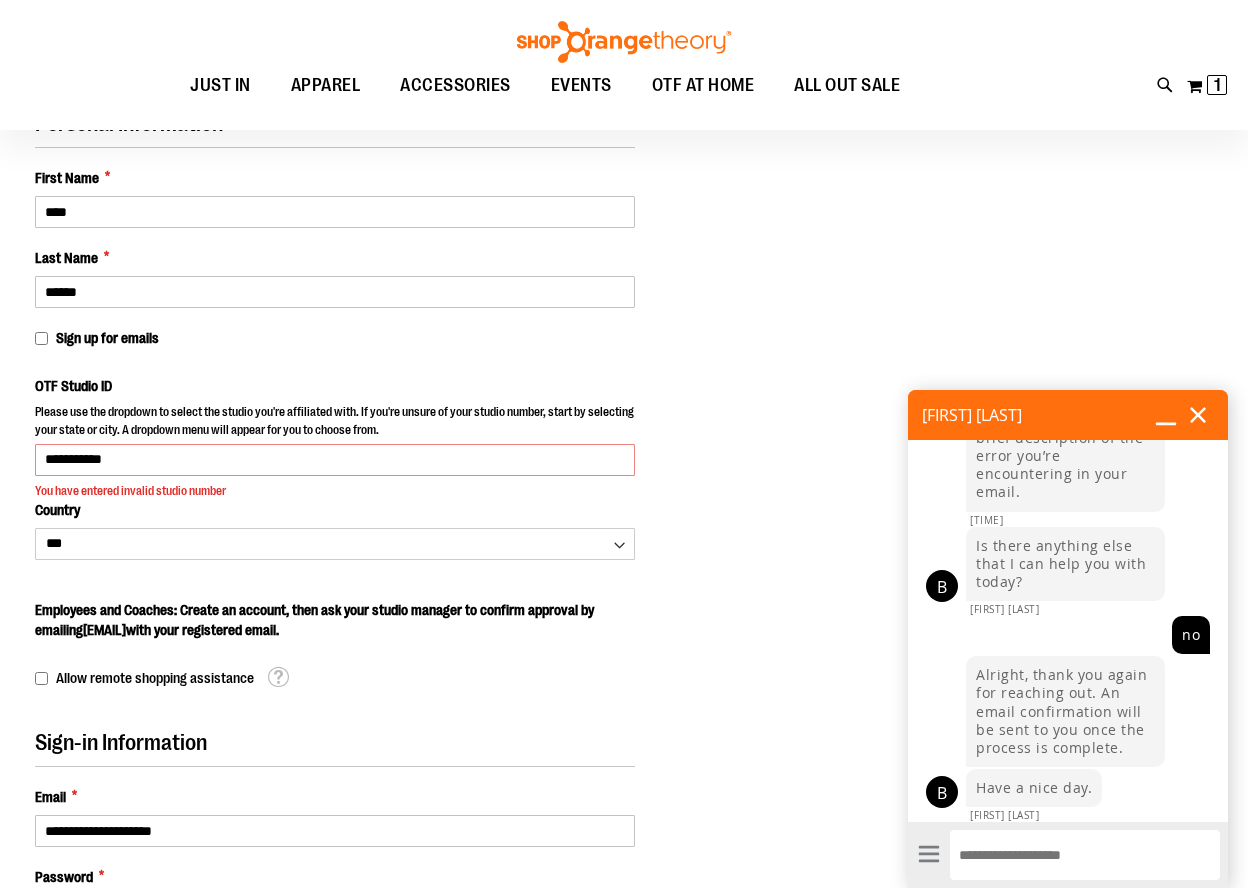 scroll, scrollTop: 1813, scrollLeft: 0, axis: vertical 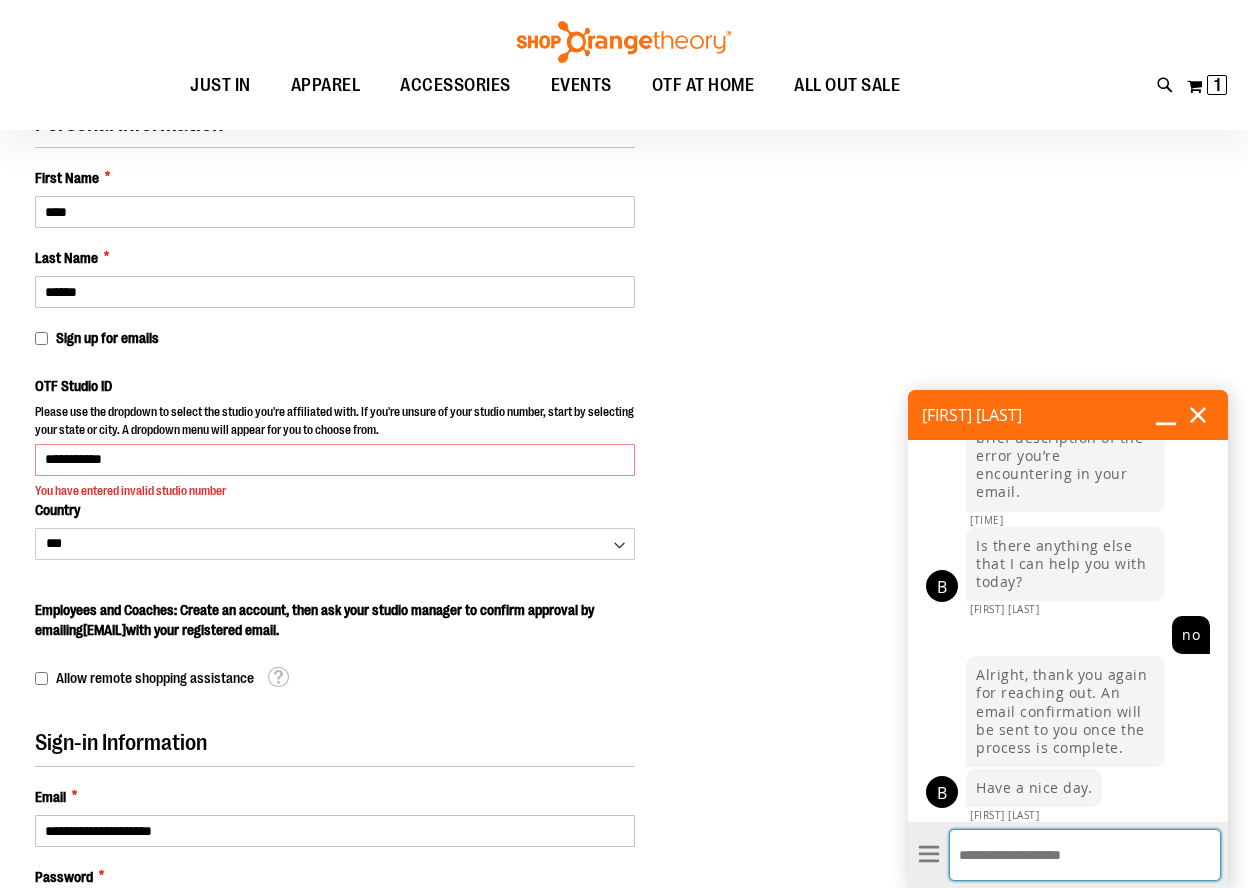 click on "Enter Message" at bounding box center [1085, 855] 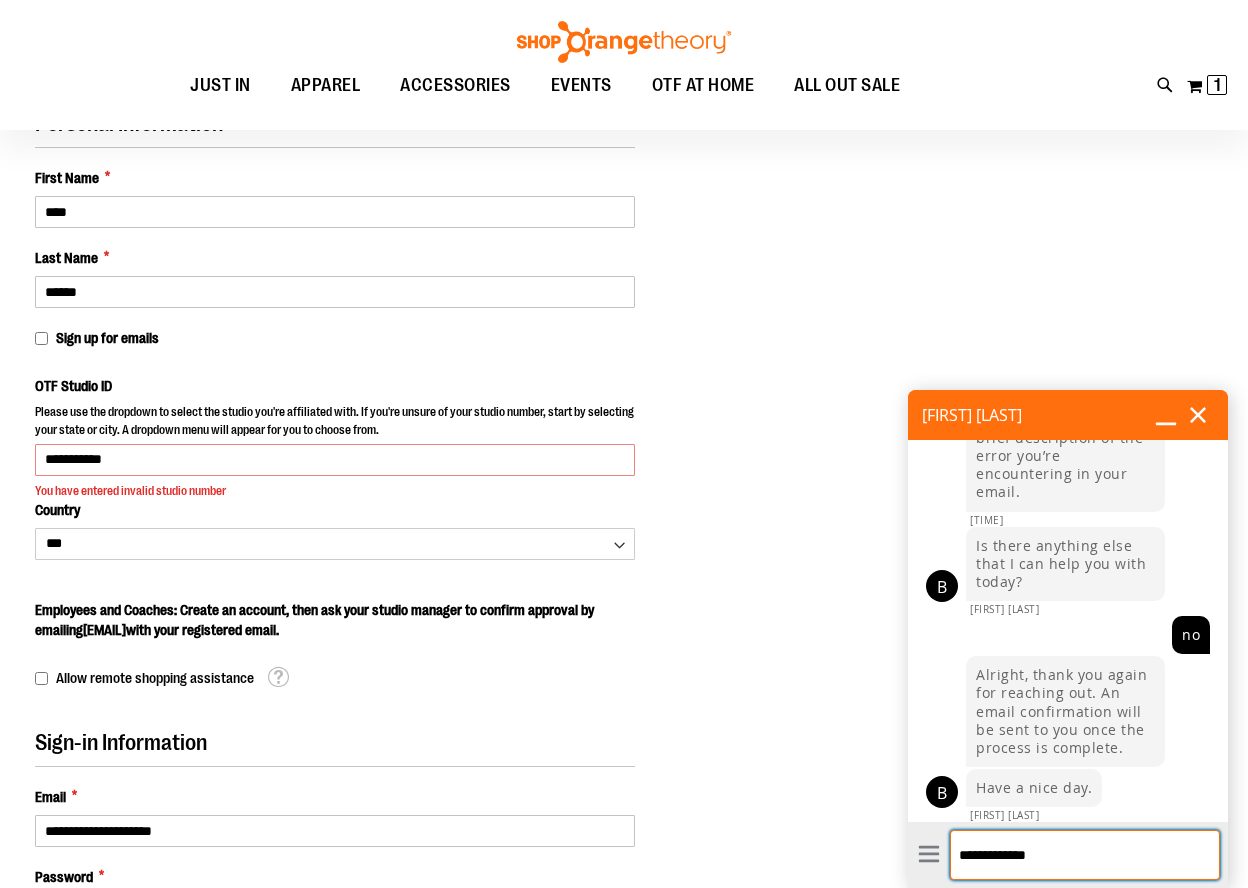 type on "**********" 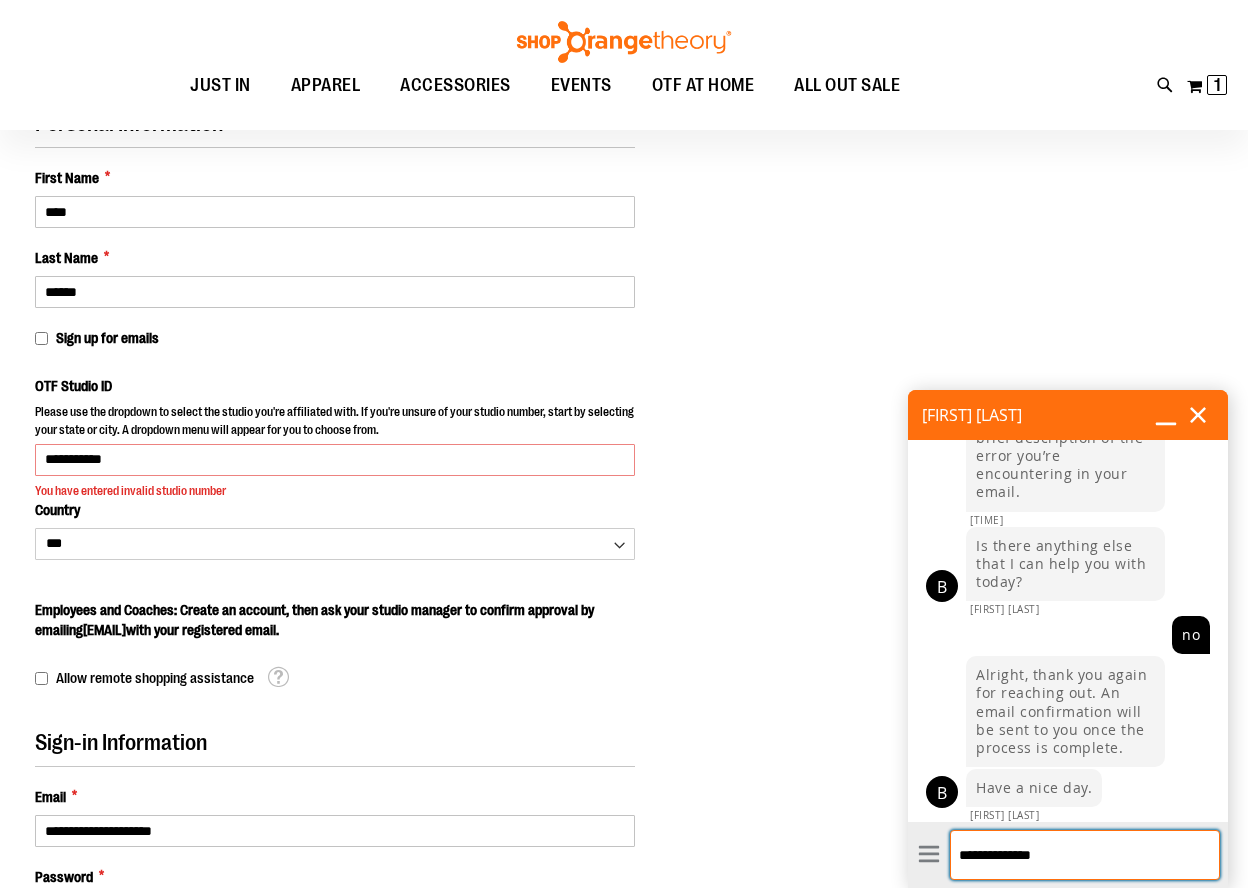 type 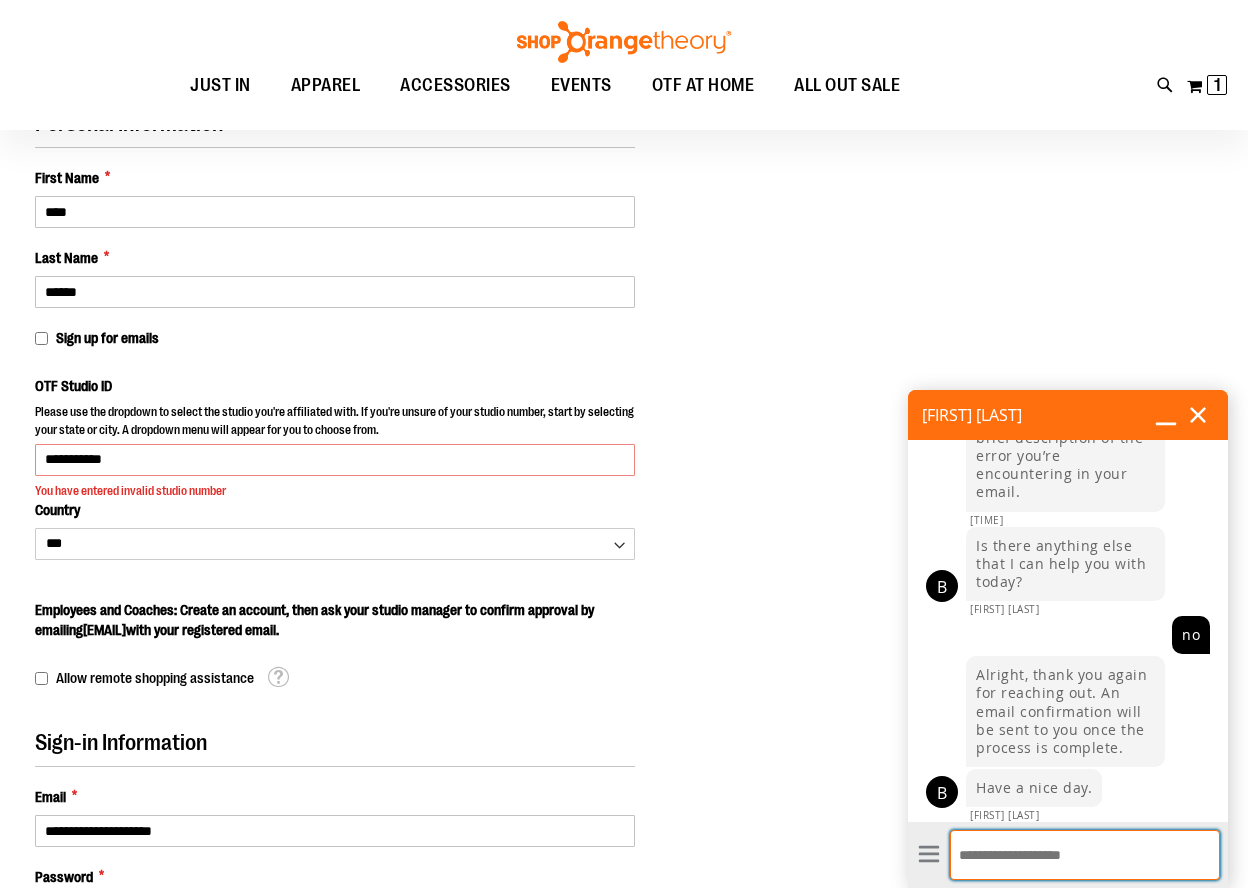 scroll, scrollTop: 1853, scrollLeft: 0, axis: vertical 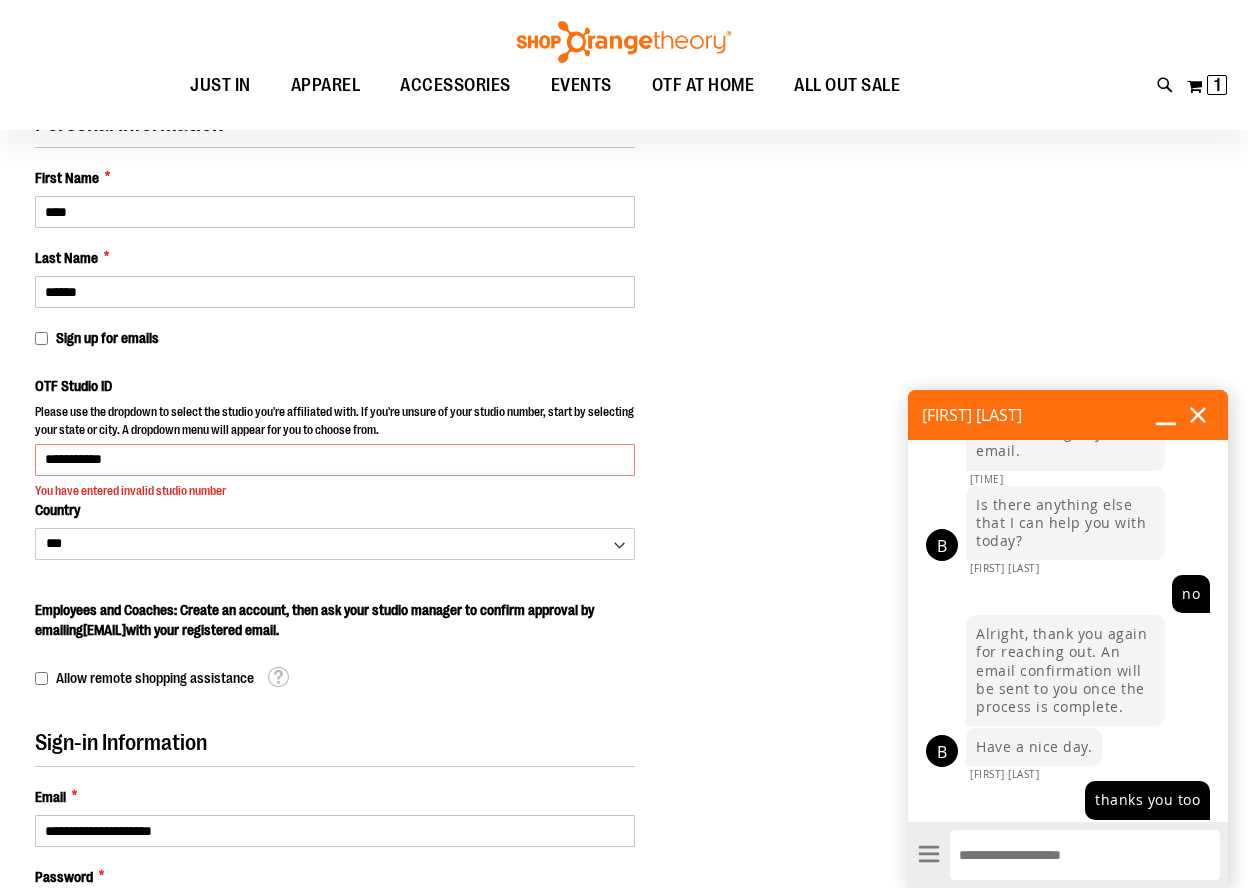 click at bounding box center [1198, 420] 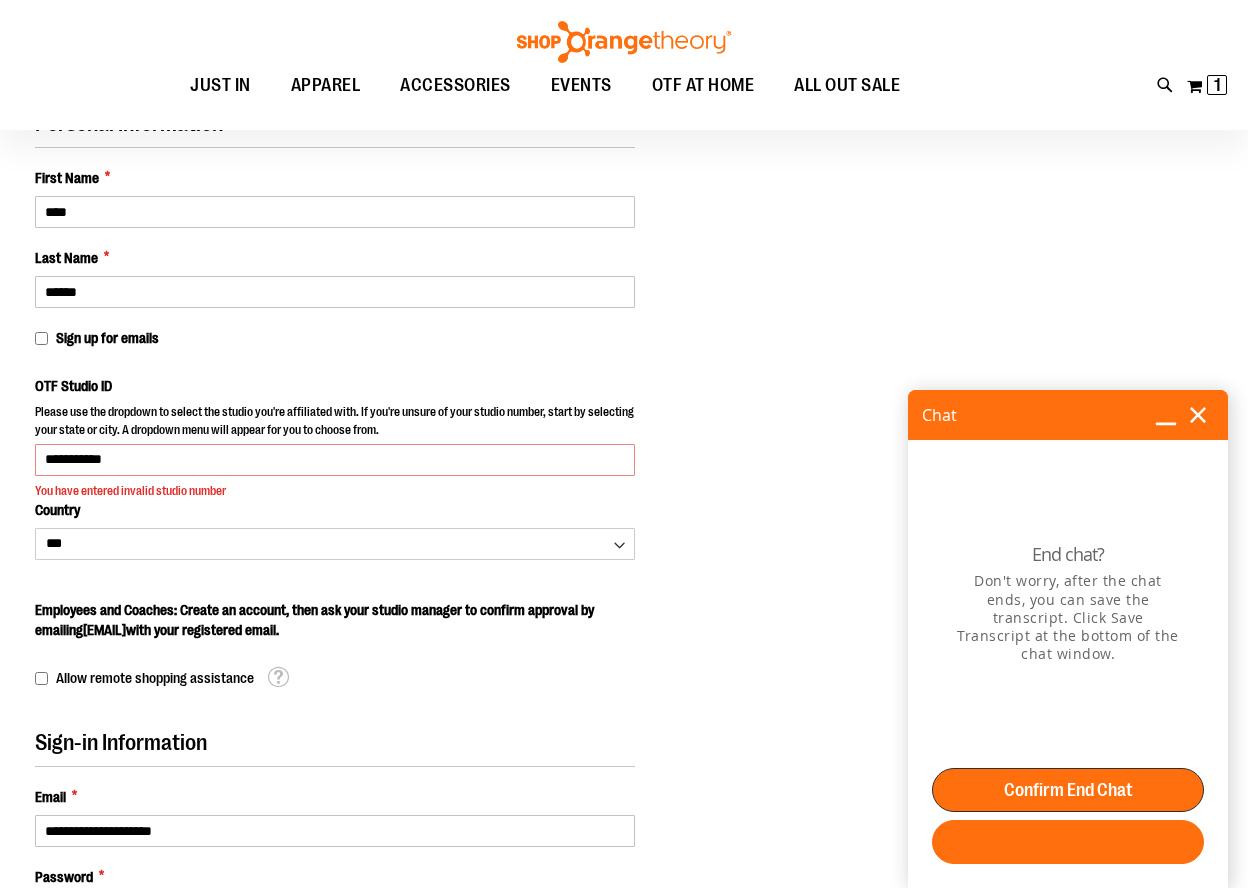 click on "Confirm End Chat" at bounding box center (1068, 790) 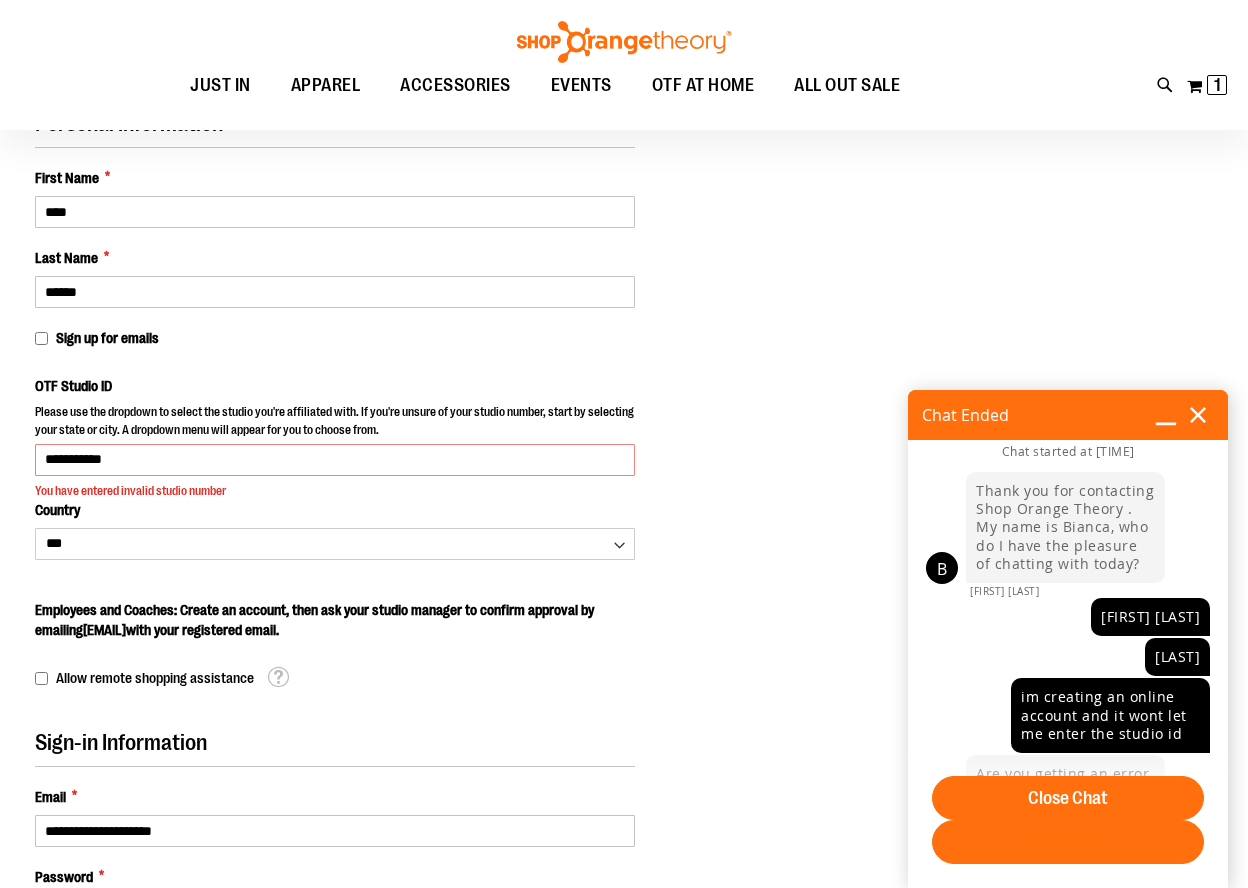 scroll, scrollTop: 1929, scrollLeft: 0, axis: vertical 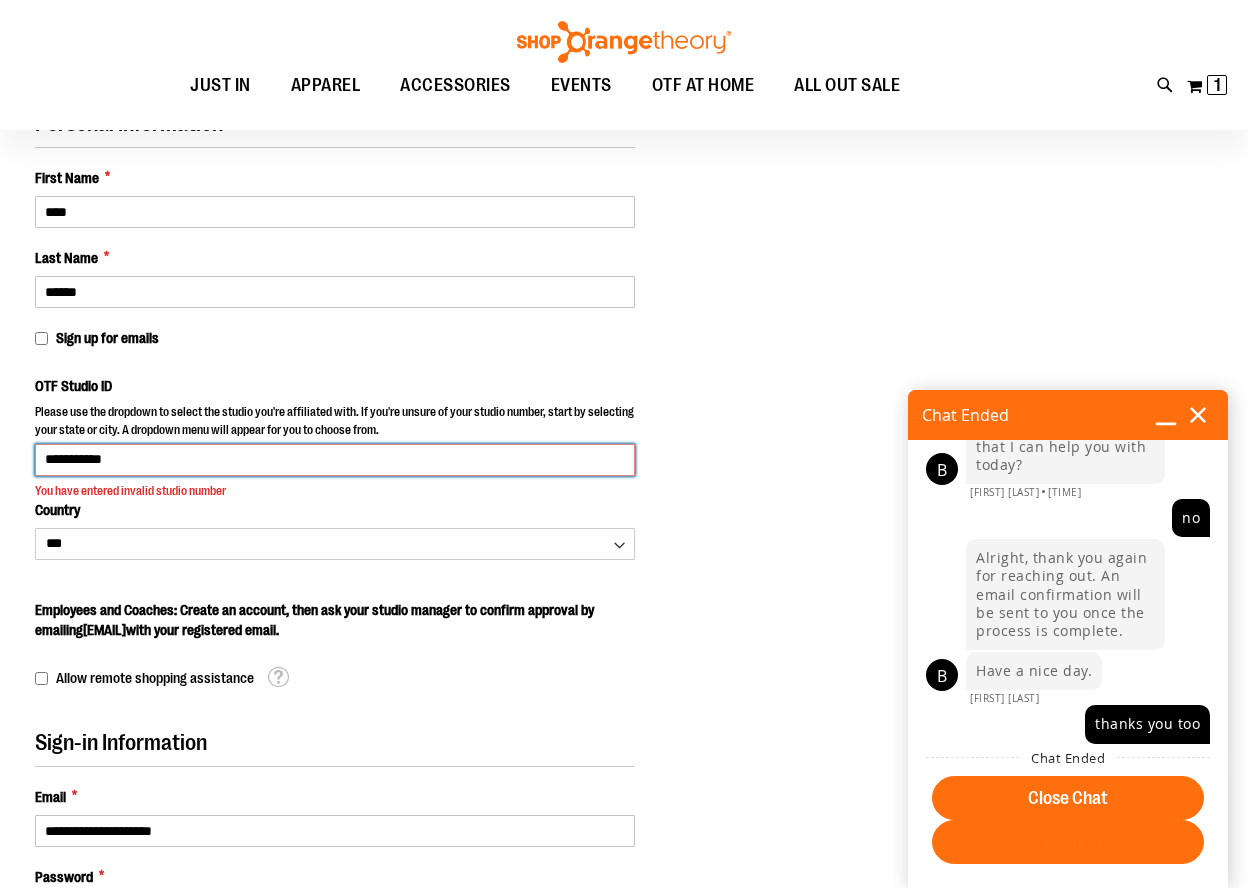 drag, startPoint x: 112, startPoint y: 456, endPoint x: -36, endPoint y: 466, distance: 148.33745 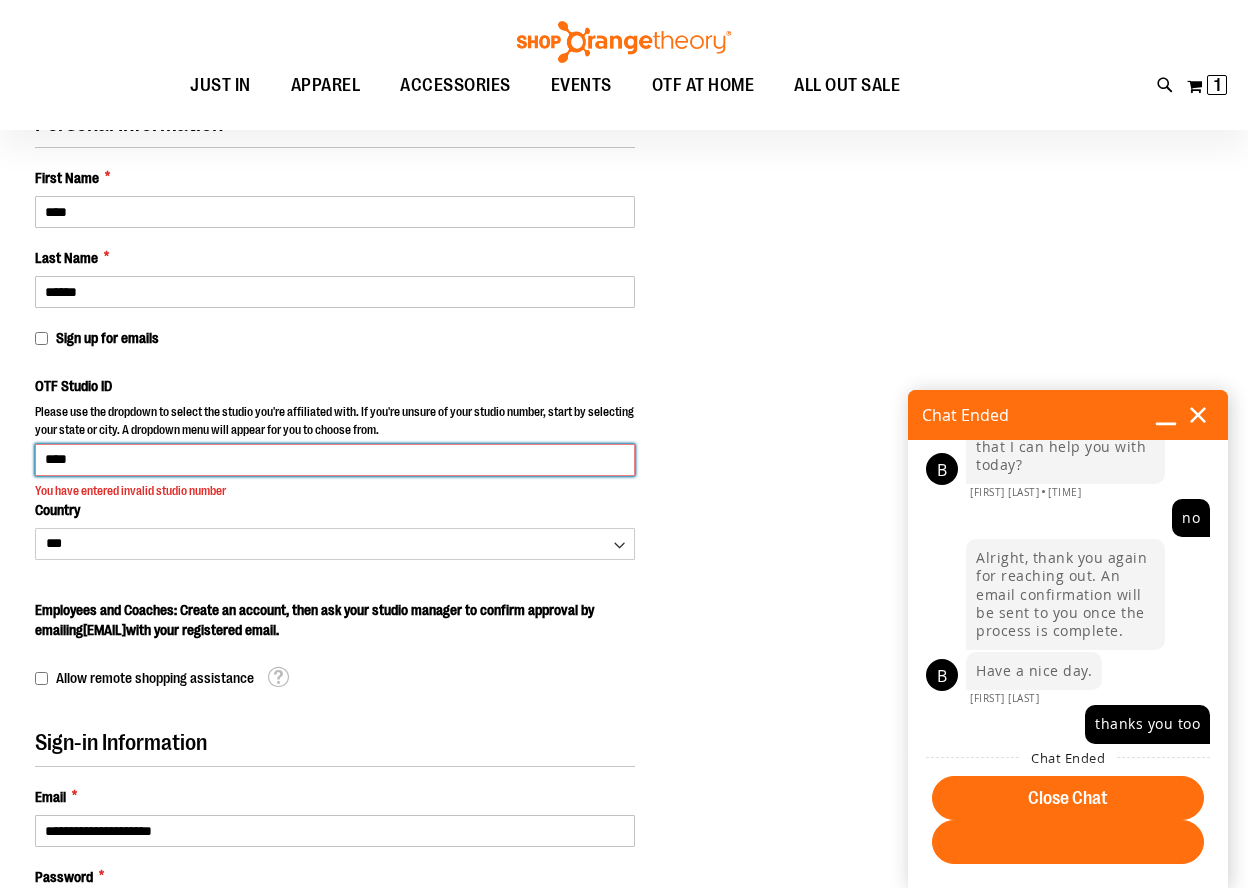 type on "****" 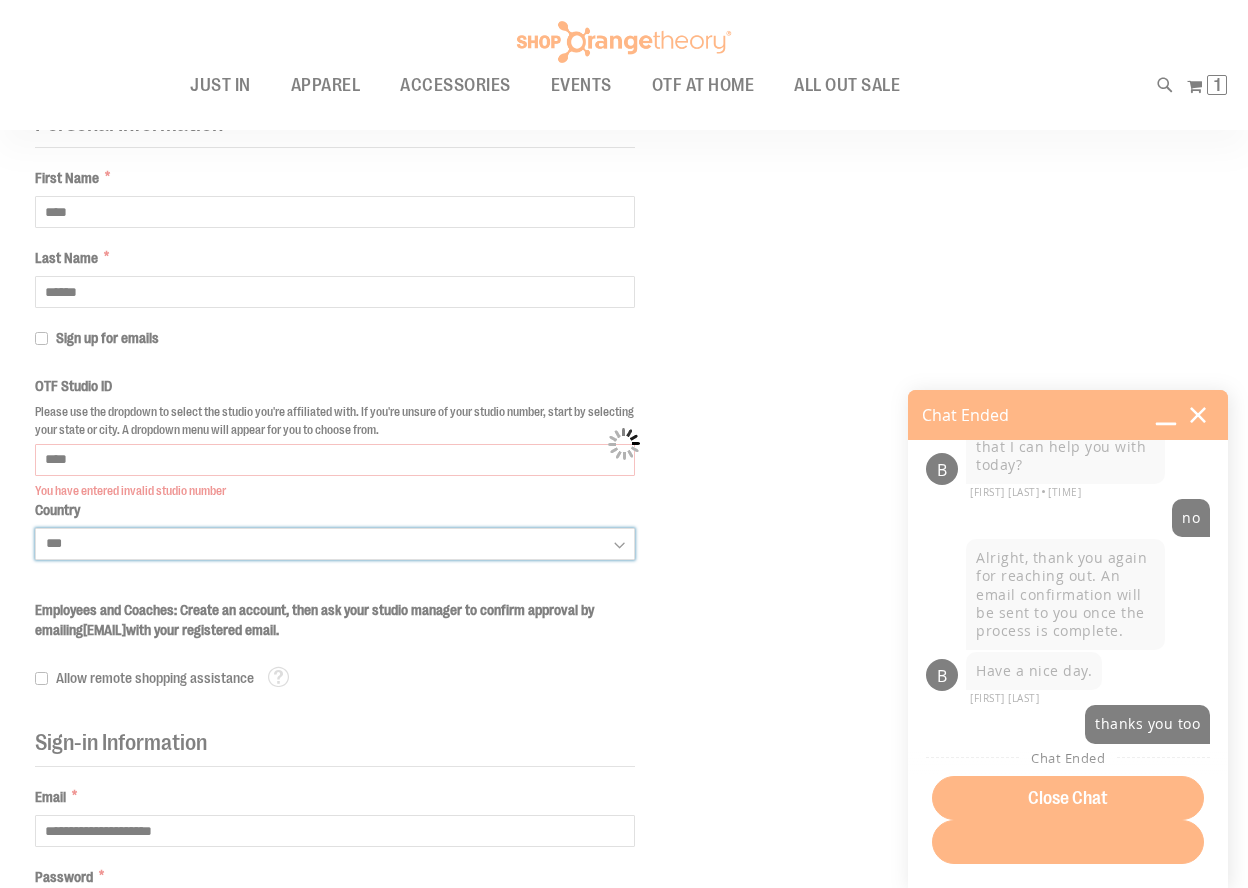 select on "********" 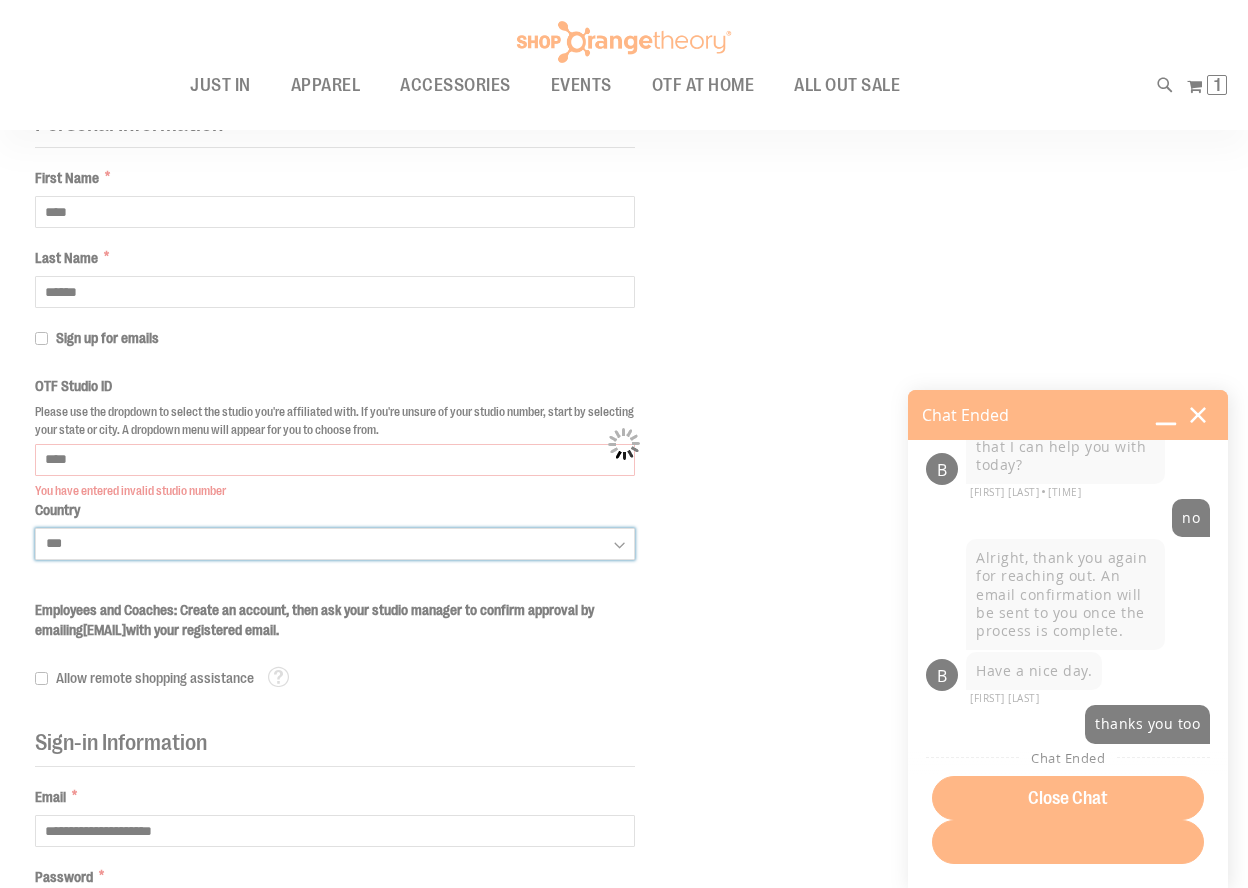 select on "**********" 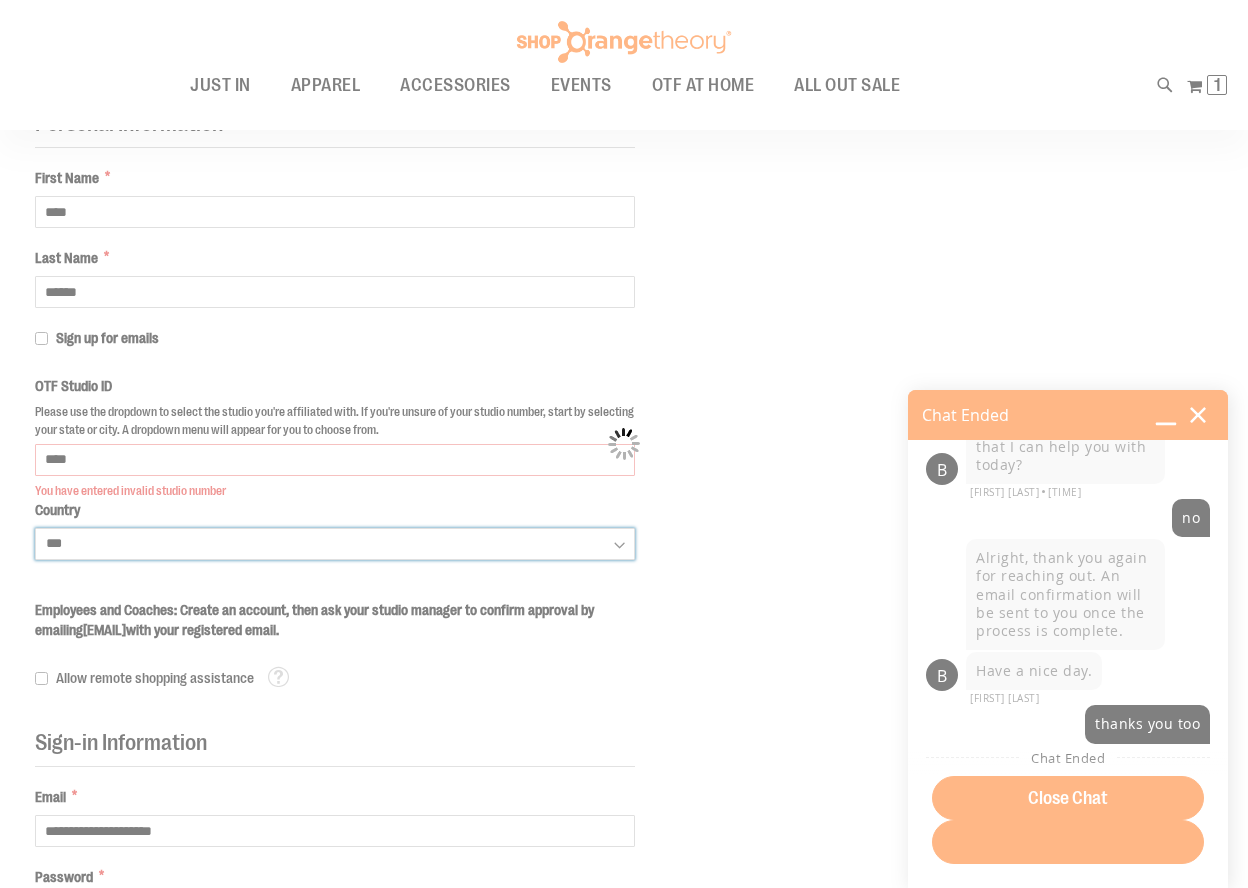 select on "****" 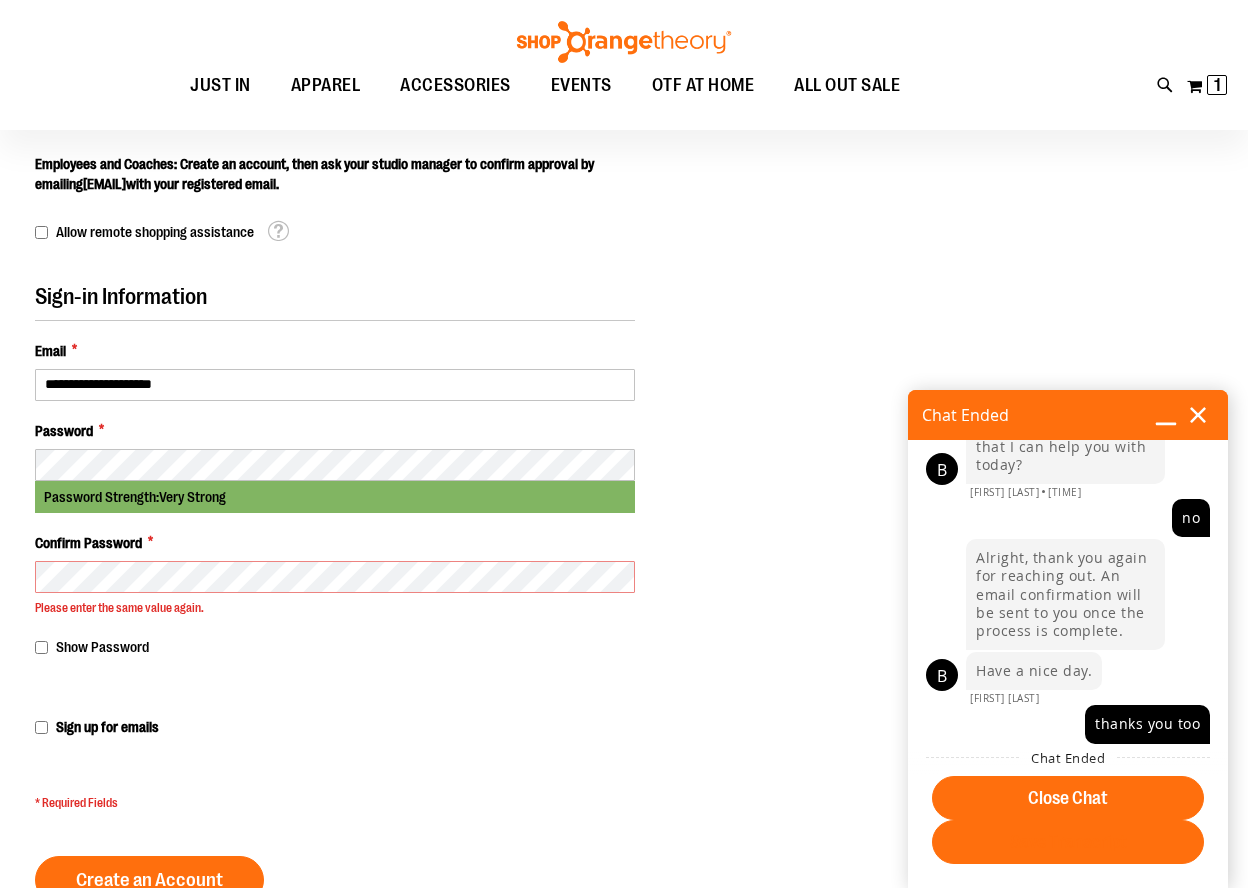 scroll, scrollTop: 882, scrollLeft: 0, axis: vertical 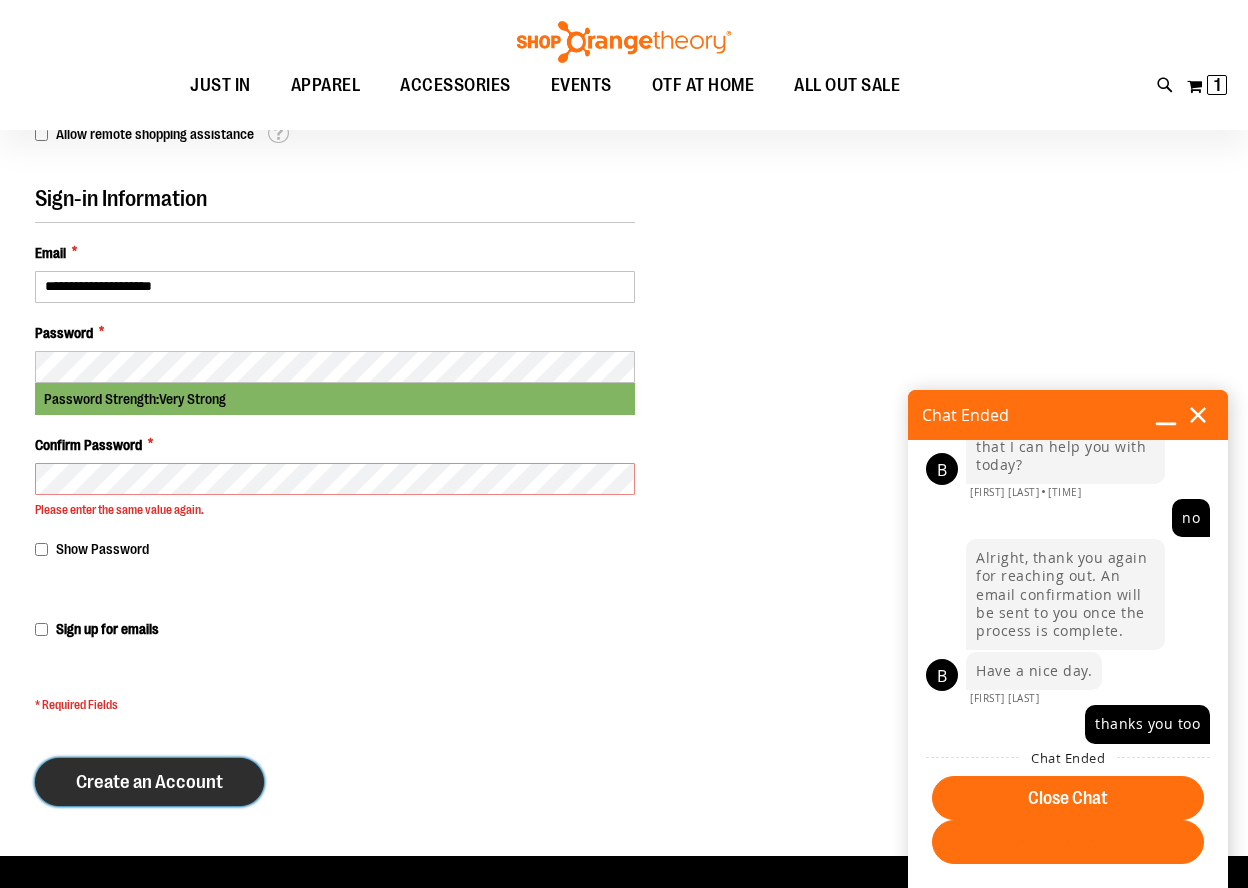 click on "Create an Account" at bounding box center (149, 782) 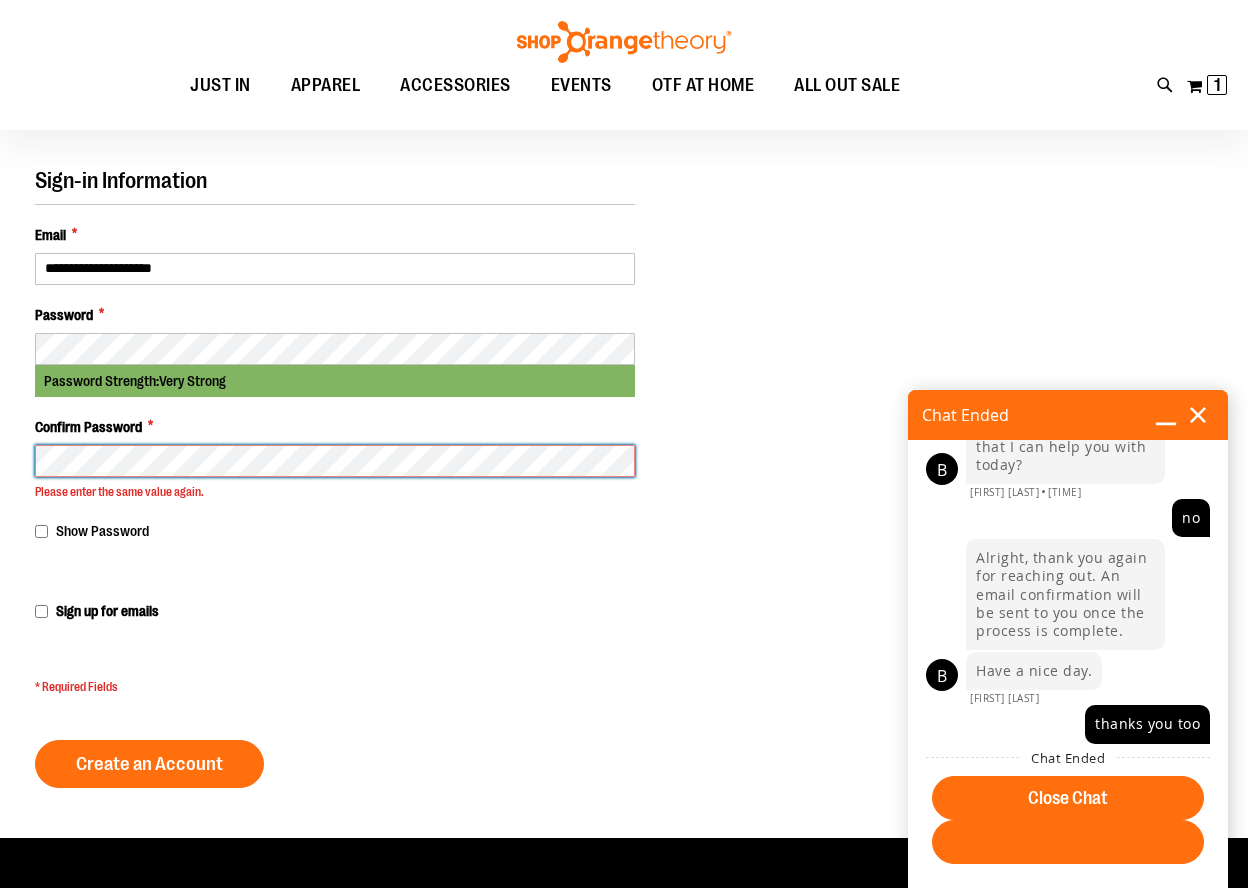 scroll, scrollTop: 901, scrollLeft: 0, axis: vertical 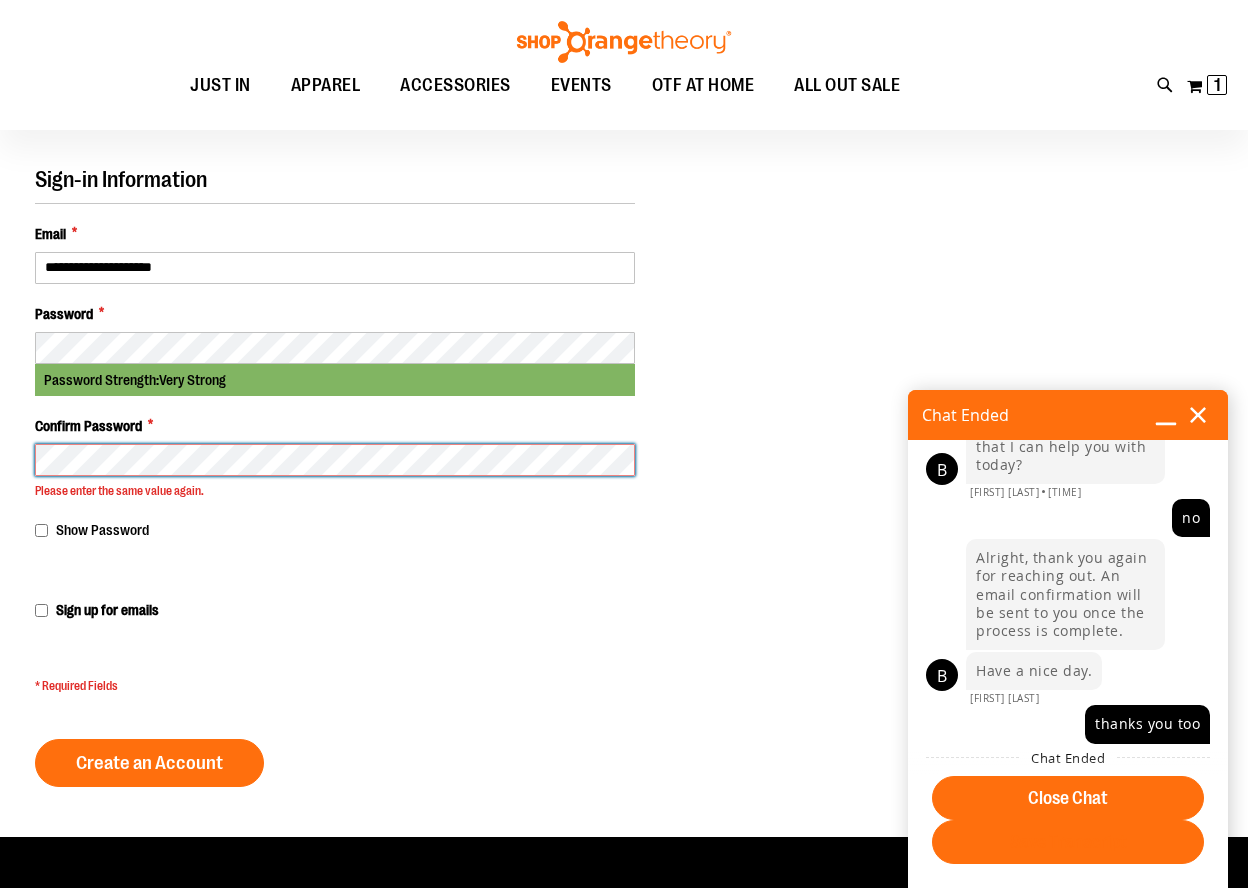 click on "Please wait...
Skip to Content
The store will not work correctly when cookies are disabled.
FREE Shipping, orders over $150.  Details
To order the Spring Dri Tri event bundle please email  shoporangetheory@bdainc.com .
Tracking Info
Sign In
Return to Procurement
Create an Account
Toggle Nav
Search" at bounding box center [624, -457] 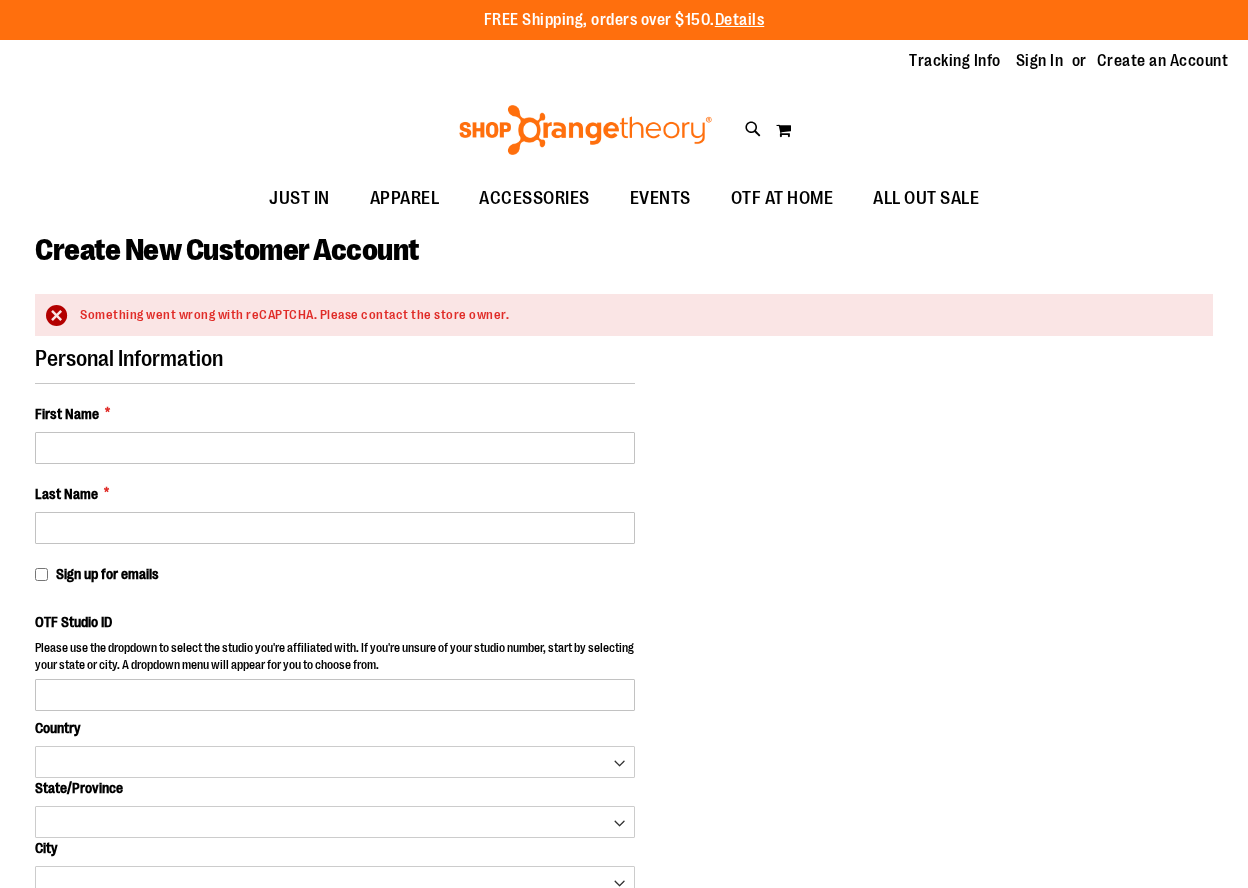 scroll, scrollTop: 0, scrollLeft: 0, axis: both 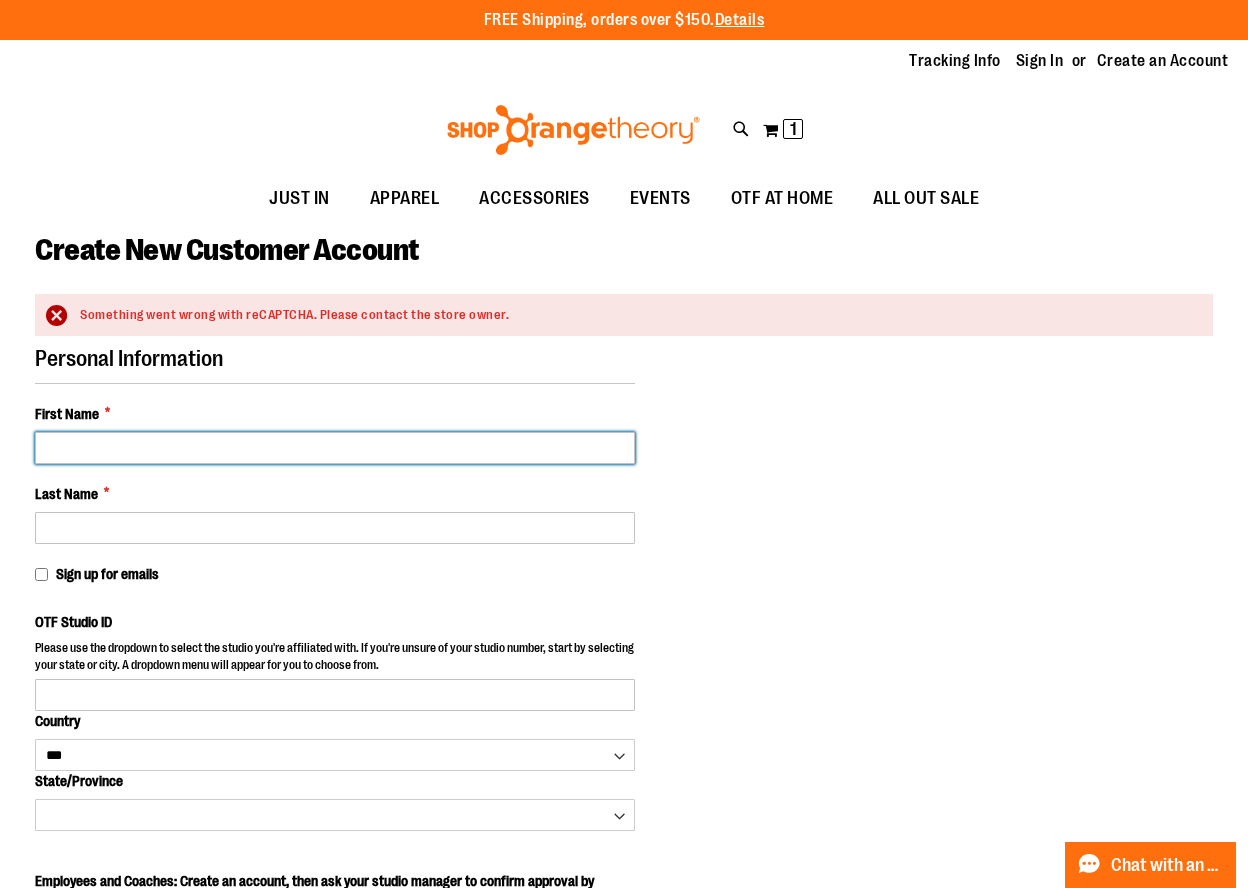 click on "First Name *" at bounding box center [335, 448] 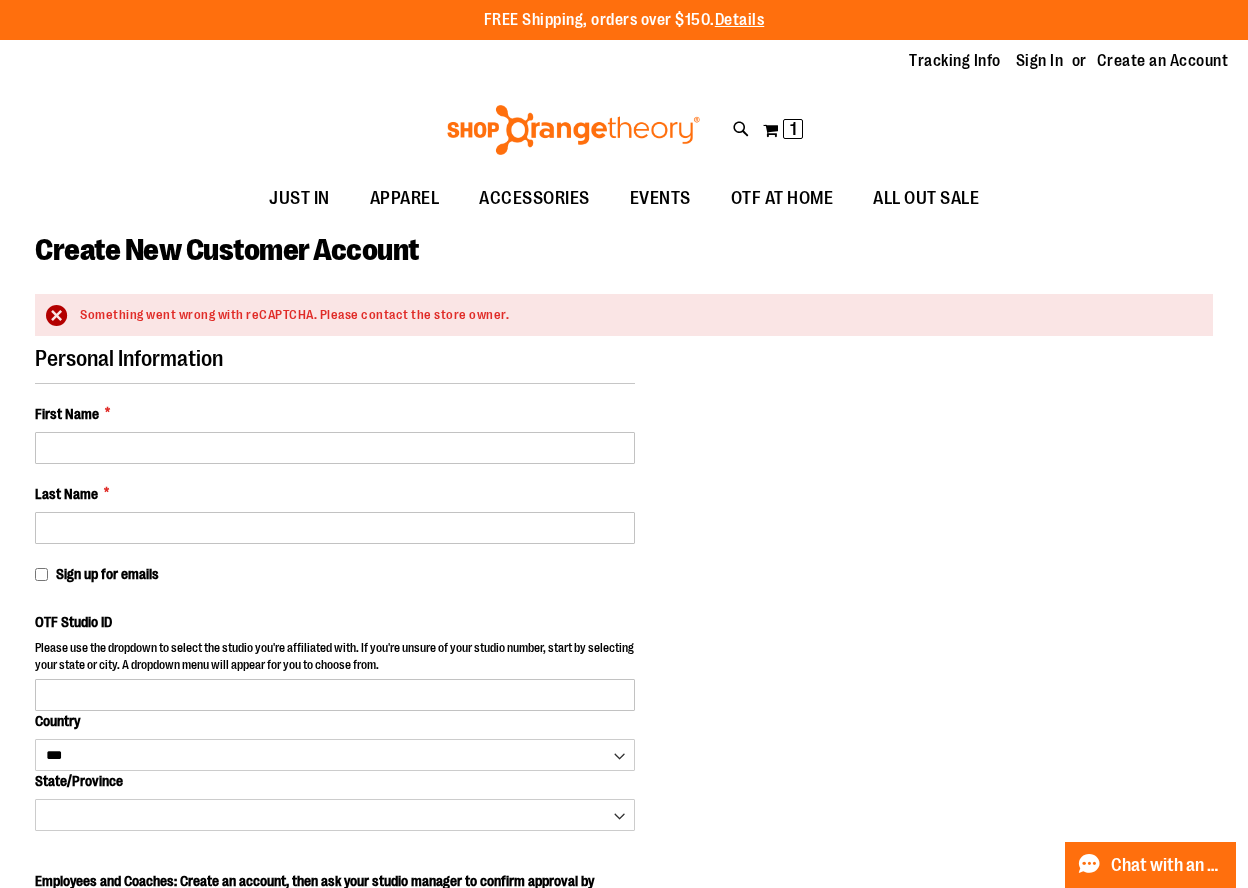 click on "First Name *" at bounding box center [335, 434] 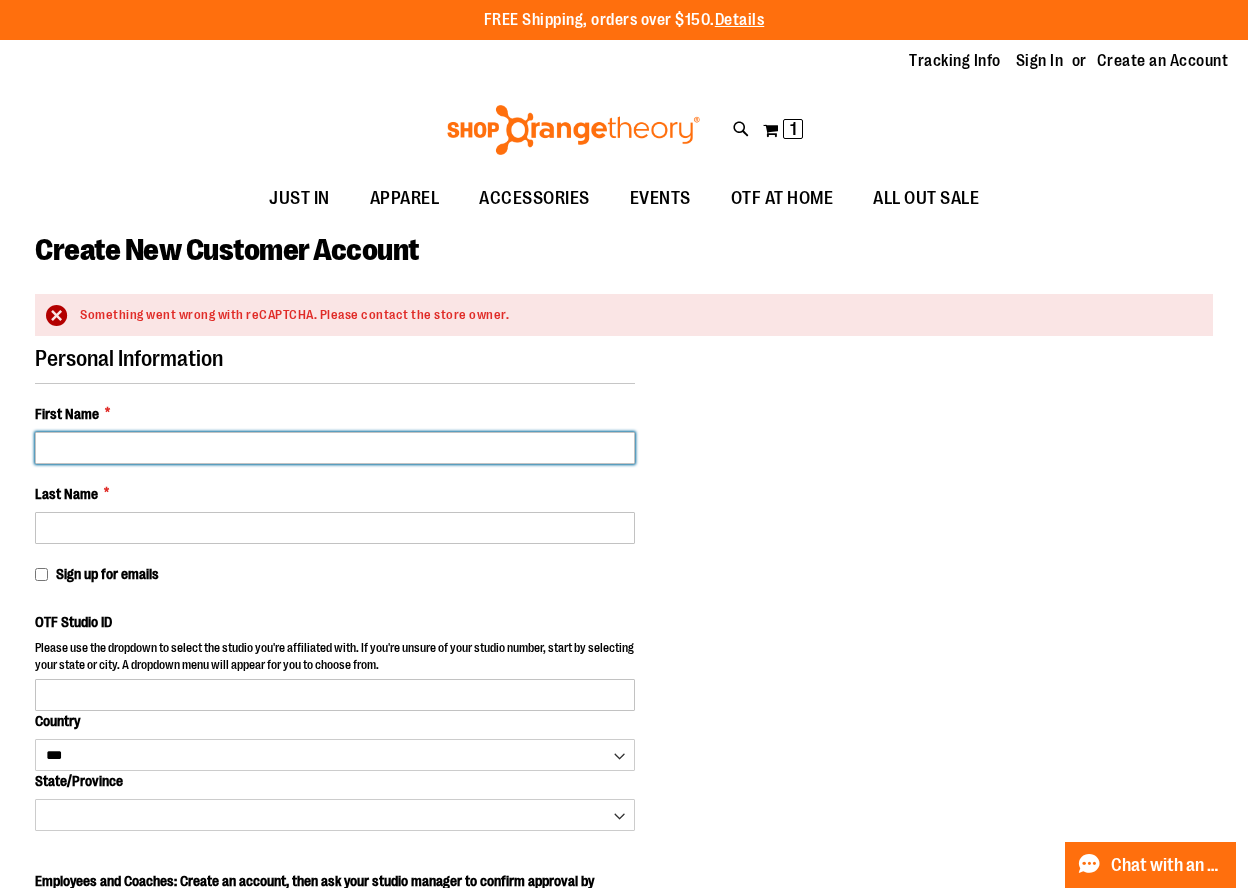 click on "First Name *" at bounding box center (335, 448) 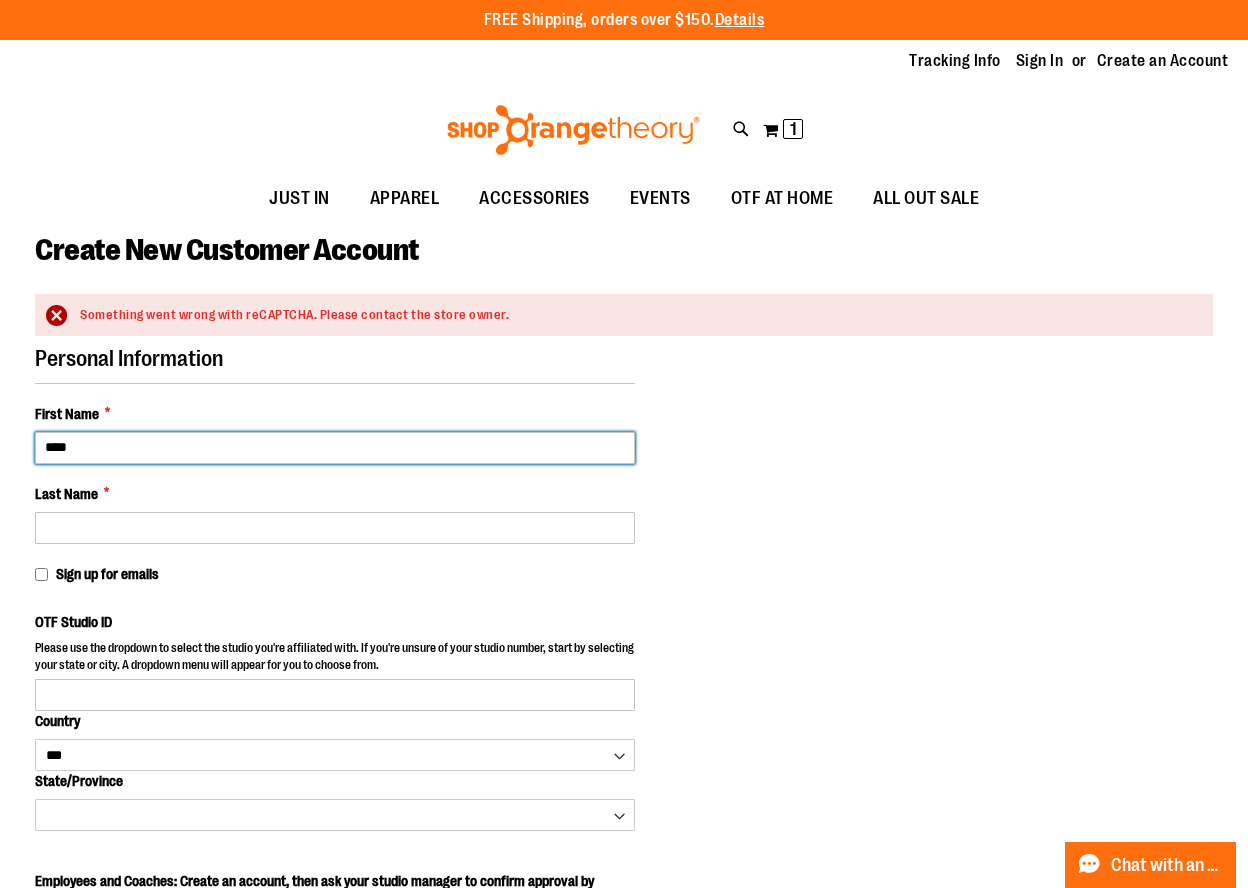 type on "****" 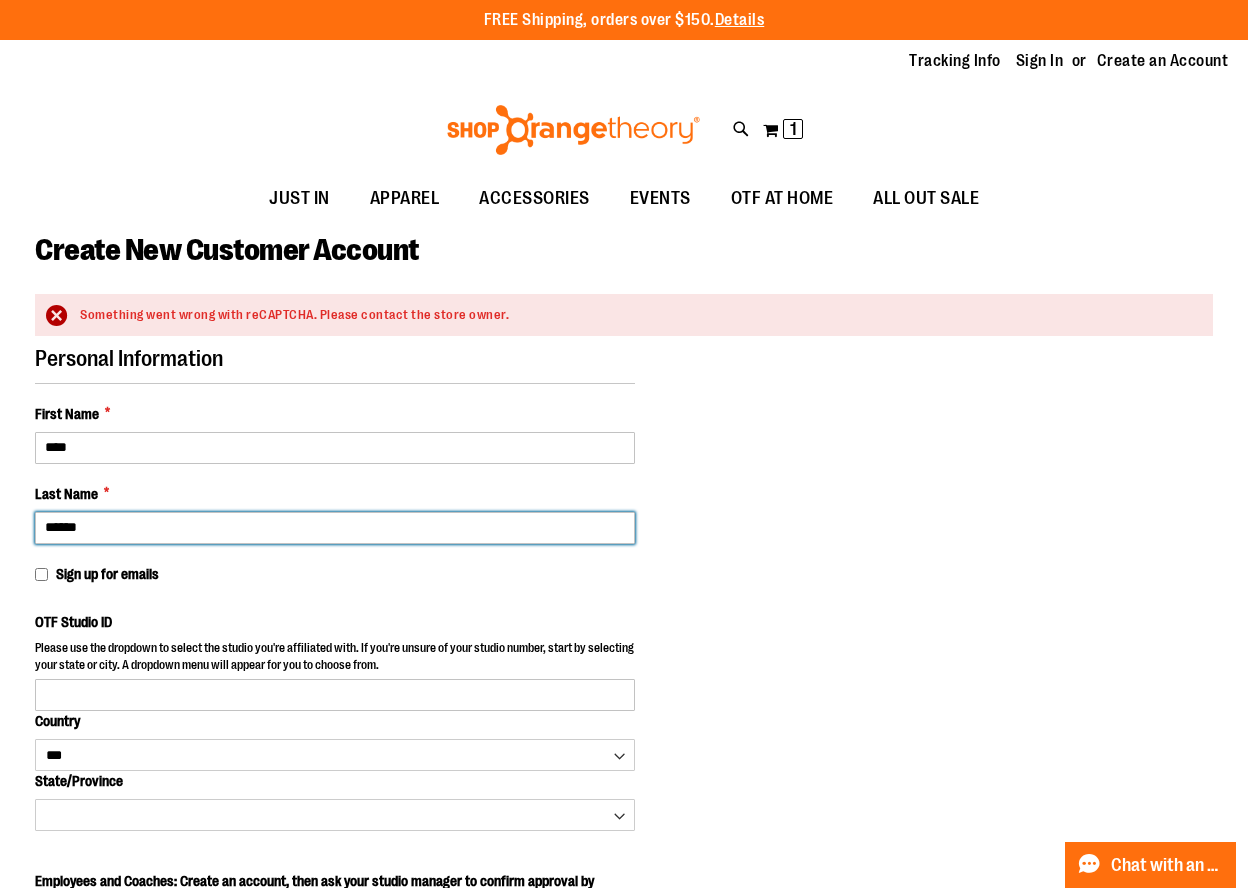 type on "******" 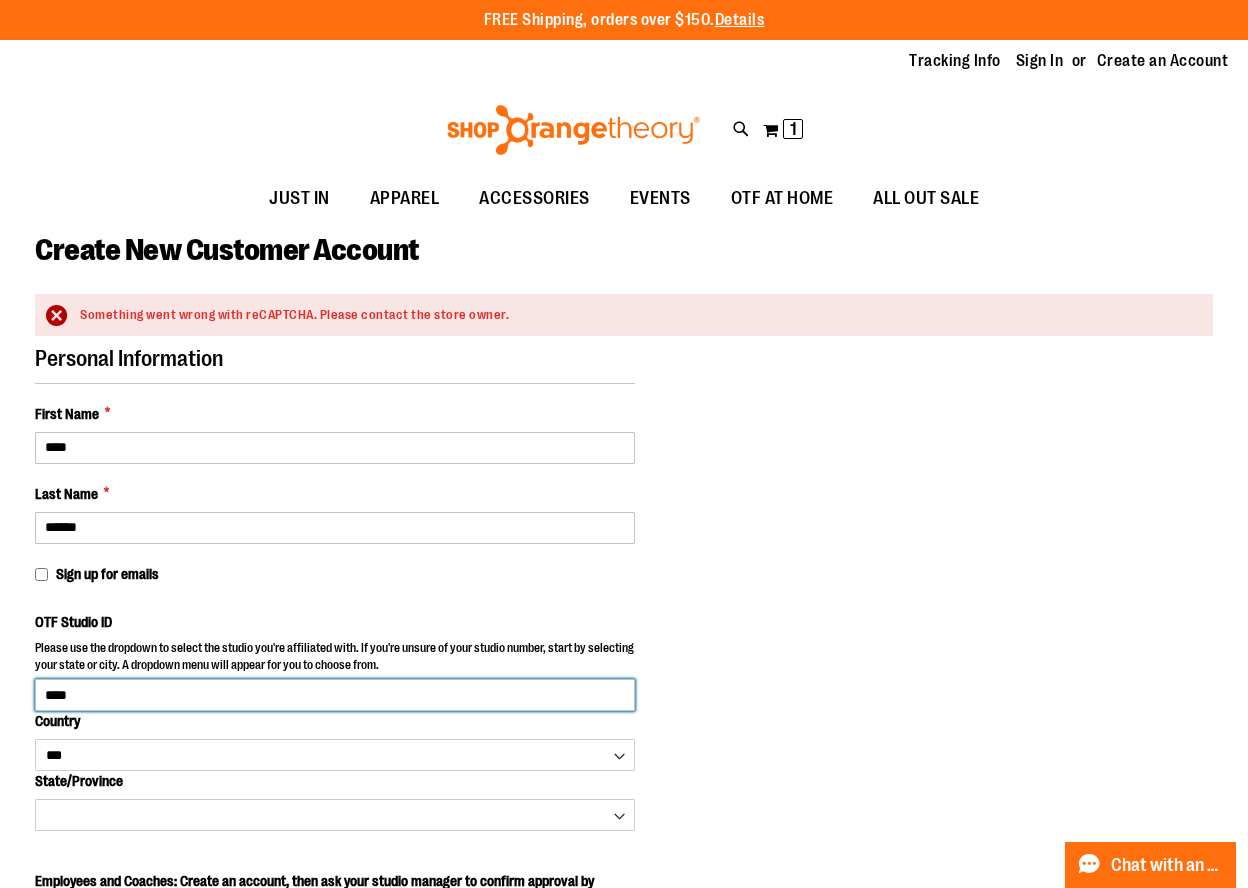 type on "****" 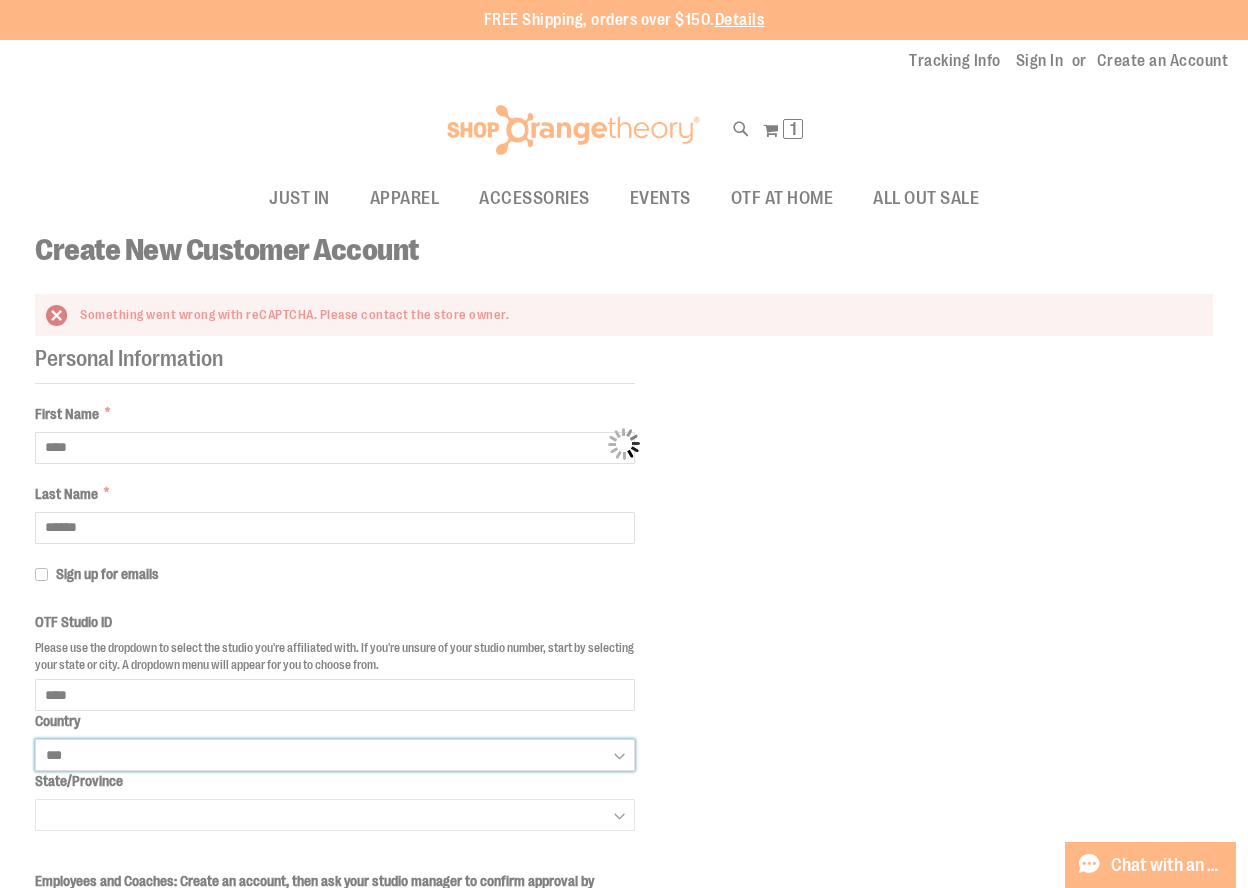 select on "********" 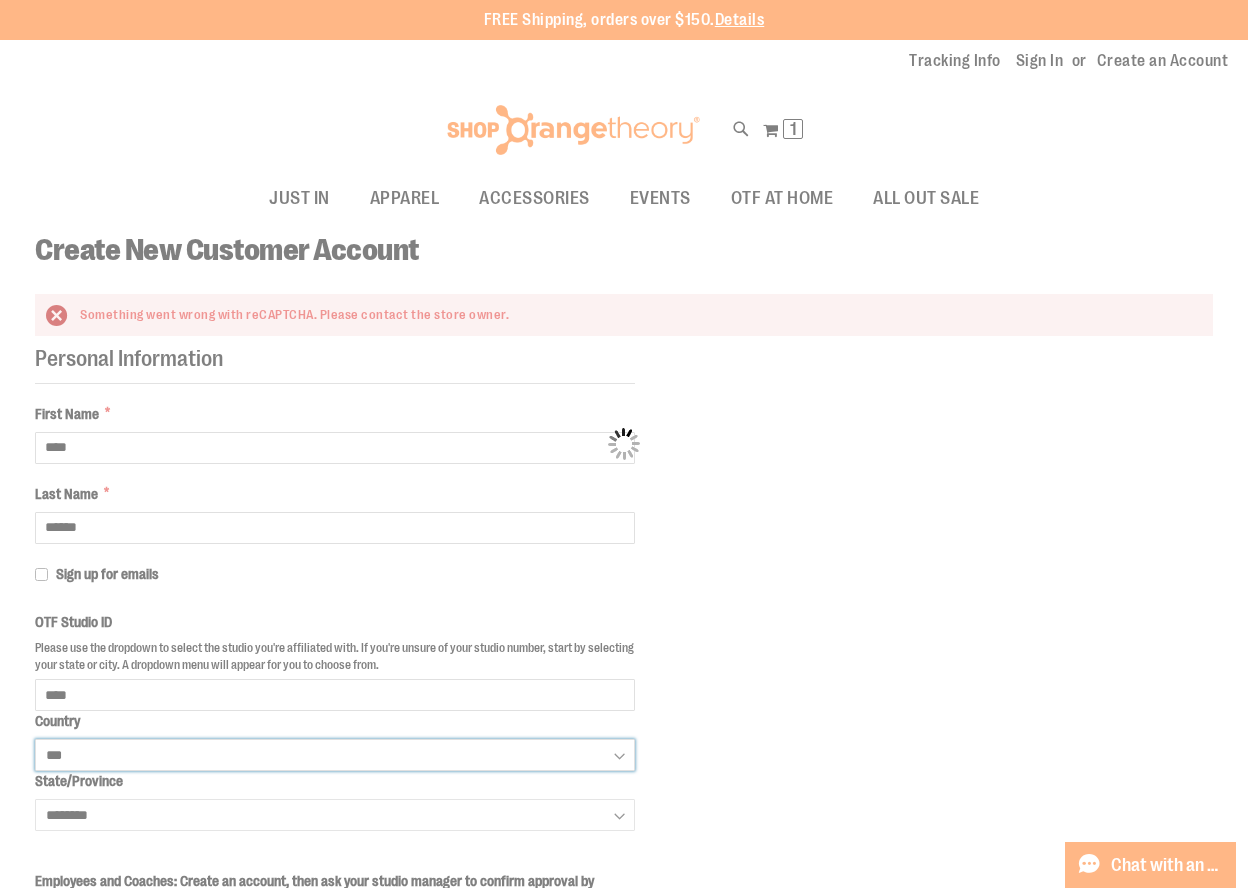 select on "**********" 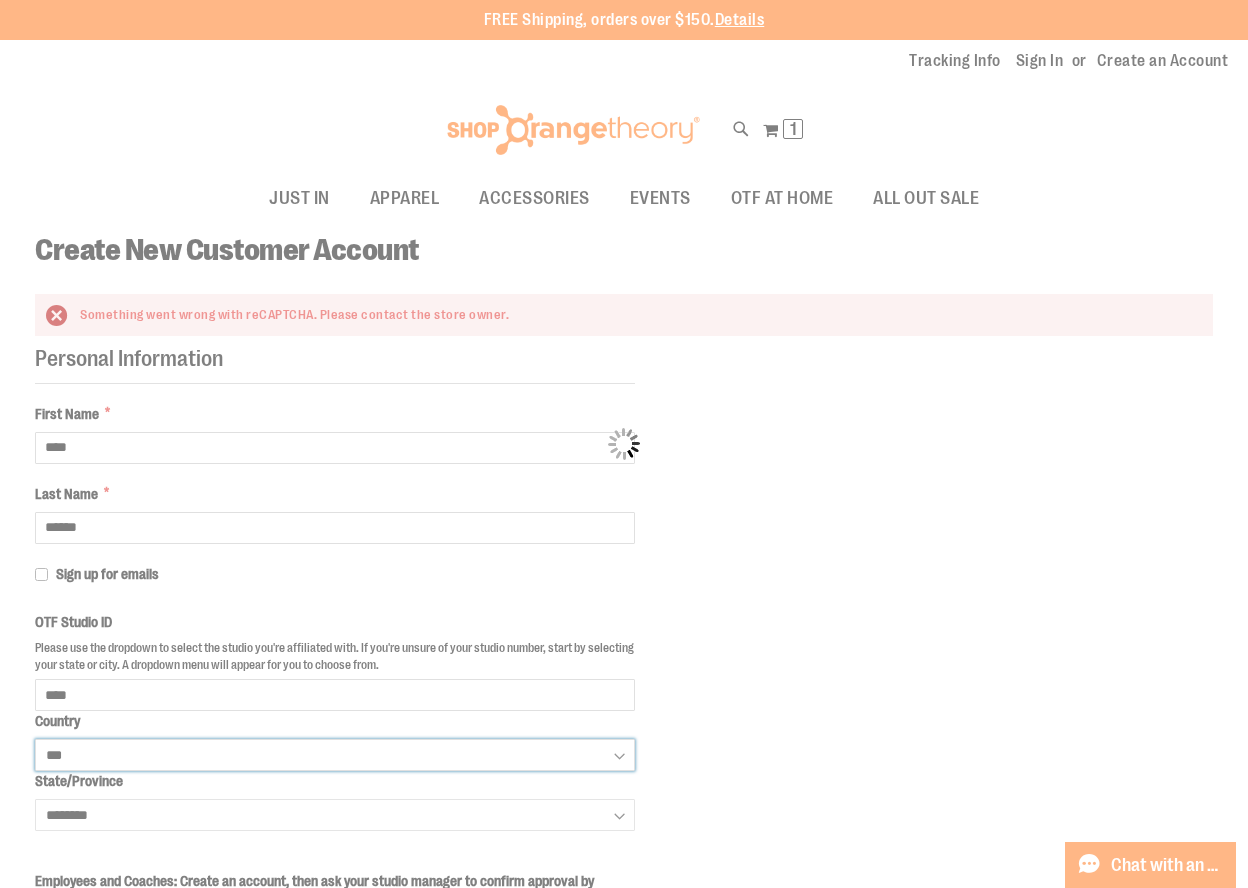 select on "****" 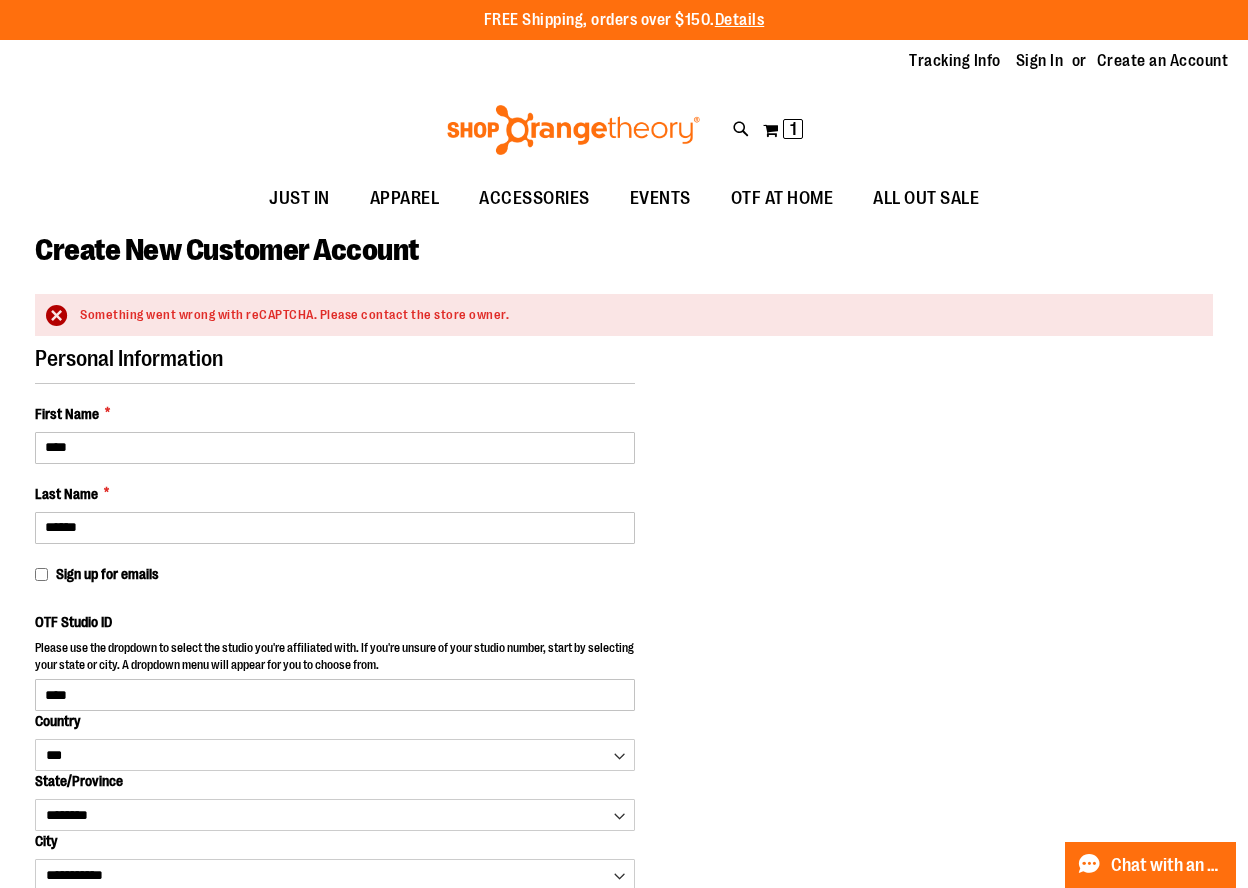 click on "First Name *
****" at bounding box center (335, 434) 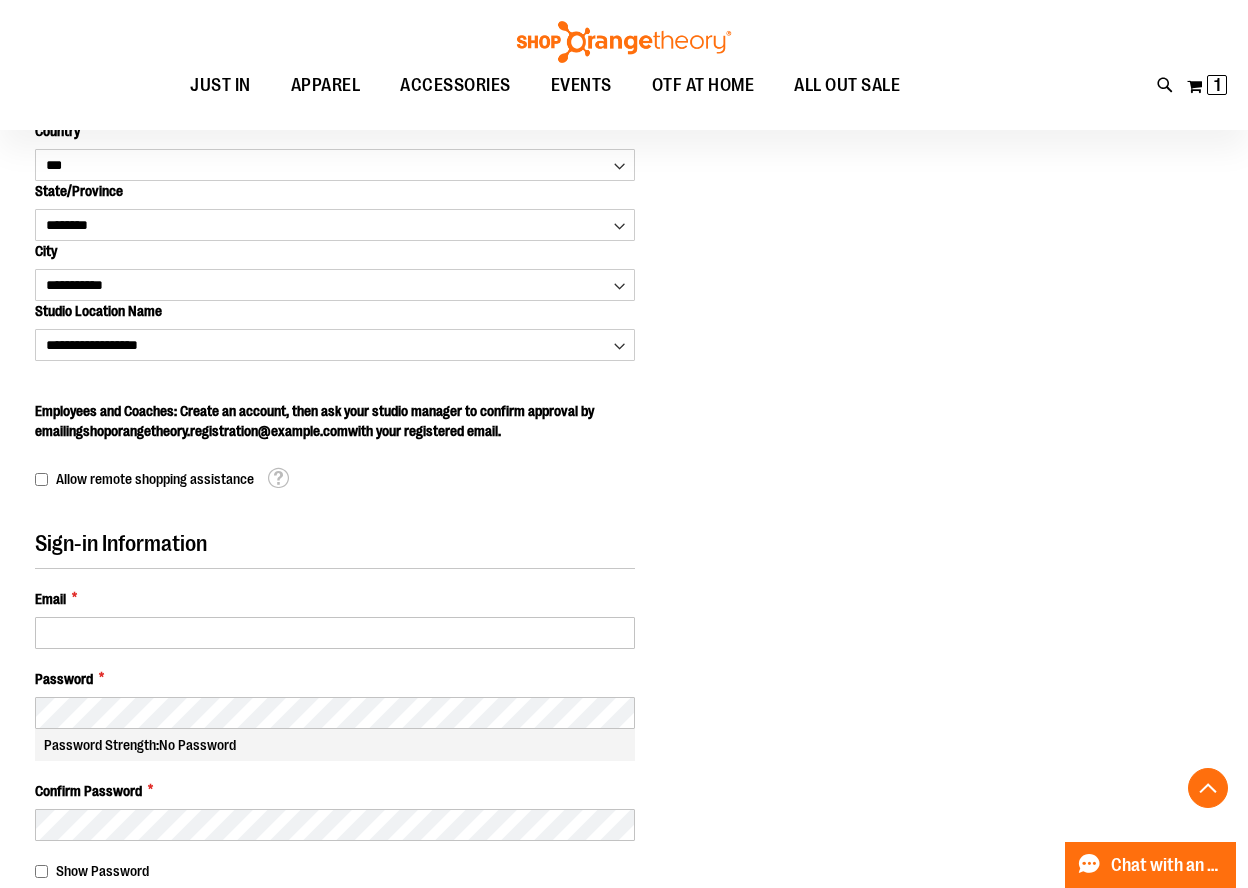 scroll, scrollTop: 599, scrollLeft: 0, axis: vertical 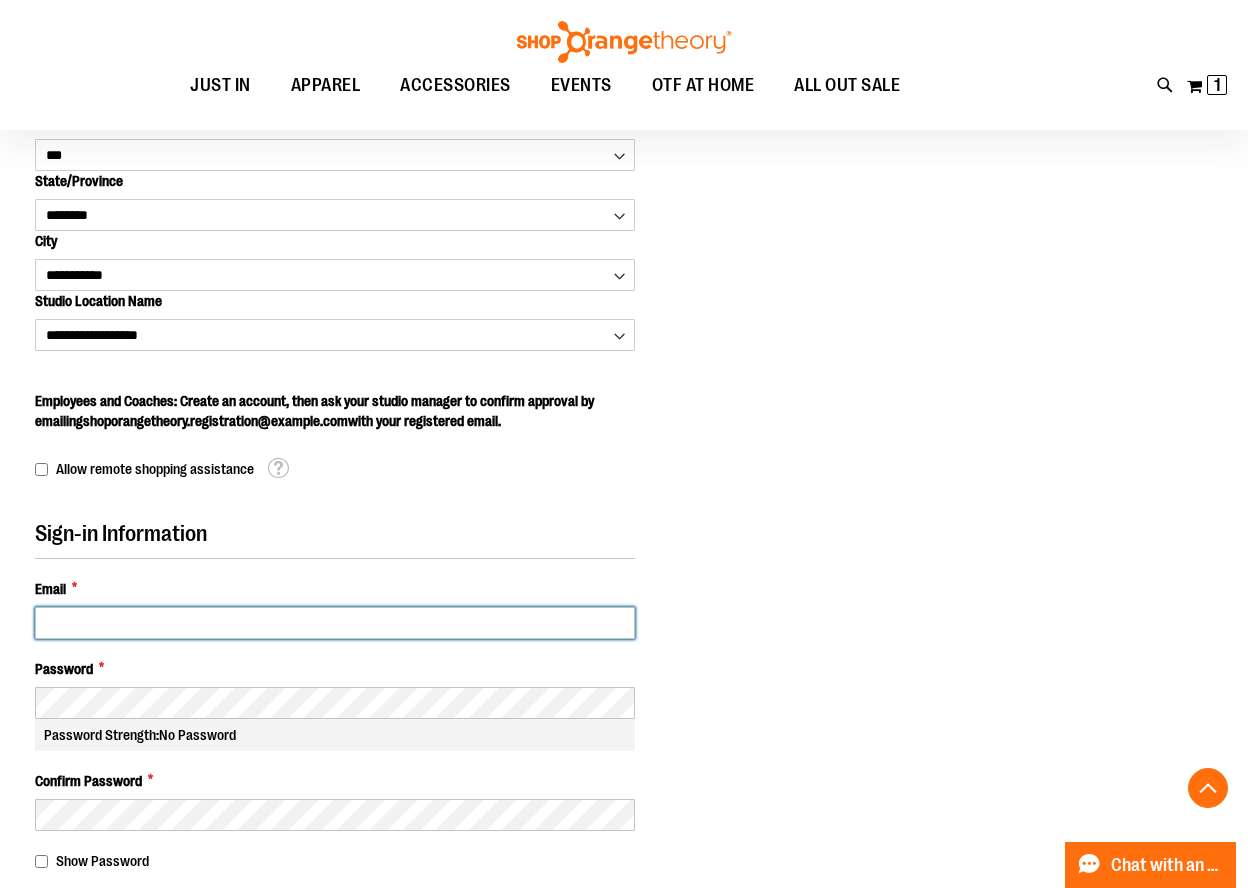 click on "Email
*" at bounding box center (335, 623) 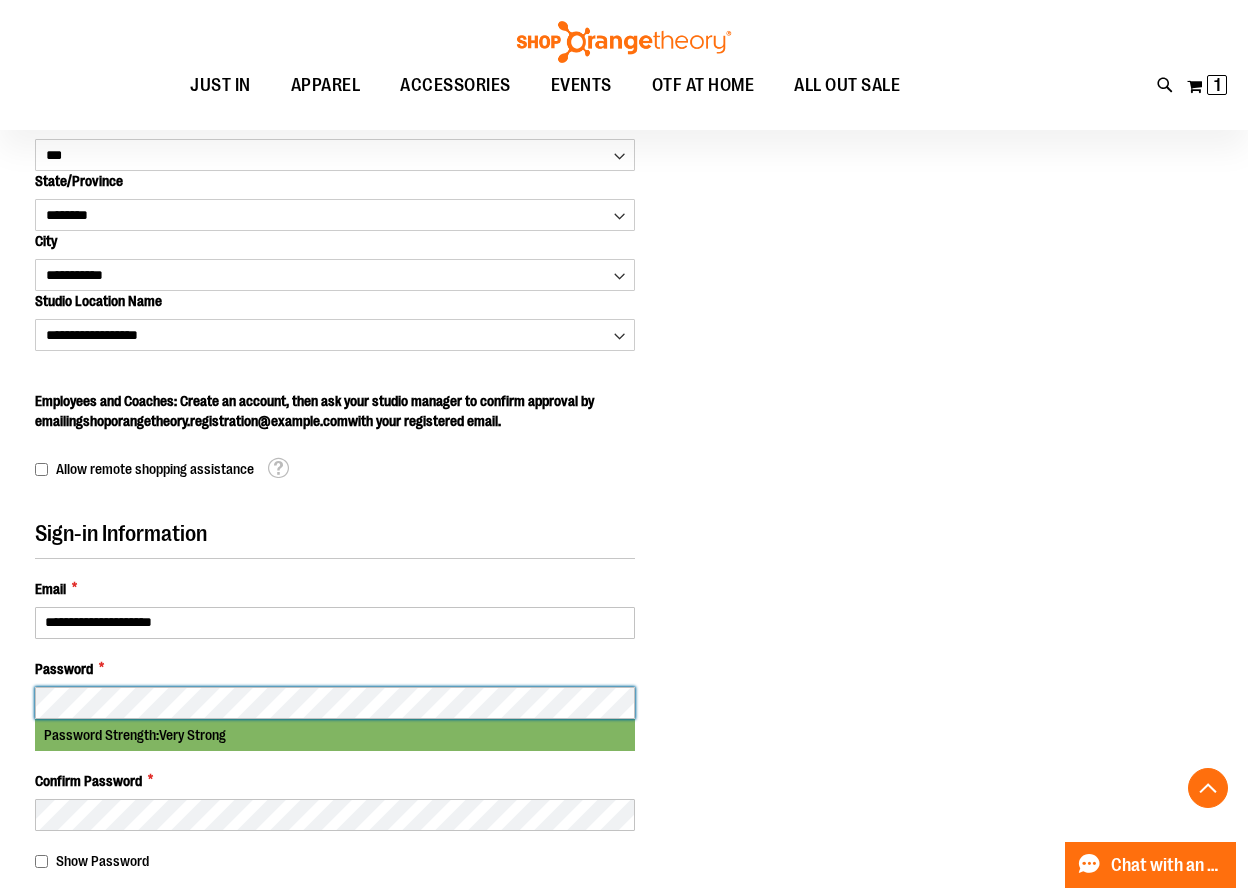 click on "Create an Account" at bounding box center (149, 1094) 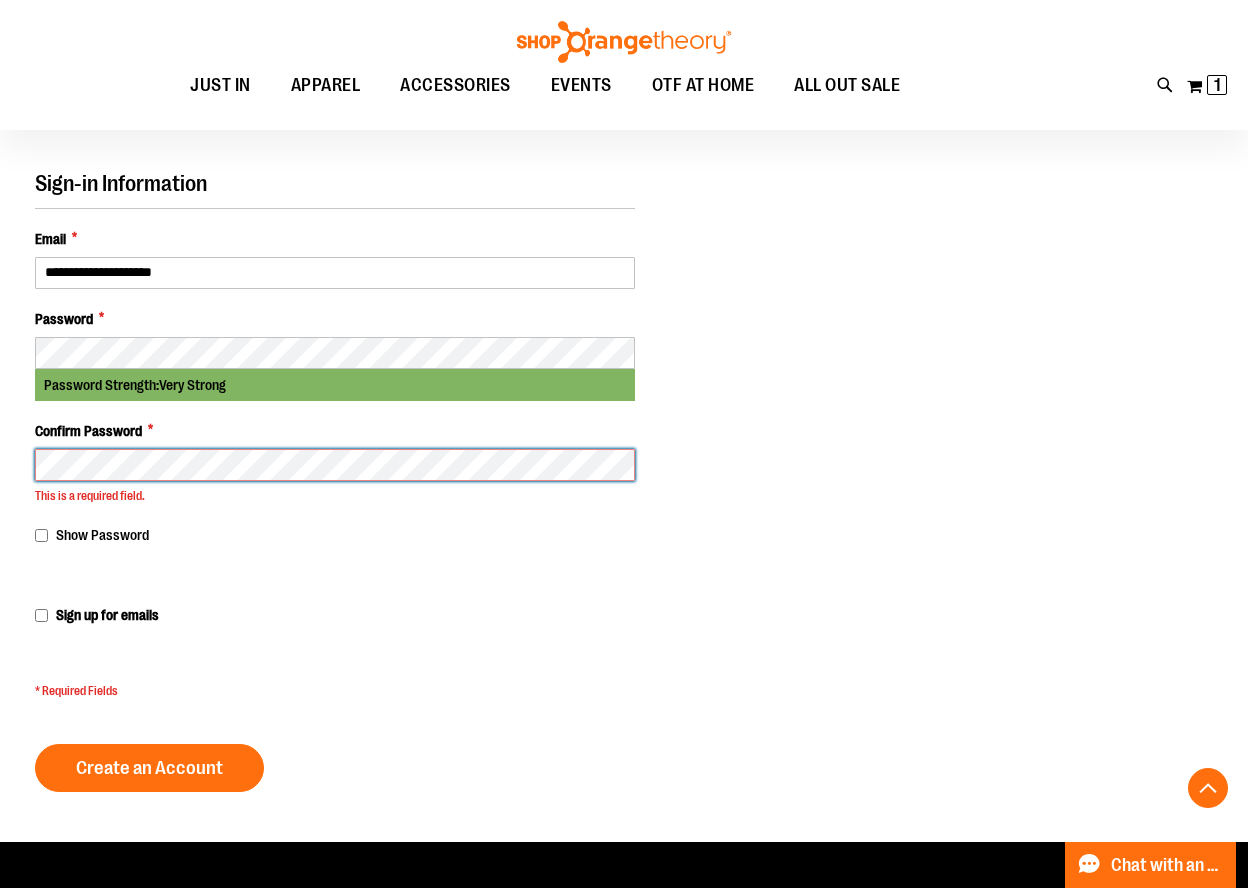scroll, scrollTop: 954, scrollLeft: 0, axis: vertical 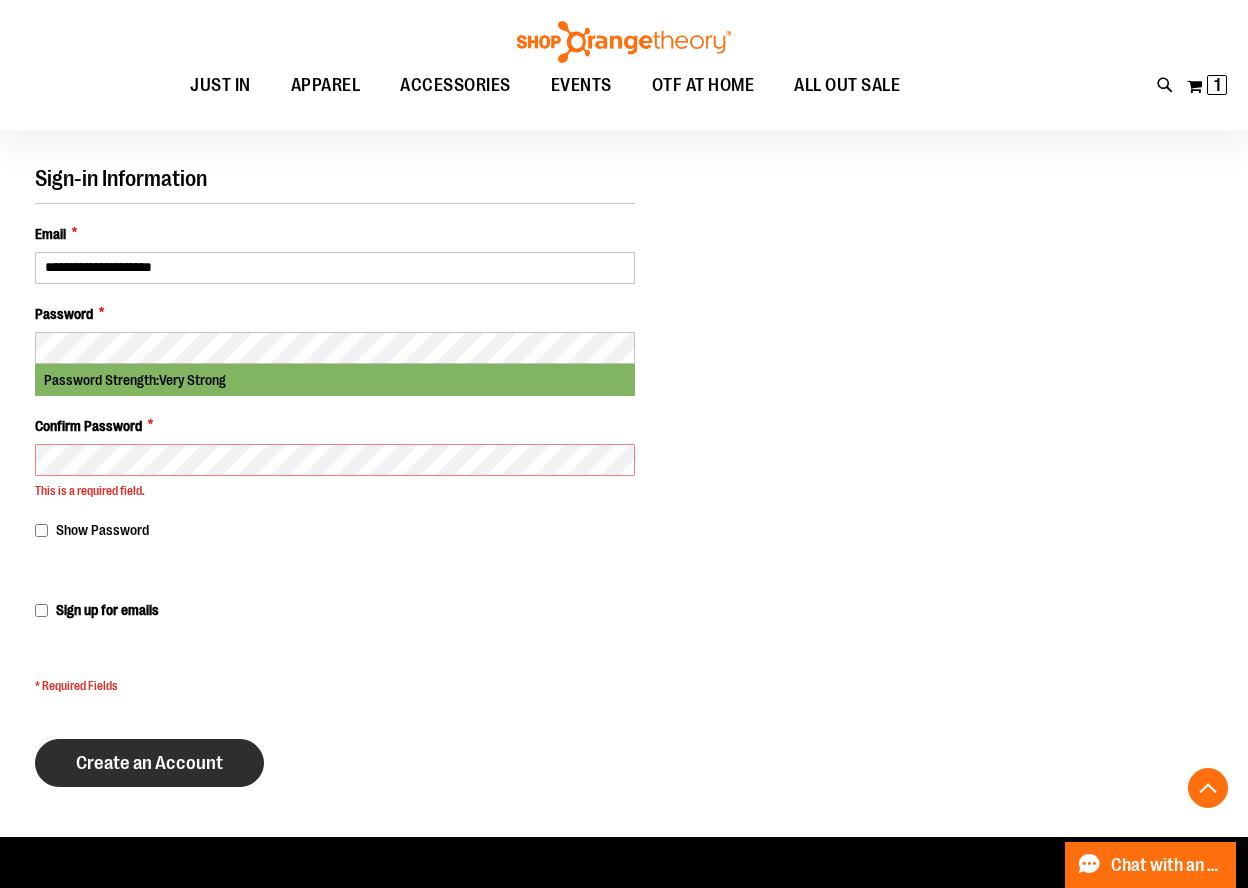 click on "Create an Account" at bounding box center (149, 763) 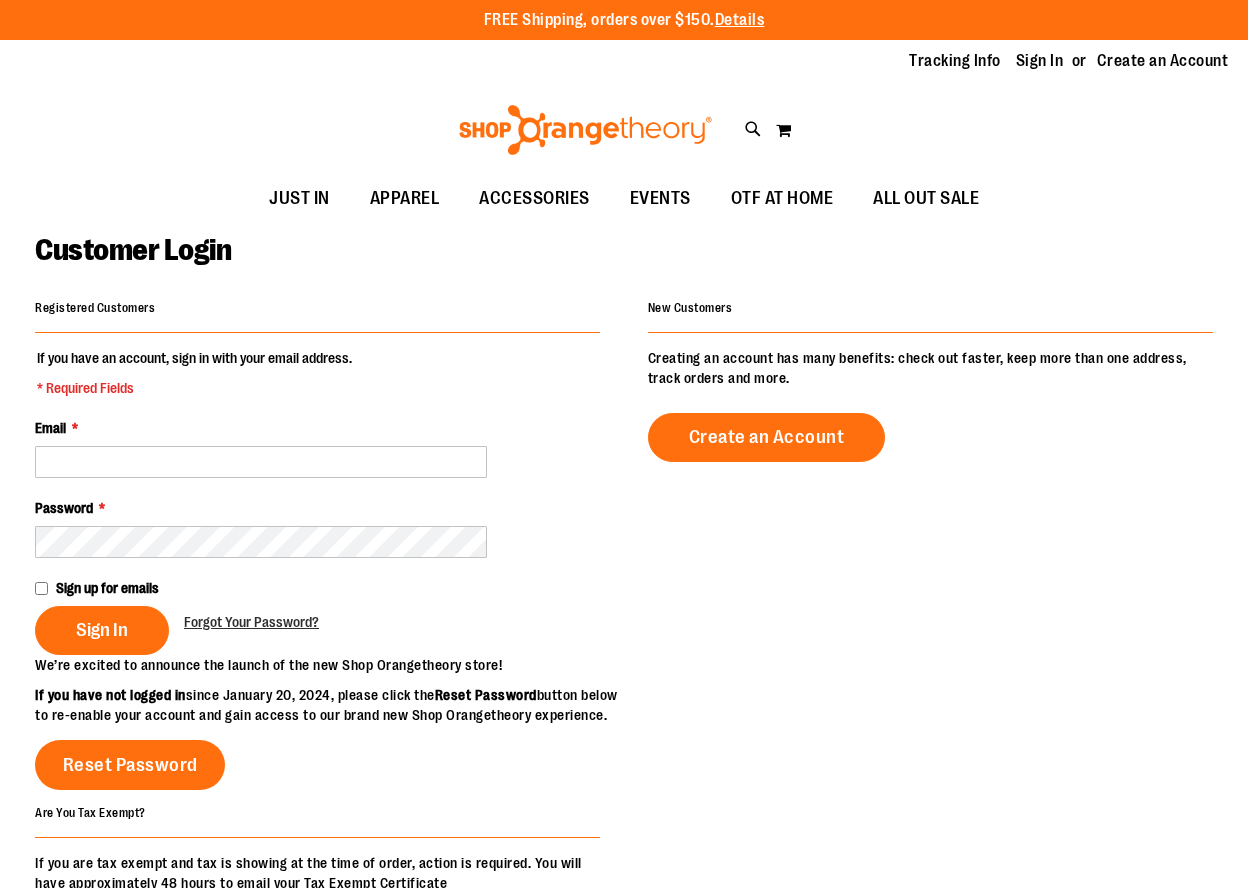 scroll, scrollTop: 0, scrollLeft: 0, axis: both 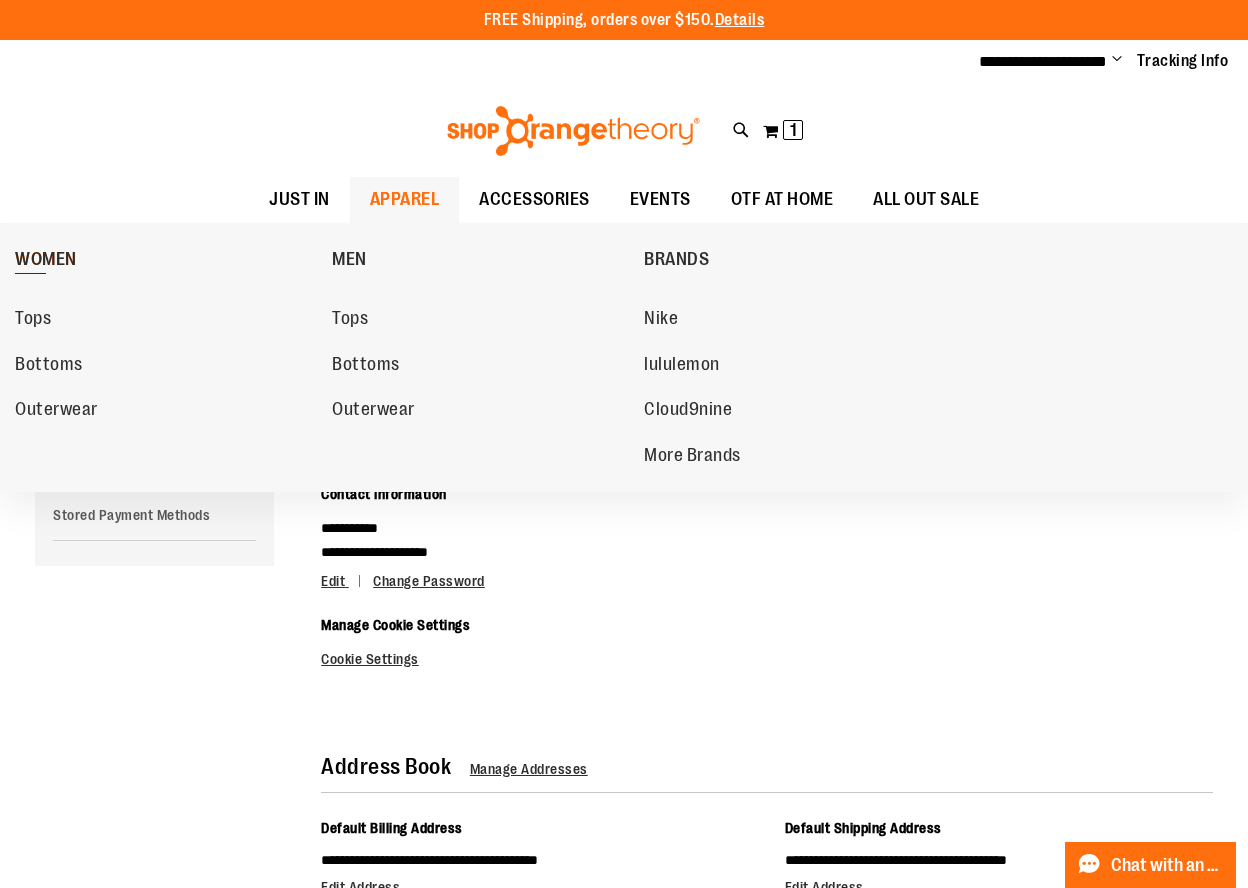 type on "**********" 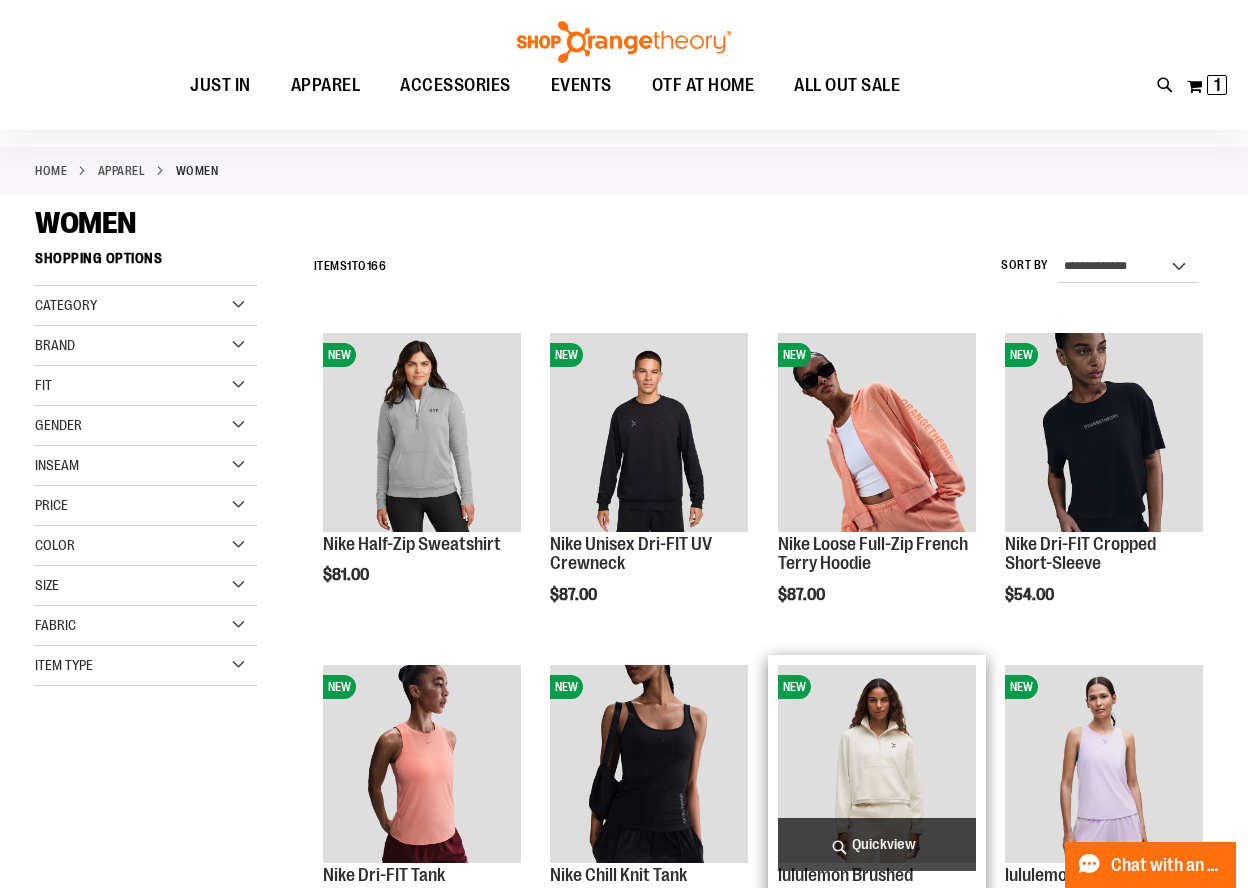 scroll, scrollTop: 300, scrollLeft: 0, axis: vertical 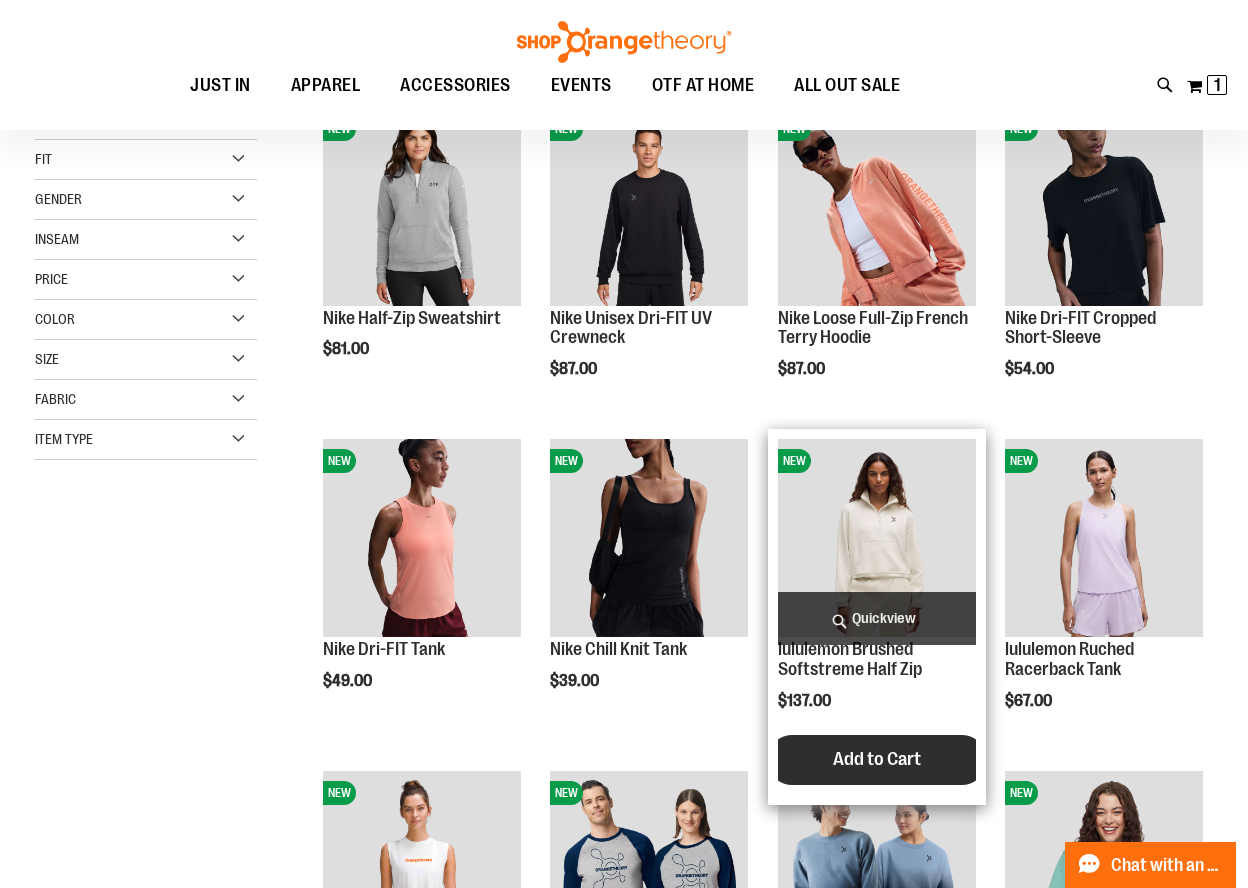 type on "**********" 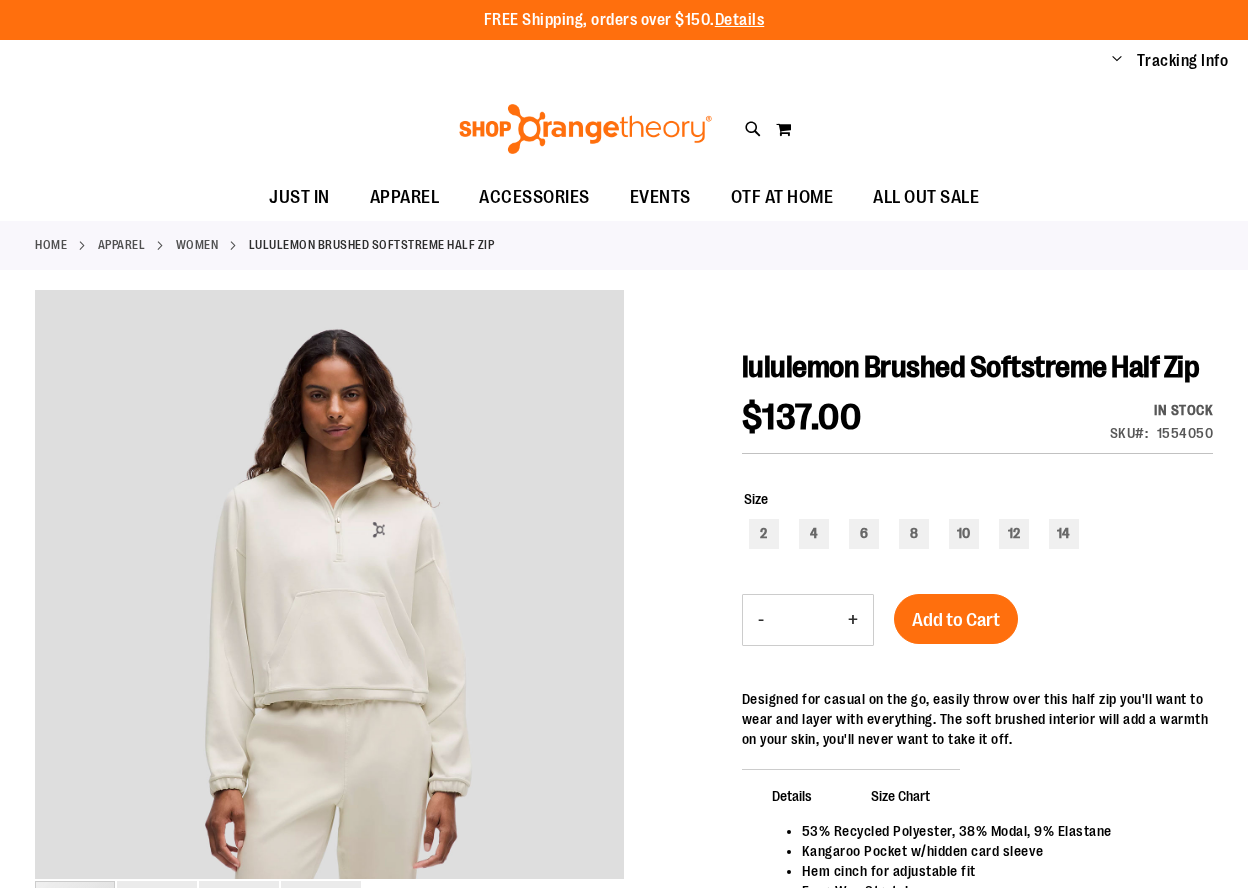scroll, scrollTop: 0, scrollLeft: 0, axis: both 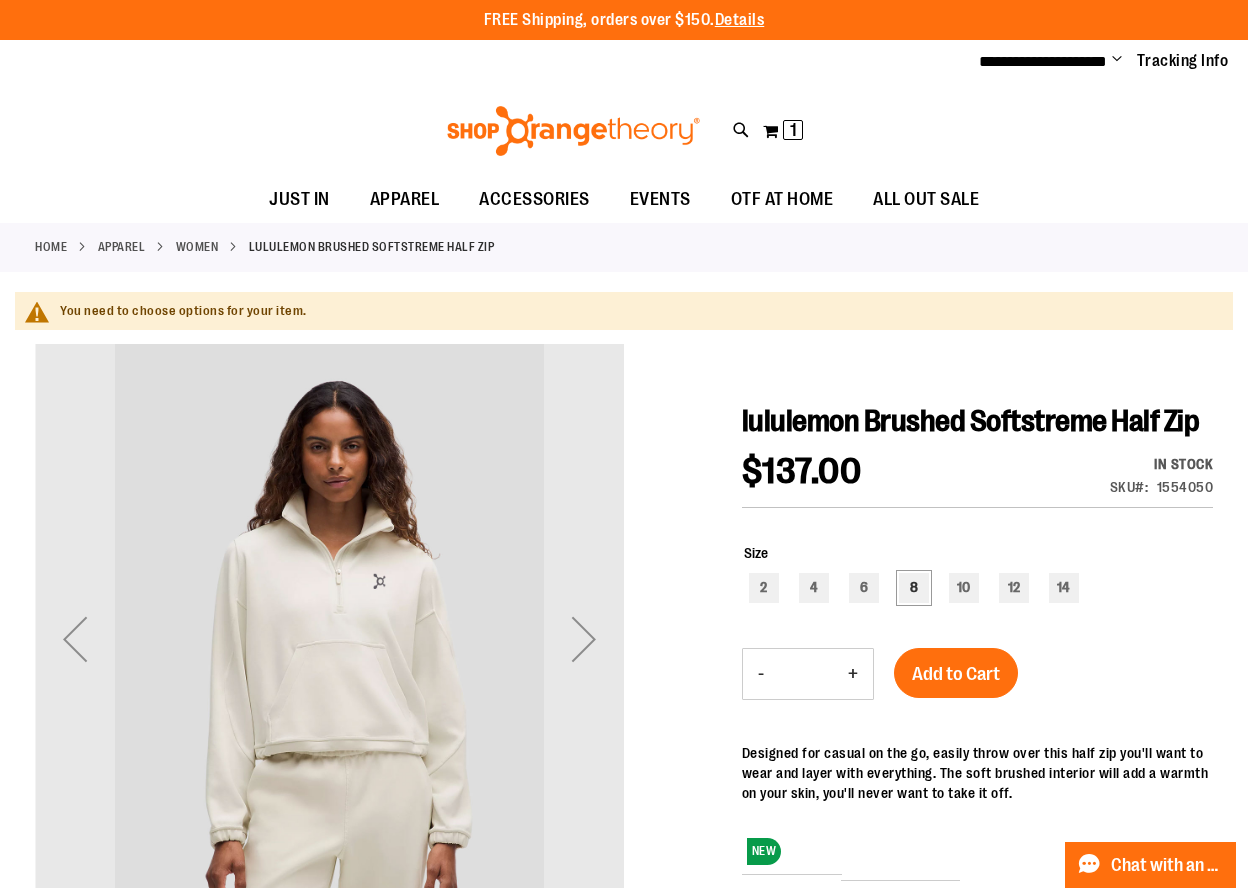 type on "**********" 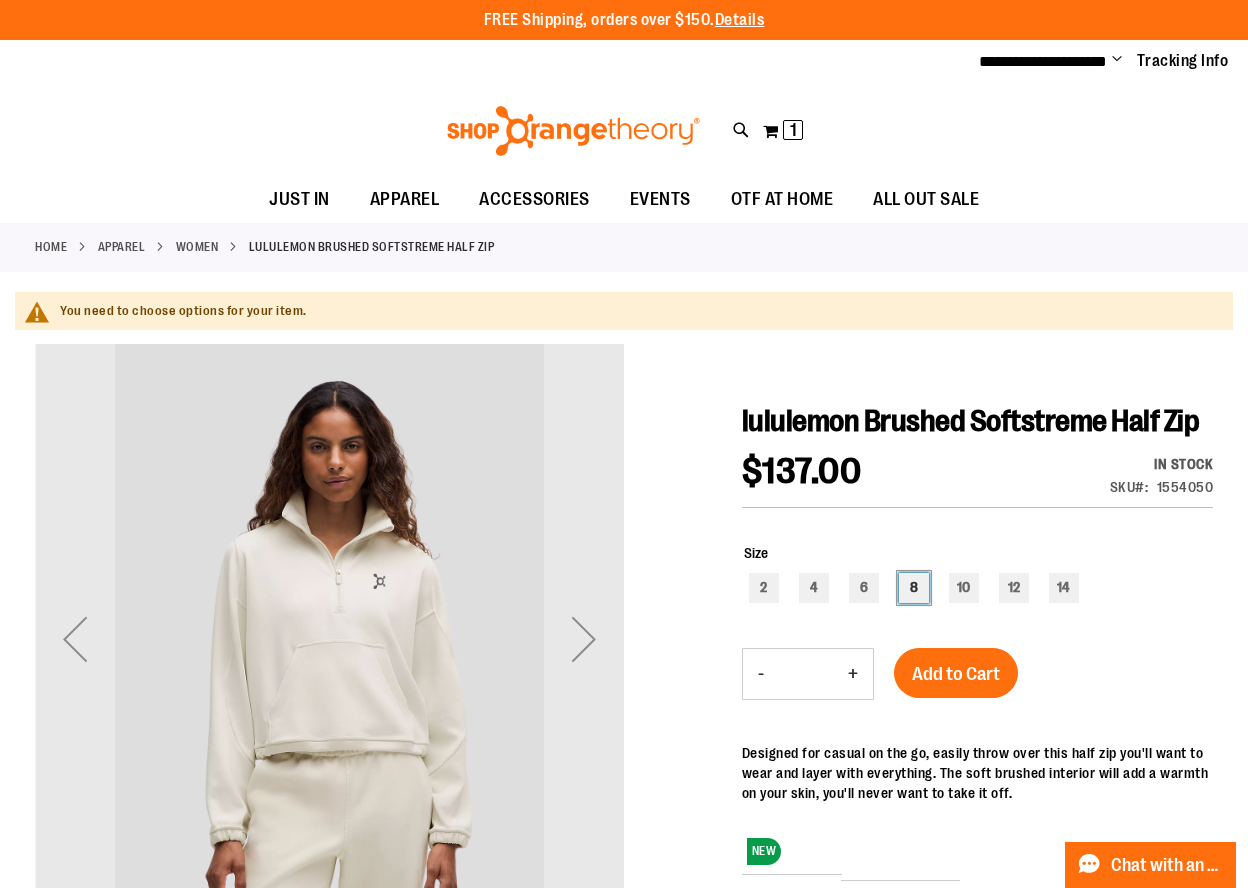 click on "8" at bounding box center [914, 588] 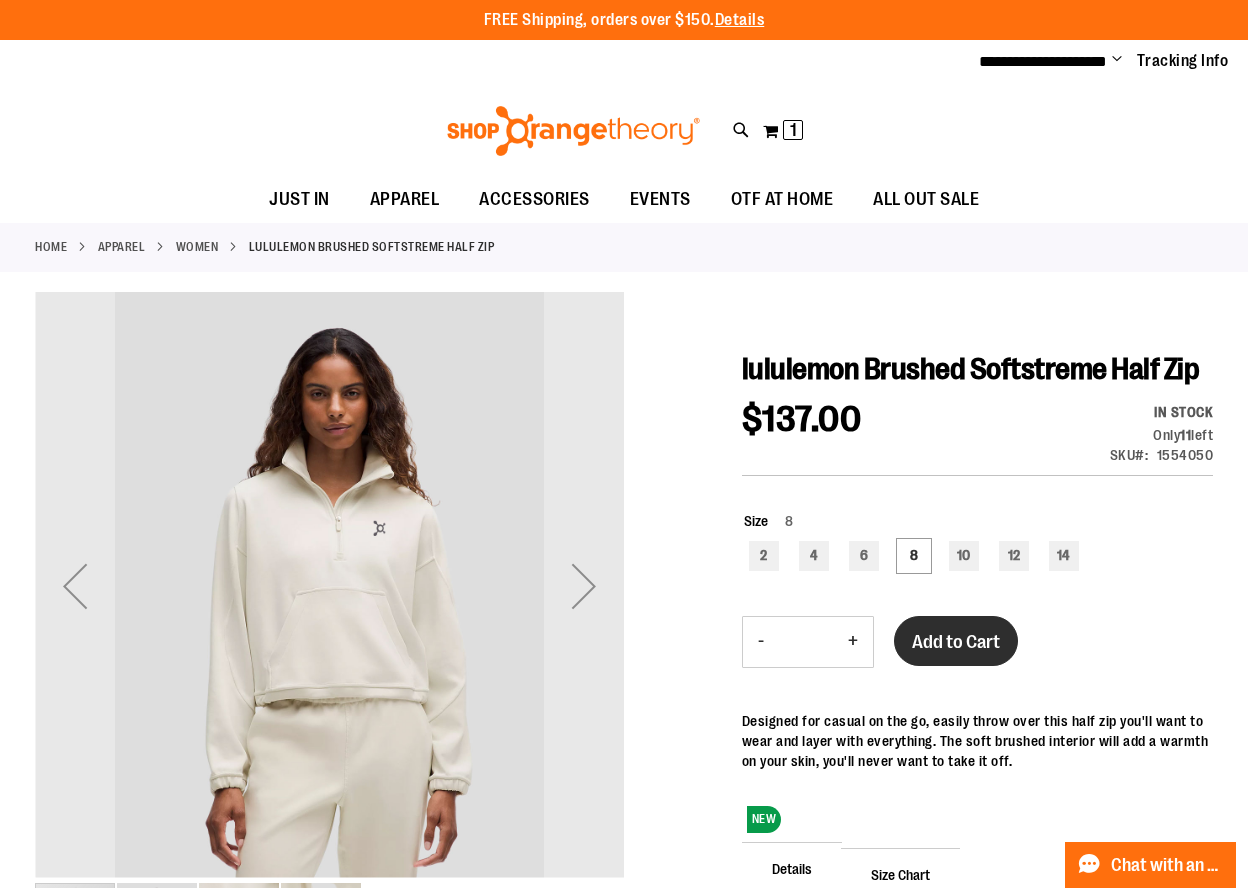 click on "Add to Cart" at bounding box center [956, 642] 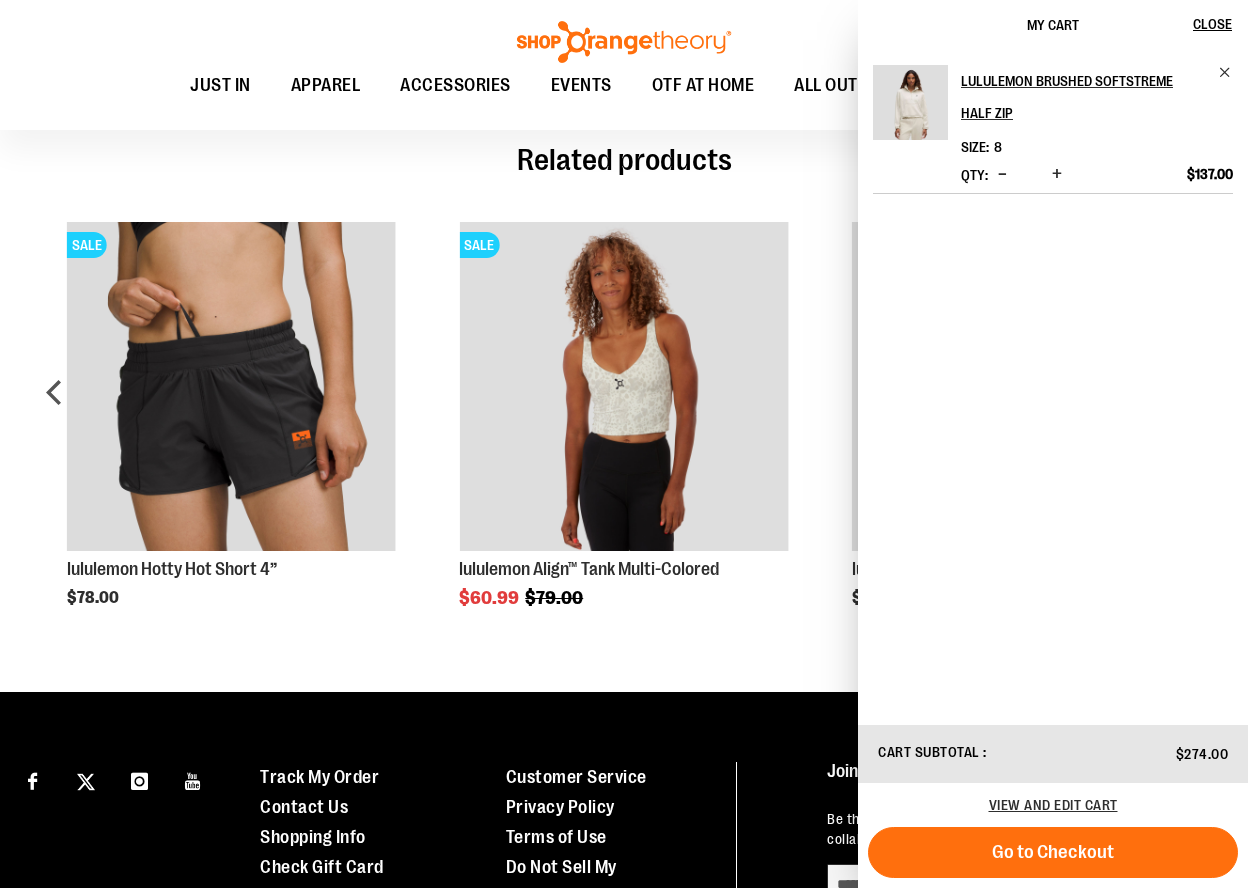 scroll, scrollTop: 195, scrollLeft: 0, axis: vertical 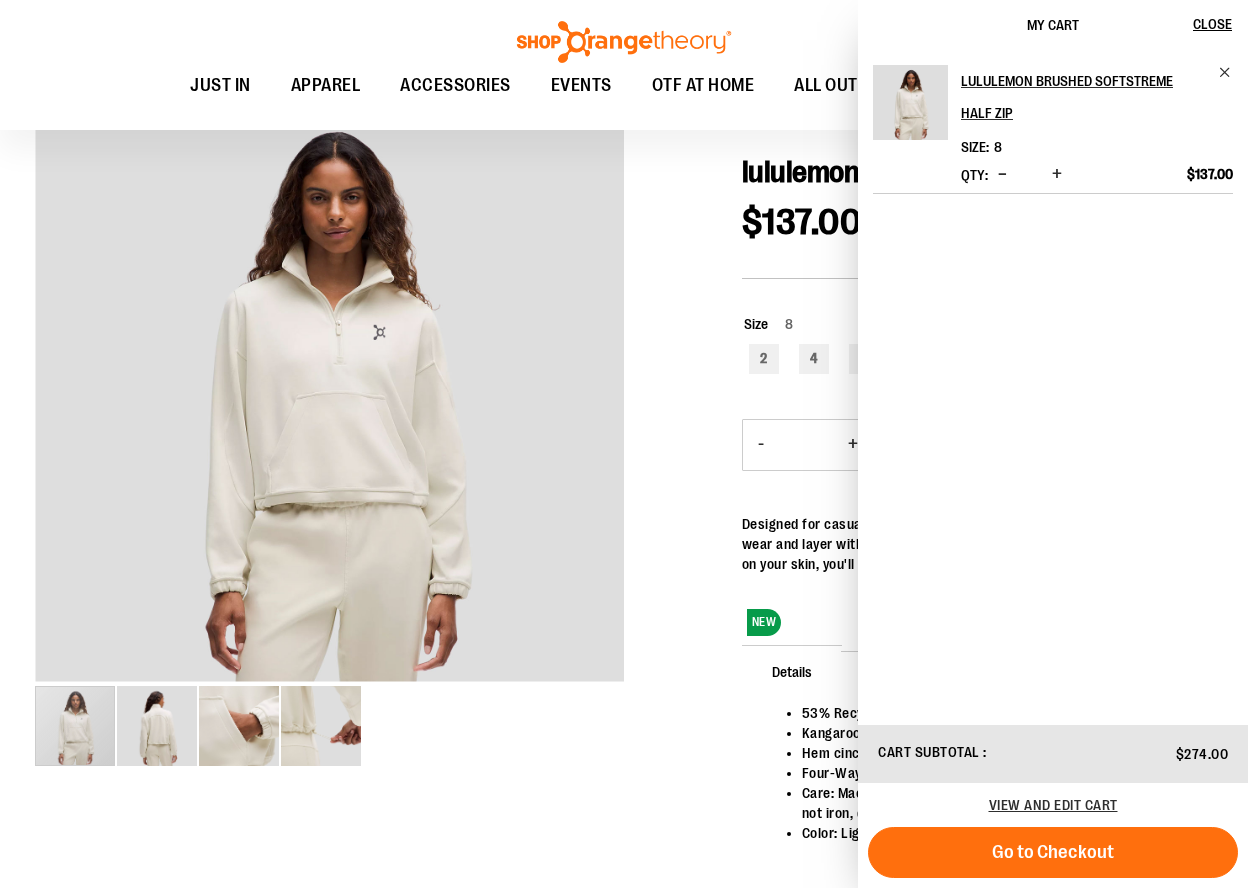 click at bounding box center [1002, 174] 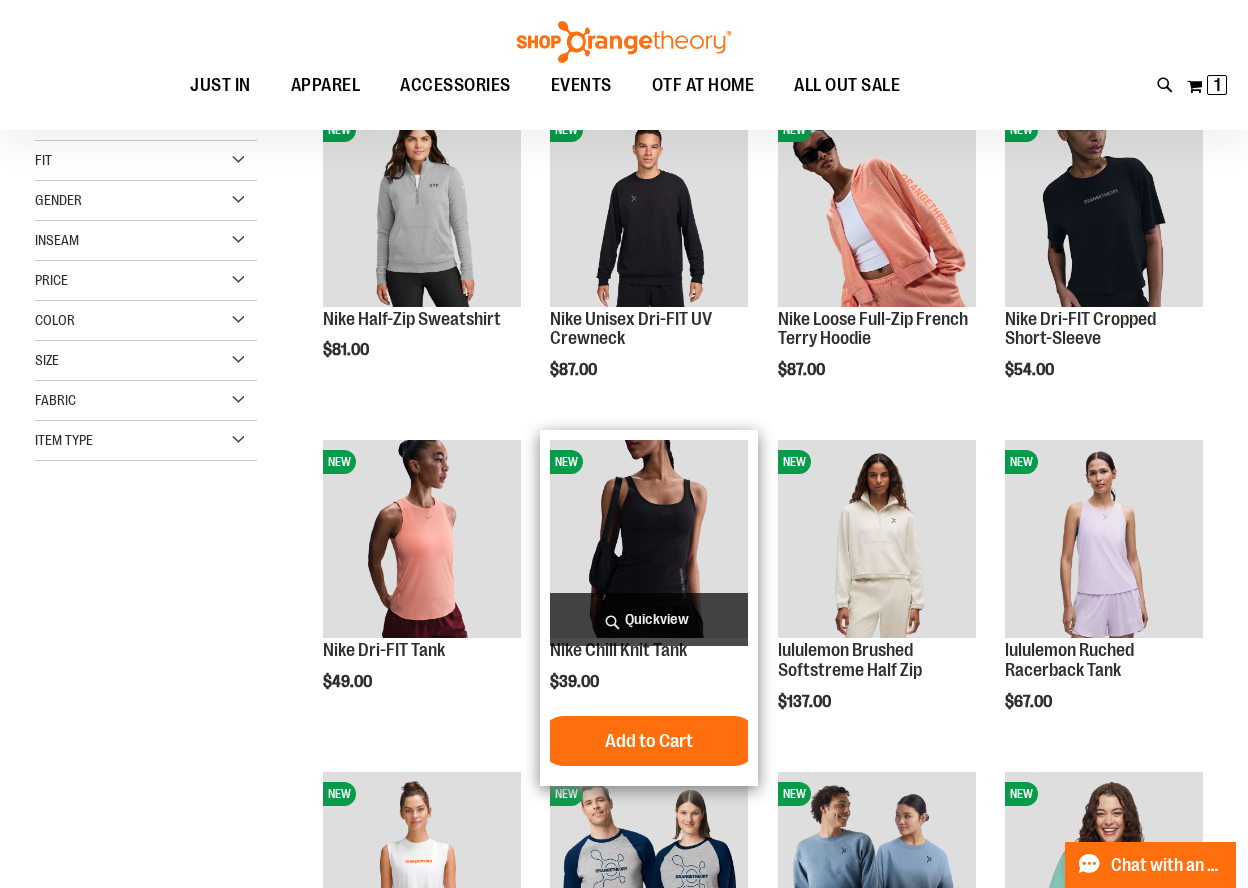scroll, scrollTop: 78, scrollLeft: 0, axis: vertical 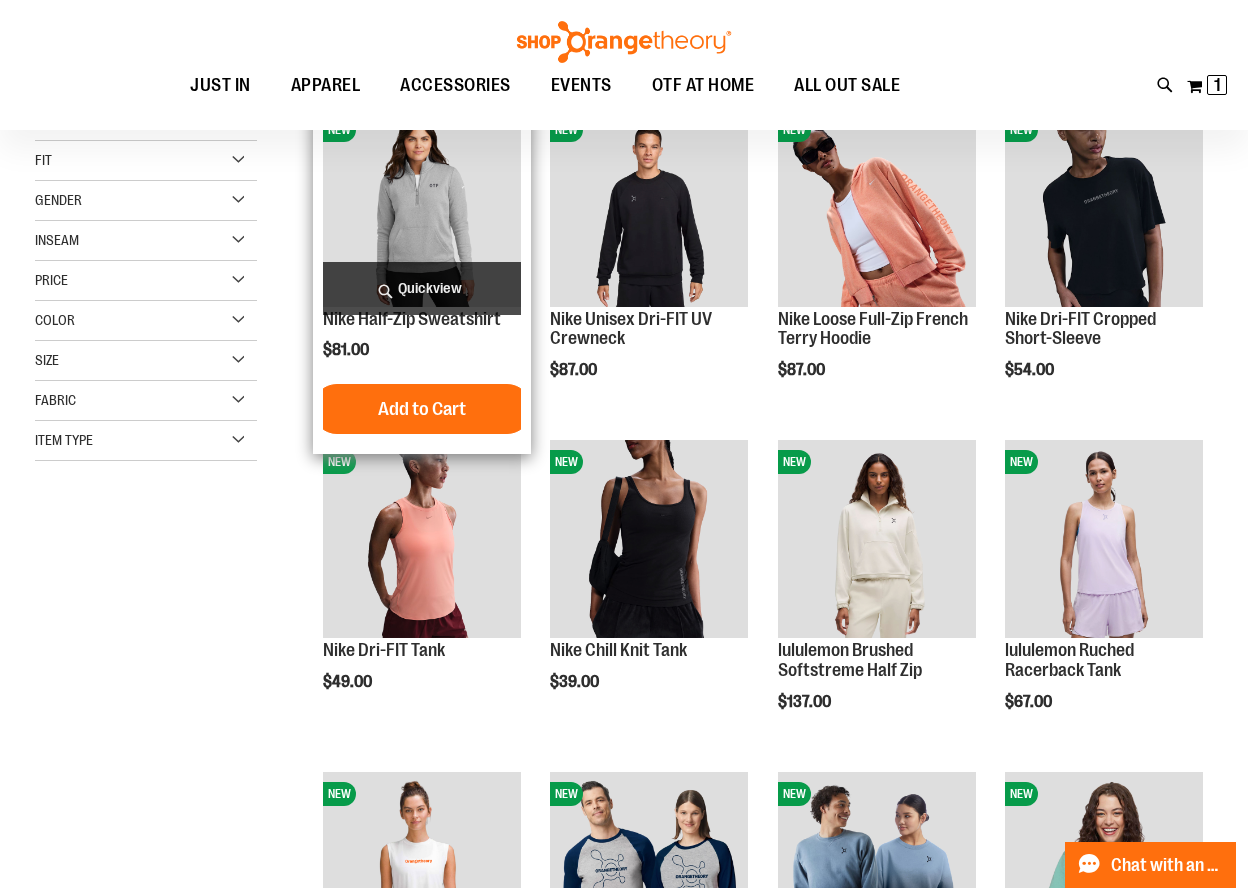 type on "**********" 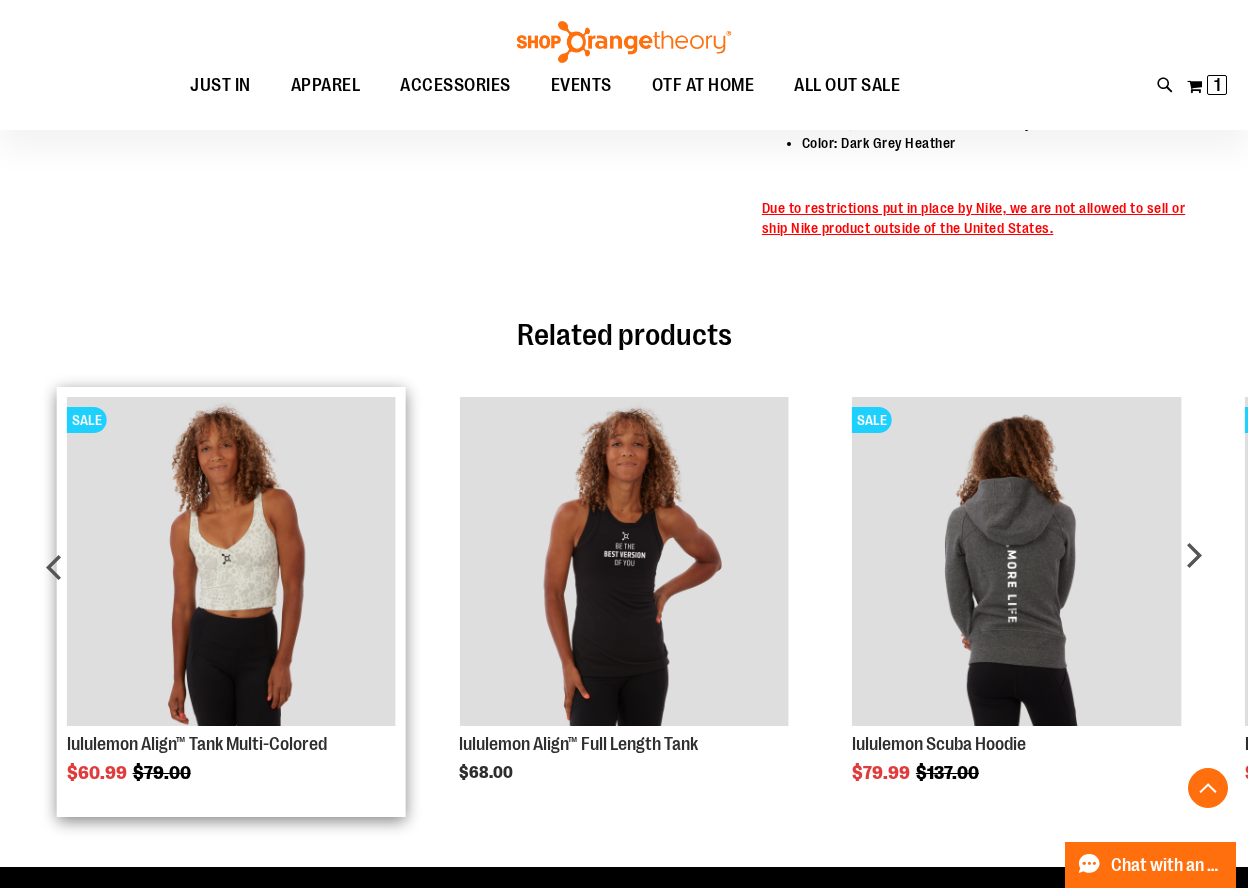 scroll, scrollTop: 1099, scrollLeft: 0, axis: vertical 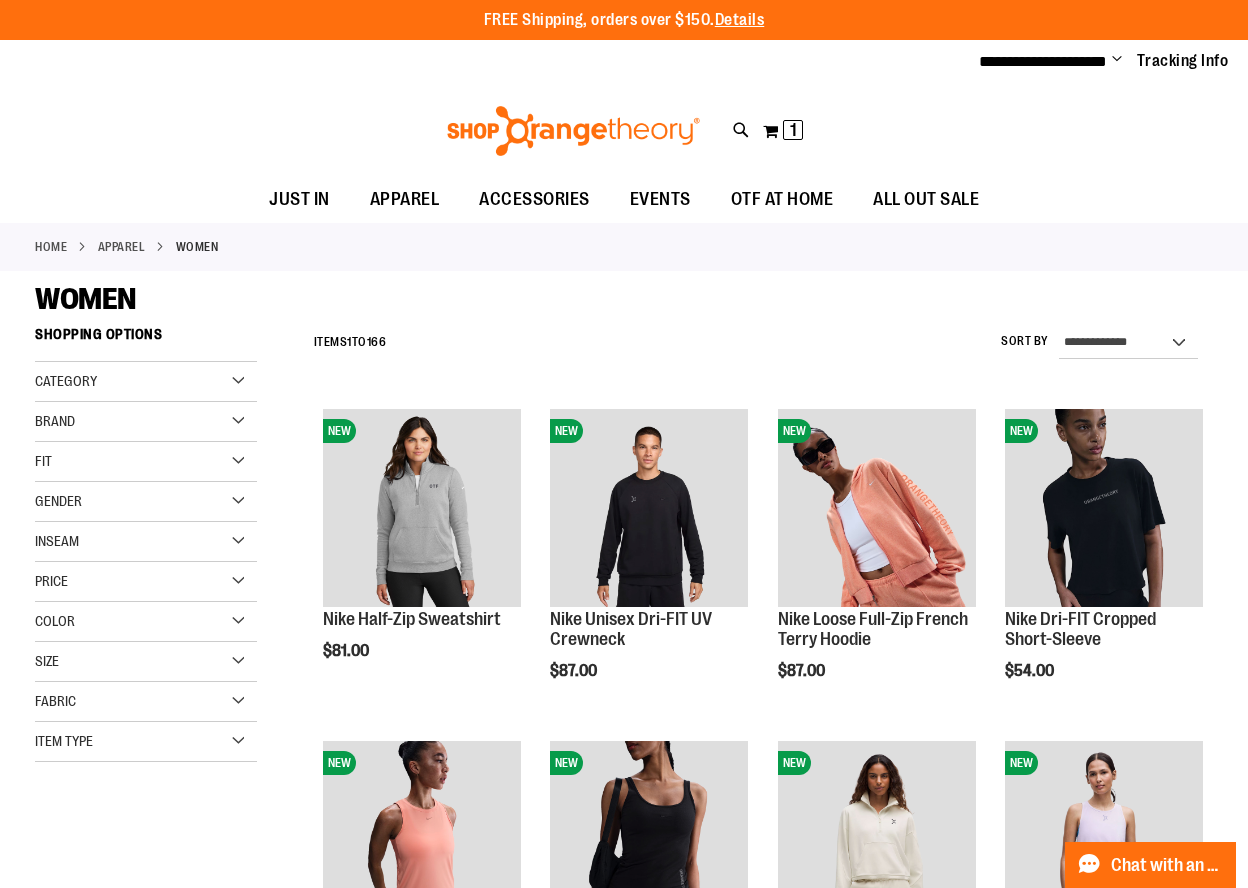 type on "**********" 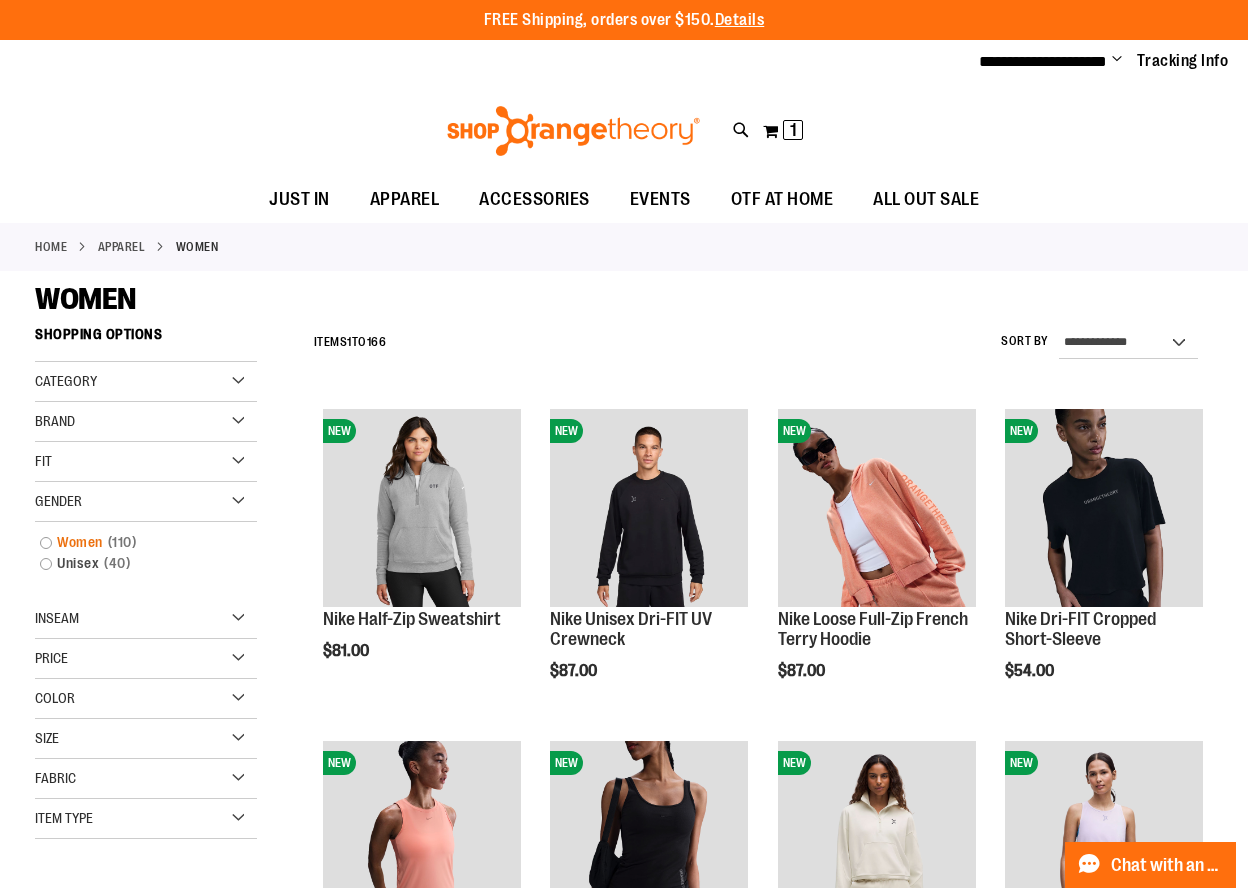 click on "Women                                             110
items" at bounding box center (136, 542) 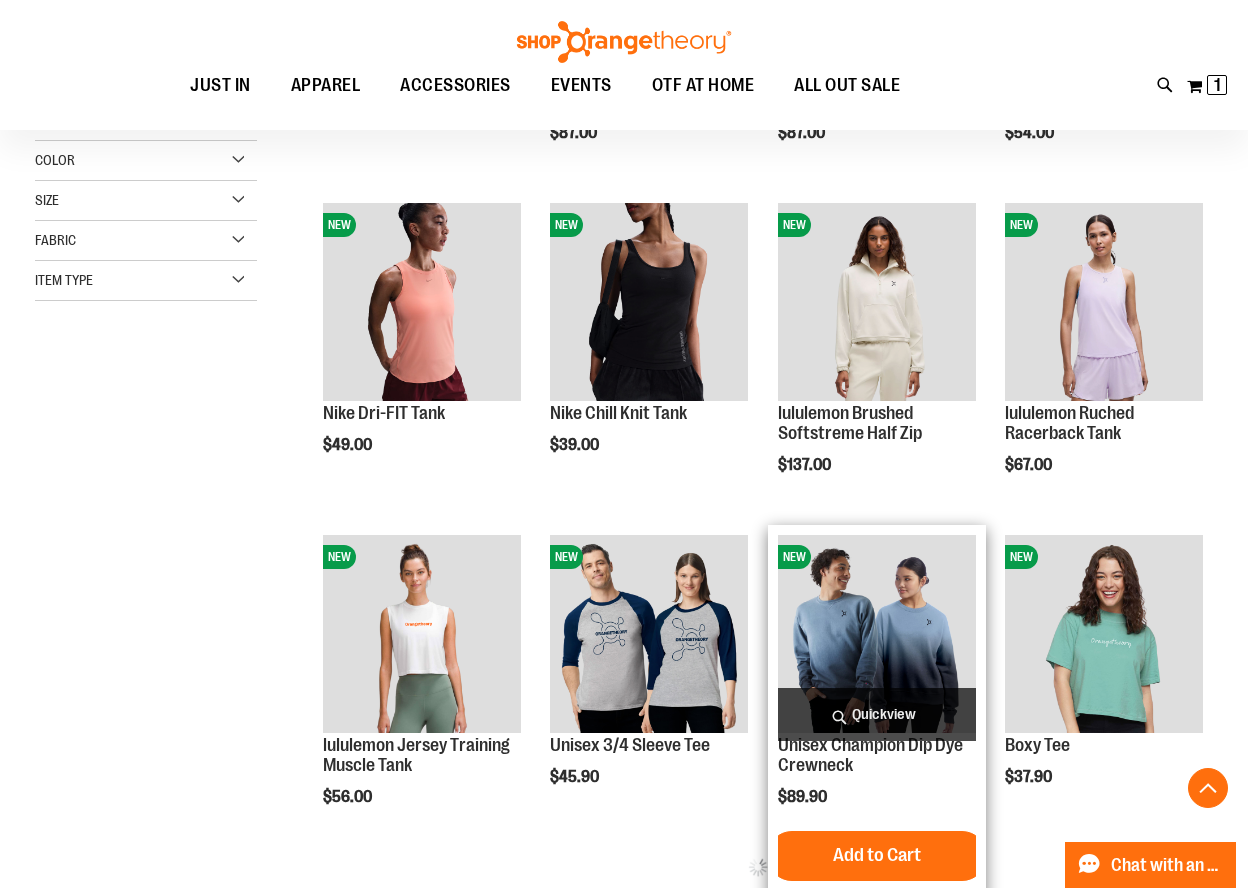scroll, scrollTop: 316, scrollLeft: 0, axis: vertical 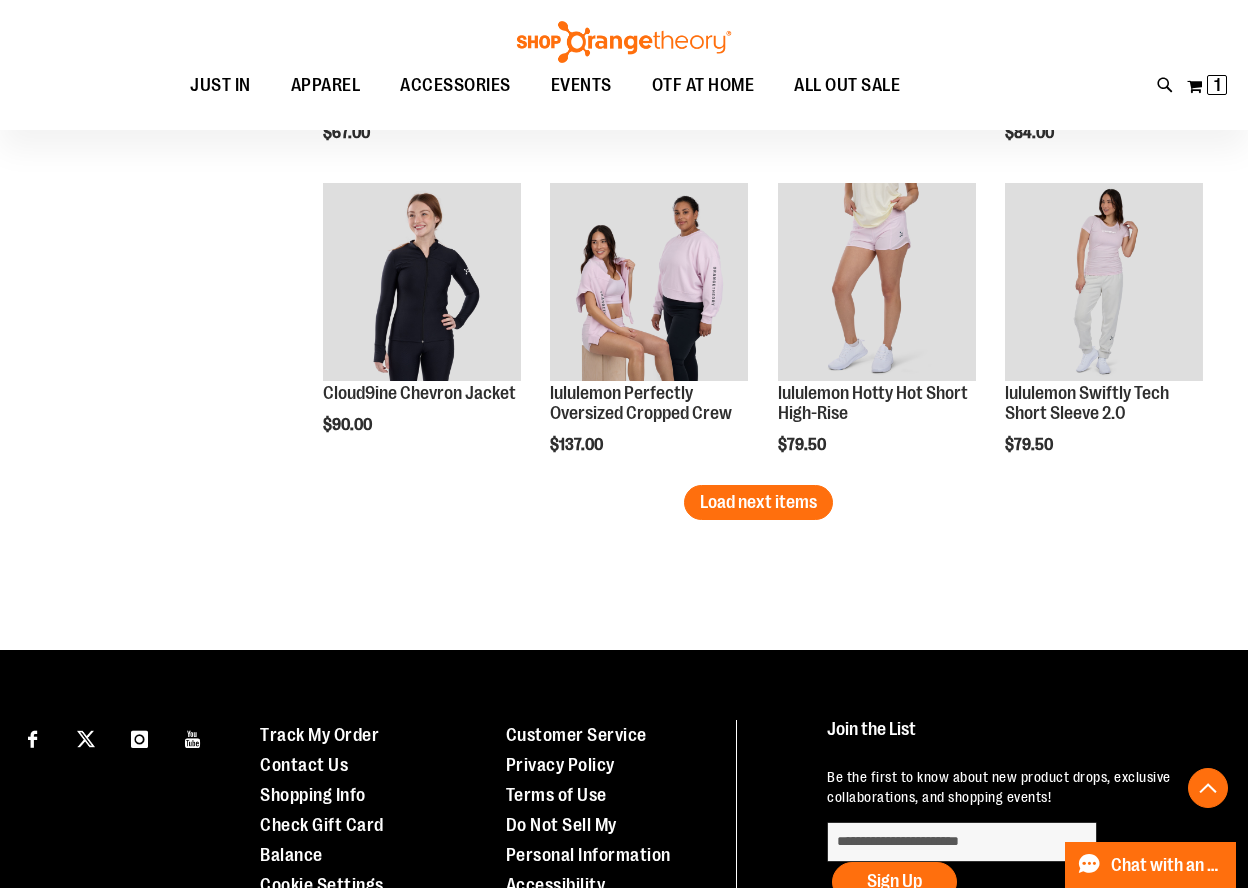 click on "Load next items" at bounding box center (758, 502) 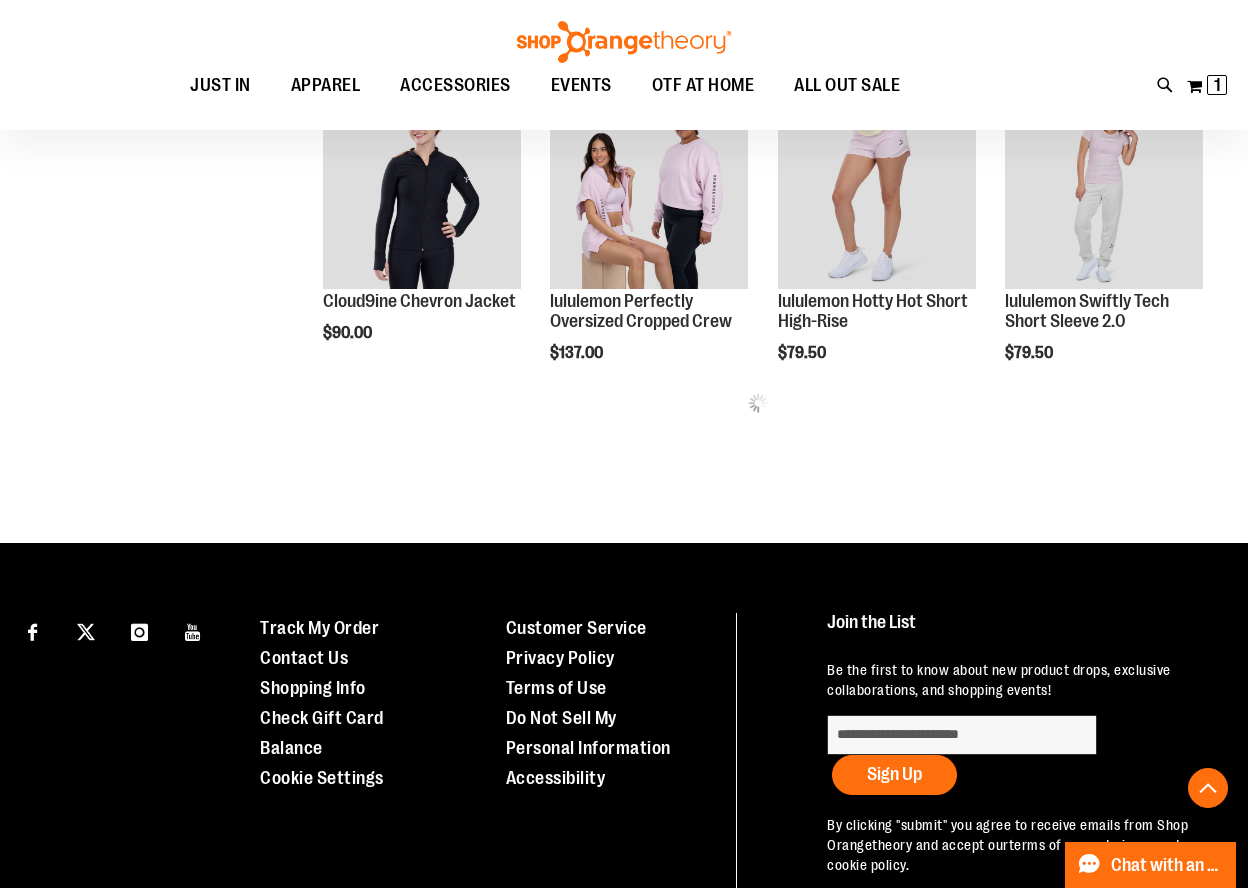 scroll, scrollTop: 2699, scrollLeft: 0, axis: vertical 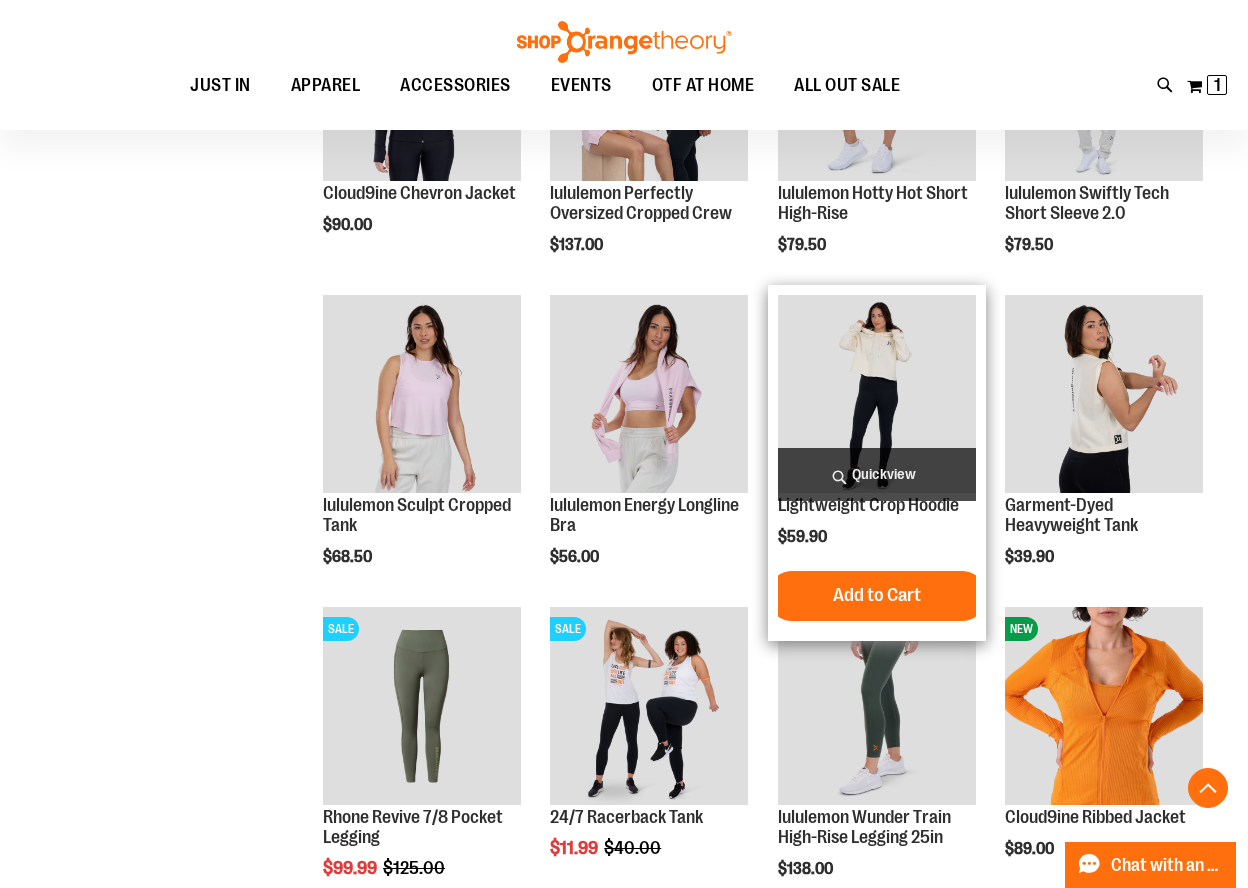 click at bounding box center [877, 394] 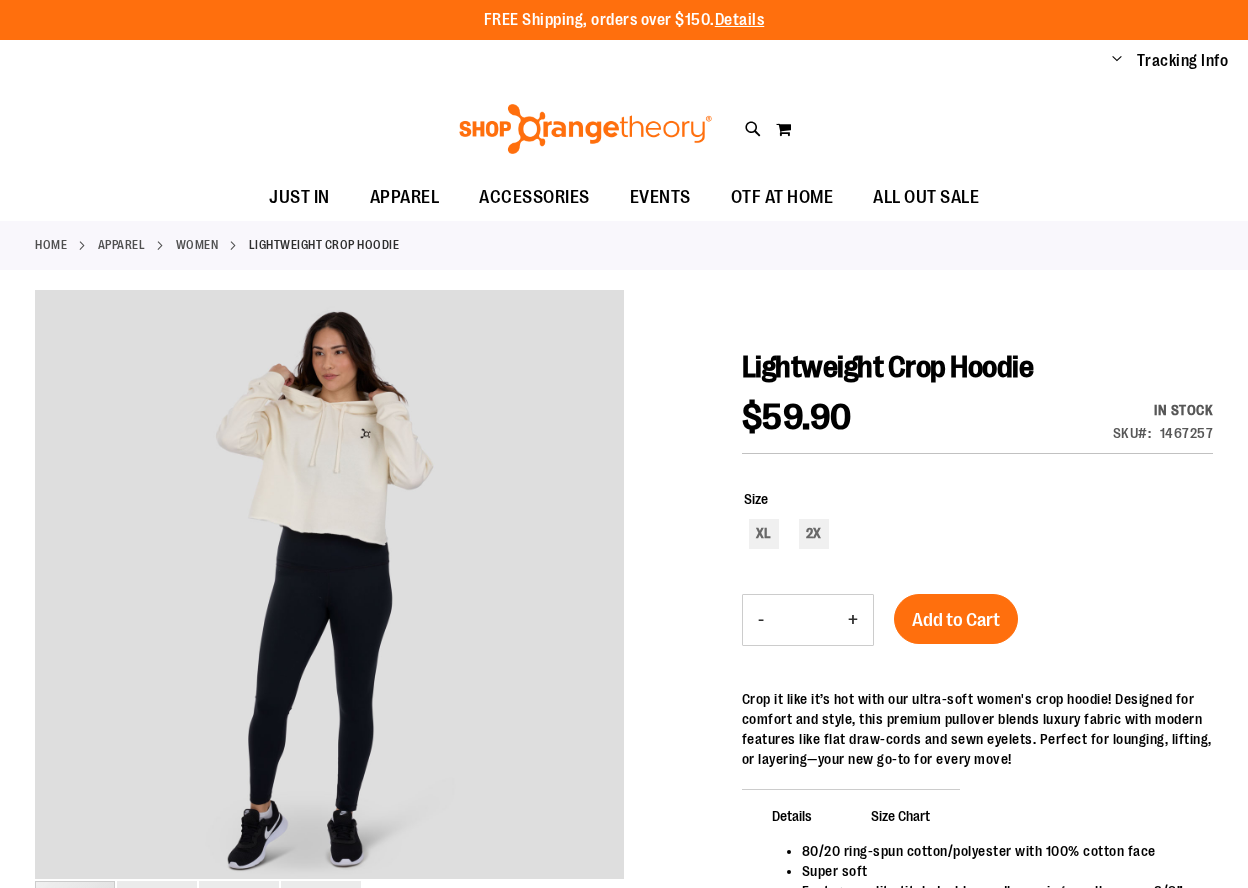 scroll, scrollTop: 0, scrollLeft: 0, axis: both 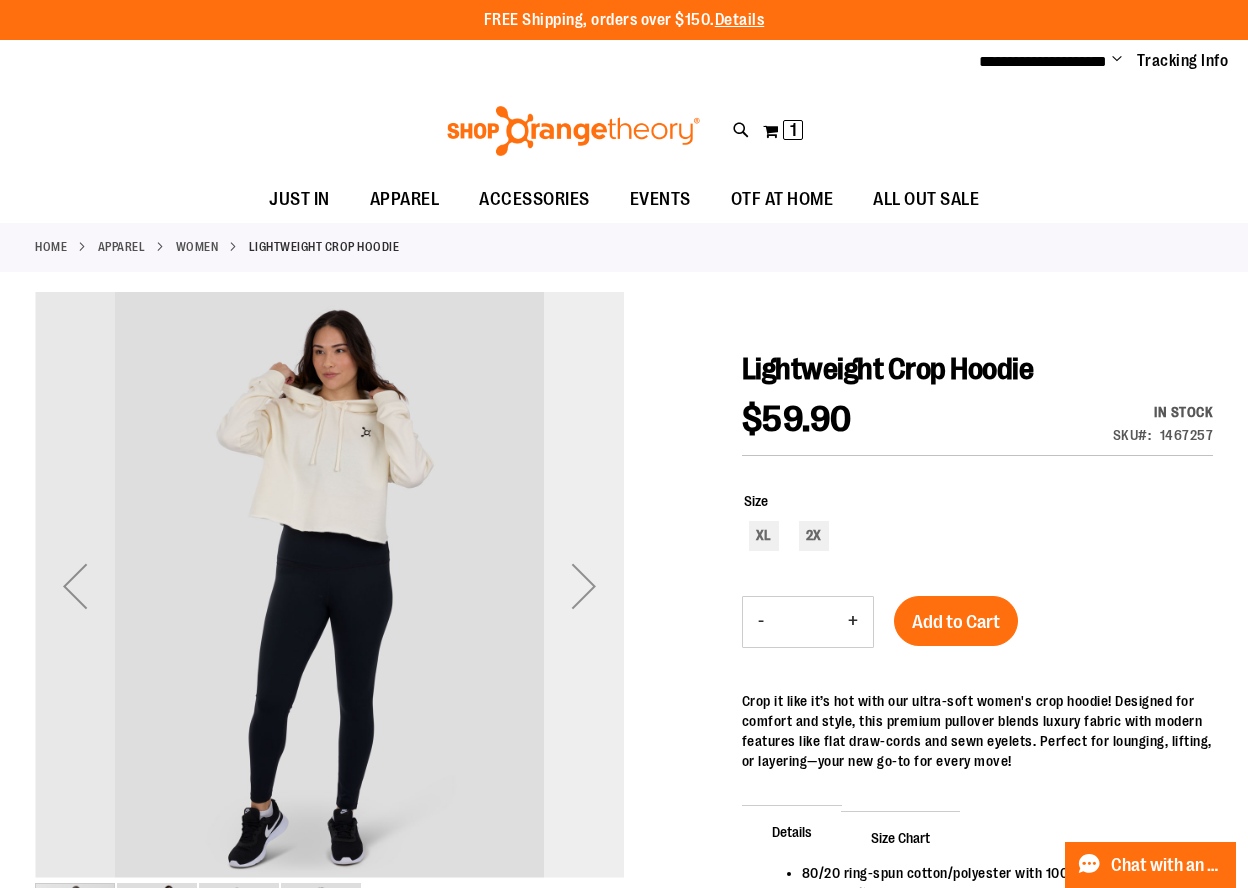 type on "**********" 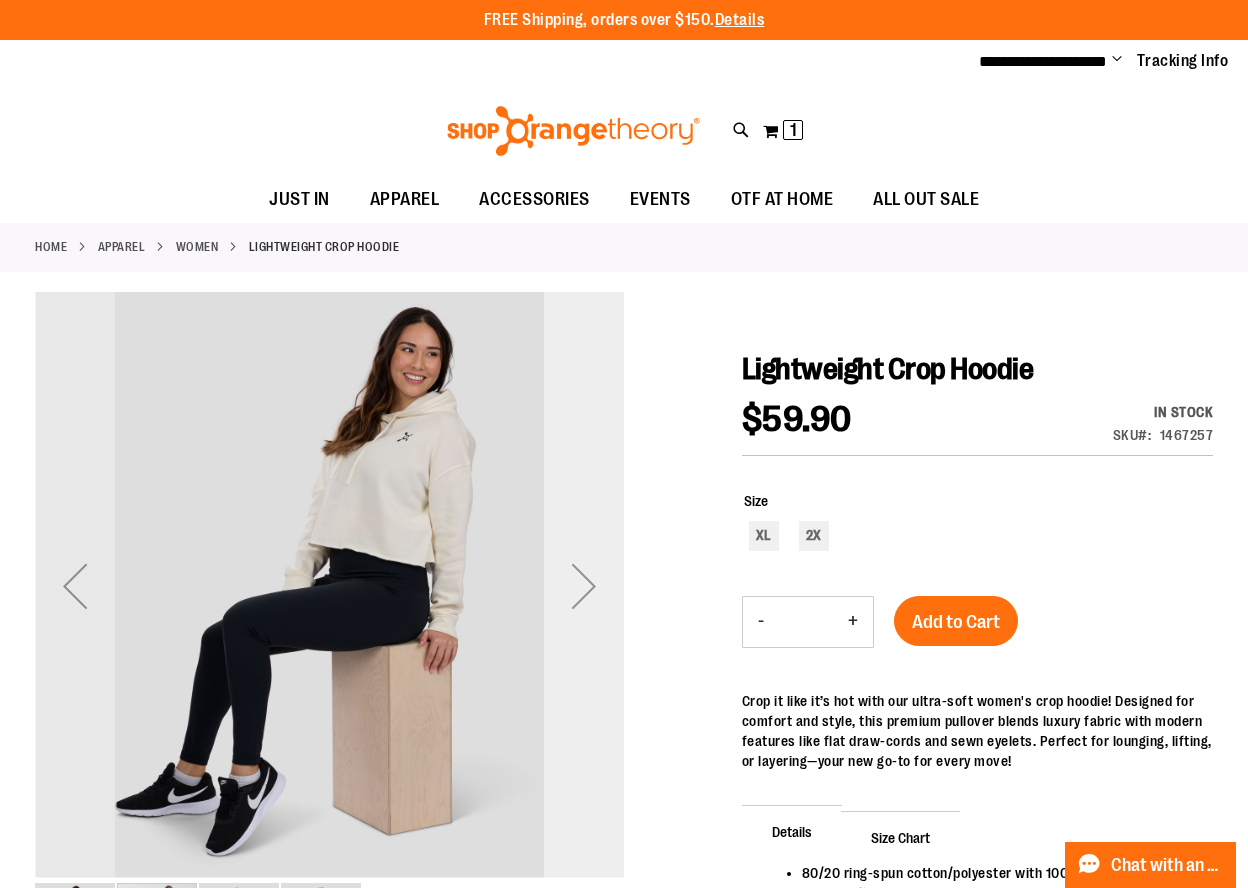 click at bounding box center (584, 586) 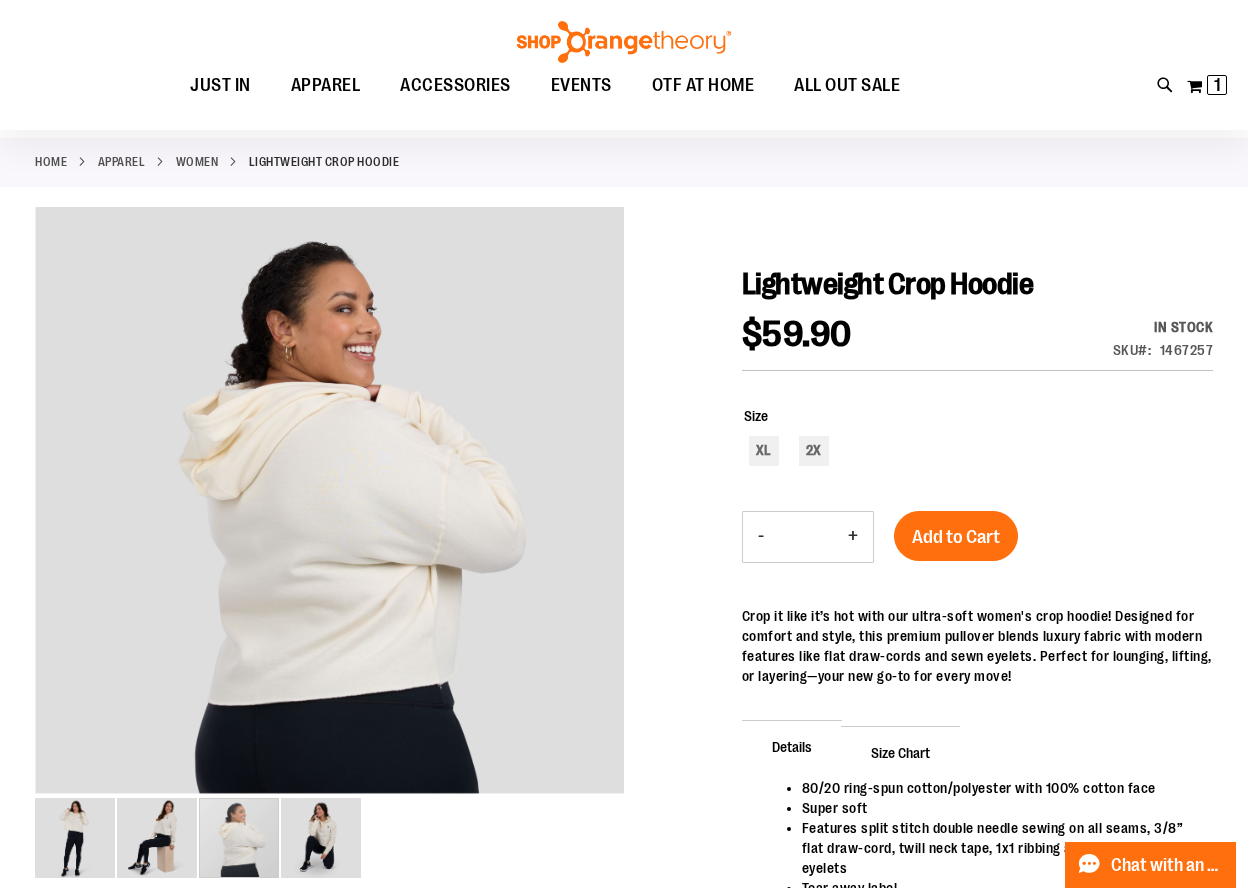 scroll, scrollTop: 0, scrollLeft: 0, axis: both 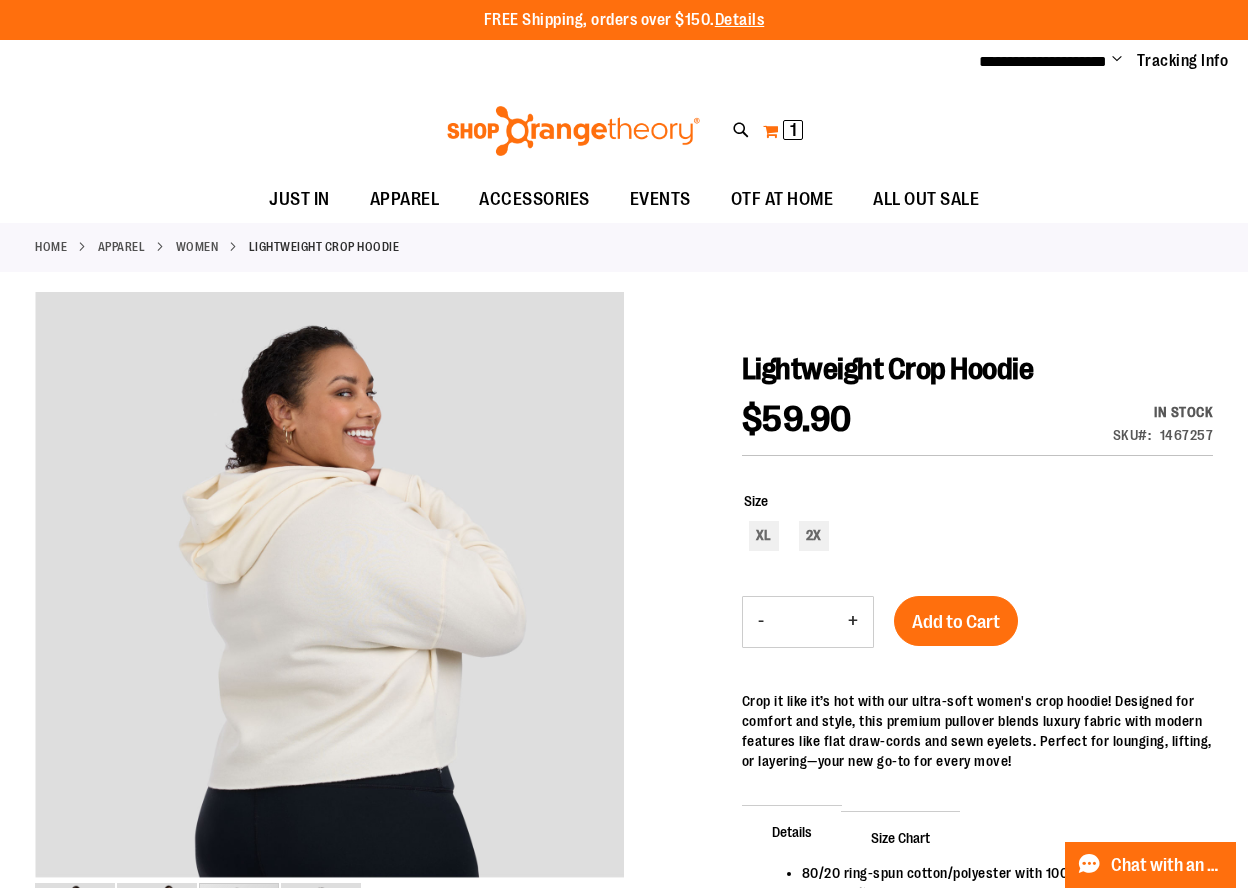 click on "My Cart
1
1
items" at bounding box center (783, 131) 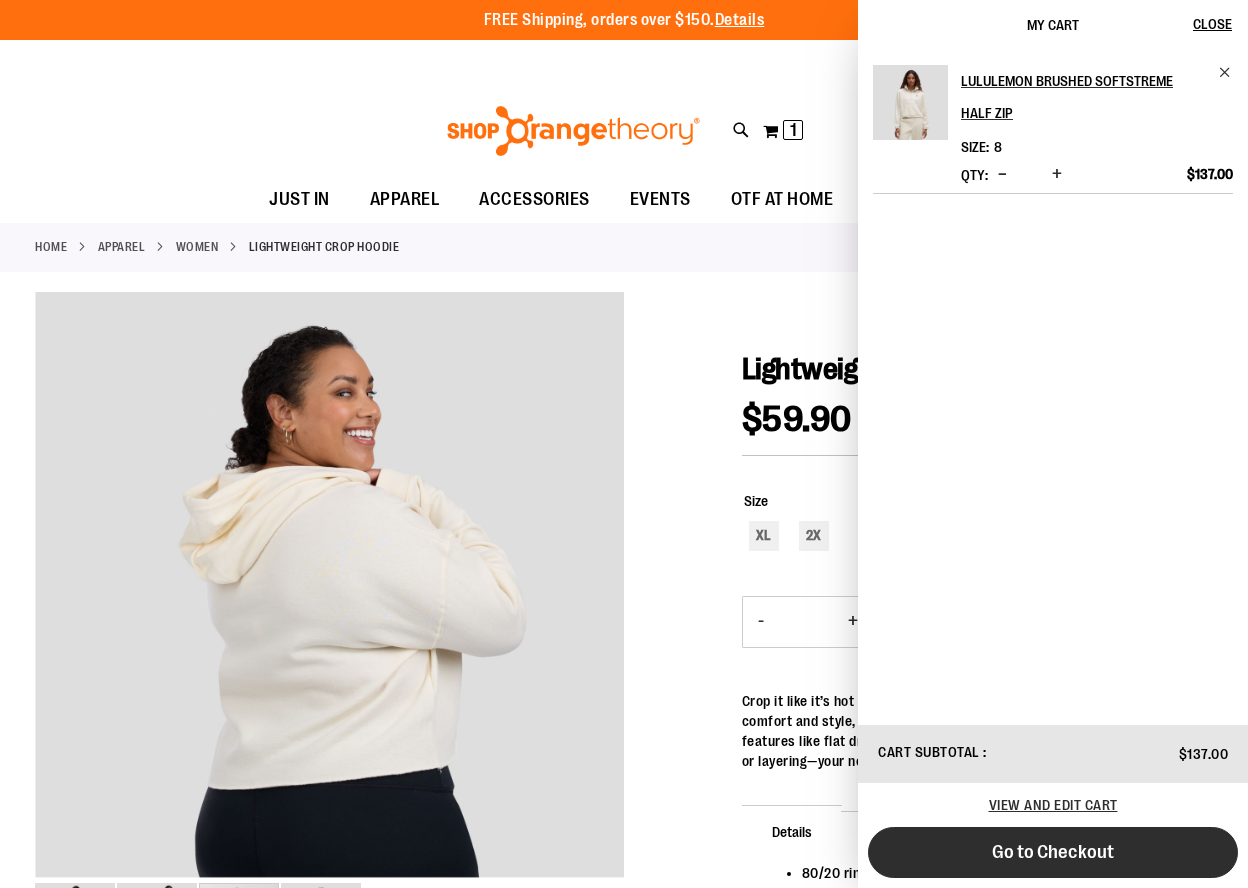 click on "Go to Checkout" at bounding box center (1053, 852) 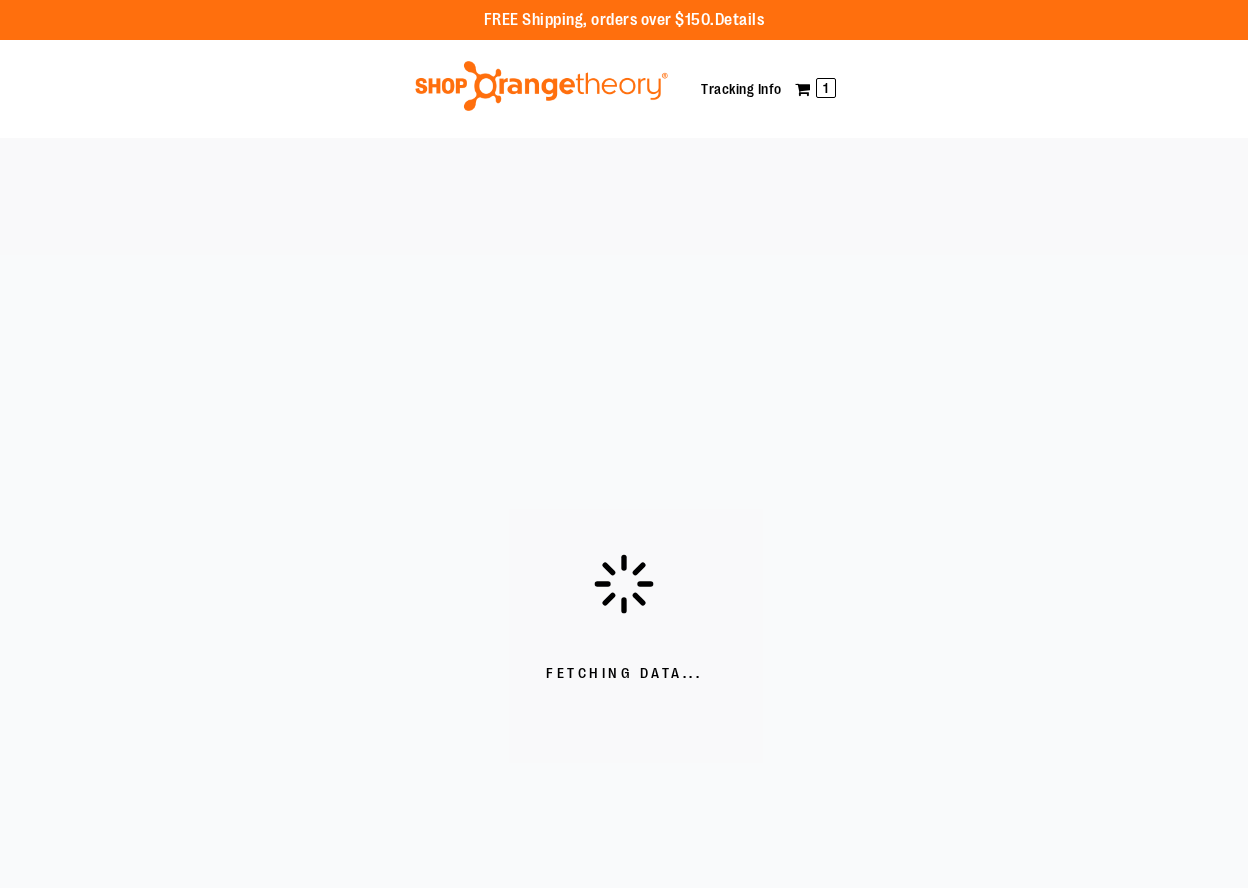 scroll, scrollTop: 0, scrollLeft: 0, axis: both 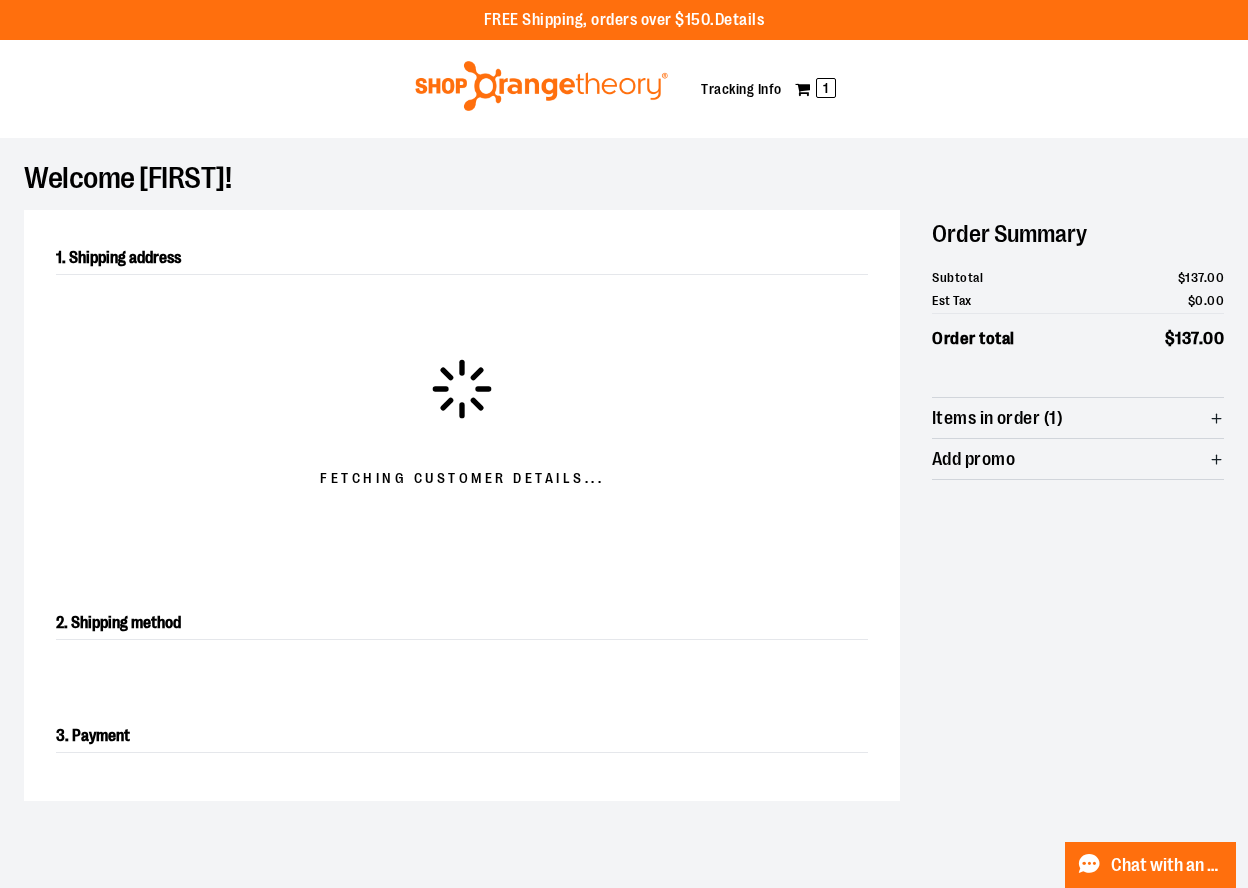 select on "**" 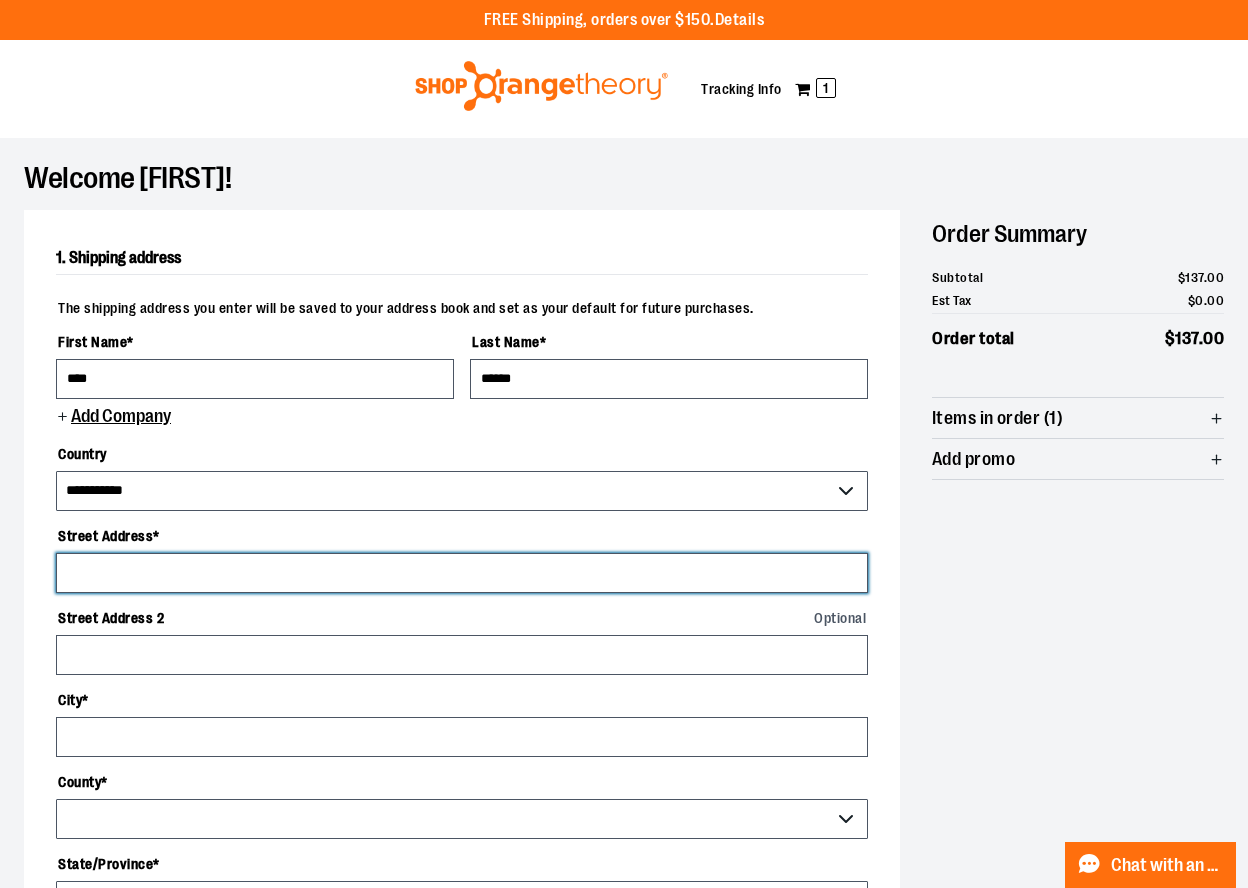 click on "Street Address *" at bounding box center [462, 573] 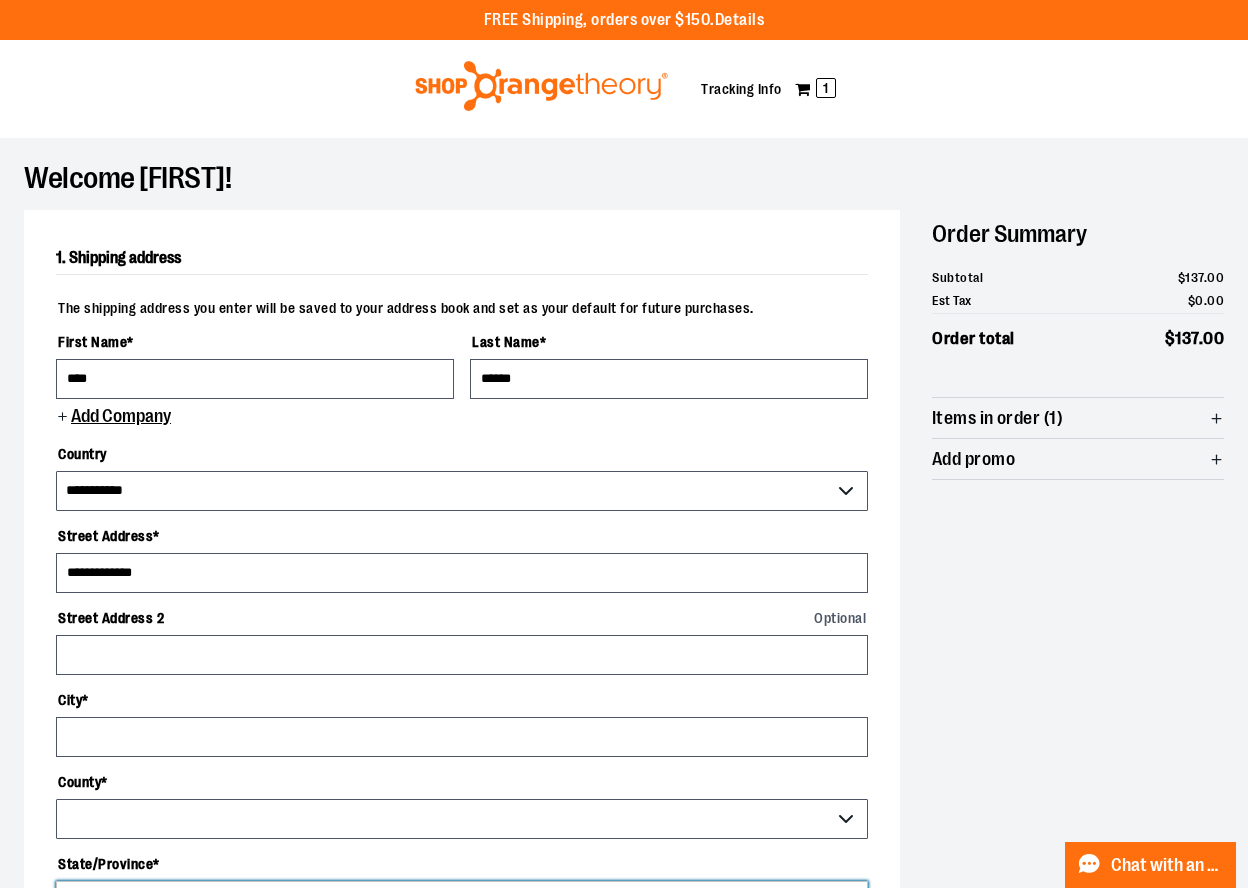 select on "**" 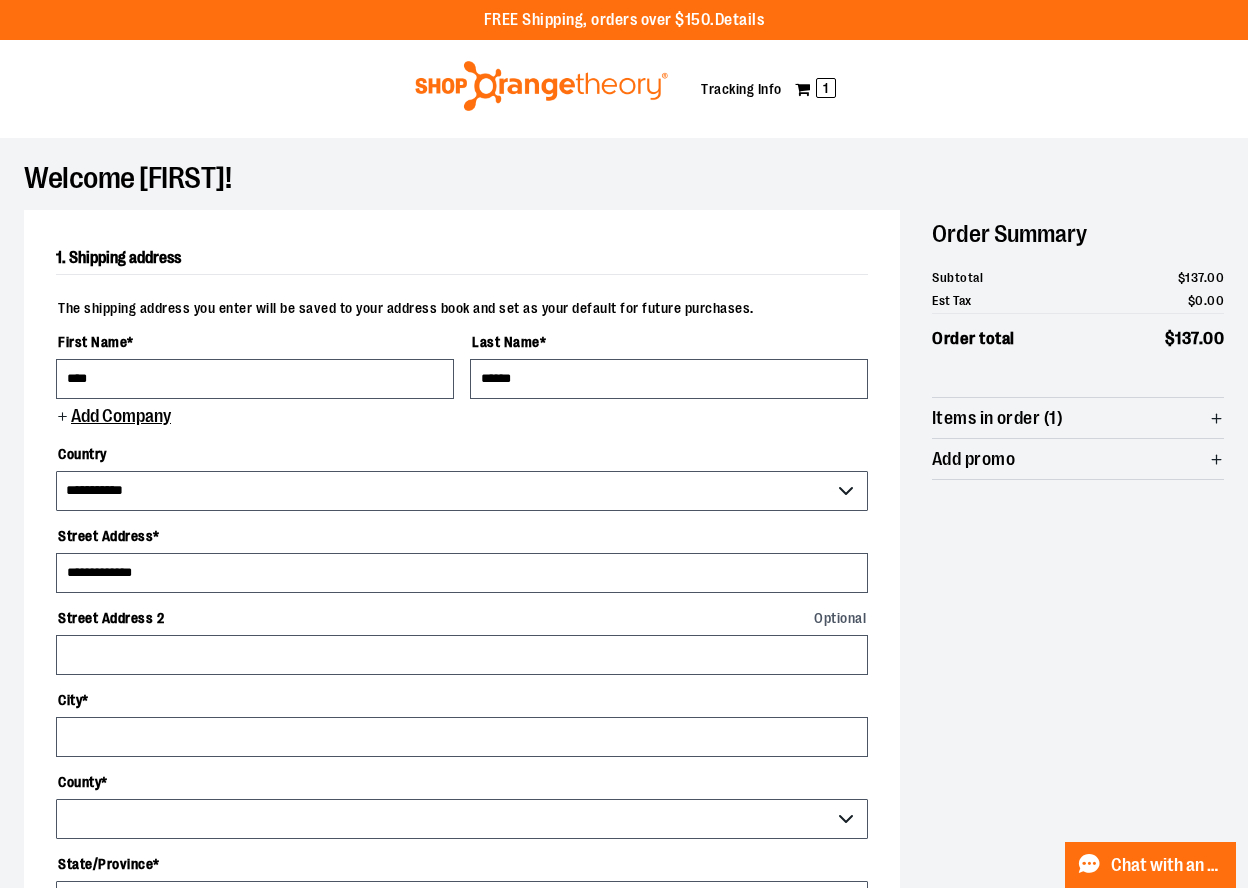 type on "*****" 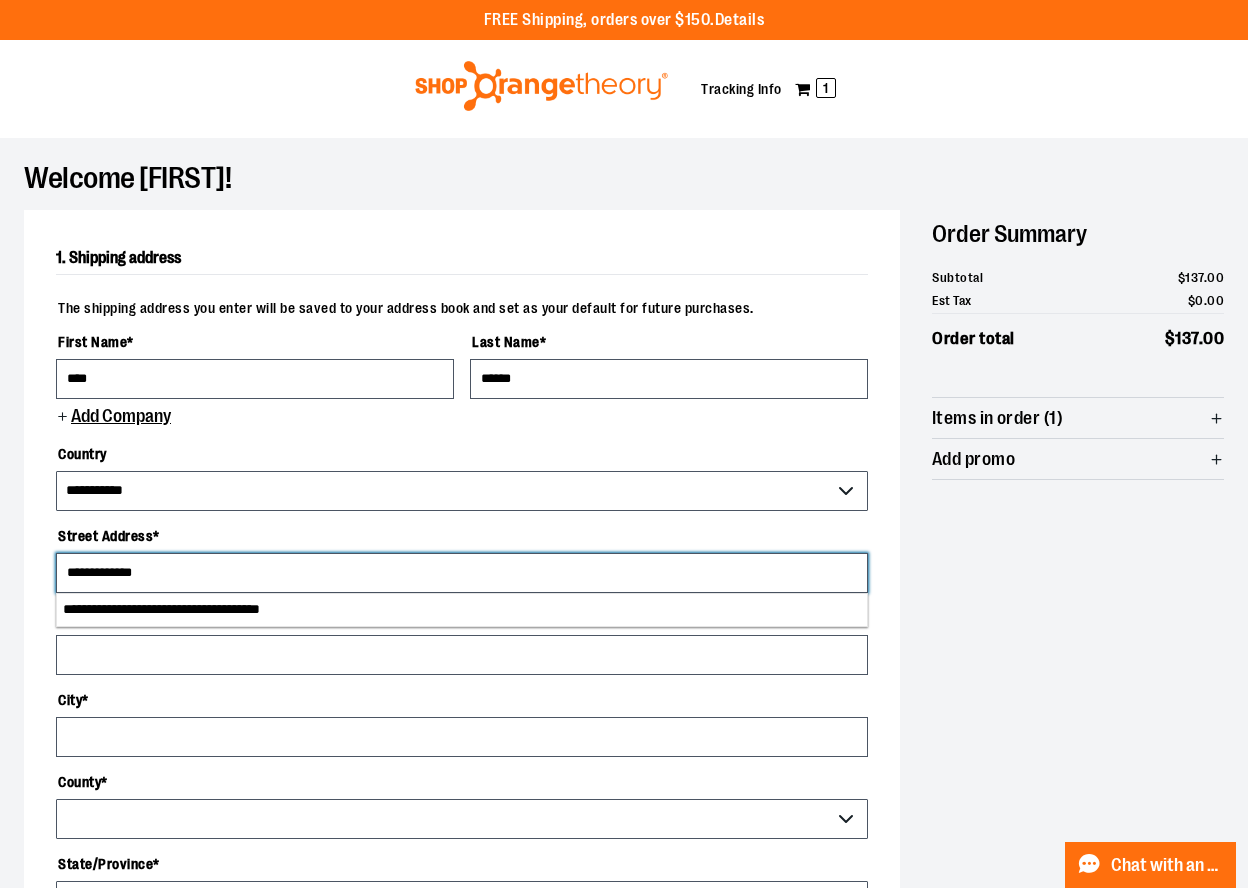 select on "*******" 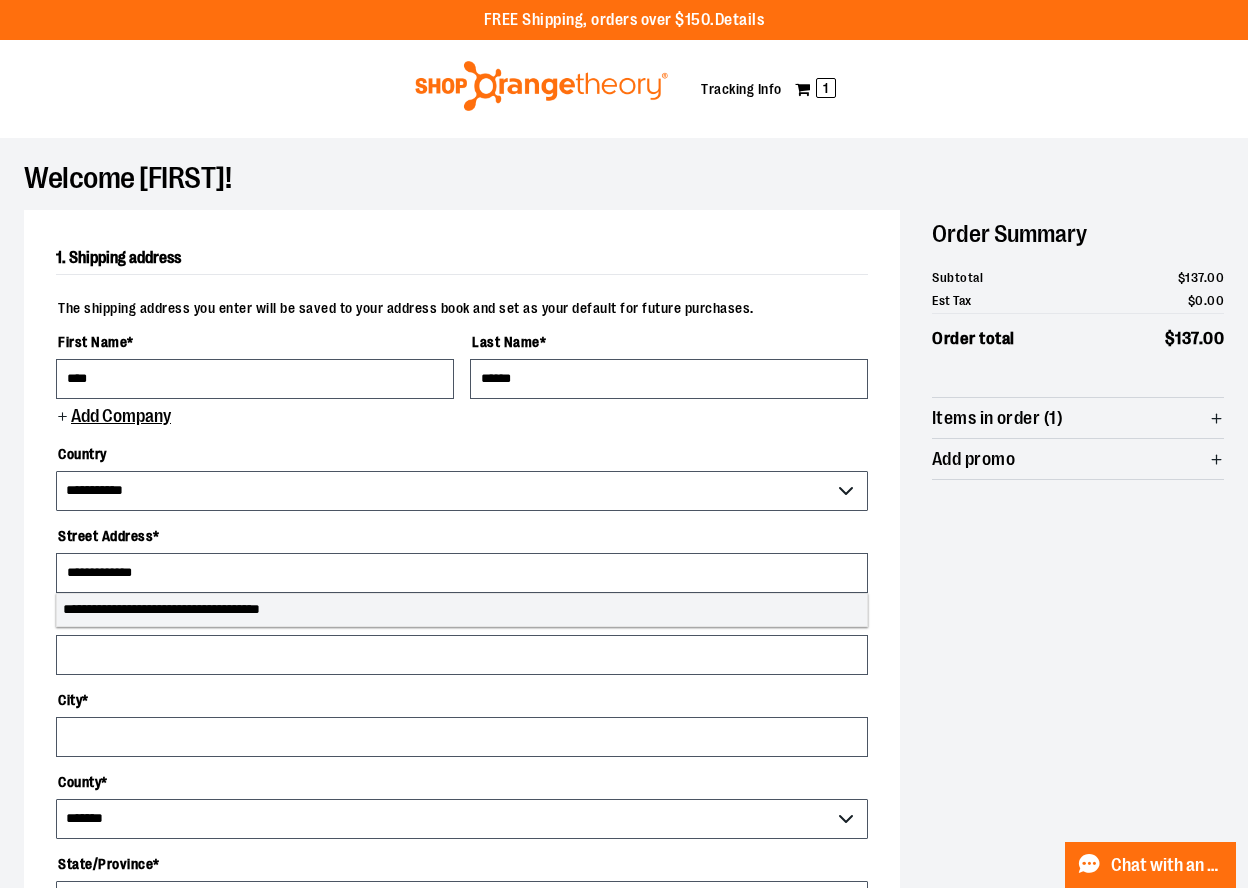 click on "**********" at bounding box center (462, 610) 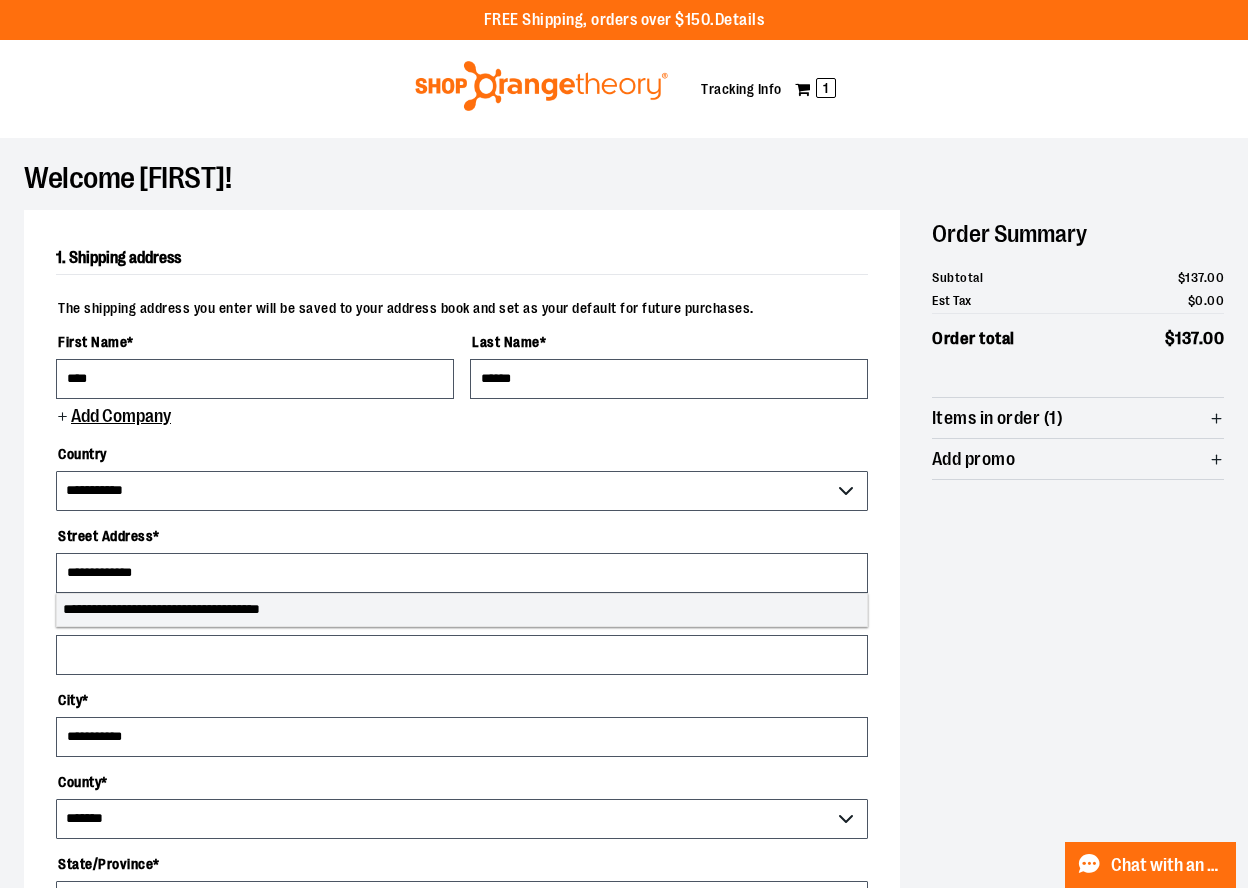 type on "**********" 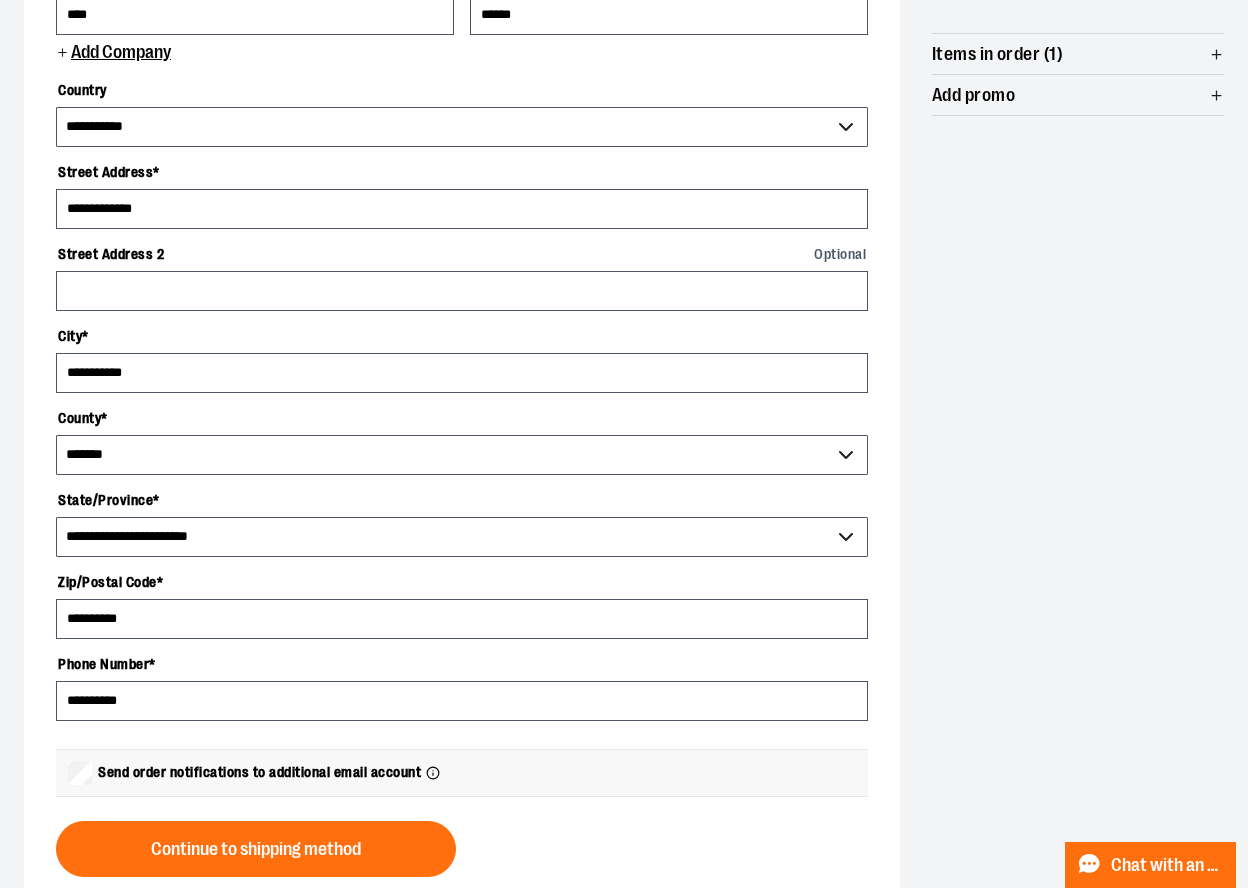 scroll, scrollTop: 400, scrollLeft: 0, axis: vertical 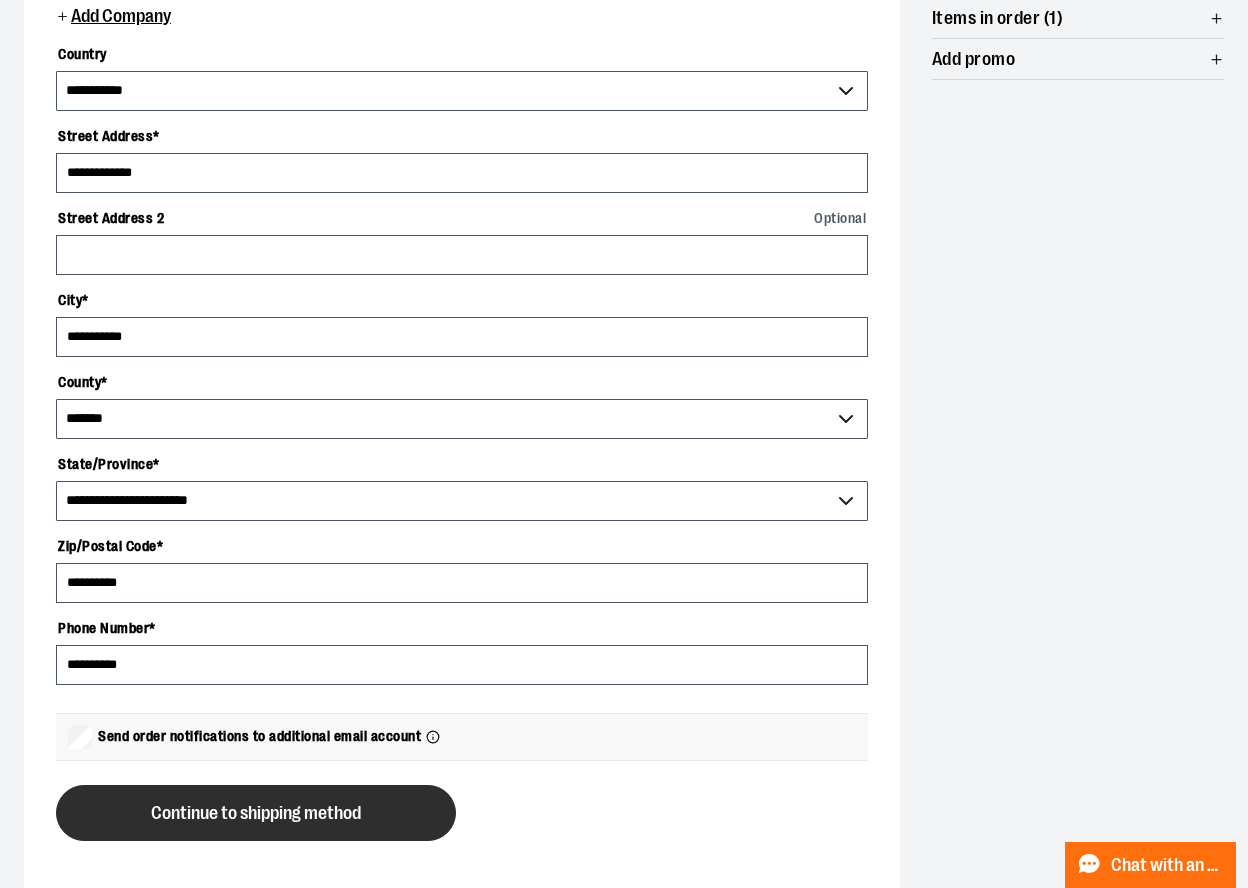 click on "Continue to shipping method" at bounding box center [256, 813] 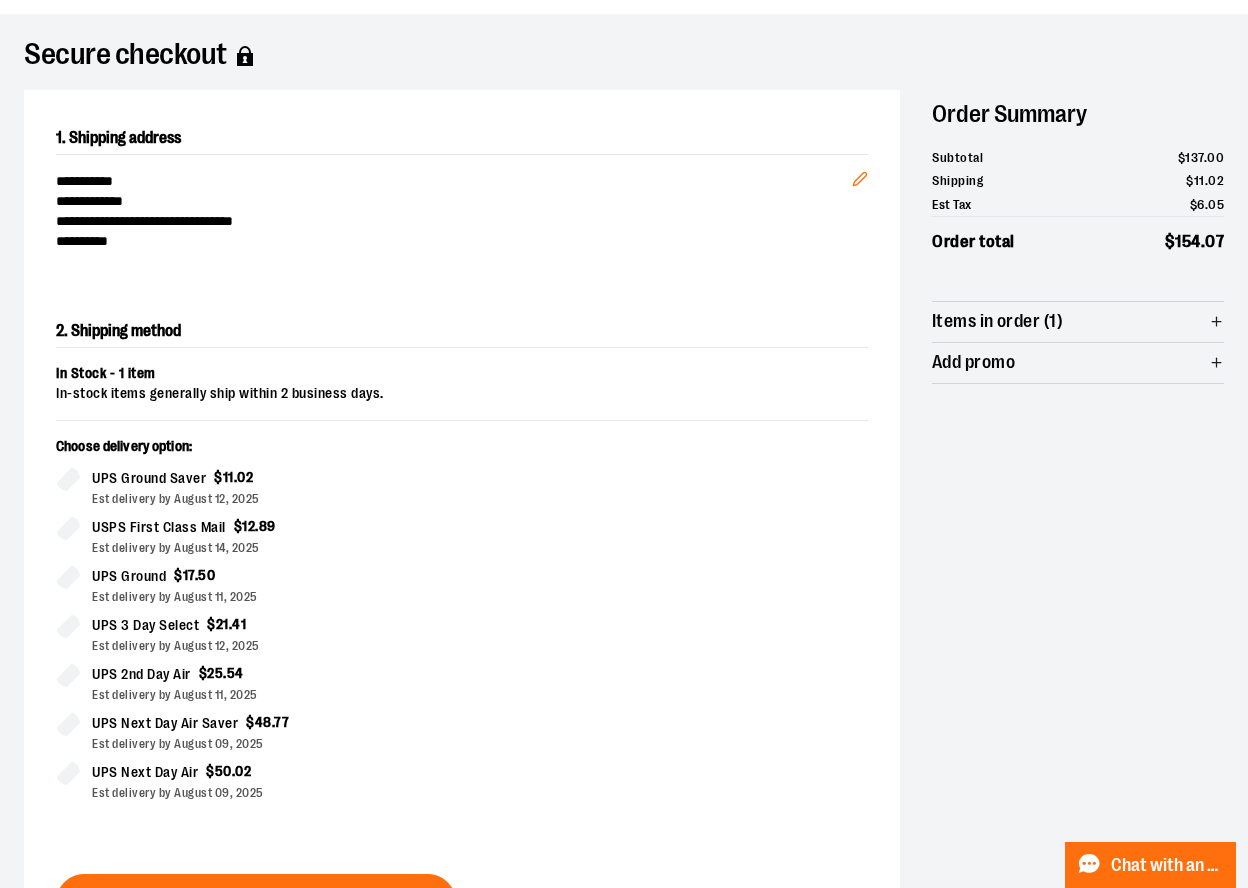 scroll, scrollTop: 321, scrollLeft: 0, axis: vertical 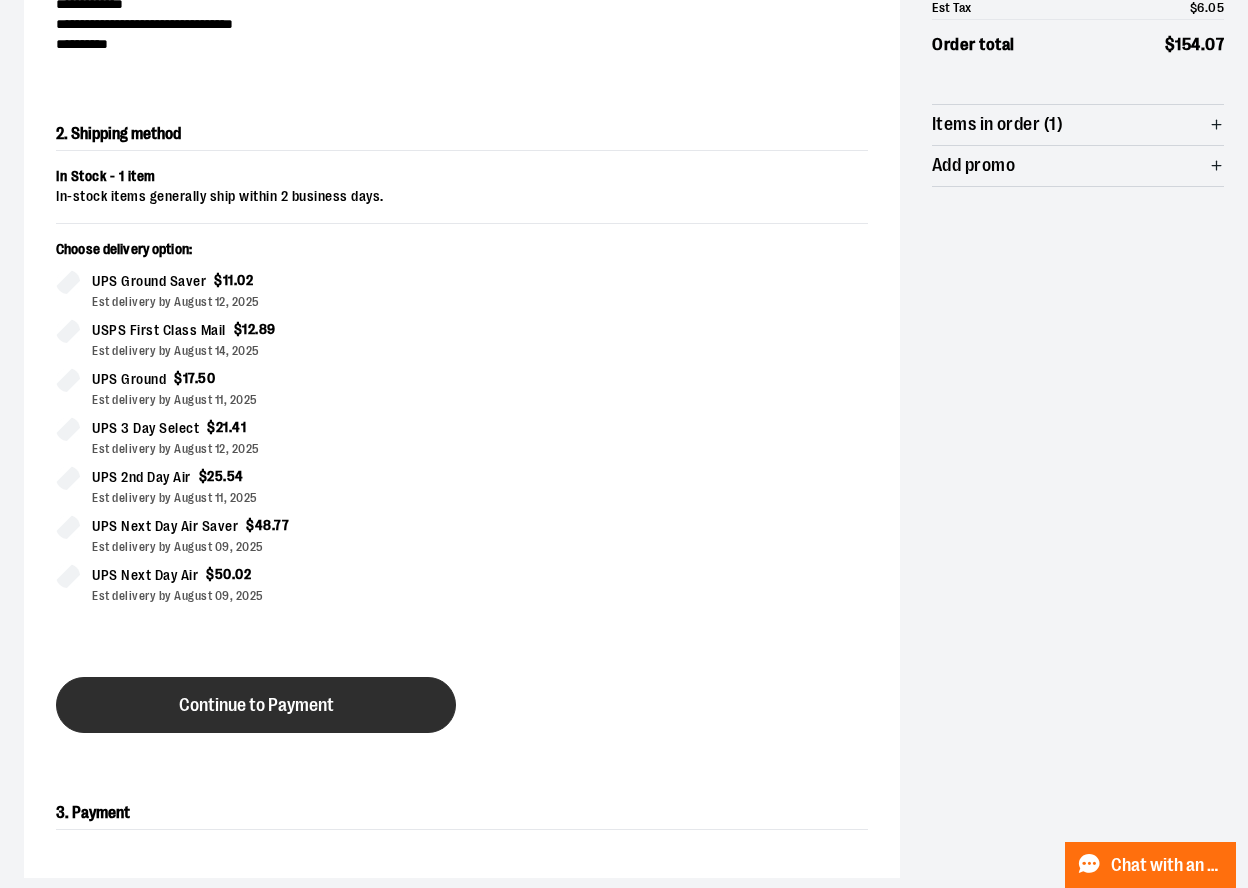 click on "Continue to Payment" at bounding box center [256, 705] 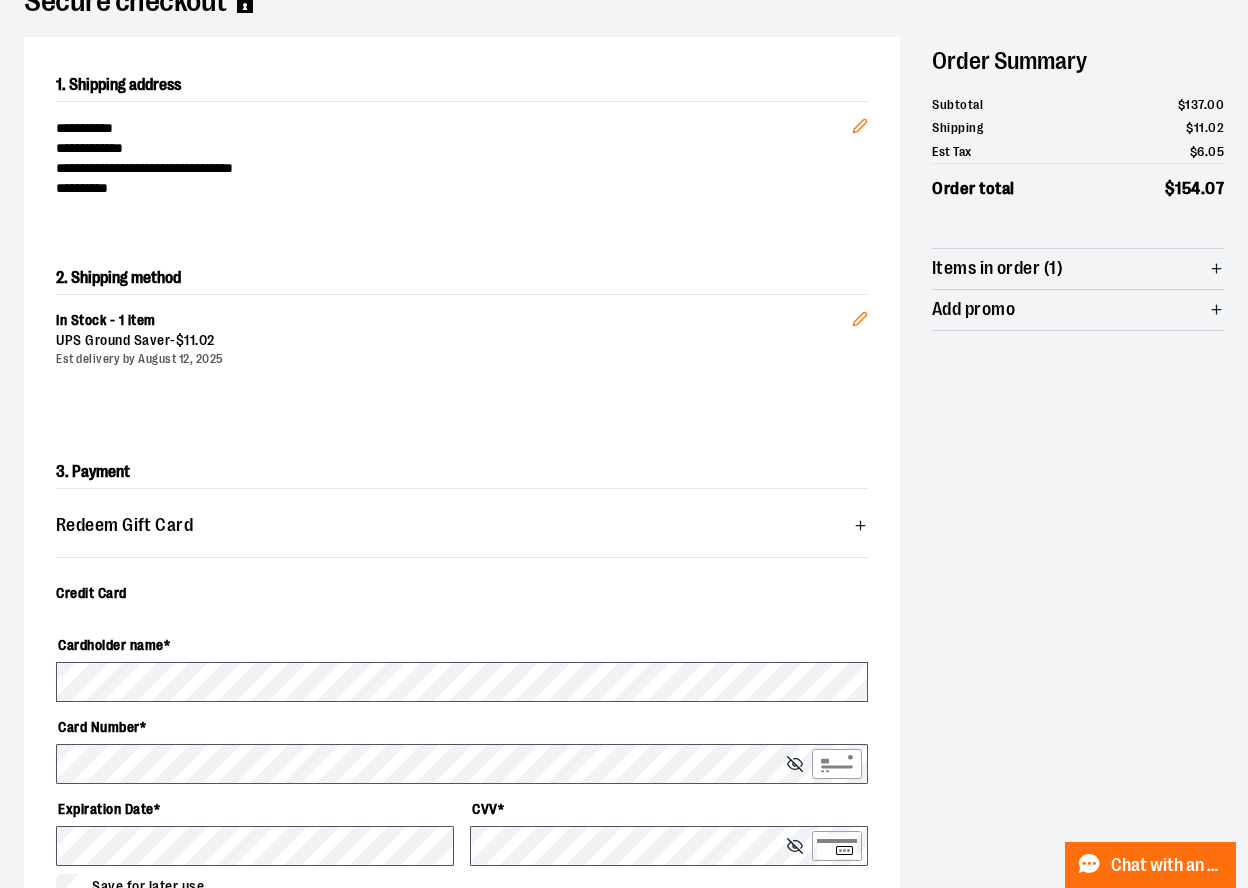 scroll, scrollTop: 500, scrollLeft: 0, axis: vertical 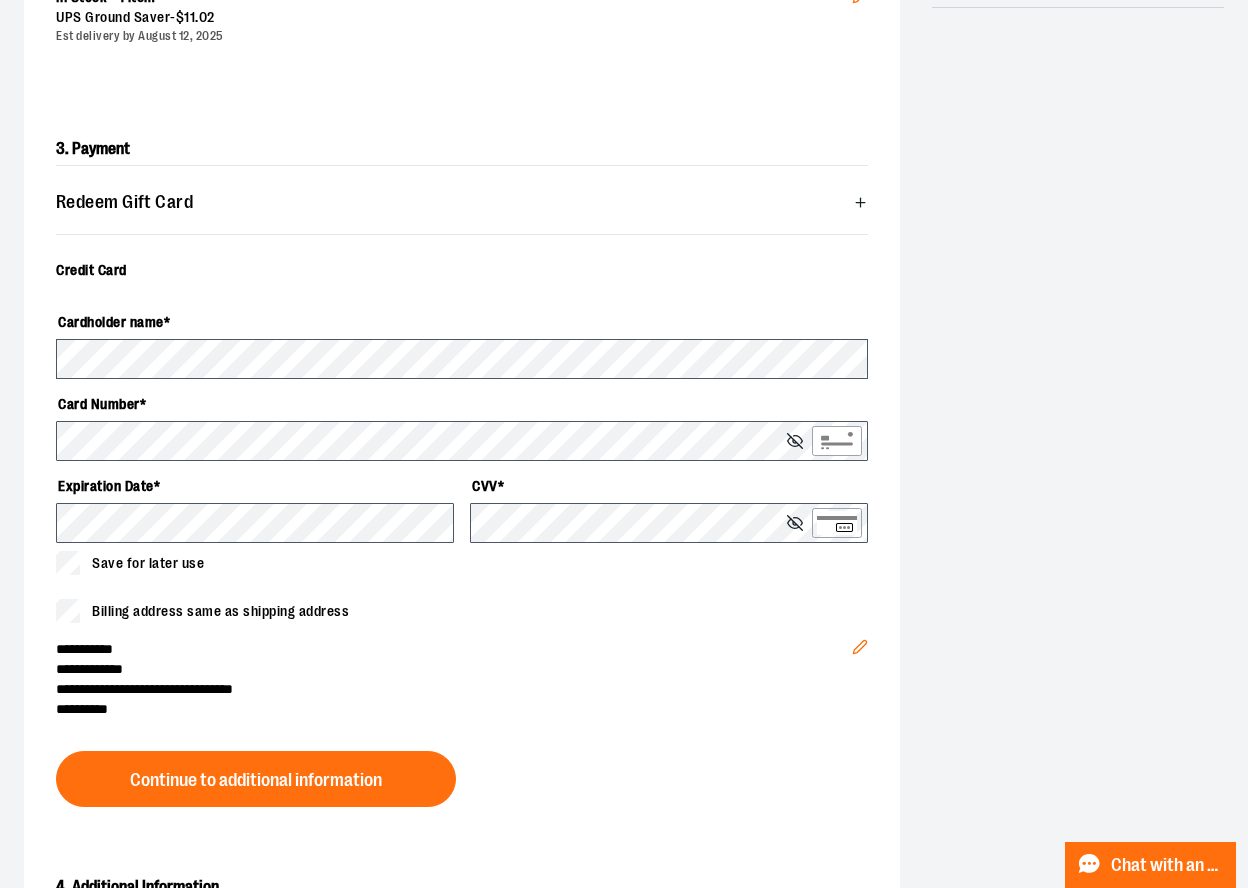 click on "Redeem Gift Card" at bounding box center (462, 202) 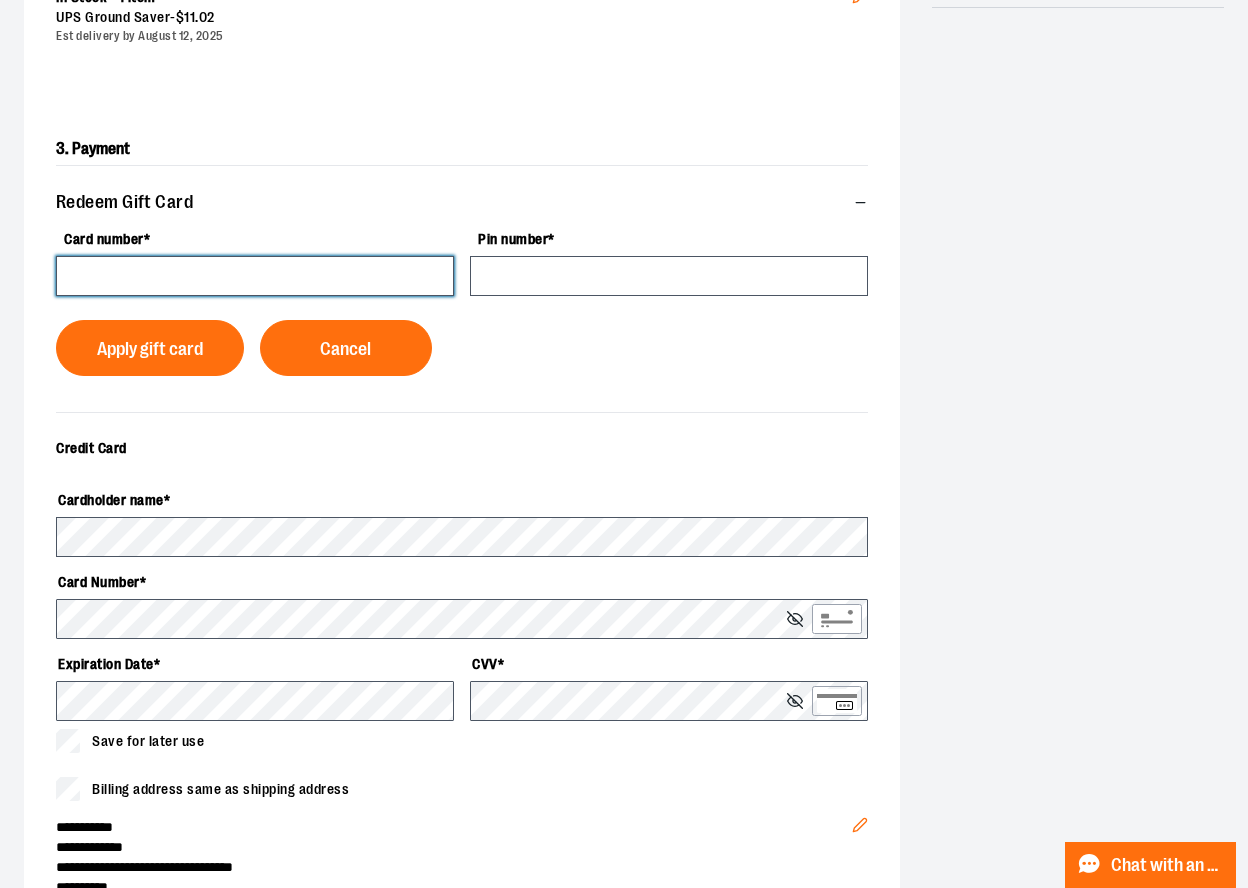click on "Card number *" at bounding box center [255, 276] 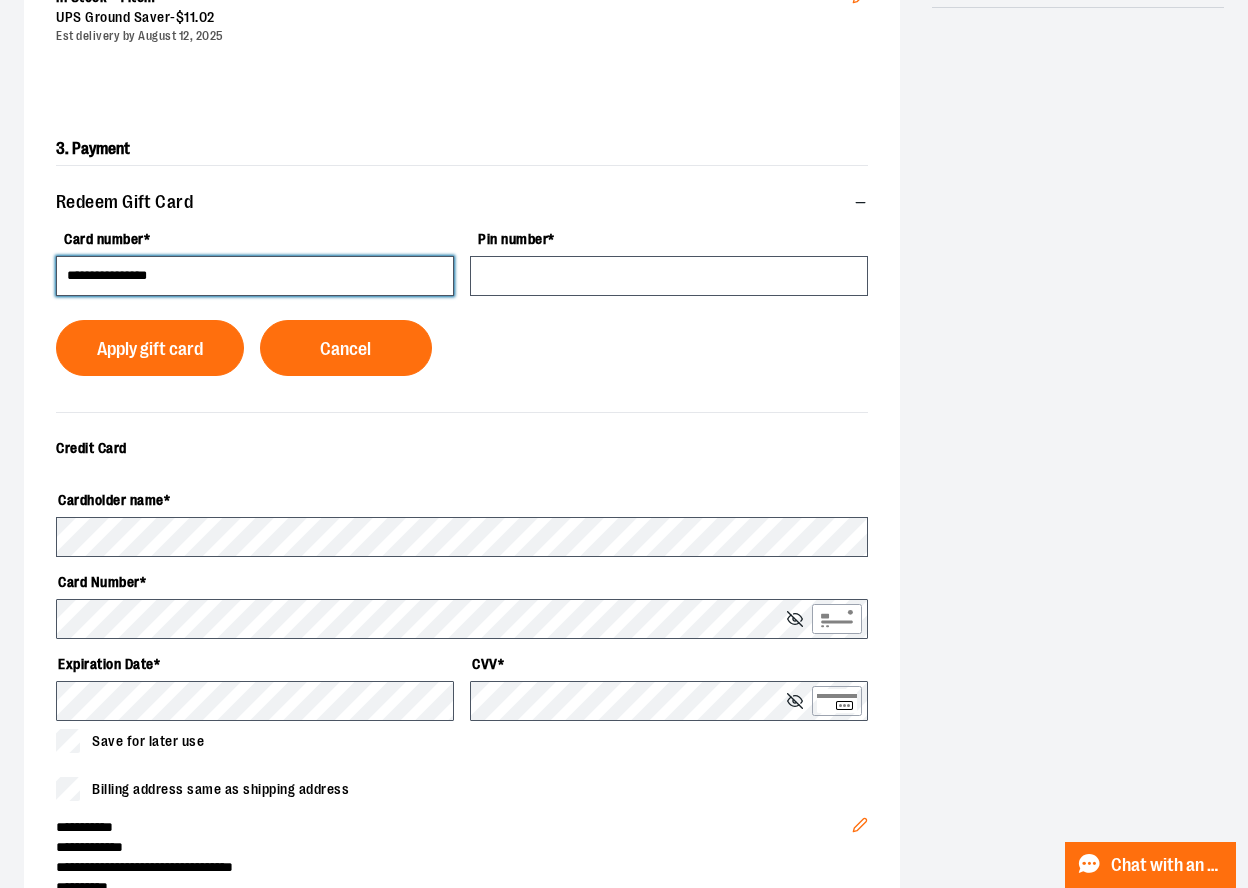 type on "**********" 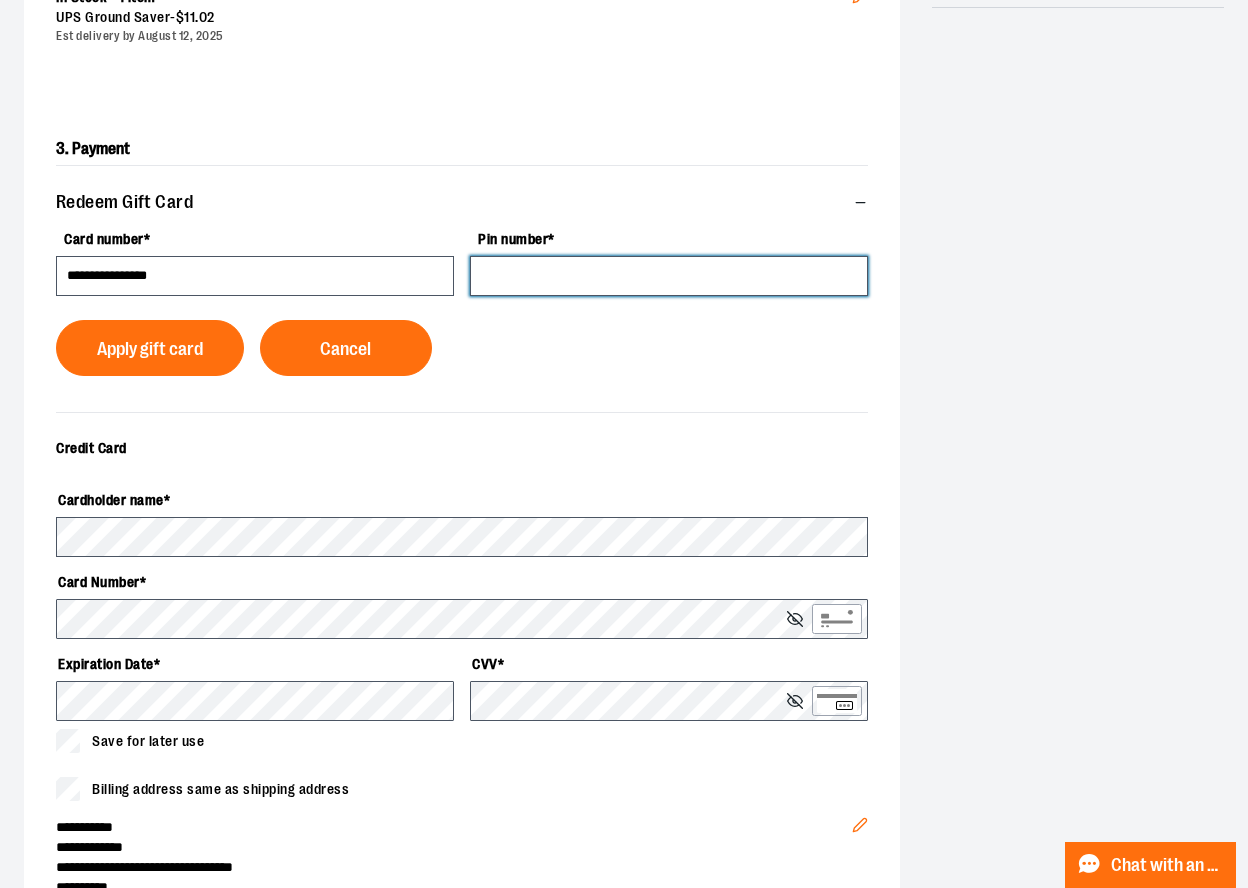 click on "Pin number *" at bounding box center [669, 276] 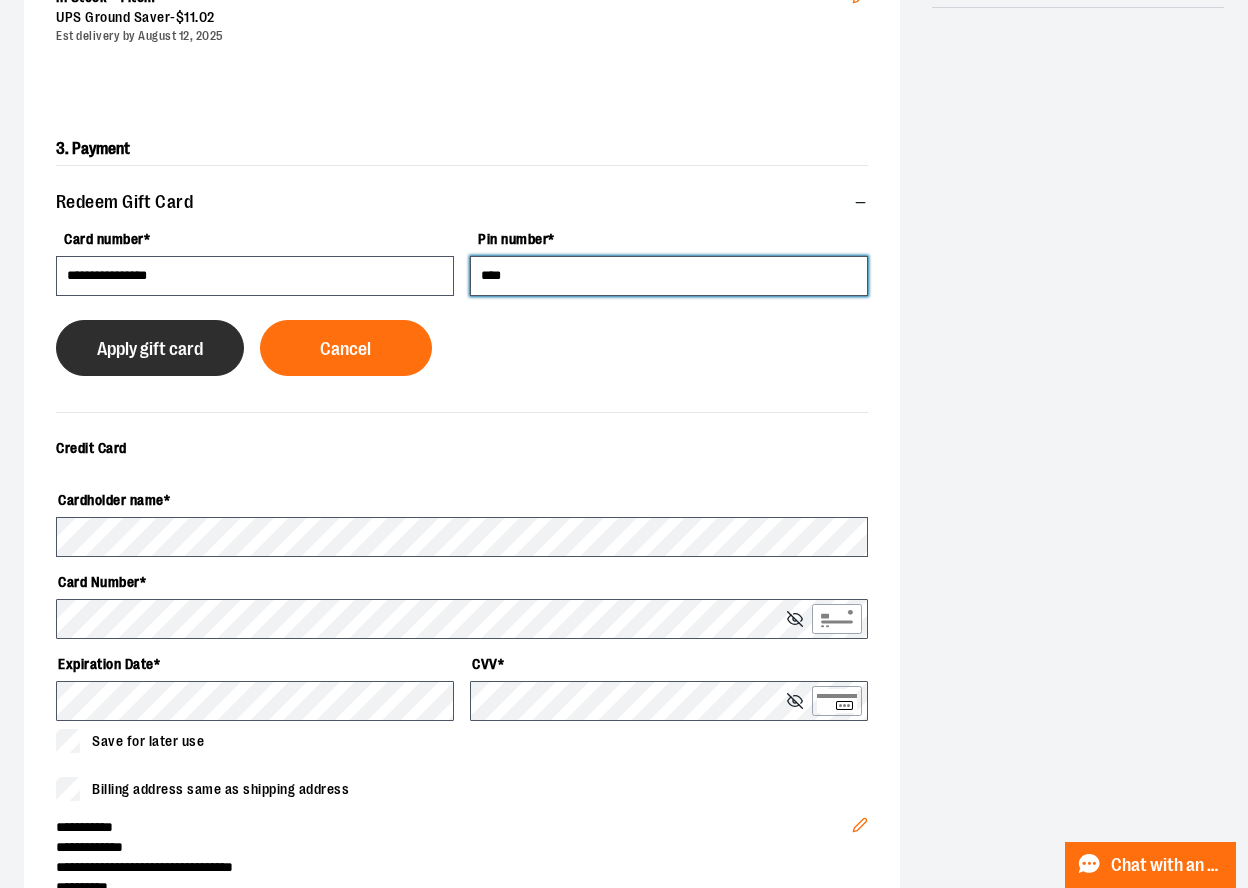 type on "****" 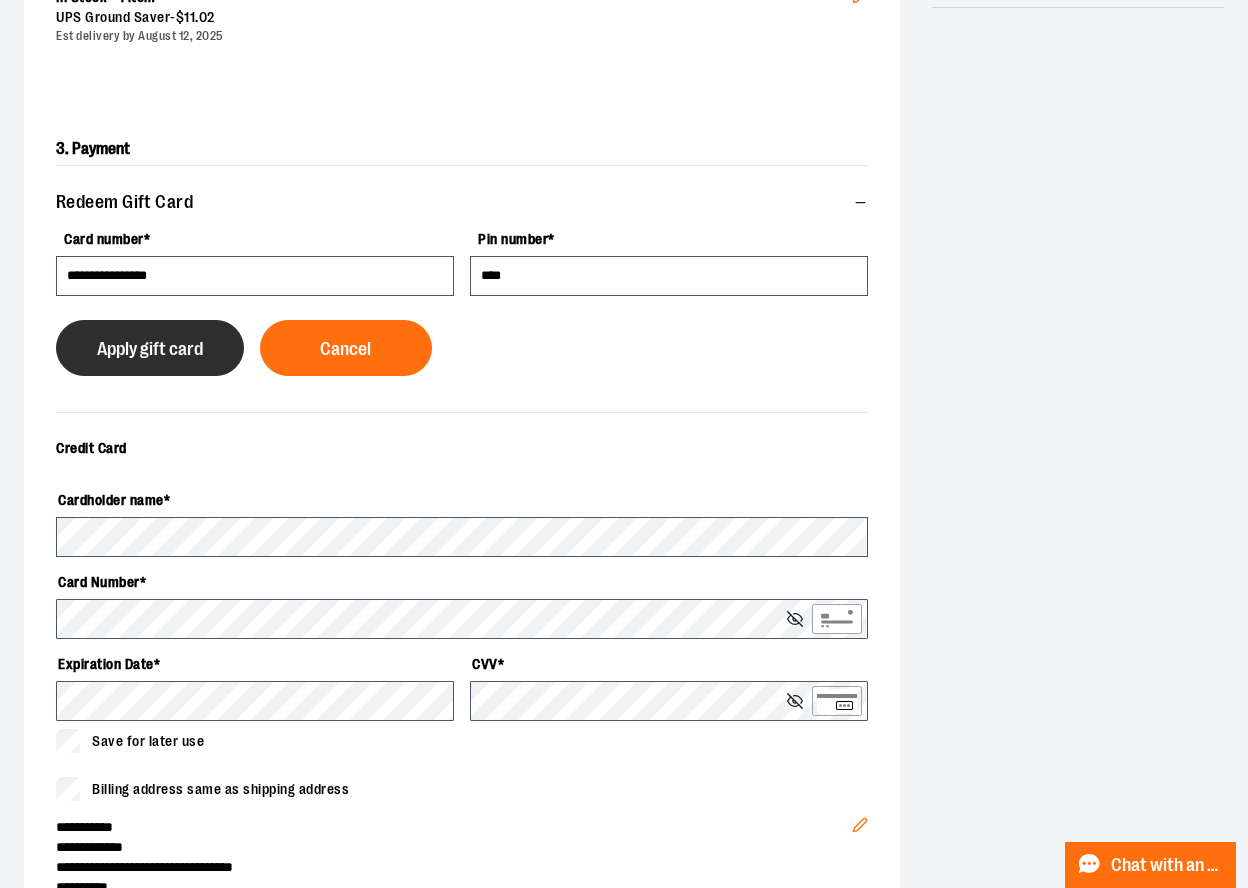 click on "Apply gift card" at bounding box center (150, 349) 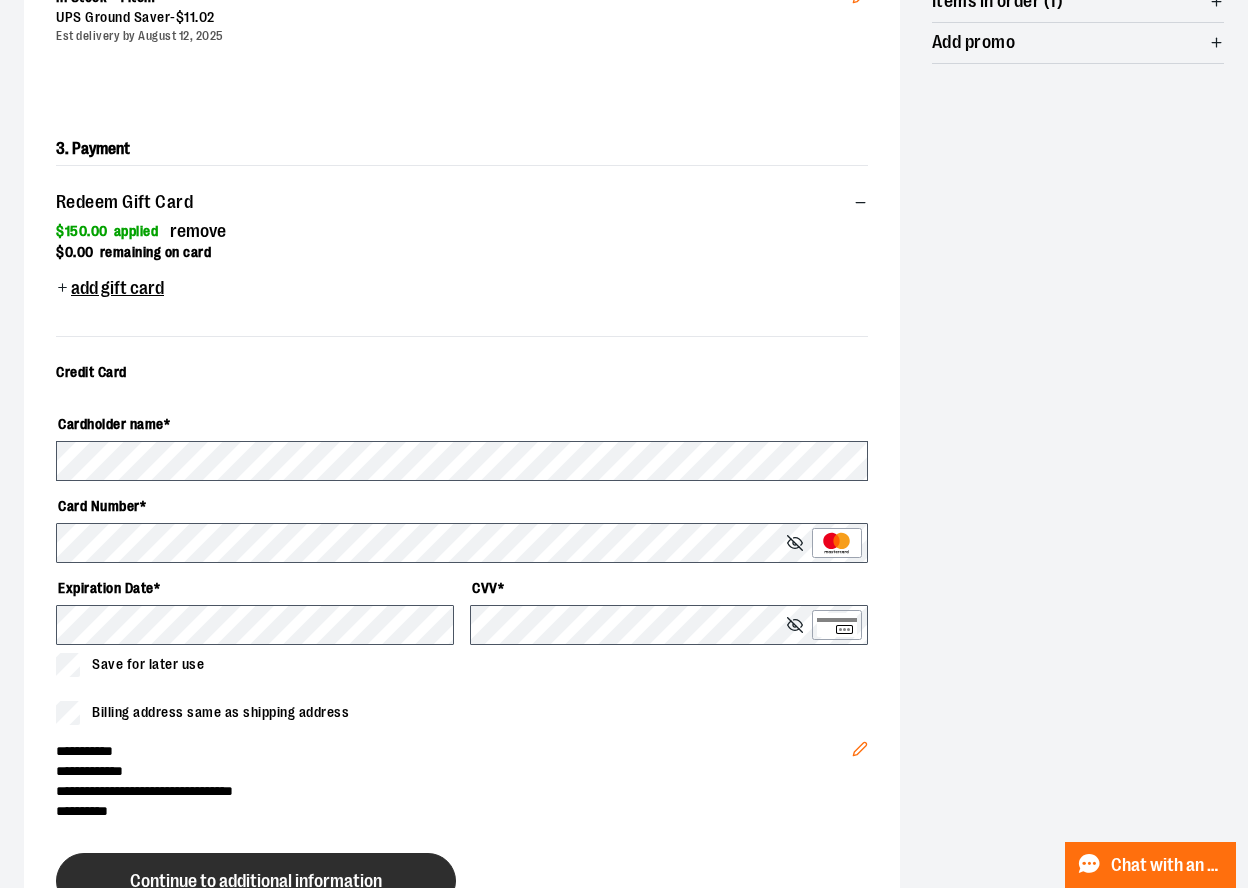 click on "Continue to additional information" at bounding box center (256, 881) 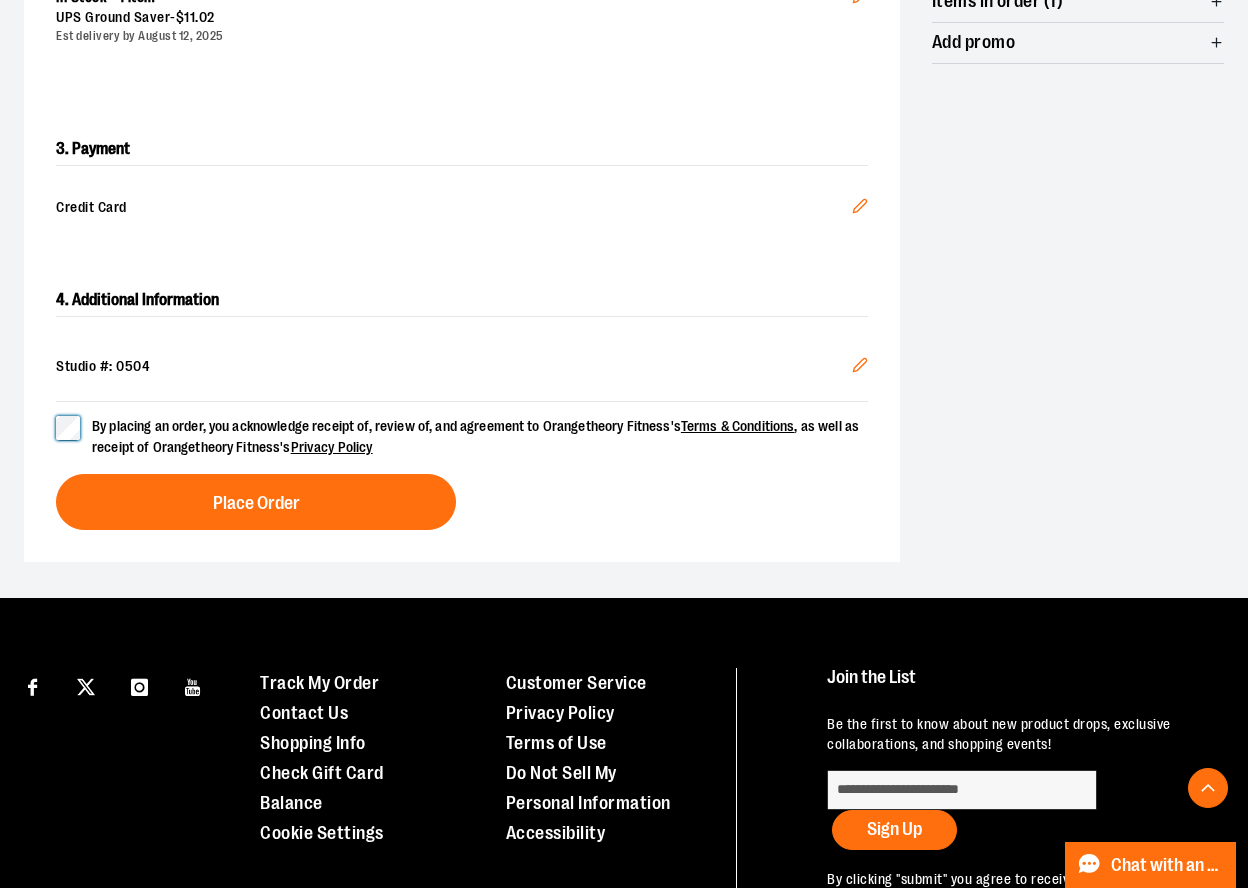 scroll, scrollTop: 600, scrollLeft: 0, axis: vertical 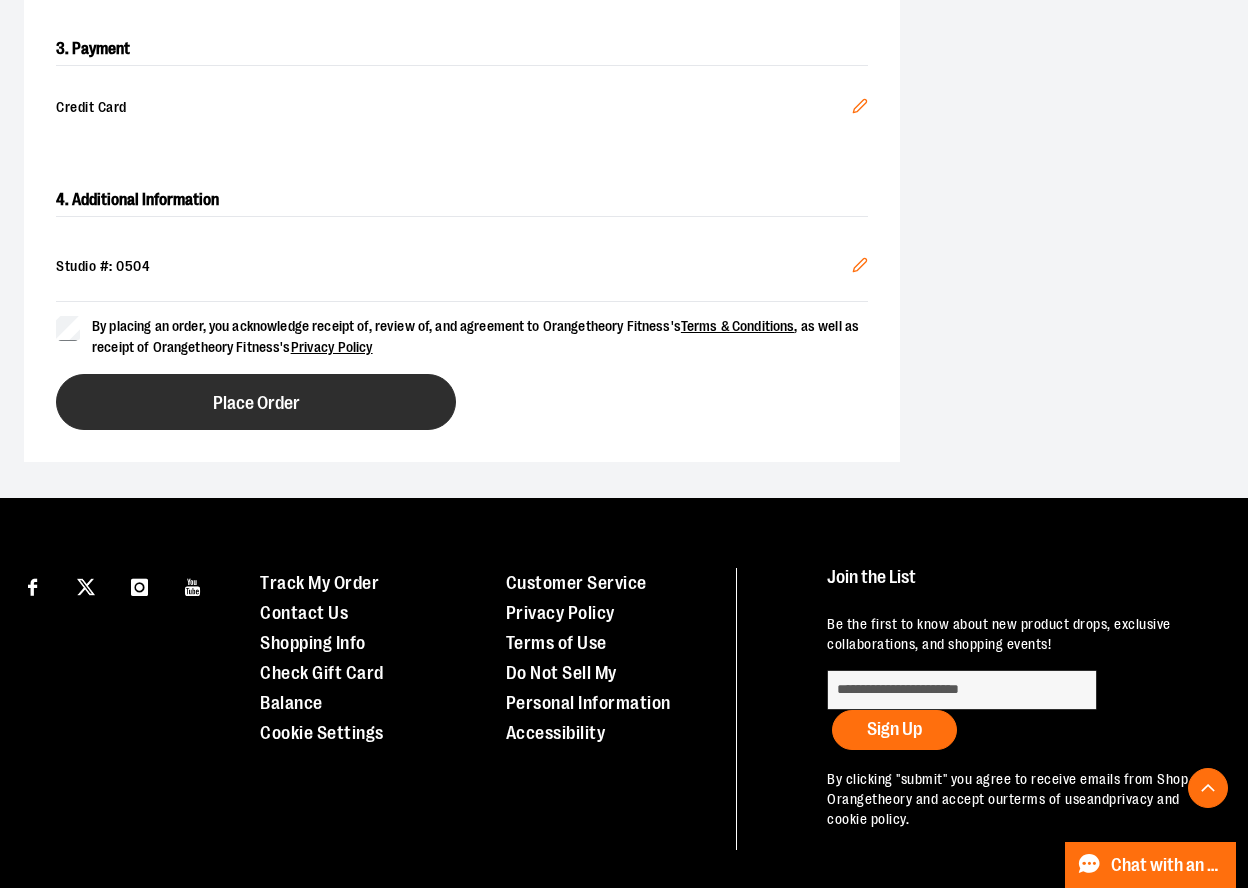 click on "Place Order" at bounding box center [256, 402] 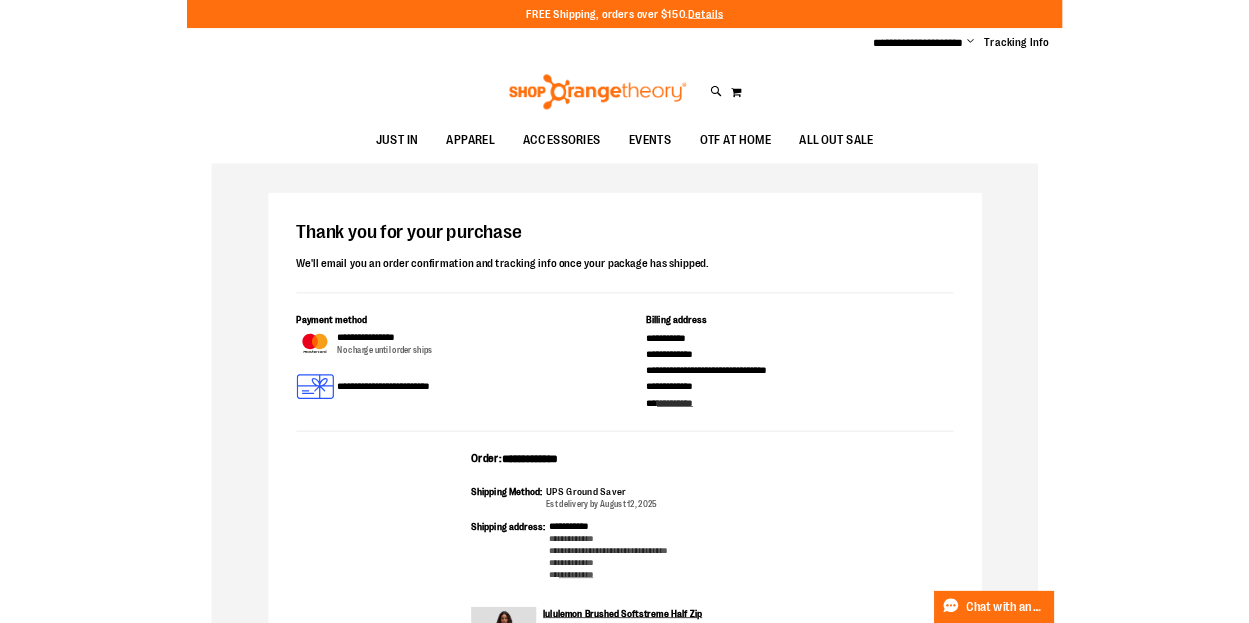 scroll, scrollTop: 0, scrollLeft: 0, axis: both 